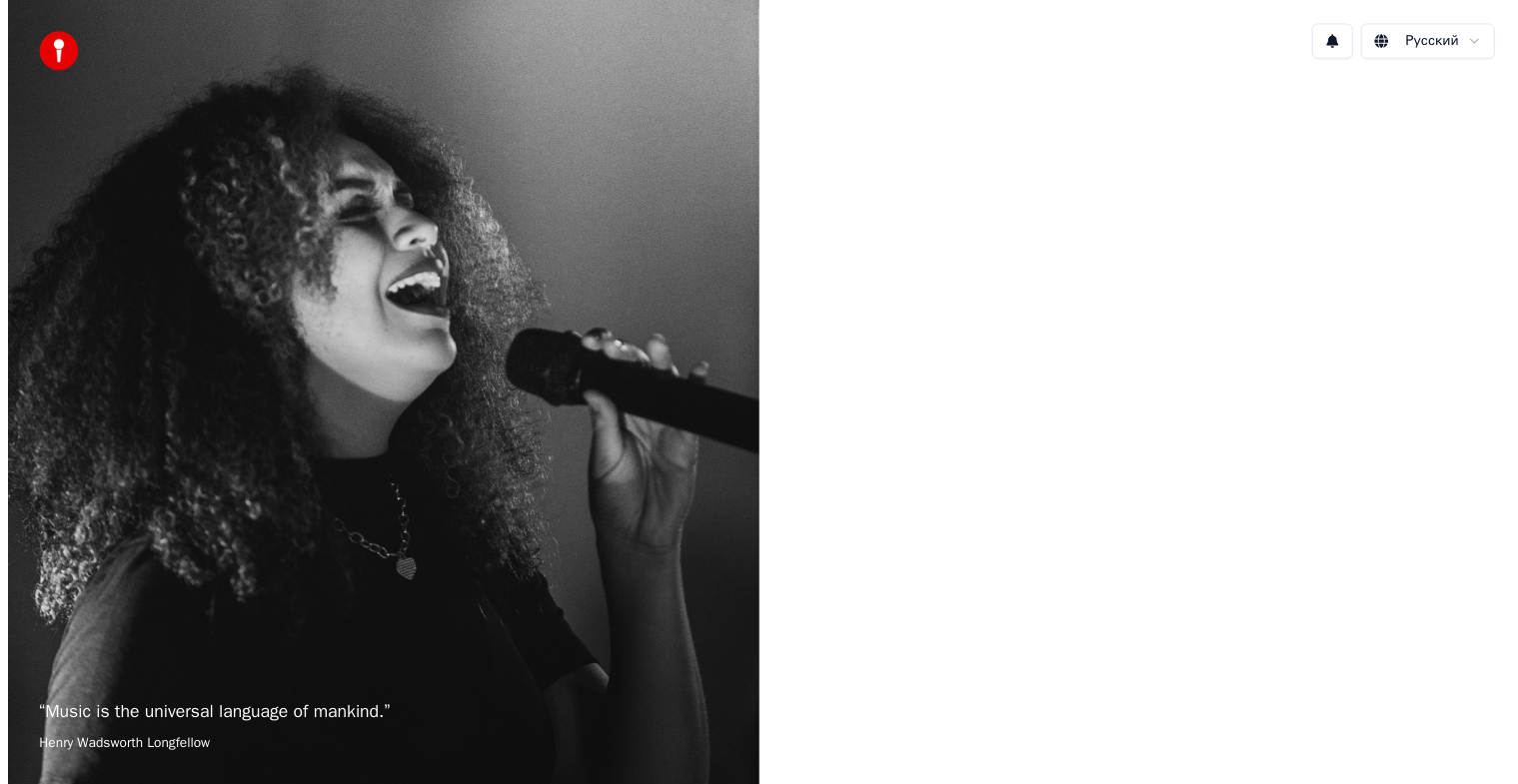 scroll, scrollTop: 0, scrollLeft: 0, axis: both 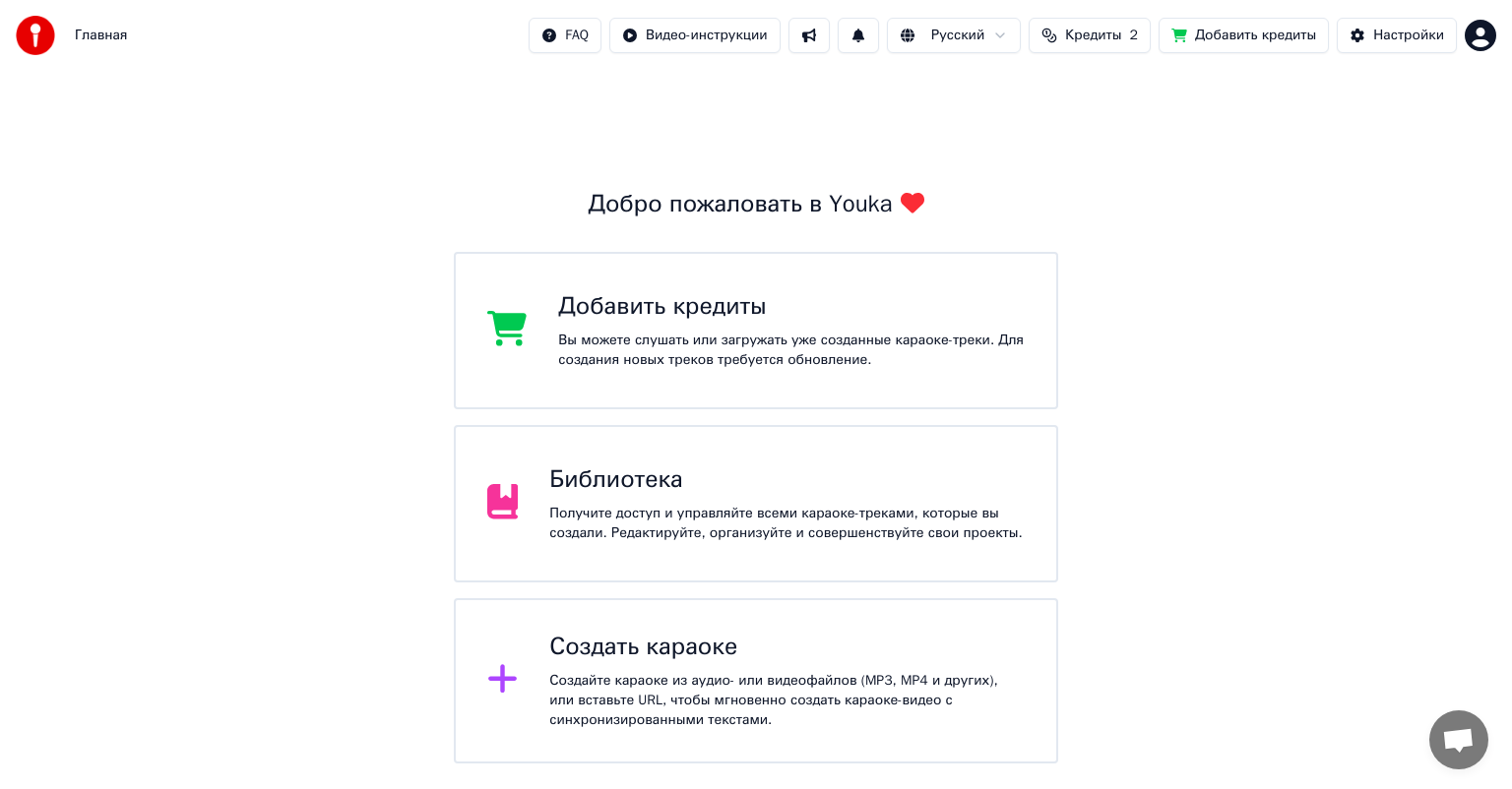 click on "Главная" at bounding box center [100, 35] 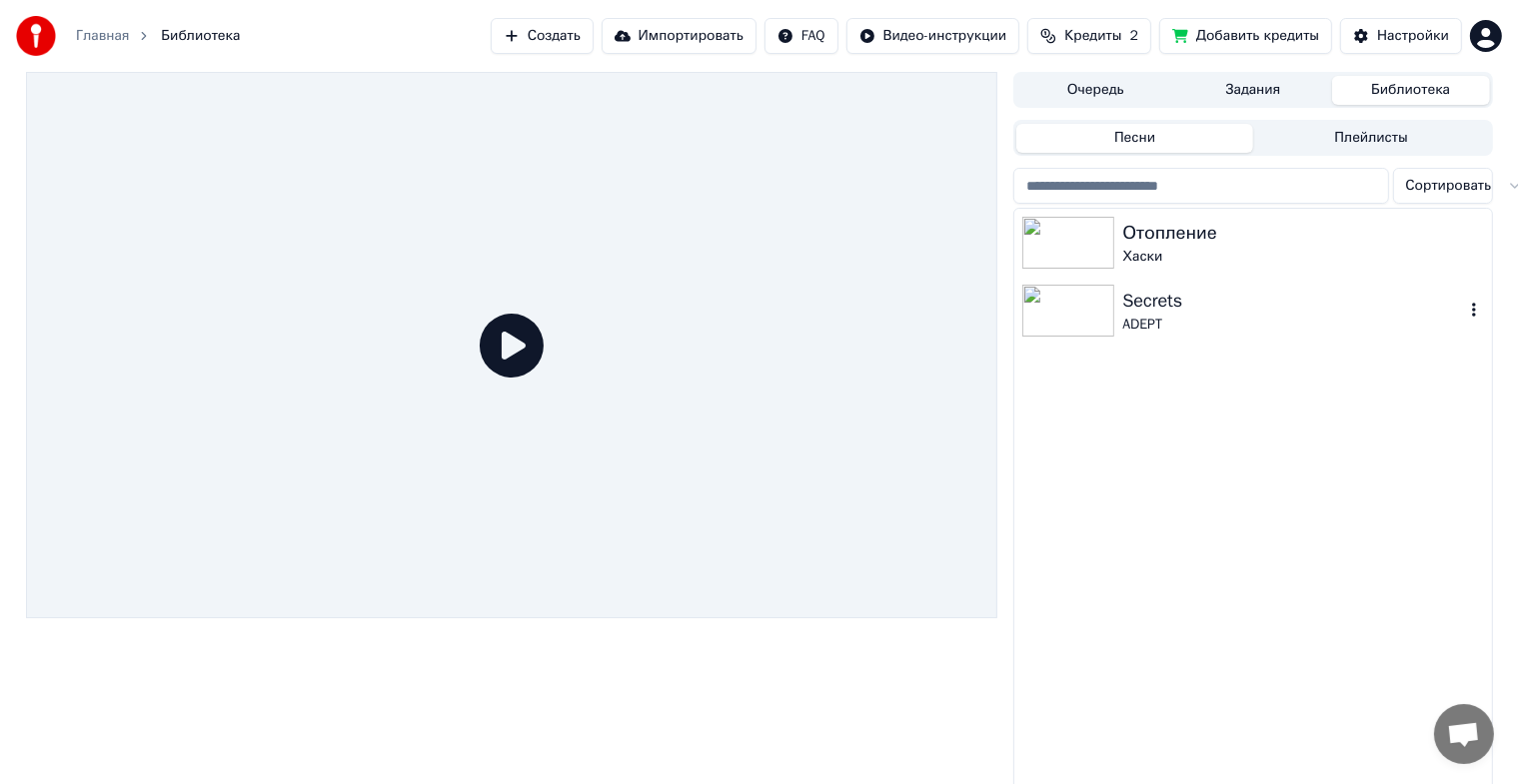 click on "ADEPT" at bounding box center (1292, 325) 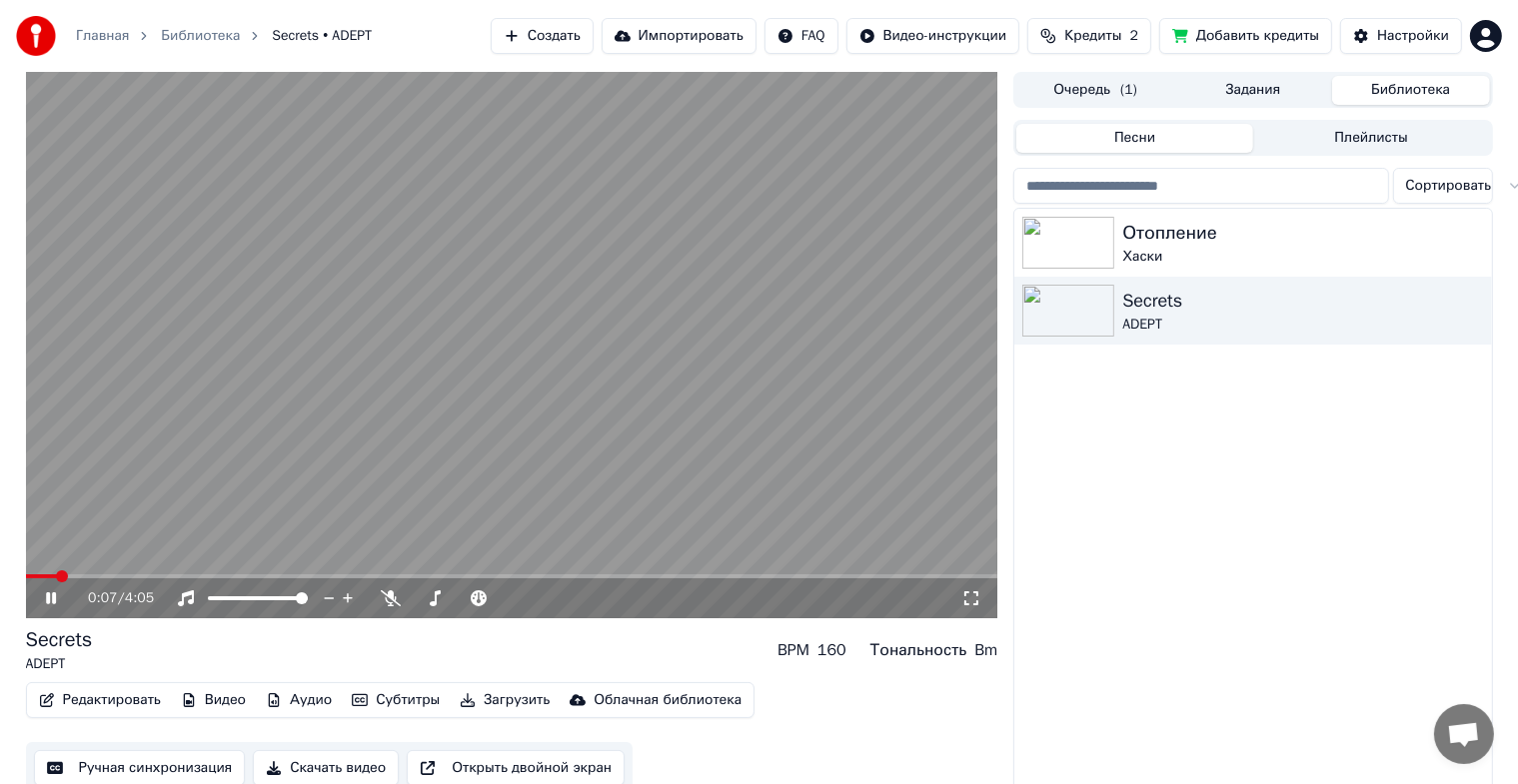 scroll, scrollTop: 24, scrollLeft: 0, axis: vertical 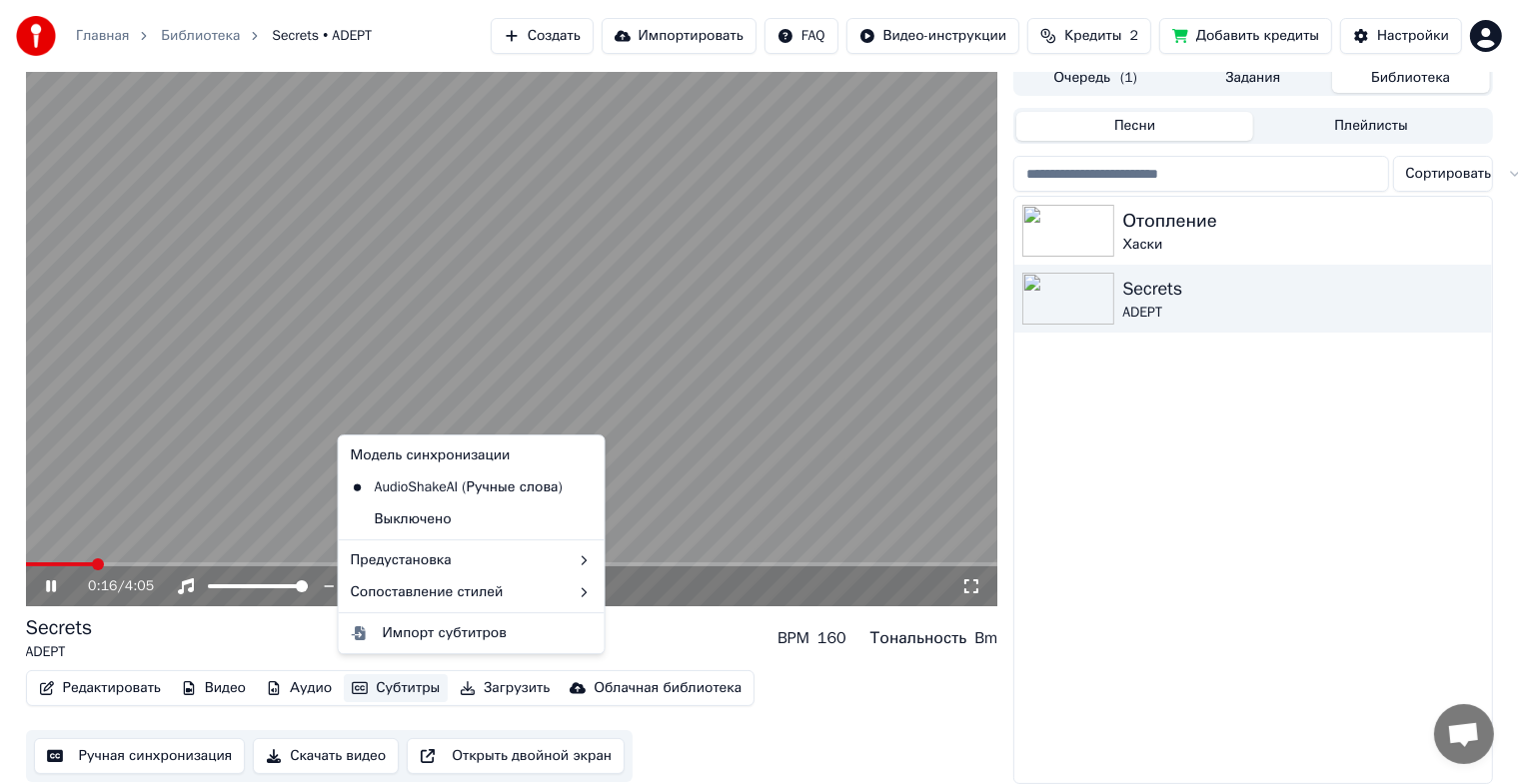 click on "Субтитры" at bounding box center [396, 688] 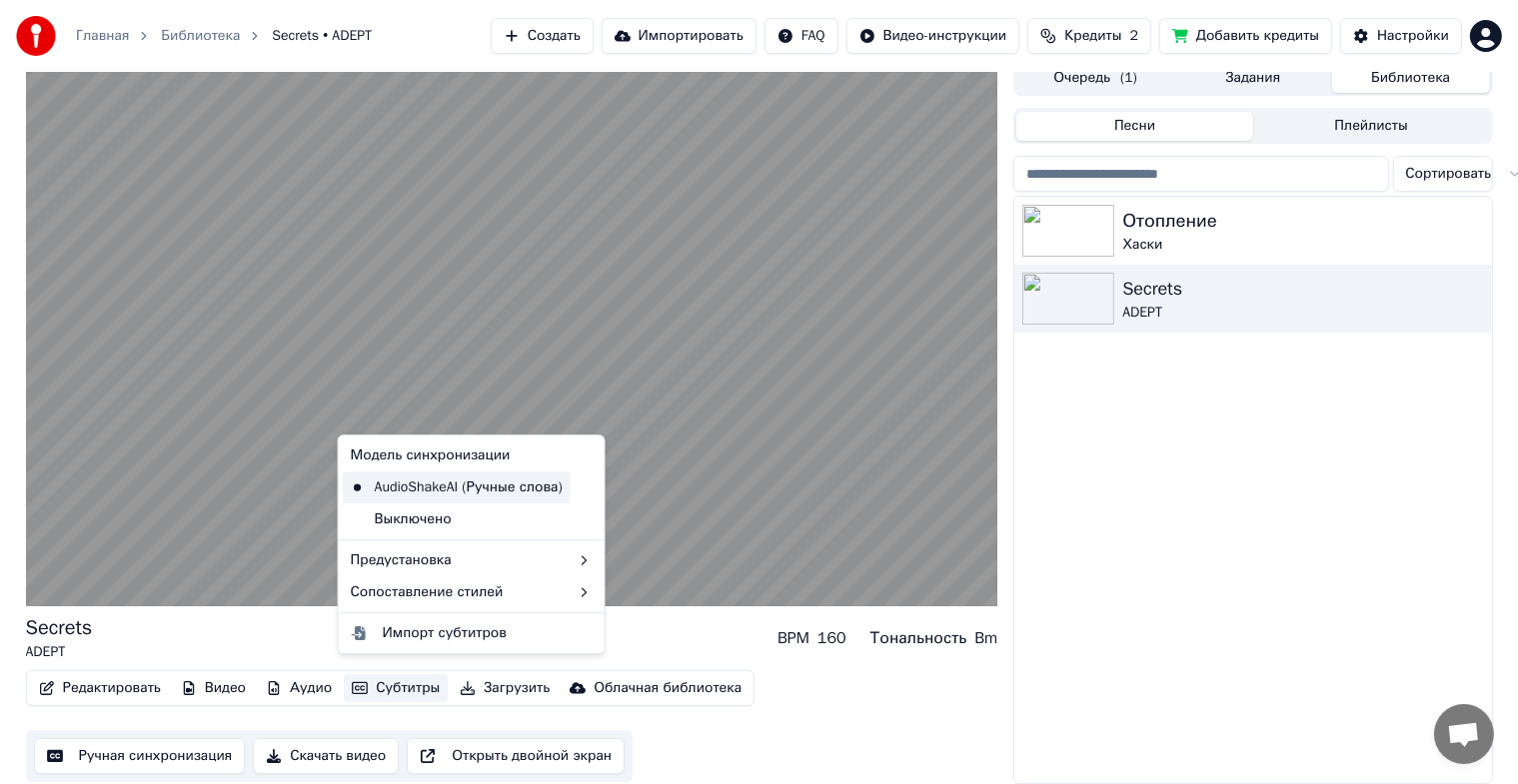 click on "AudioShakeAI (Ручные слова)" at bounding box center (457, 487) 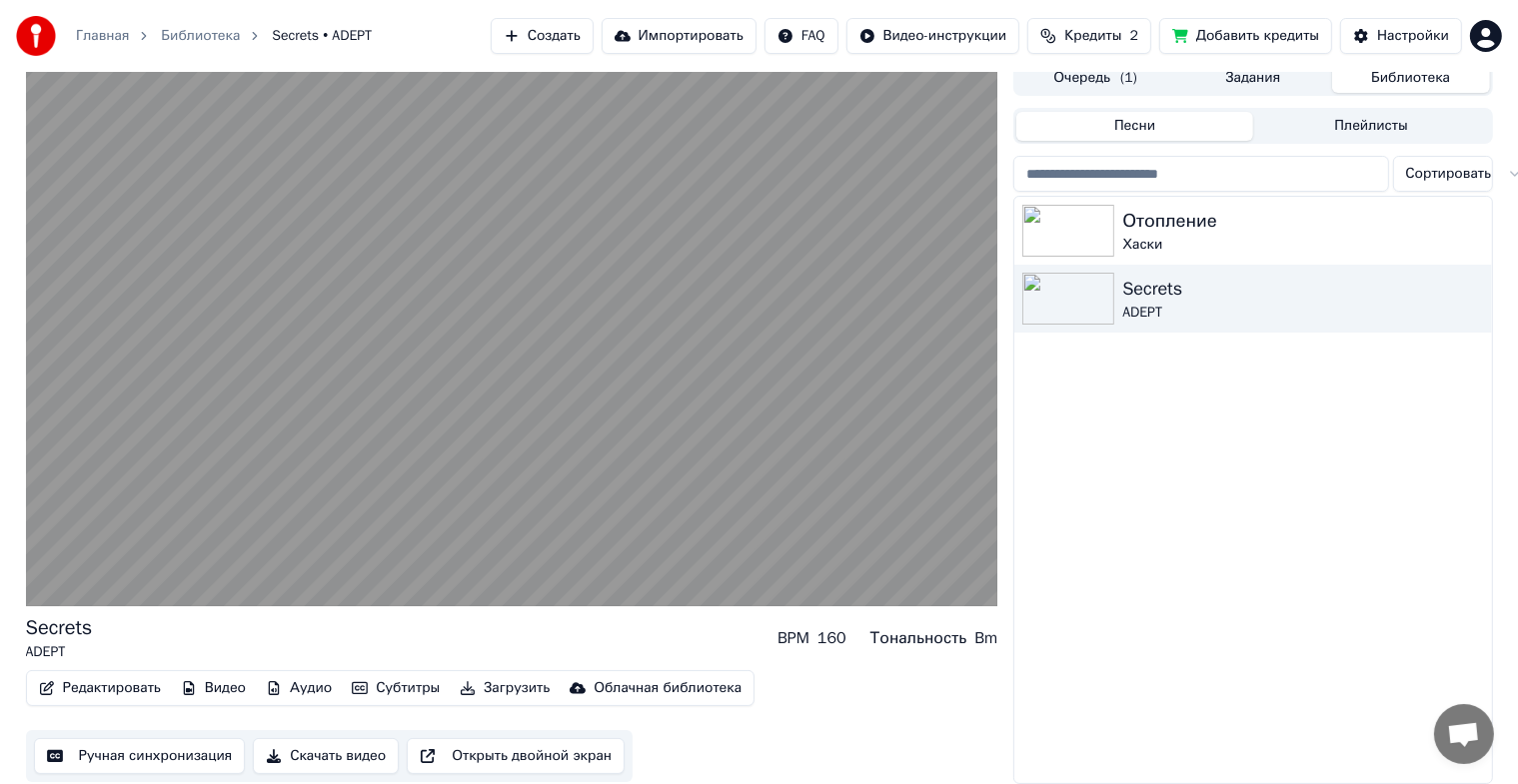 click on "Ручная синхронизация" at bounding box center (140, 756) 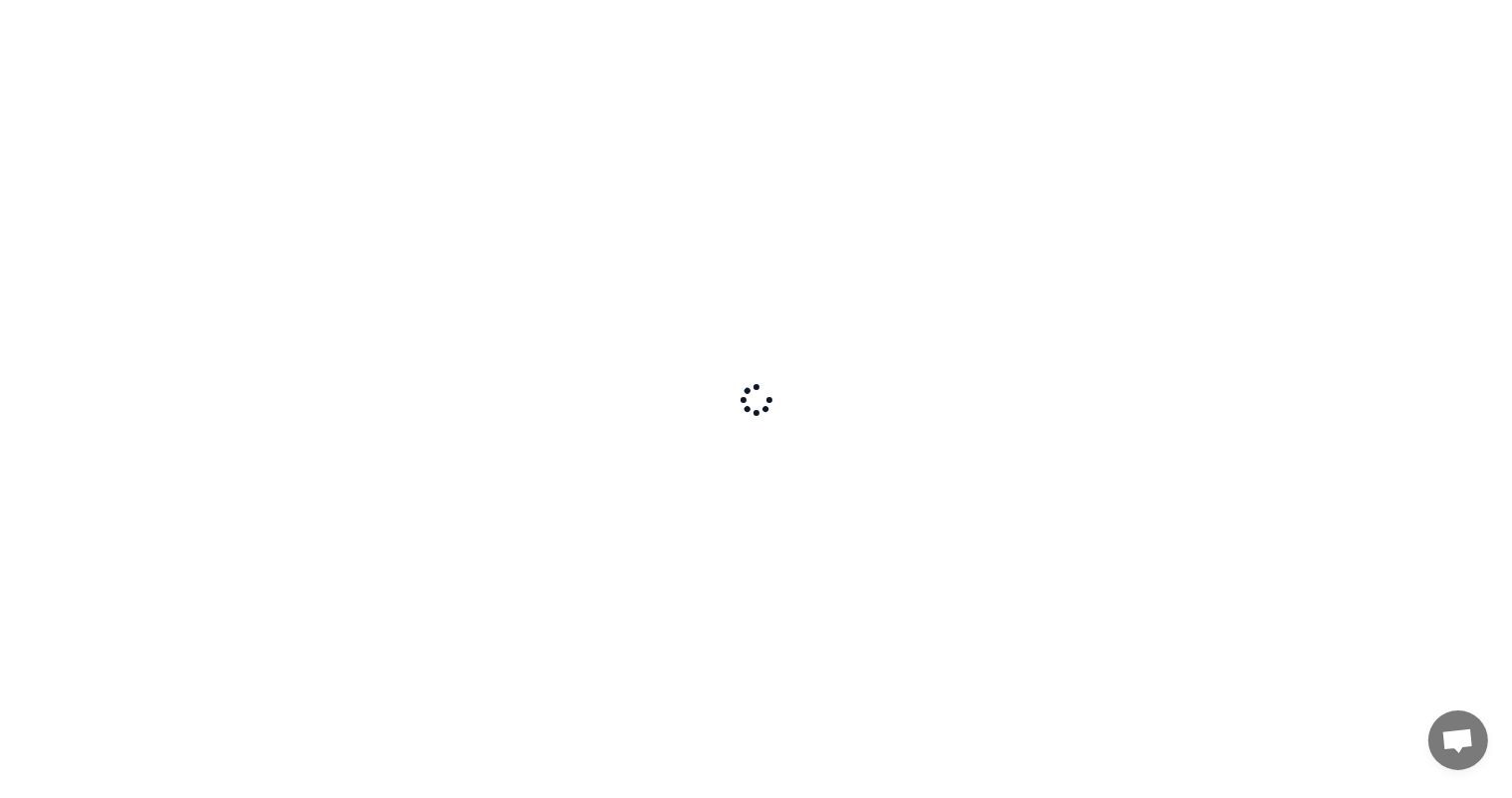 scroll, scrollTop: 0, scrollLeft: 0, axis: both 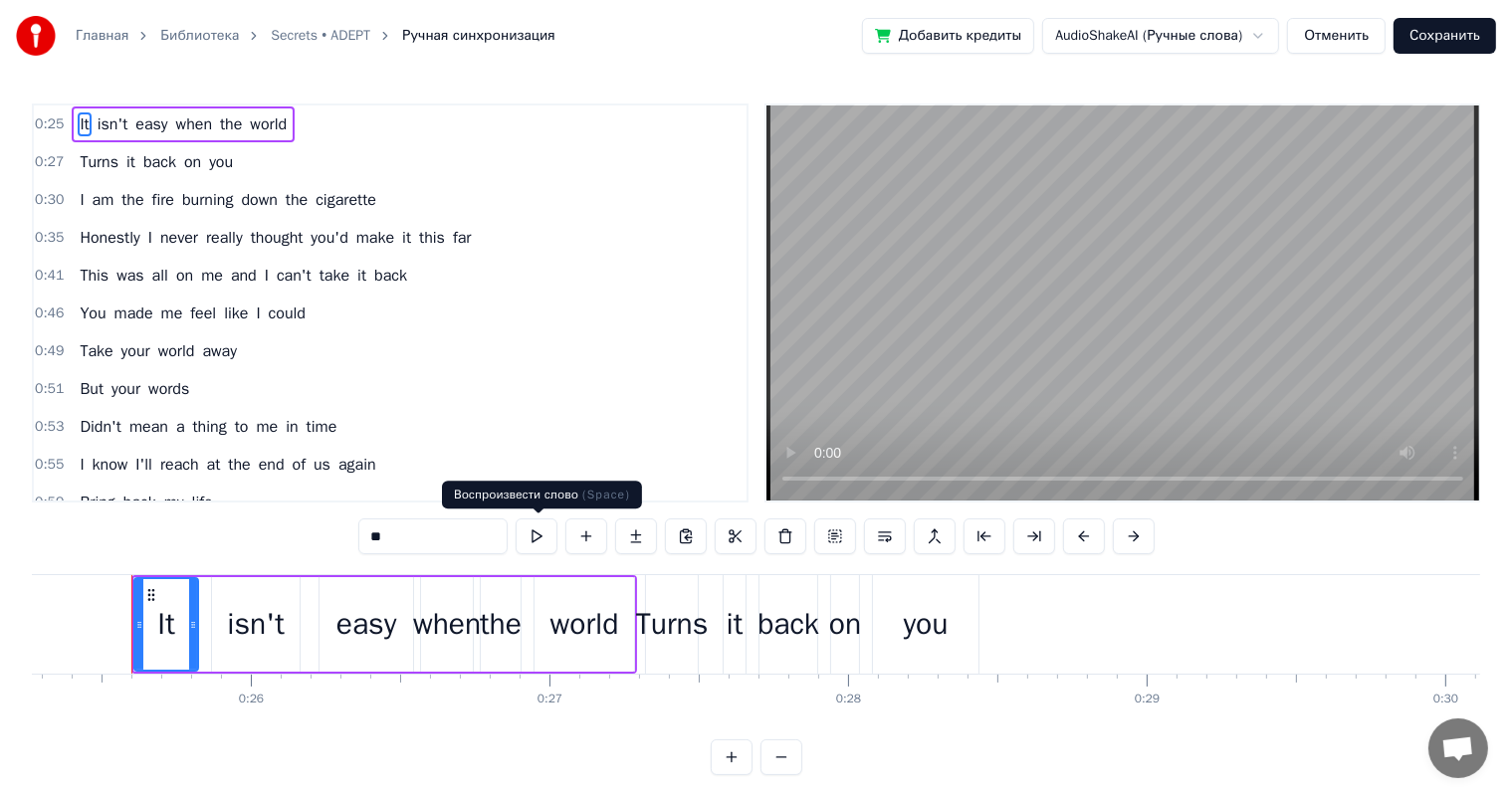click at bounding box center [537, 536] 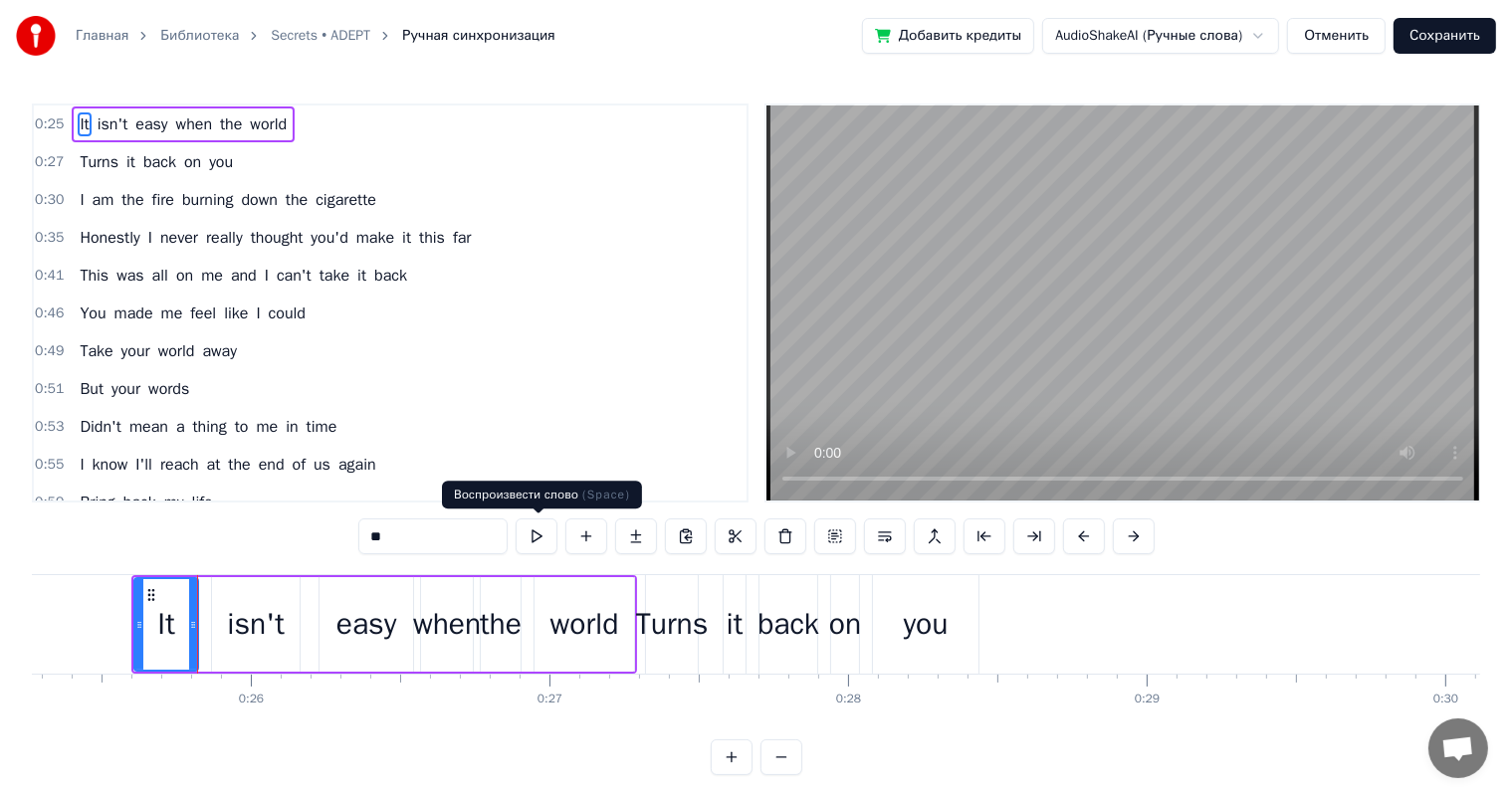 click at bounding box center (537, 536) 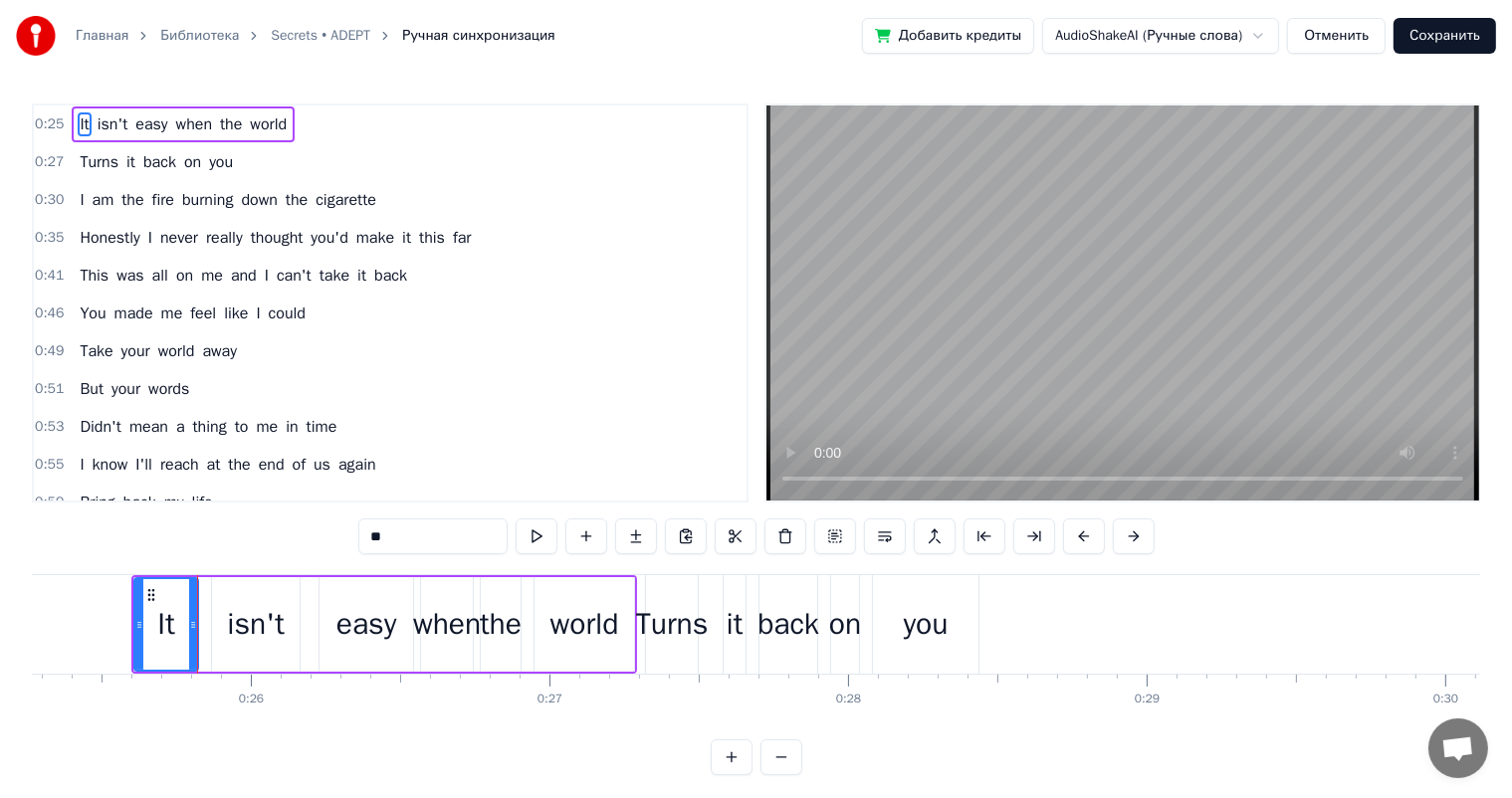 click at bounding box center (537, 536) 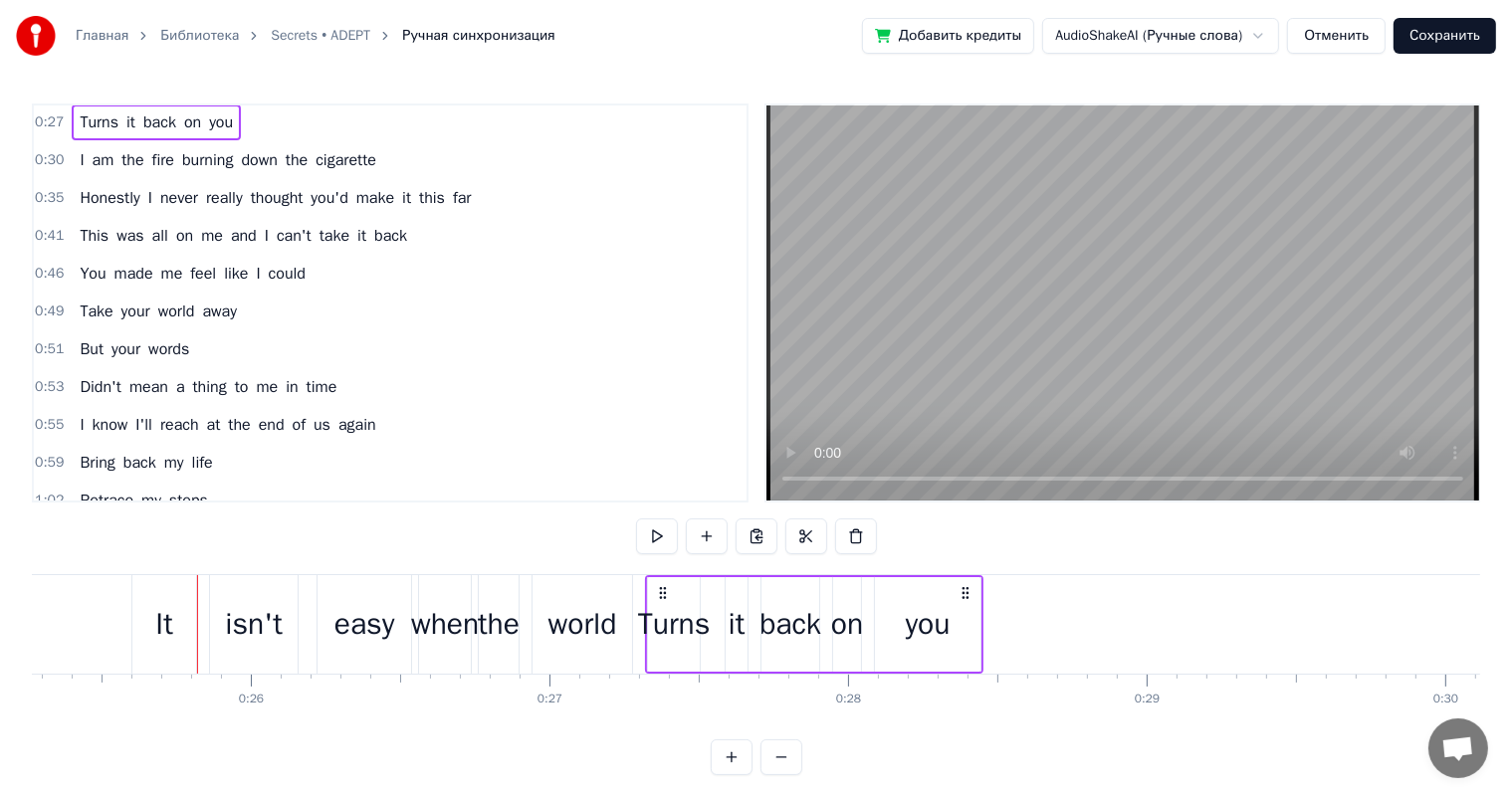 scroll, scrollTop: 92, scrollLeft: 0, axis: vertical 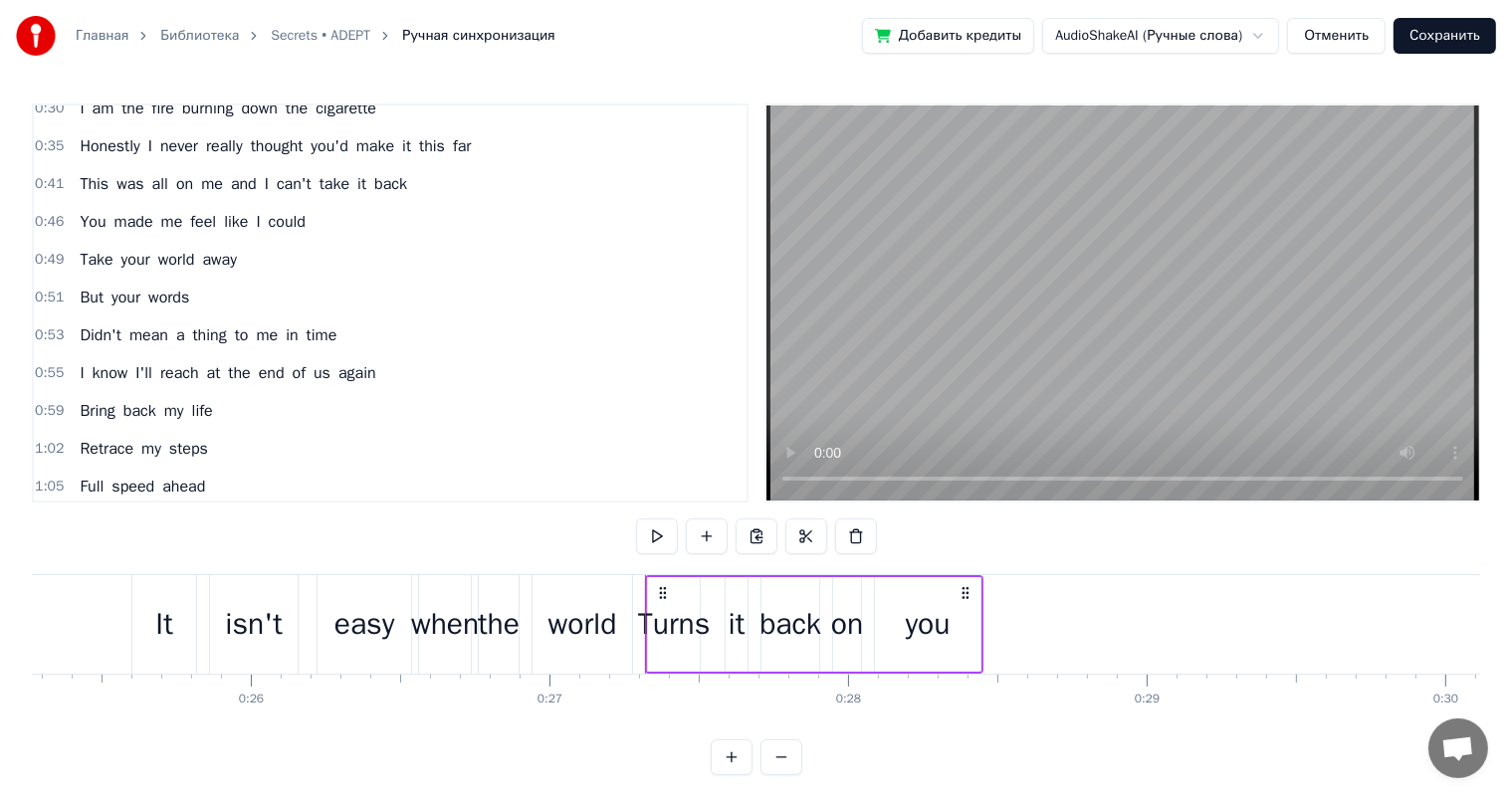 click at bounding box center (756, 538) 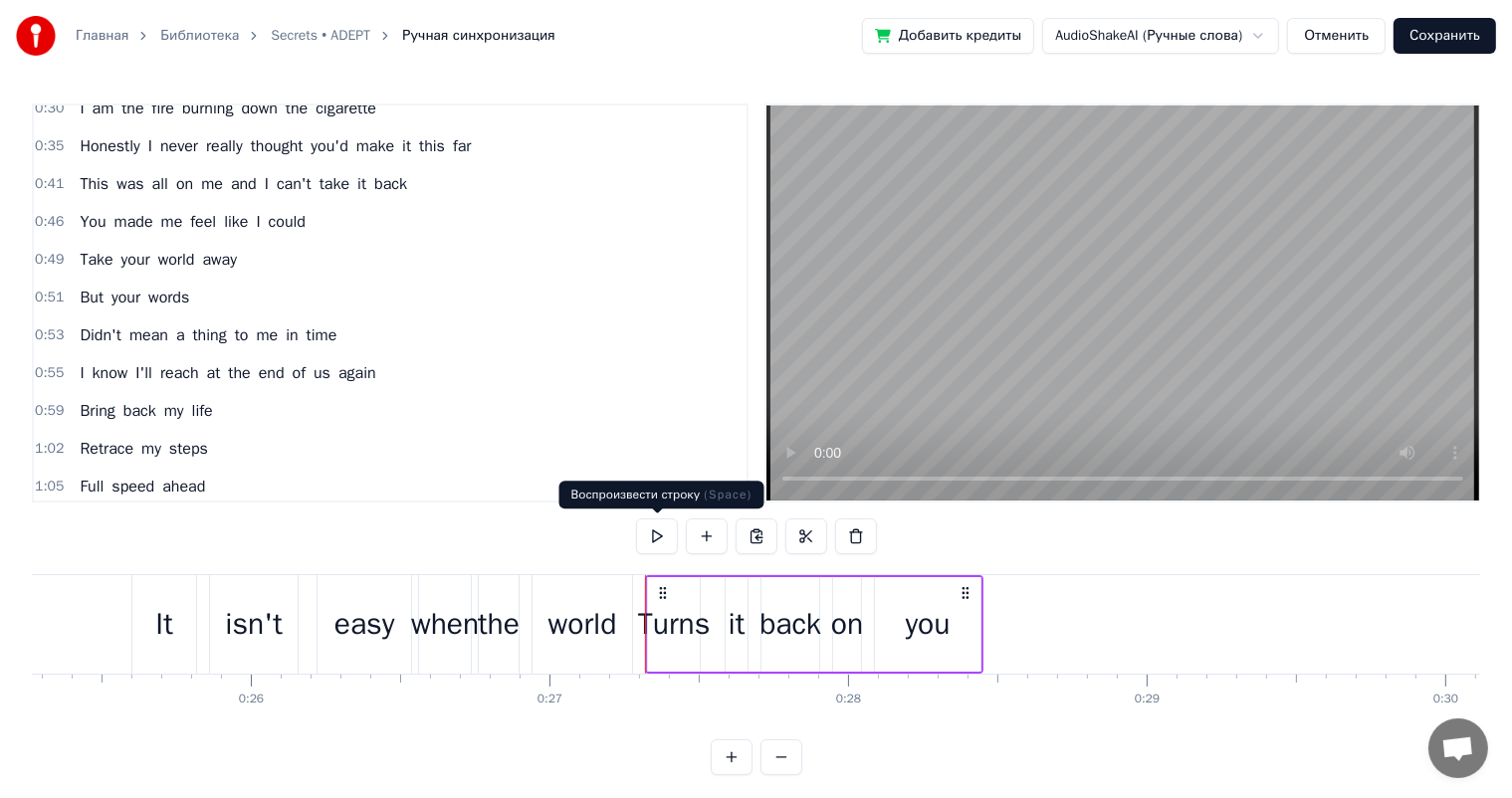 click at bounding box center [657, 536] 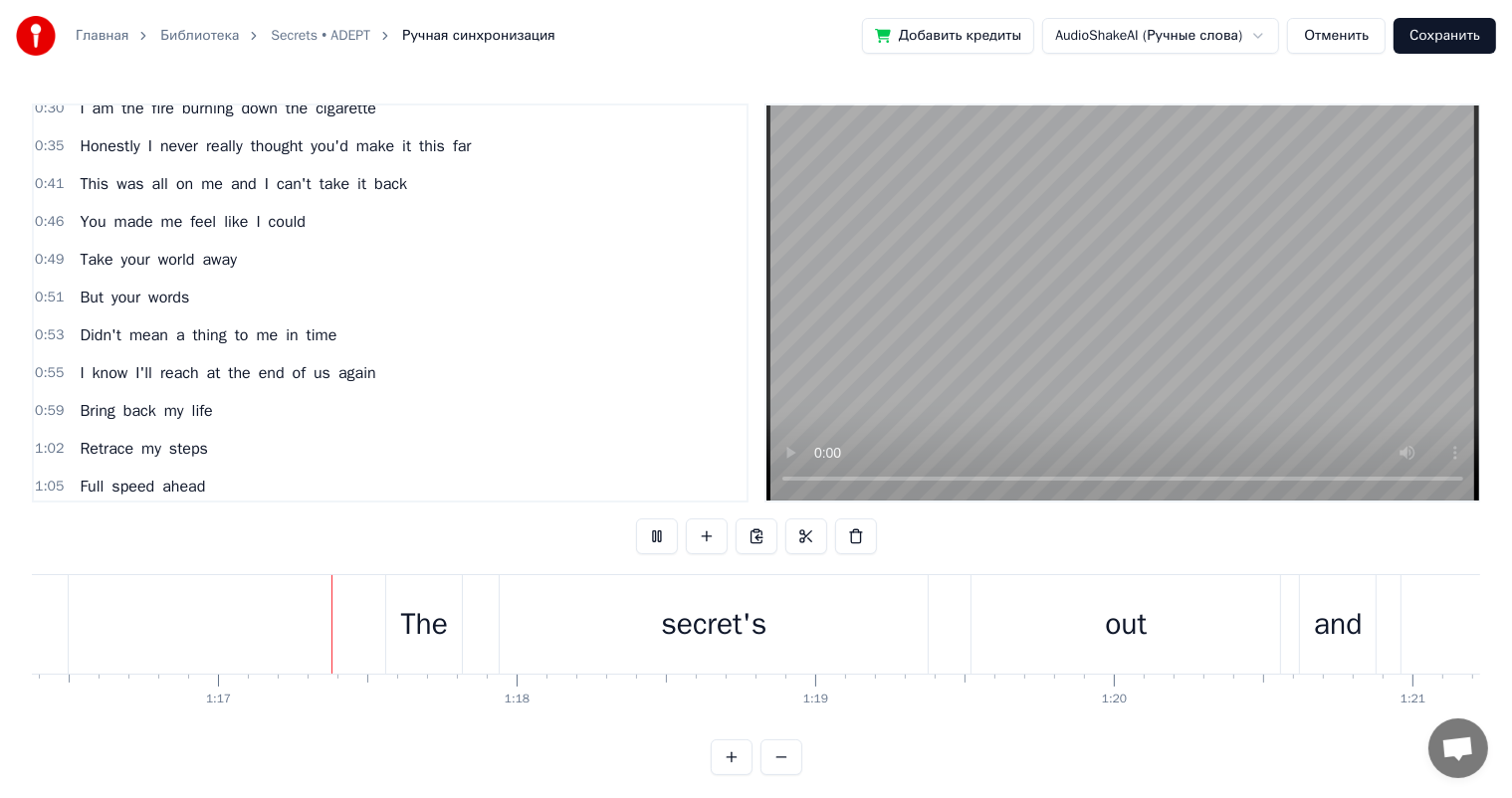 scroll, scrollTop: 0, scrollLeft: 22808, axis: horizontal 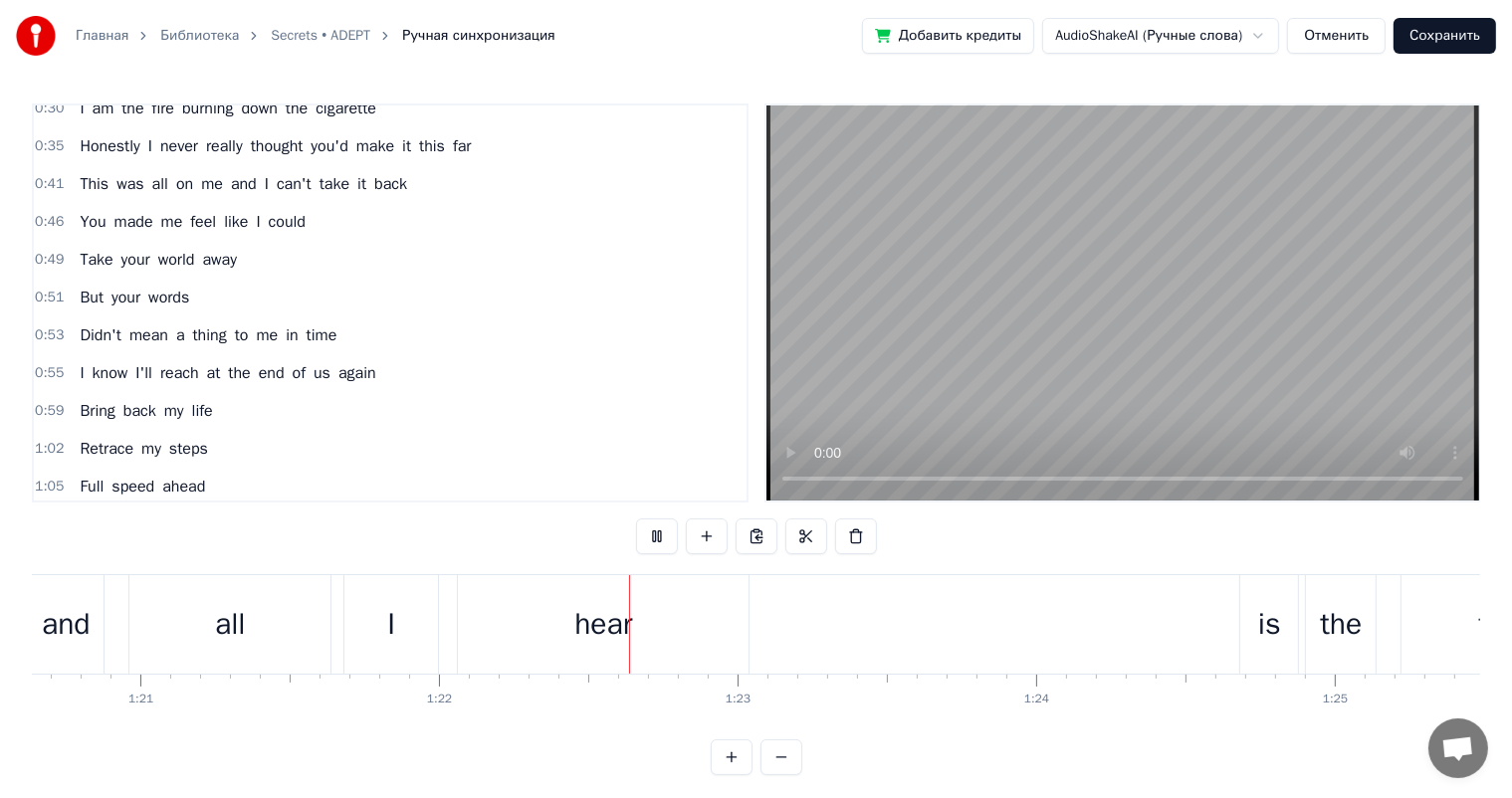 type 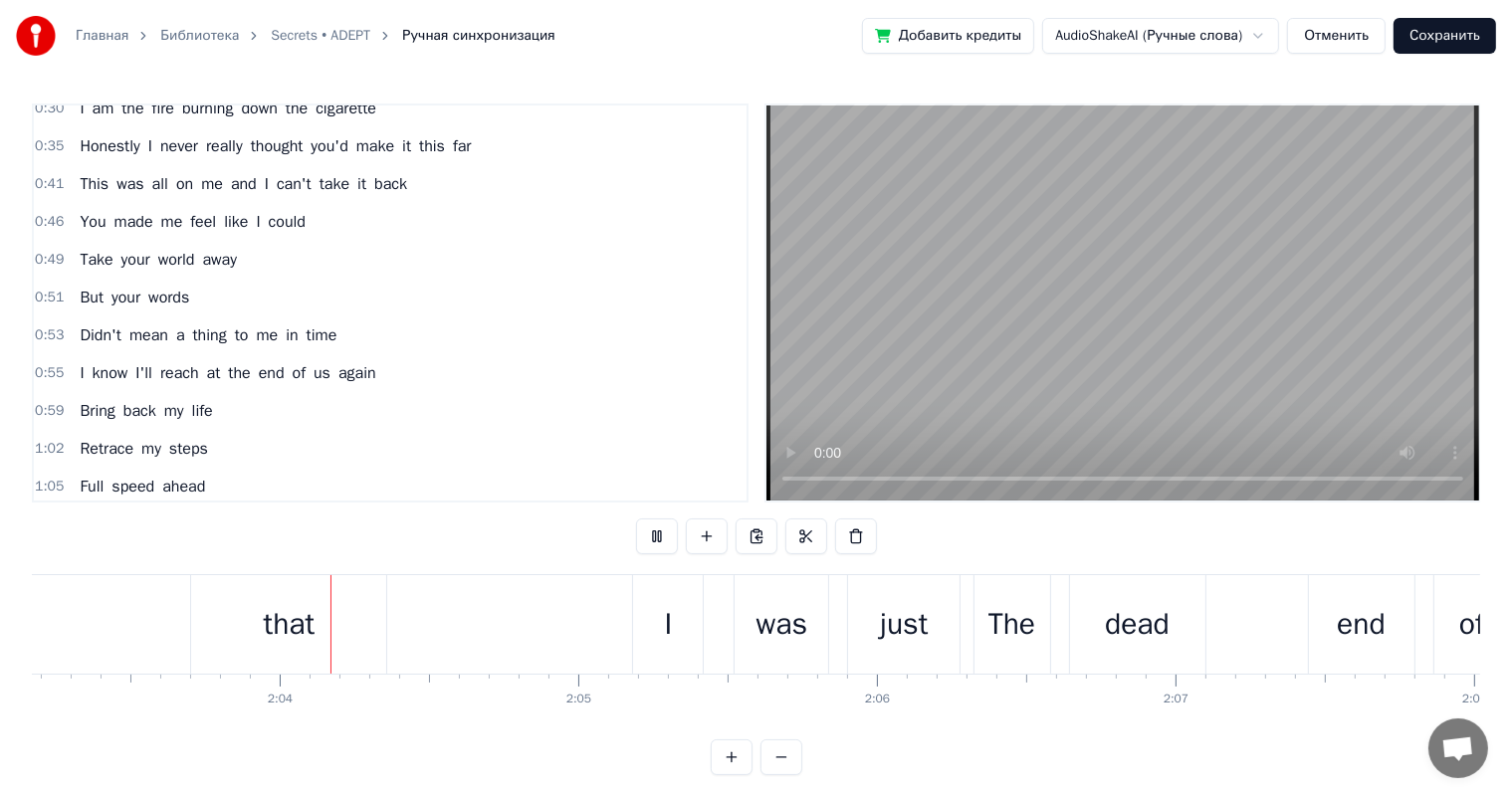 scroll, scrollTop: 0, scrollLeft: 36793, axis: horizontal 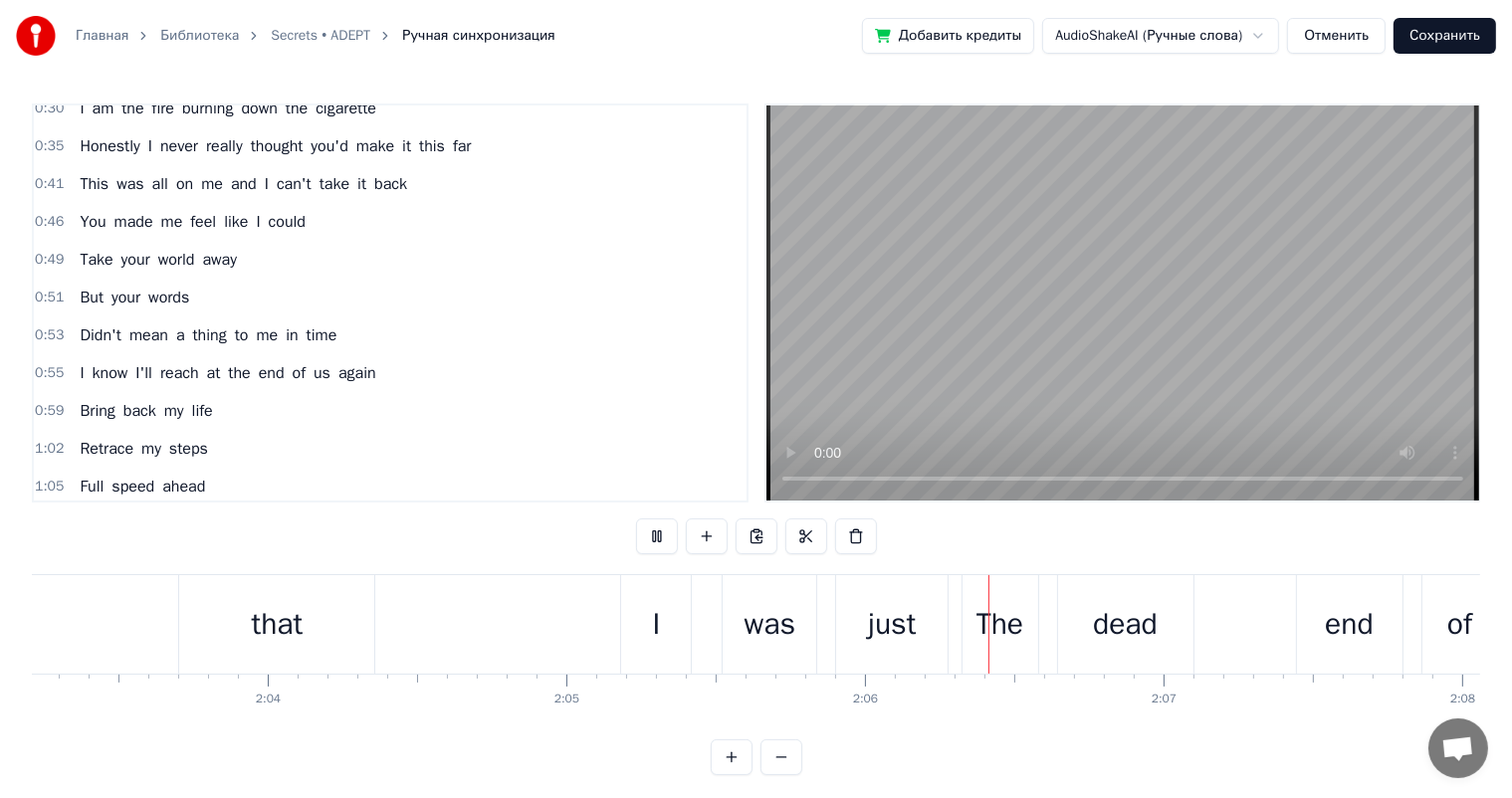 click on "I" at bounding box center (656, 624) 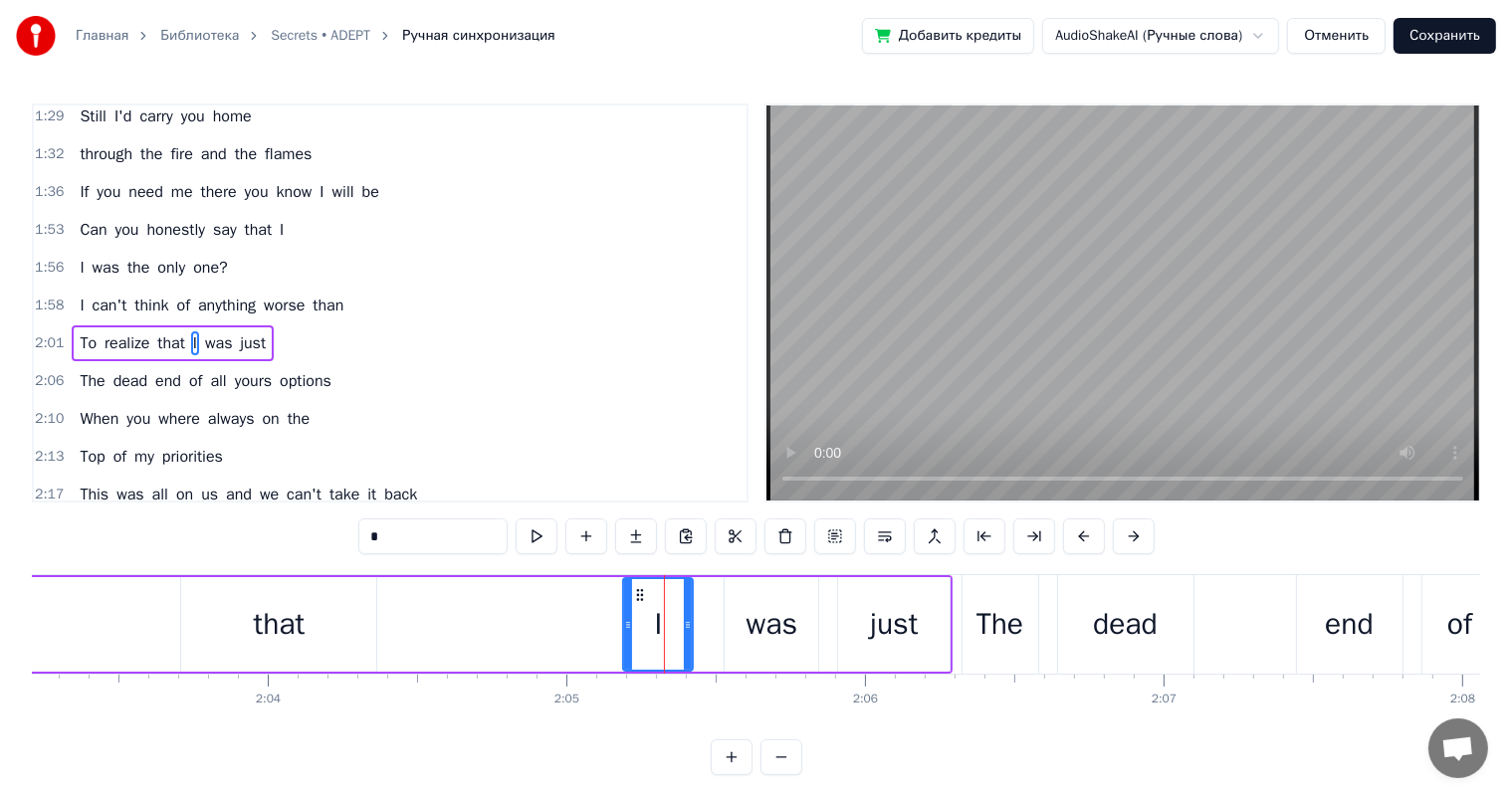 scroll, scrollTop: 662, scrollLeft: 0, axis: vertical 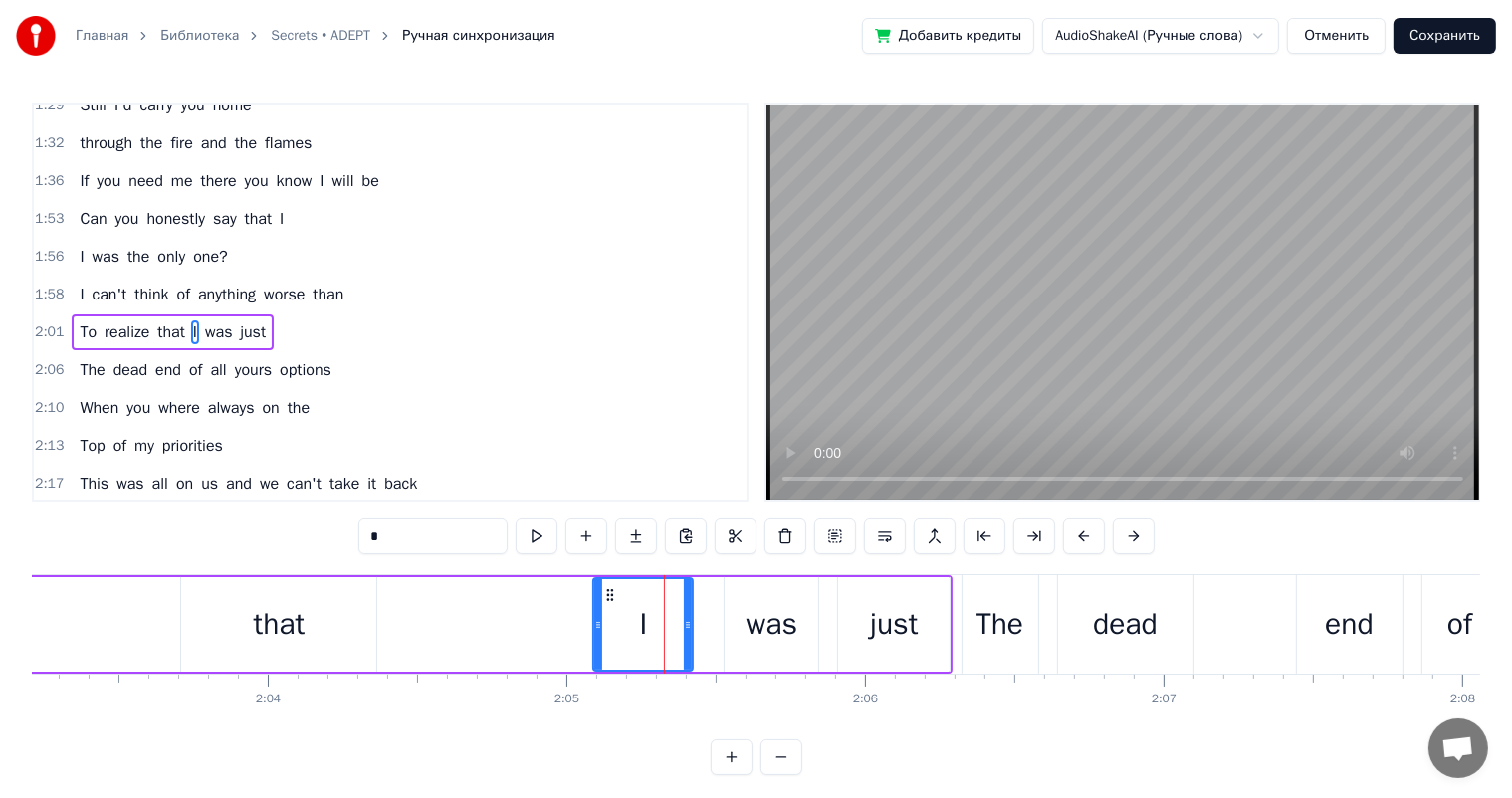 drag, startPoint x: 627, startPoint y: 613, endPoint x: 597, endPoint y: 619, distance: 30.594117 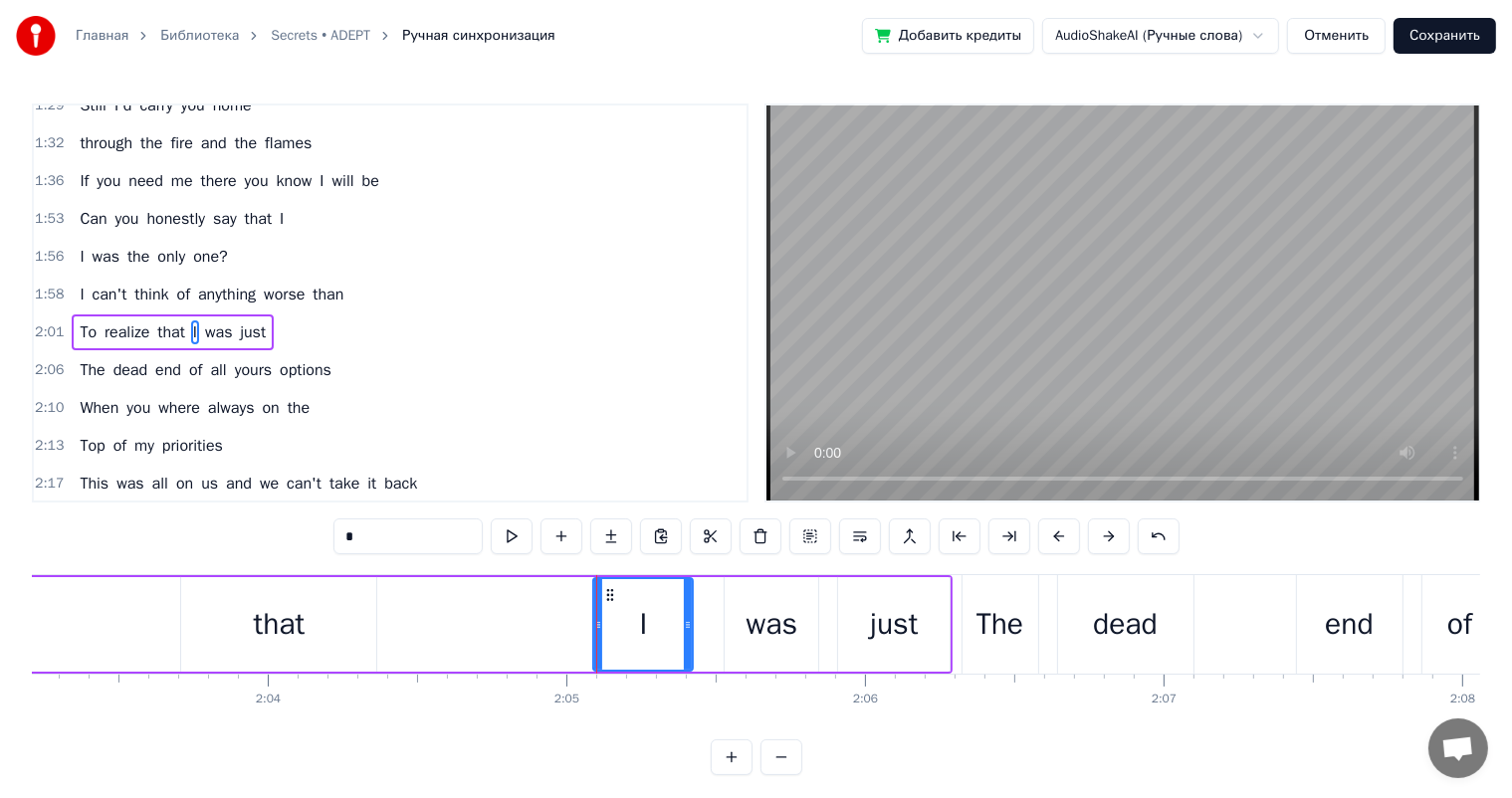 click on "To realize that I was just" at bounding box center [204, 624] 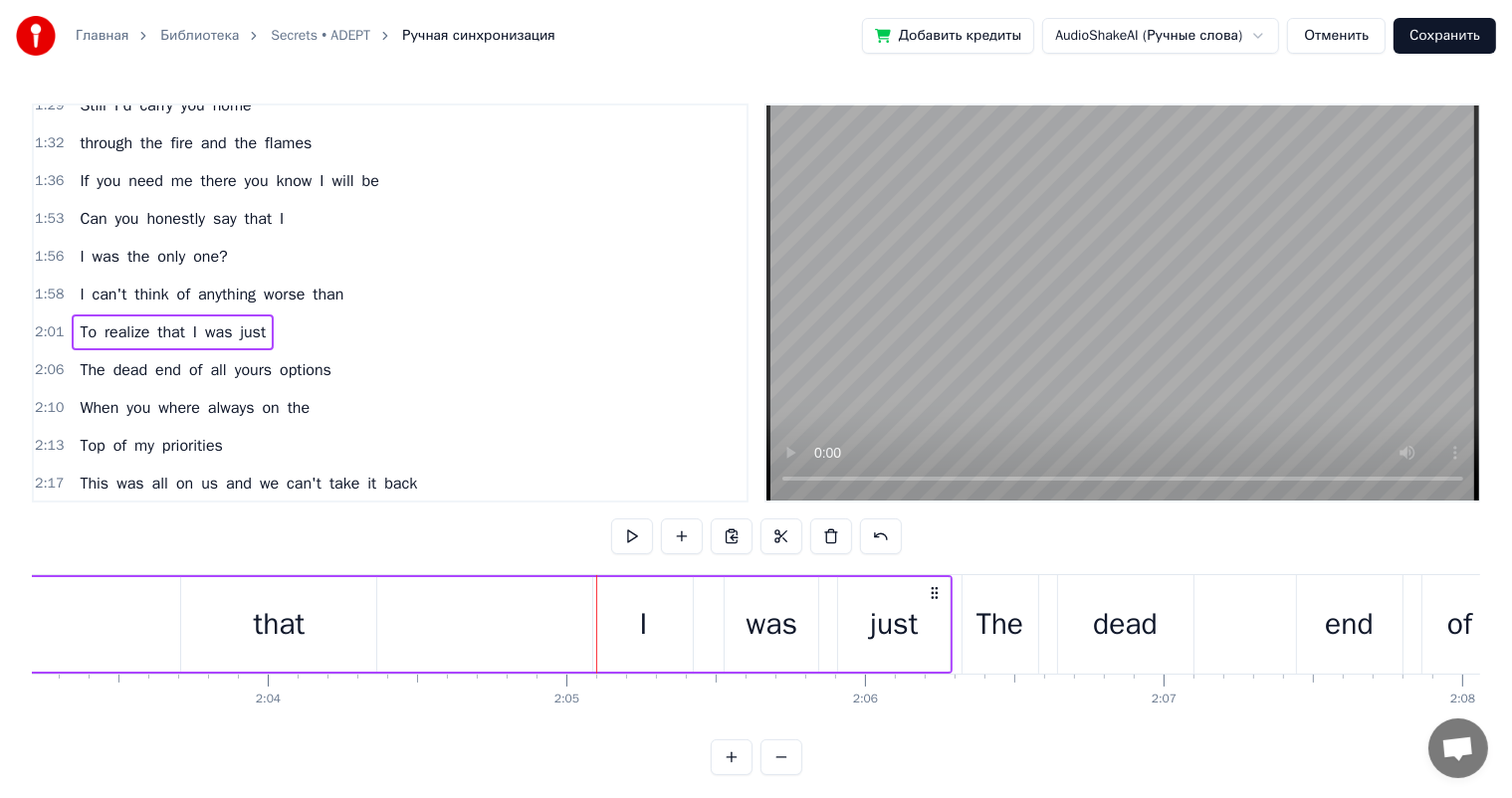 click on "To realize that I was just" at bounding box center (204, 624) 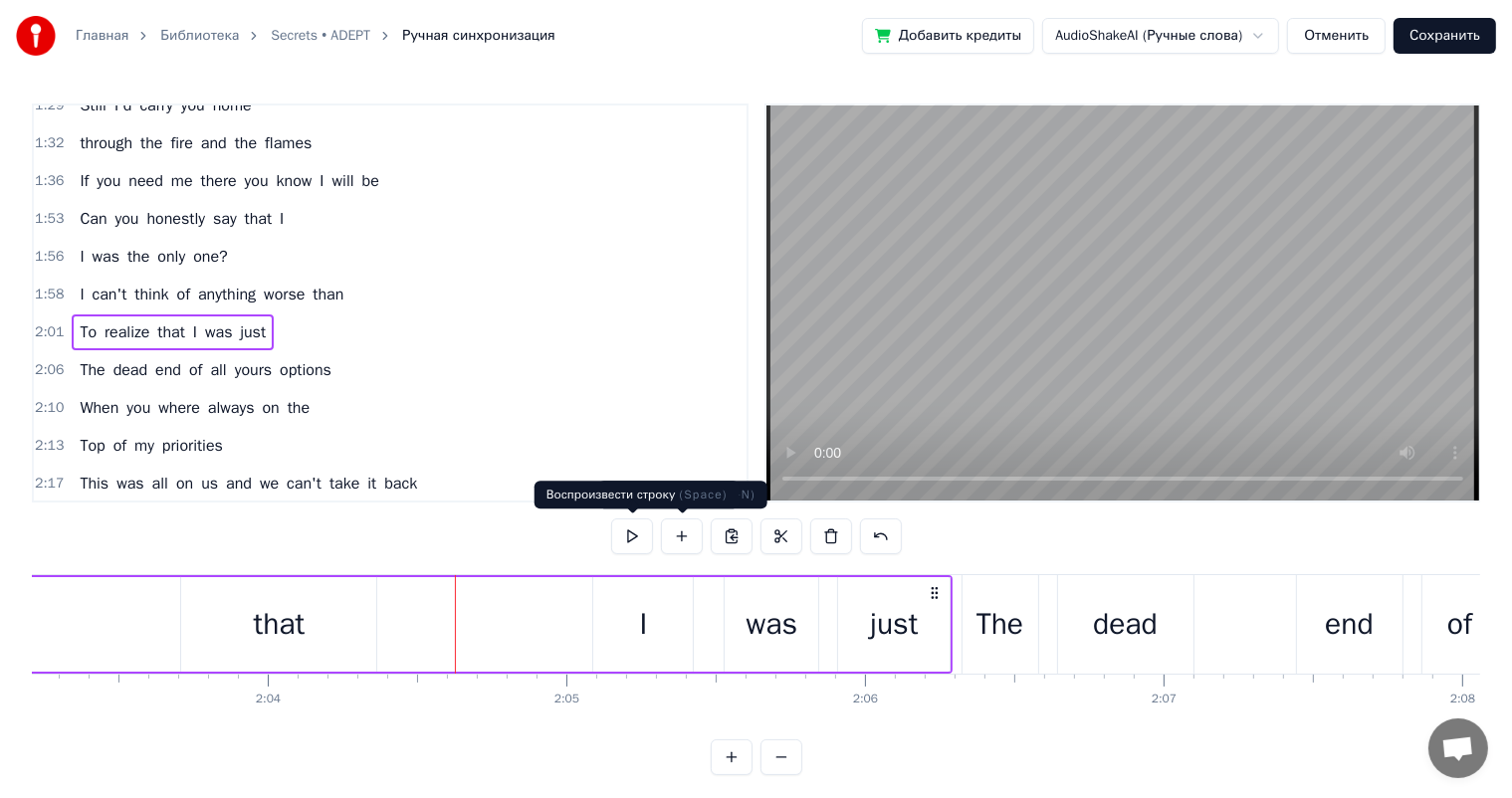 click at bounding box center [632, 536] 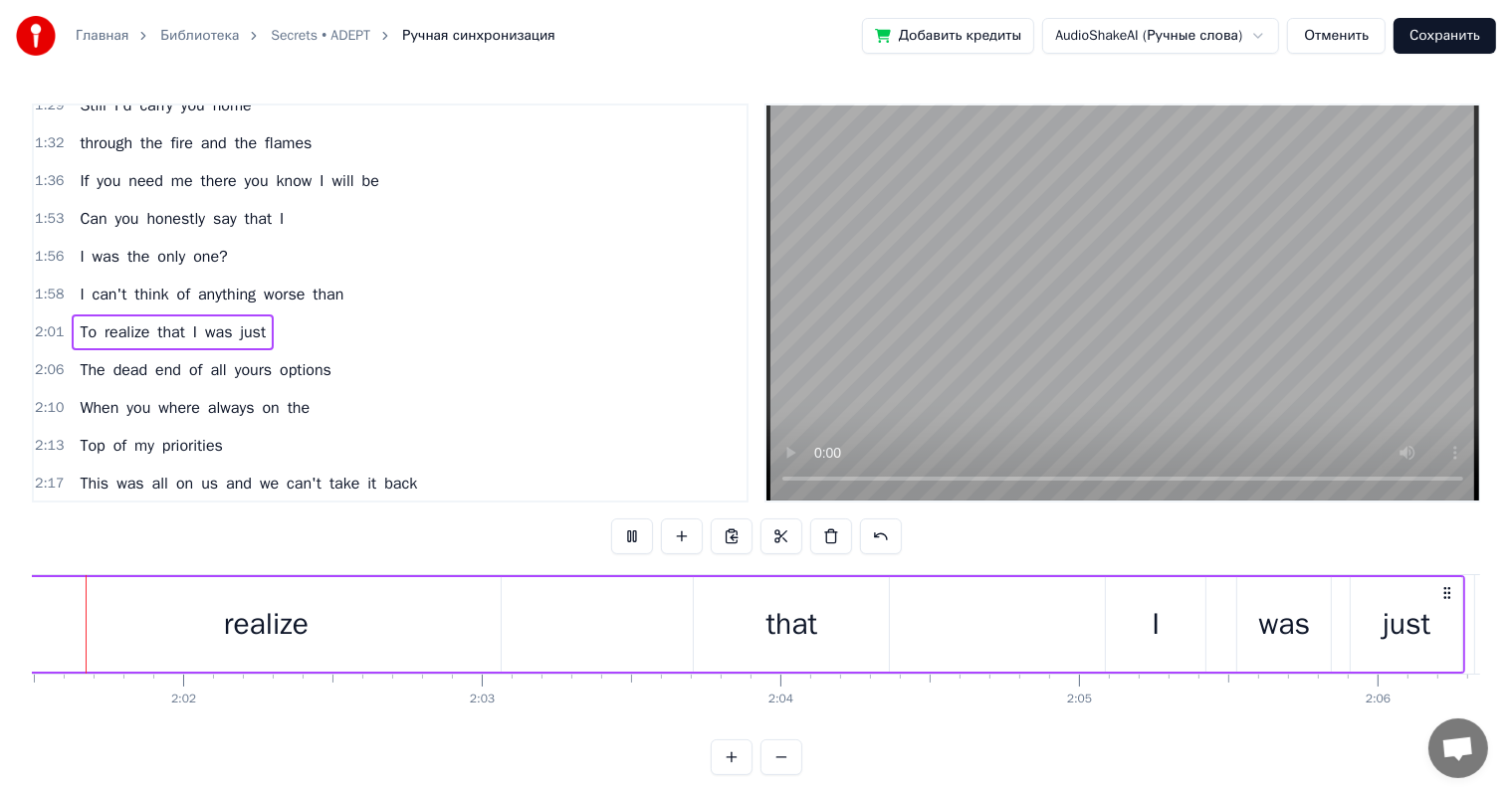 scroll, scrollTop: 0, scrollLeft: 36184, axis: horizontal 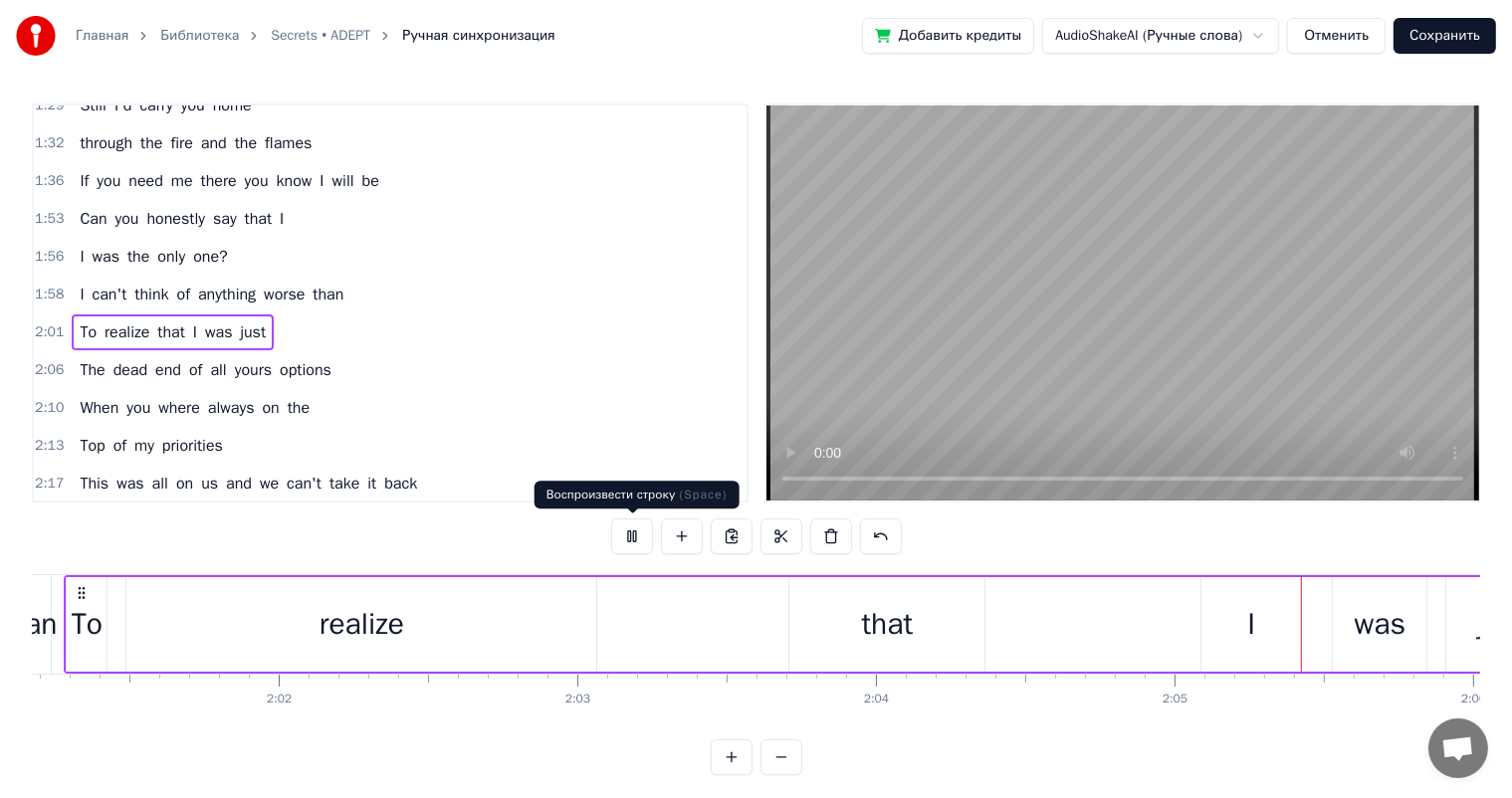 click at bounding box center [632, 536] 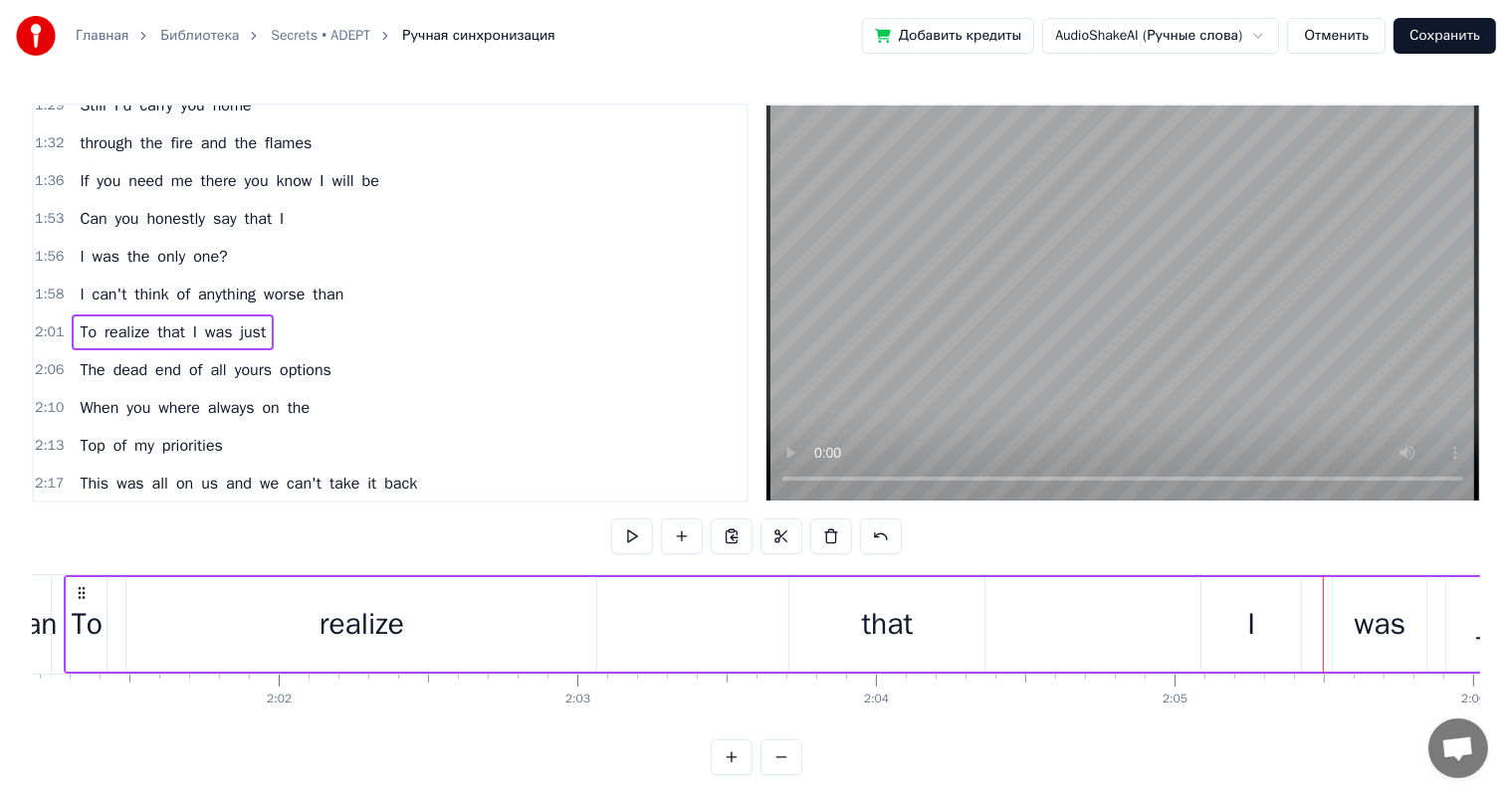 click on "To realize that I was just" at bounding box center [812, 624] 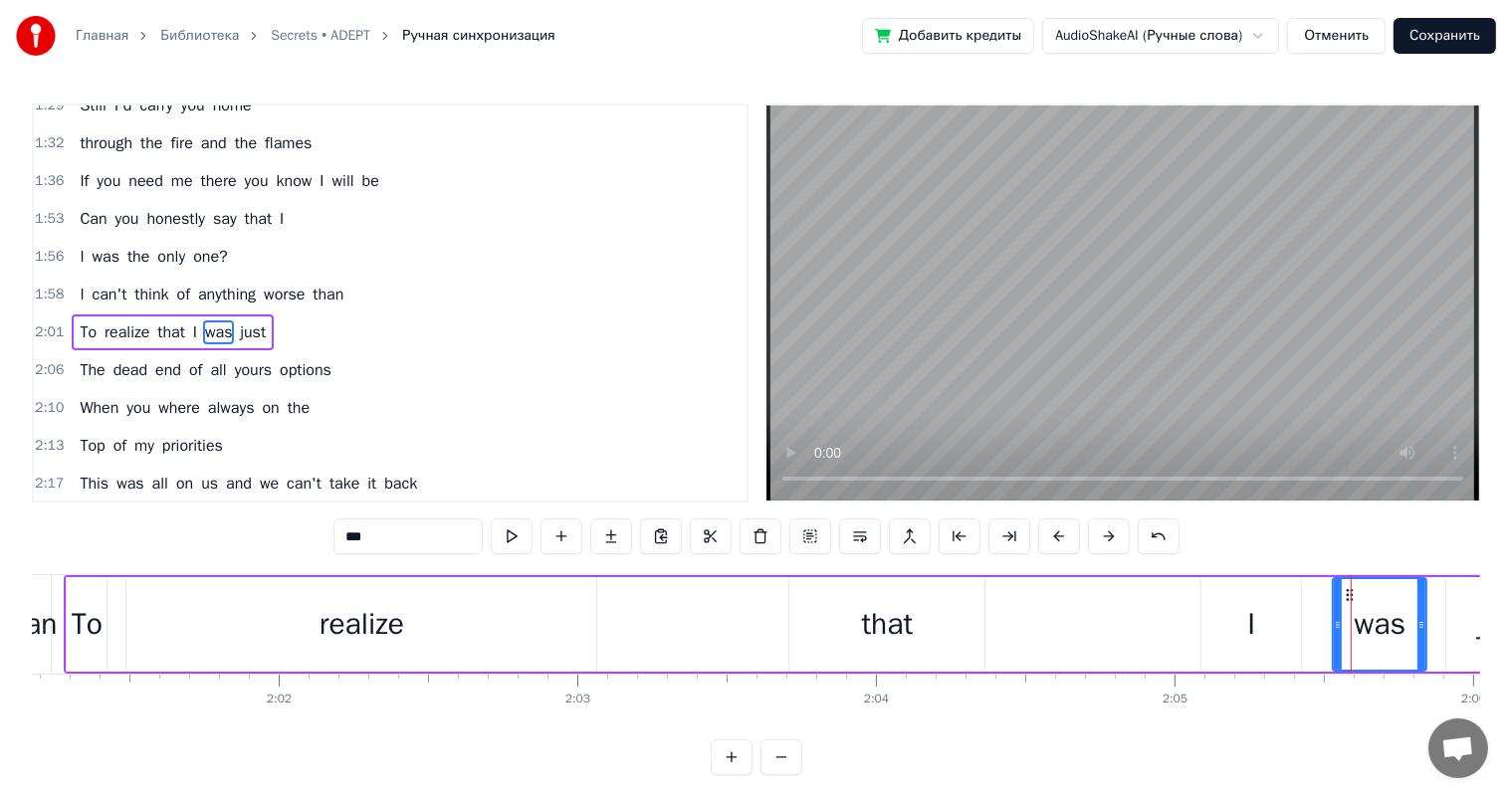click on "I" at bounding box center (1251, 624) 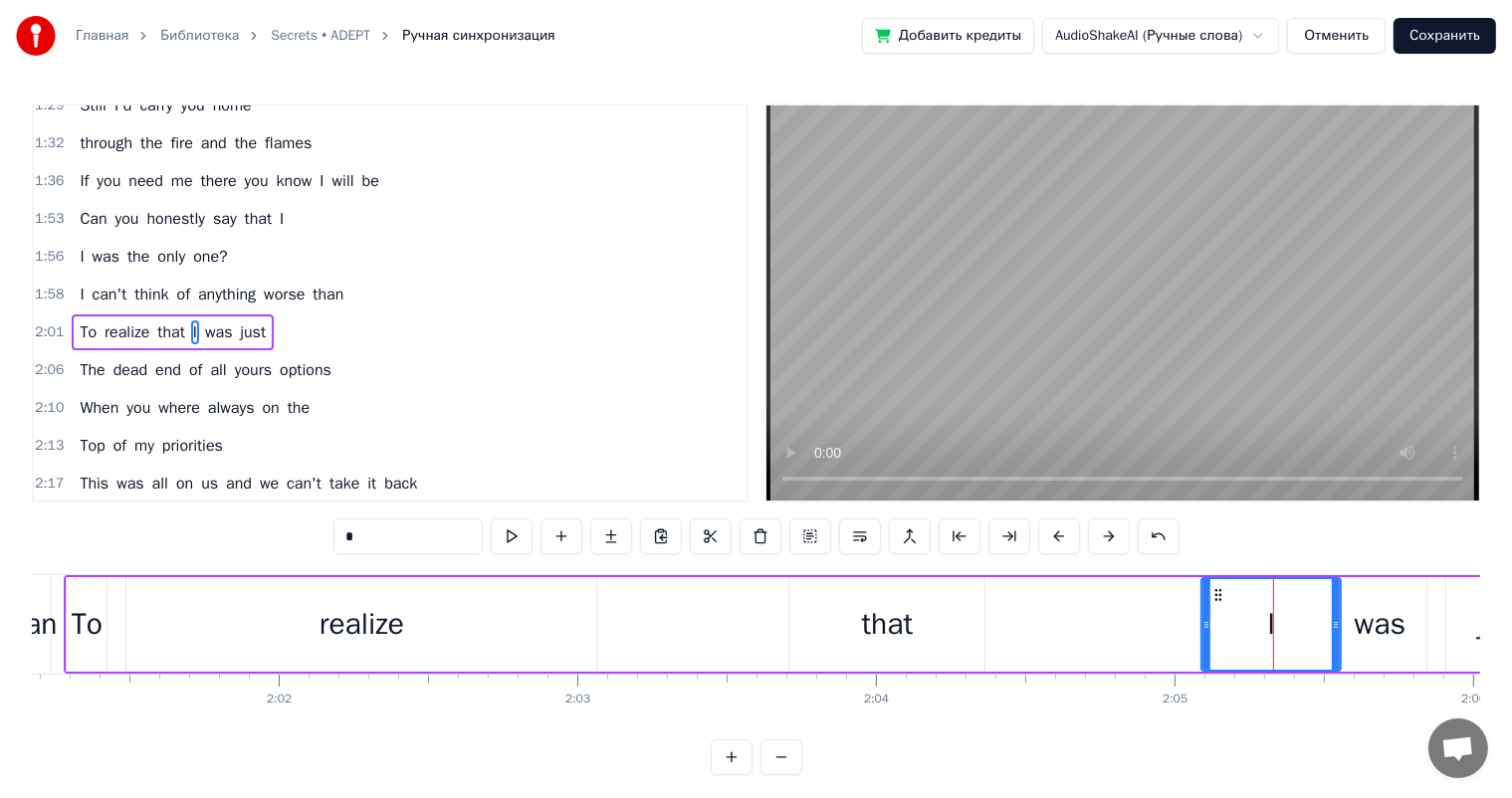 drag, startPoint x: 1298, startPoint y: 626, endPoint x: 1339, endPoint y: 649, distance: 47.010637 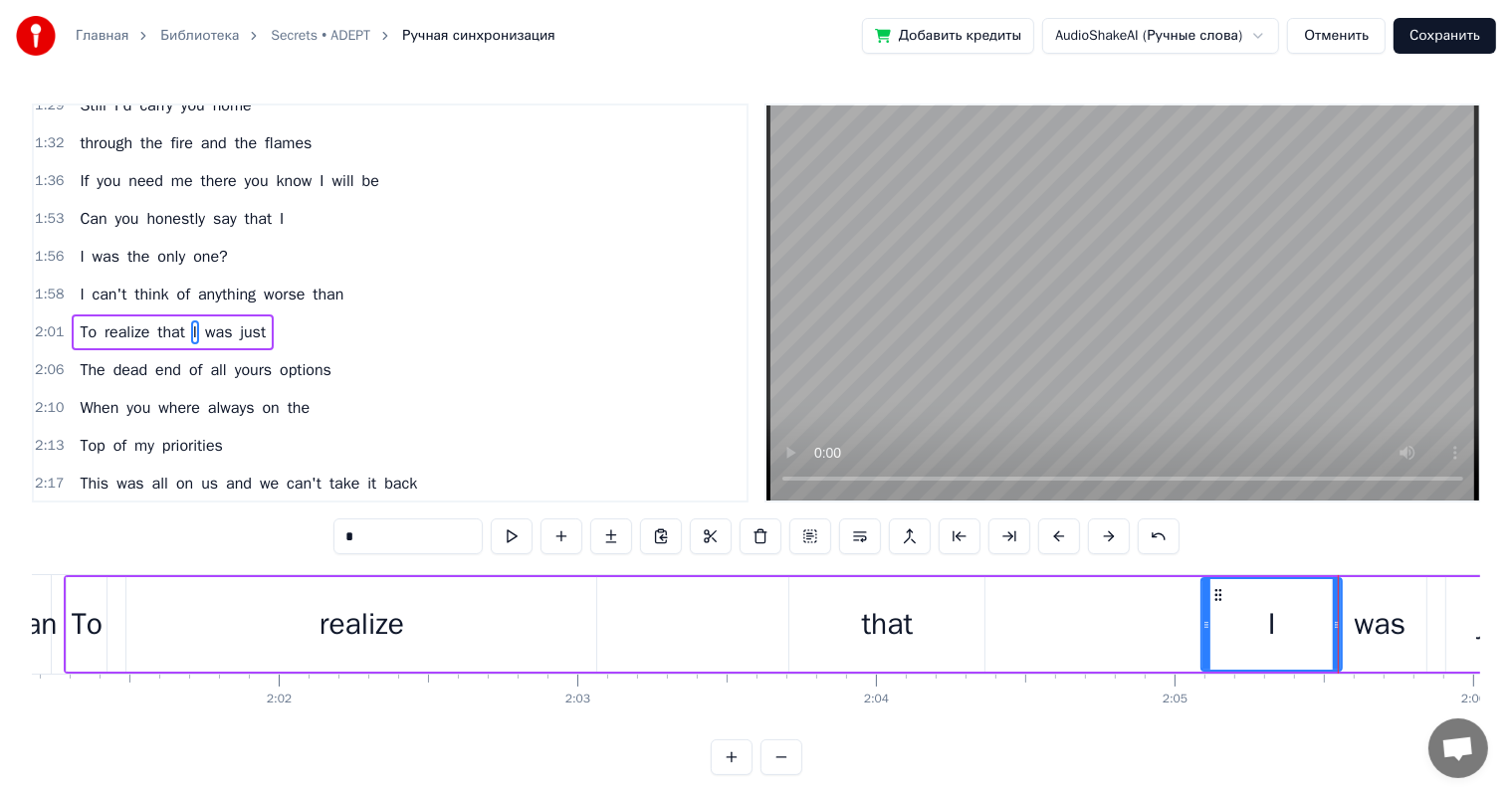 click on "0:27 Turns it back on you 0:30 I am the fire burning down the cigarette 0:35 Honestly I never really thought you'd make it this far 0:41 This was all on me and I can't take it back 0:46 You made me feel like I could 0:49 Take your world away 0:51 But your words 0:53 Didn't mean a thing to me in time 0:55 I know I'll reach at the end of us again 0:59 Bring back my life 1:02 Retrace my steps 1:05 Full speed ahead 1:08 Don't back this out 1:11 This was all on you, and you can't take it back 1:17 The secret's out and all I hear is 1:24 the fire burning down our bridges 1:29 Still I'd carry you home 1:32 through the fire and the flames 1:36 If you need me there you know I will be 1:53 Can you honestly say that I 1:56 I was the only one? 1:58 I can't think of anything worse than 2:01 To realize that I was just 2:06 The dead end of all yours options 2:10 When you where always on the 2:13 Top of my priorities 2:17 This was all on us and we can't take it back 2:23 The secret's out and" at bounding box center [756, 439] 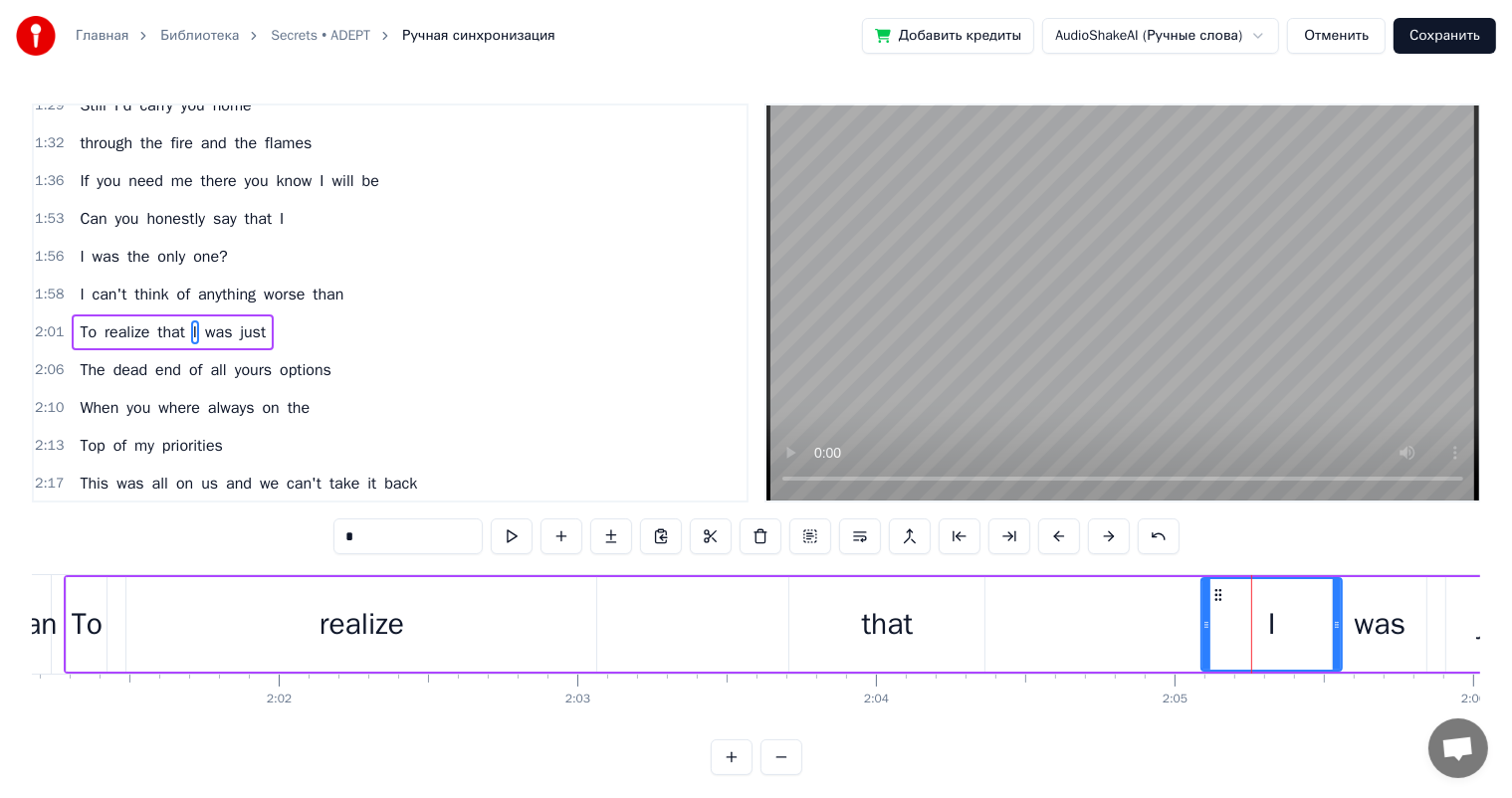 drag, startPoint x: 1248, startPoint y: 615, endPoint x: 1226, endPoint y: 630, distance: 26.627054 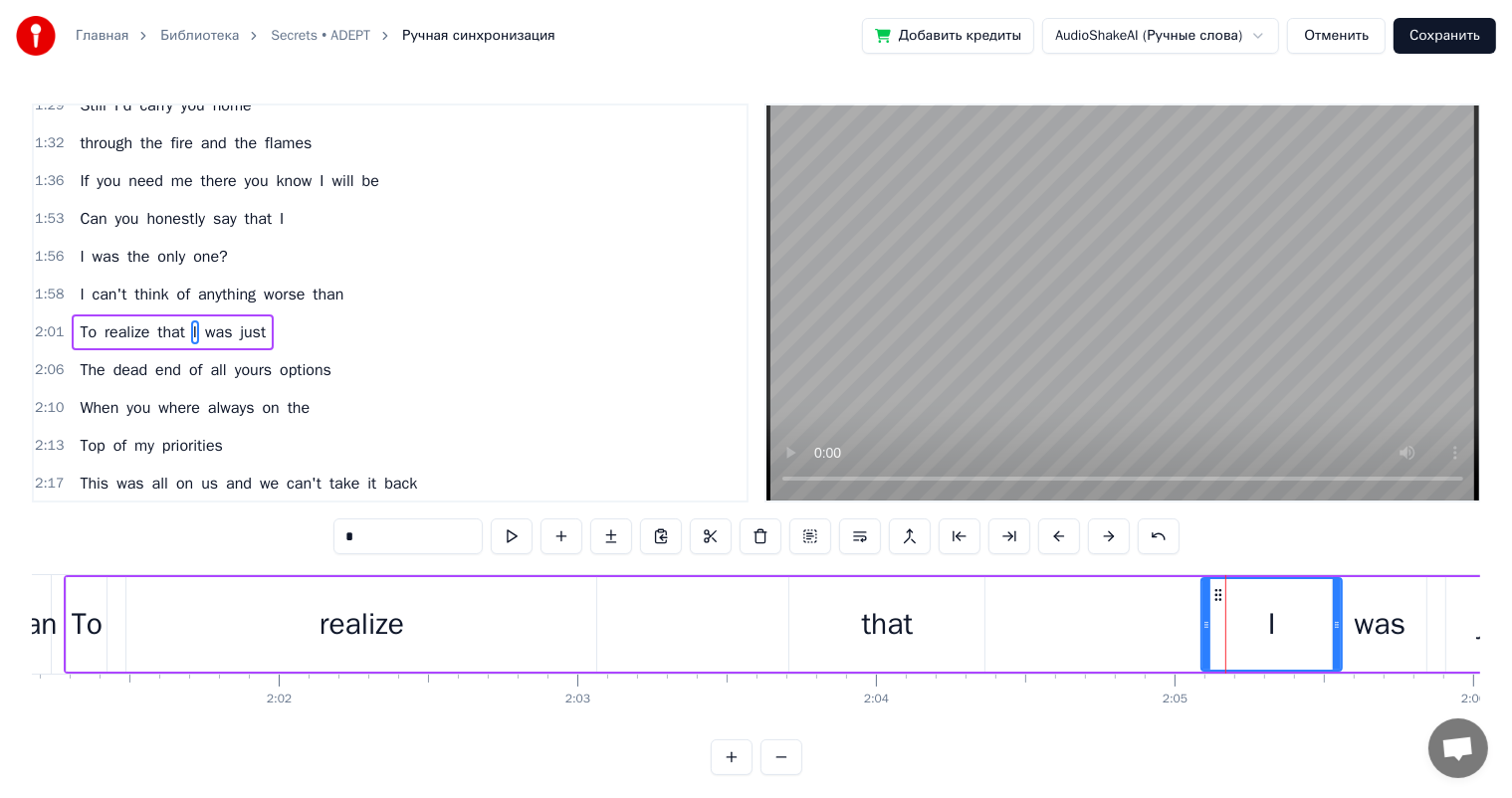 drag, startPoint x: 1238, startPoint y: 627, endPoint x: 1230, endPoint y: 634, distance: 10.630146 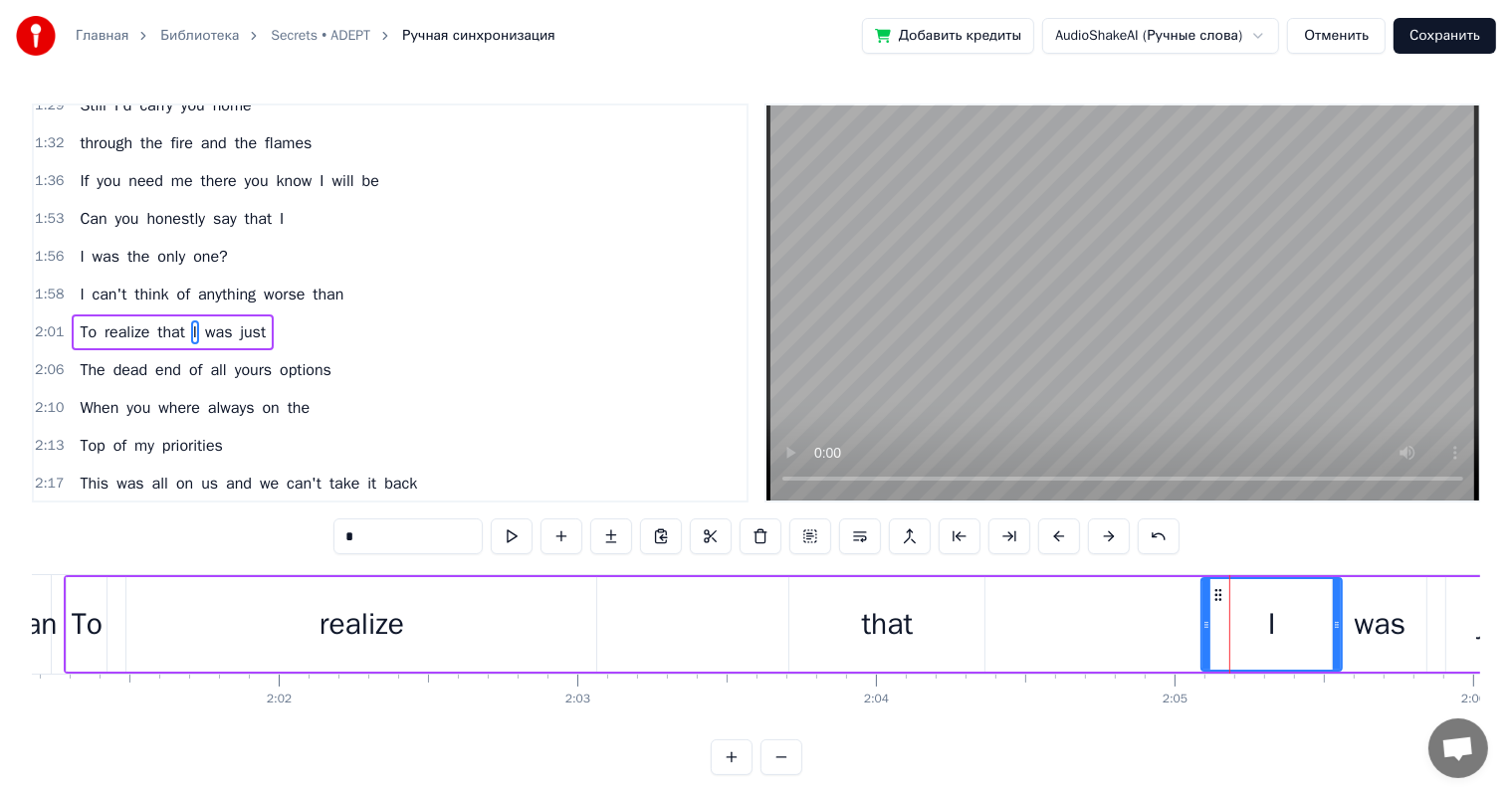 click on "To realize that I was just" at bounding box center [812, 624] 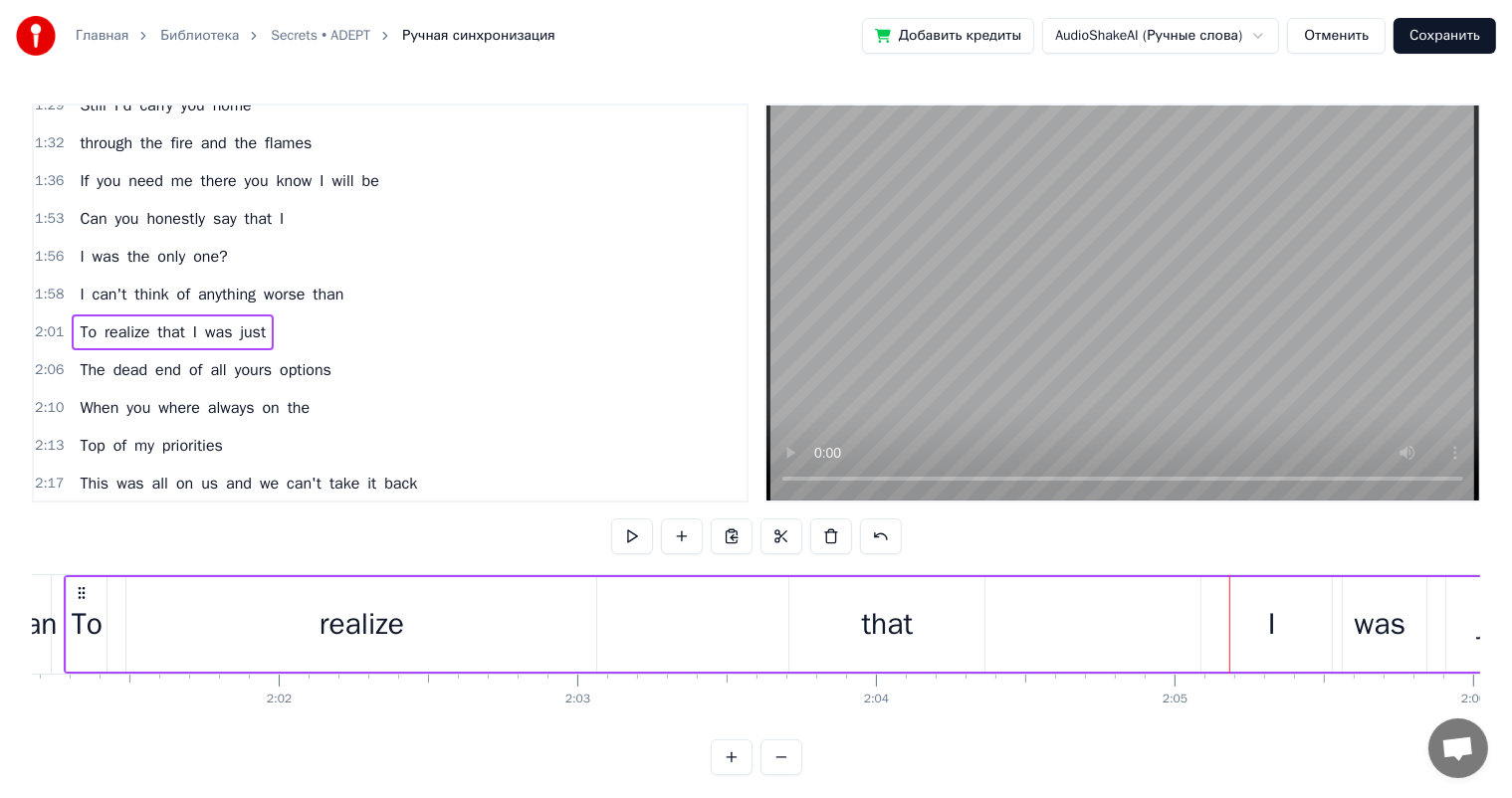 click on "To realize that I was just" at bounding box center [812, 624] 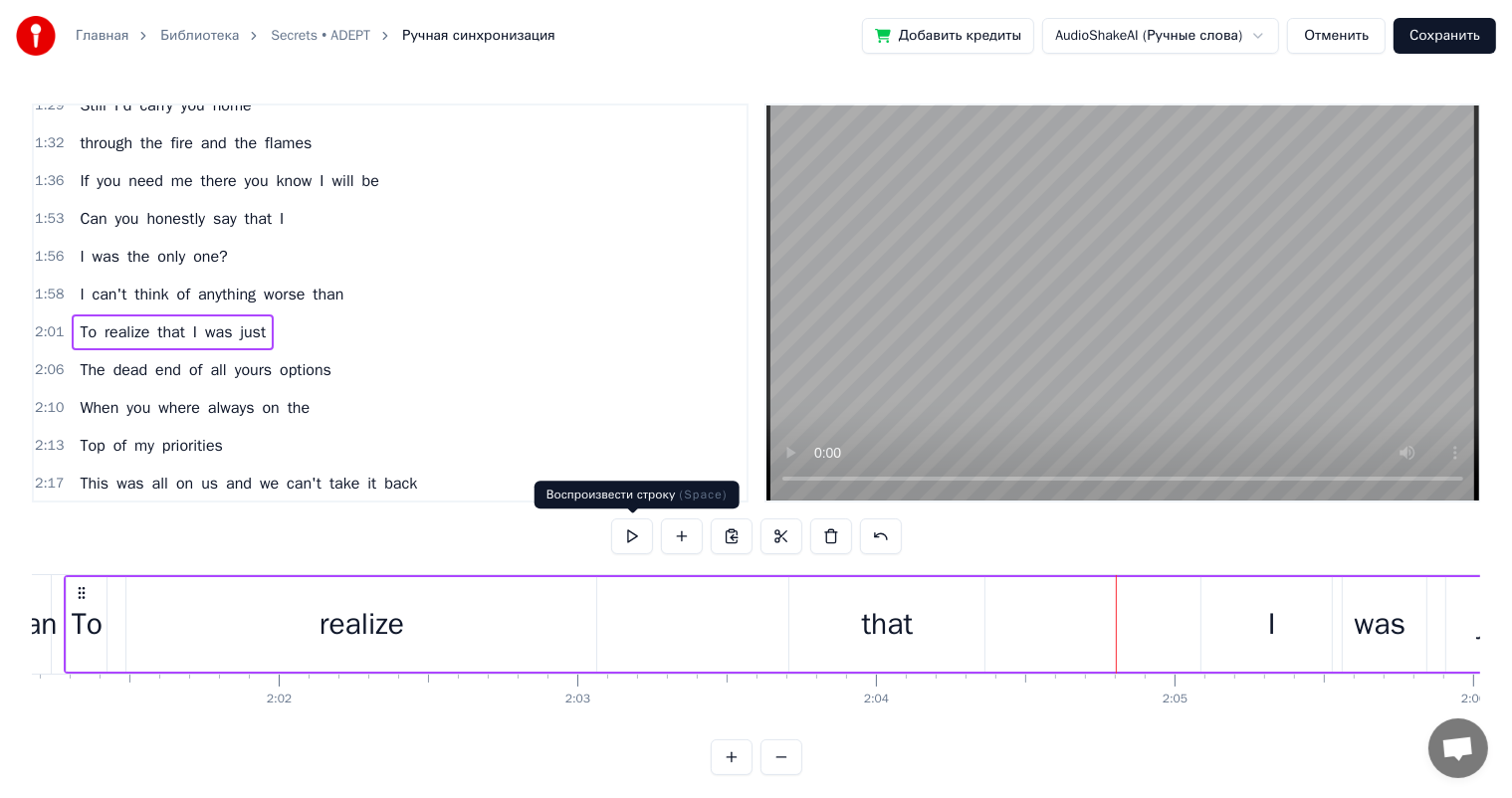 click at bounding box center [632, 536] 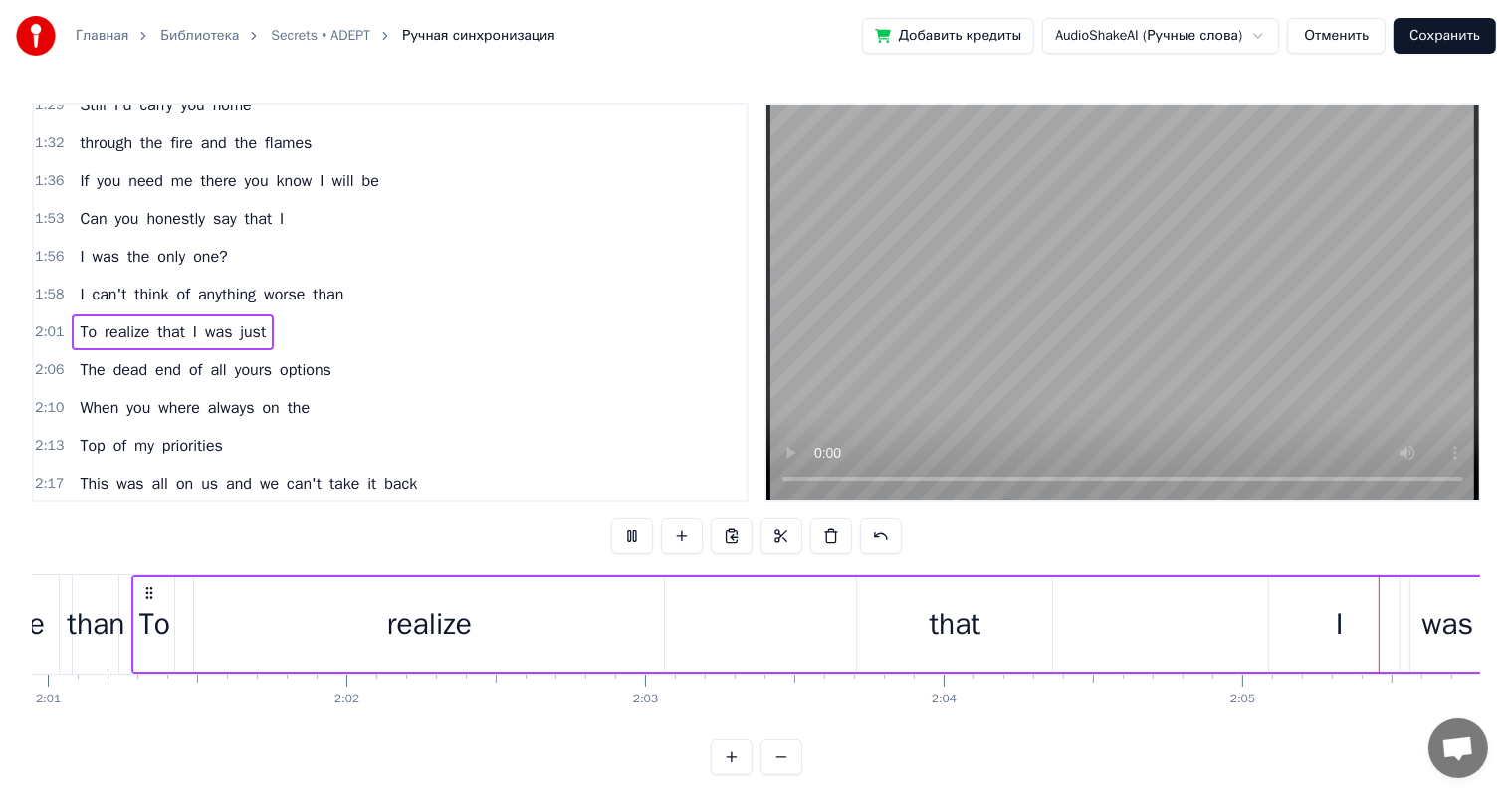 click at bounding box center [632, 536] 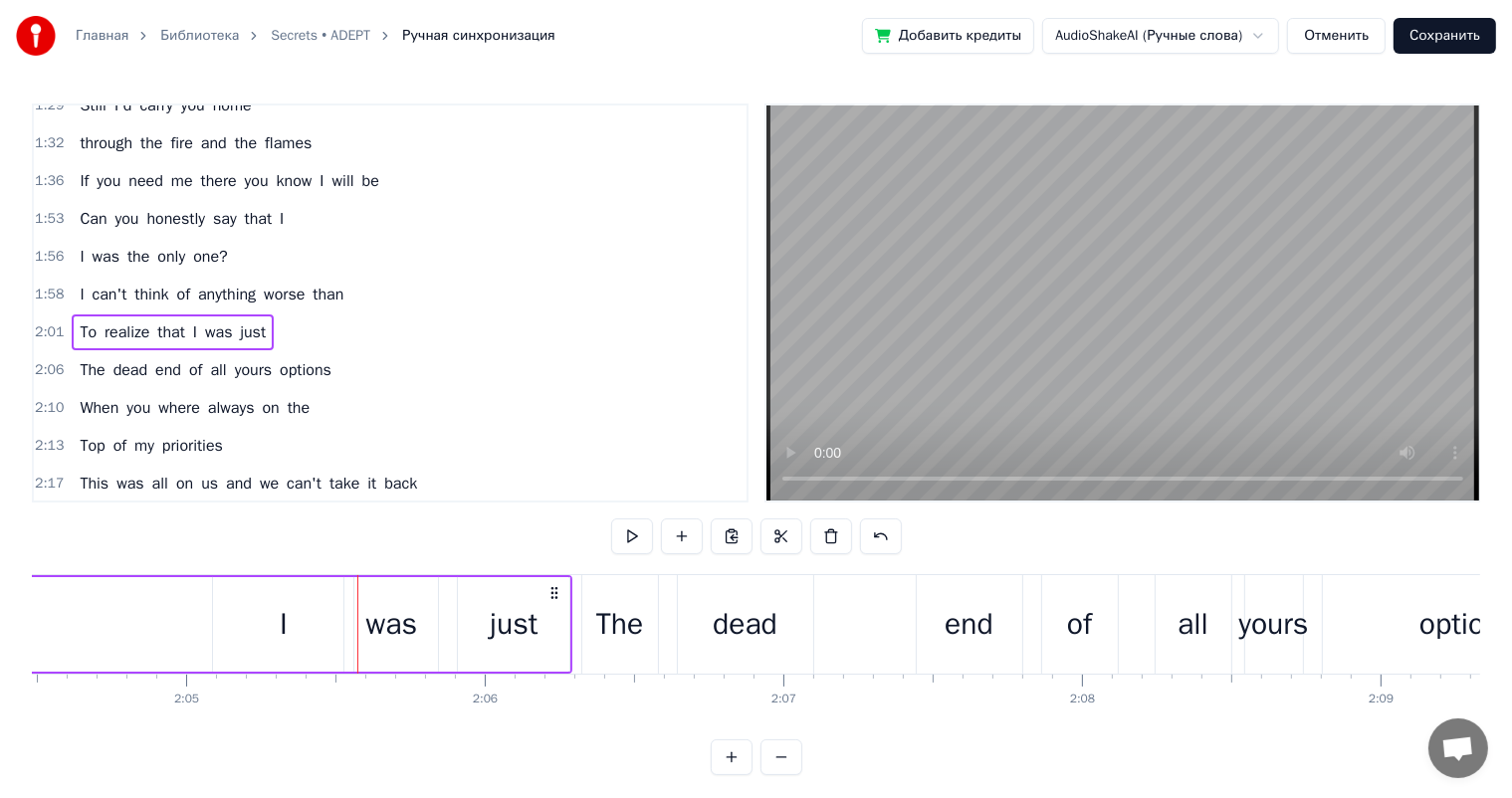 scroll, scrollTop: 0, scrollLeft: 36803, axis: horizontal 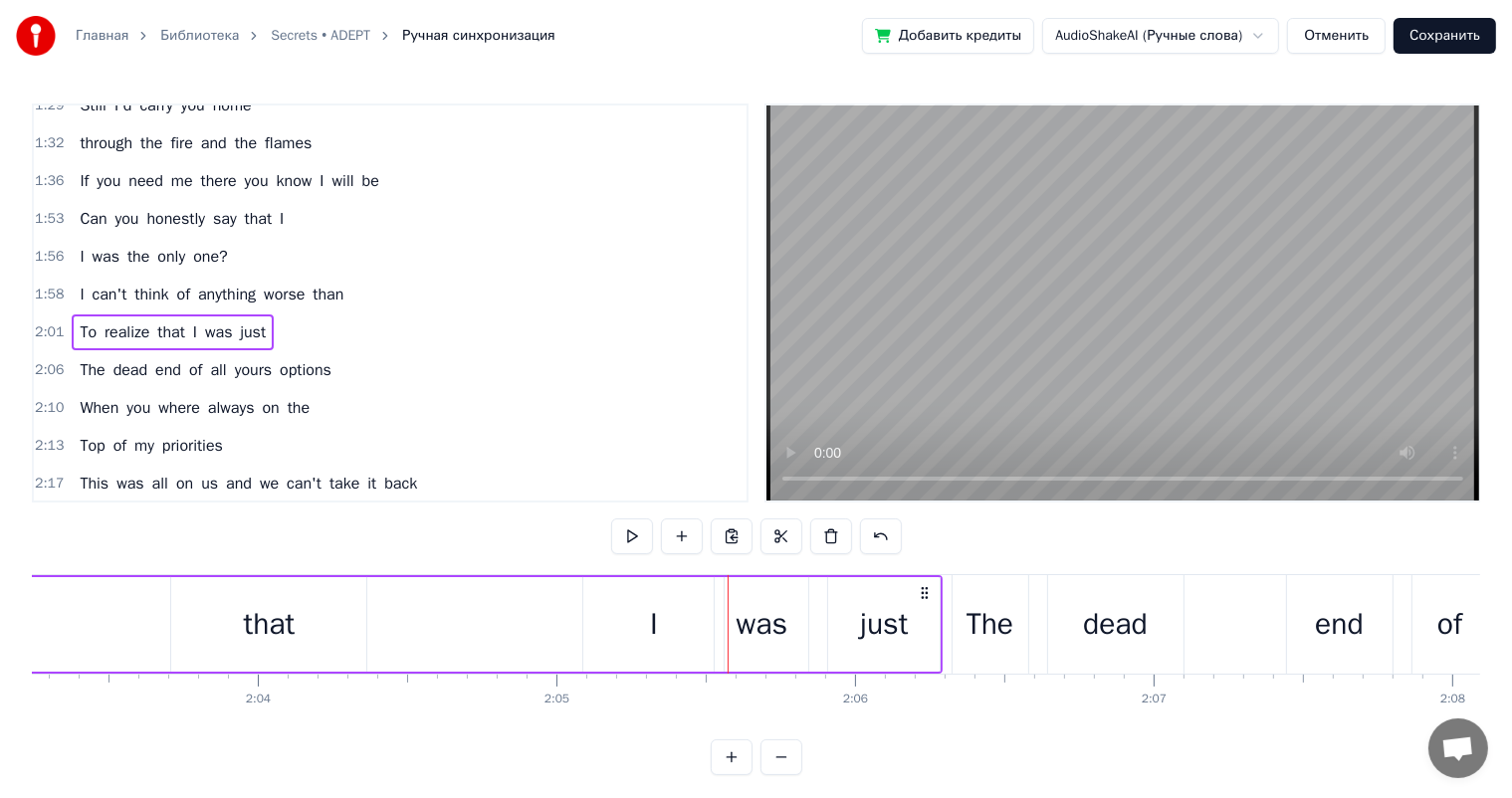 click on "I" at bounding box center [653, 624] 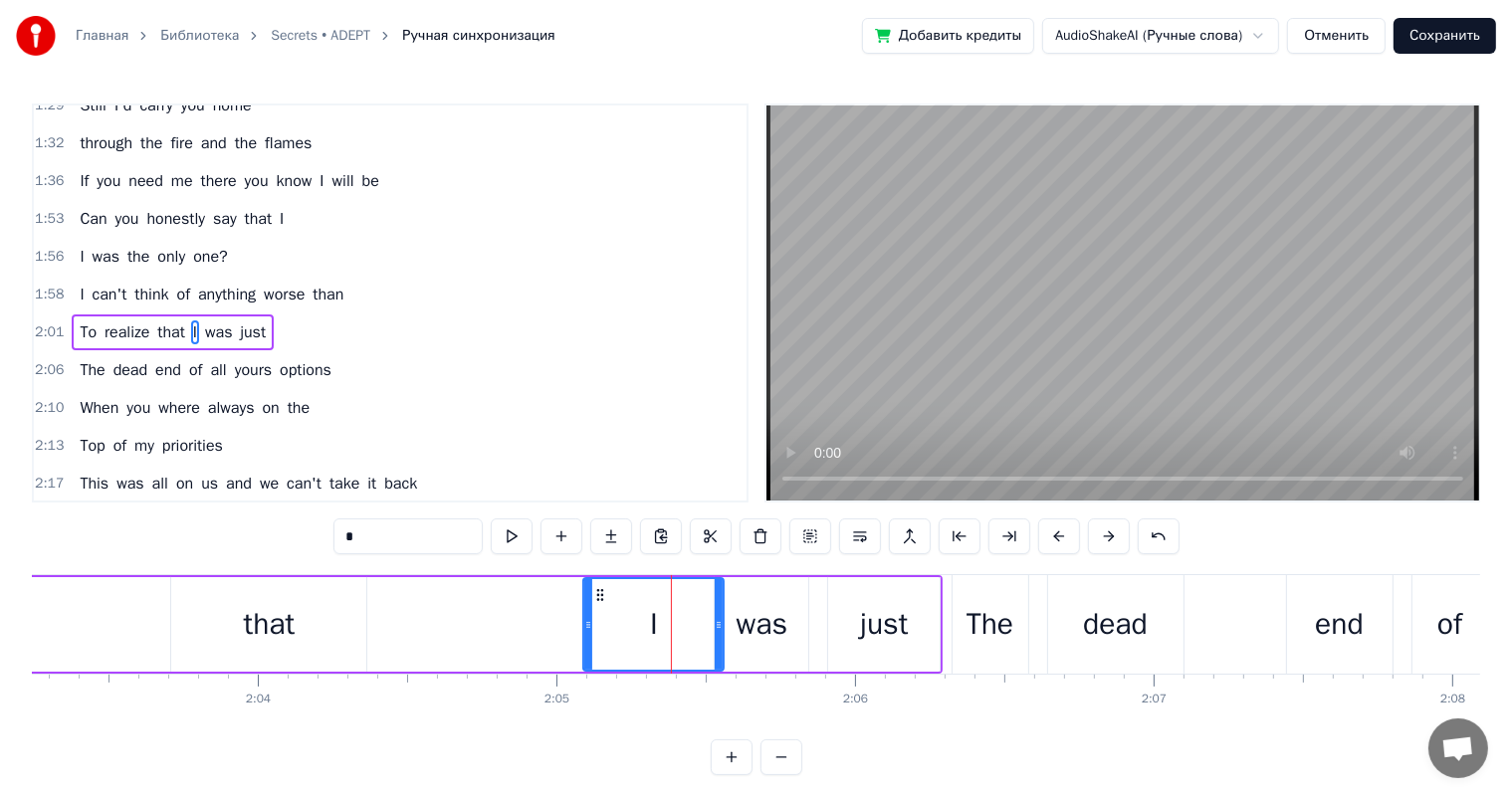 click on "To realize that I was just" at bounding box center [194, 624] 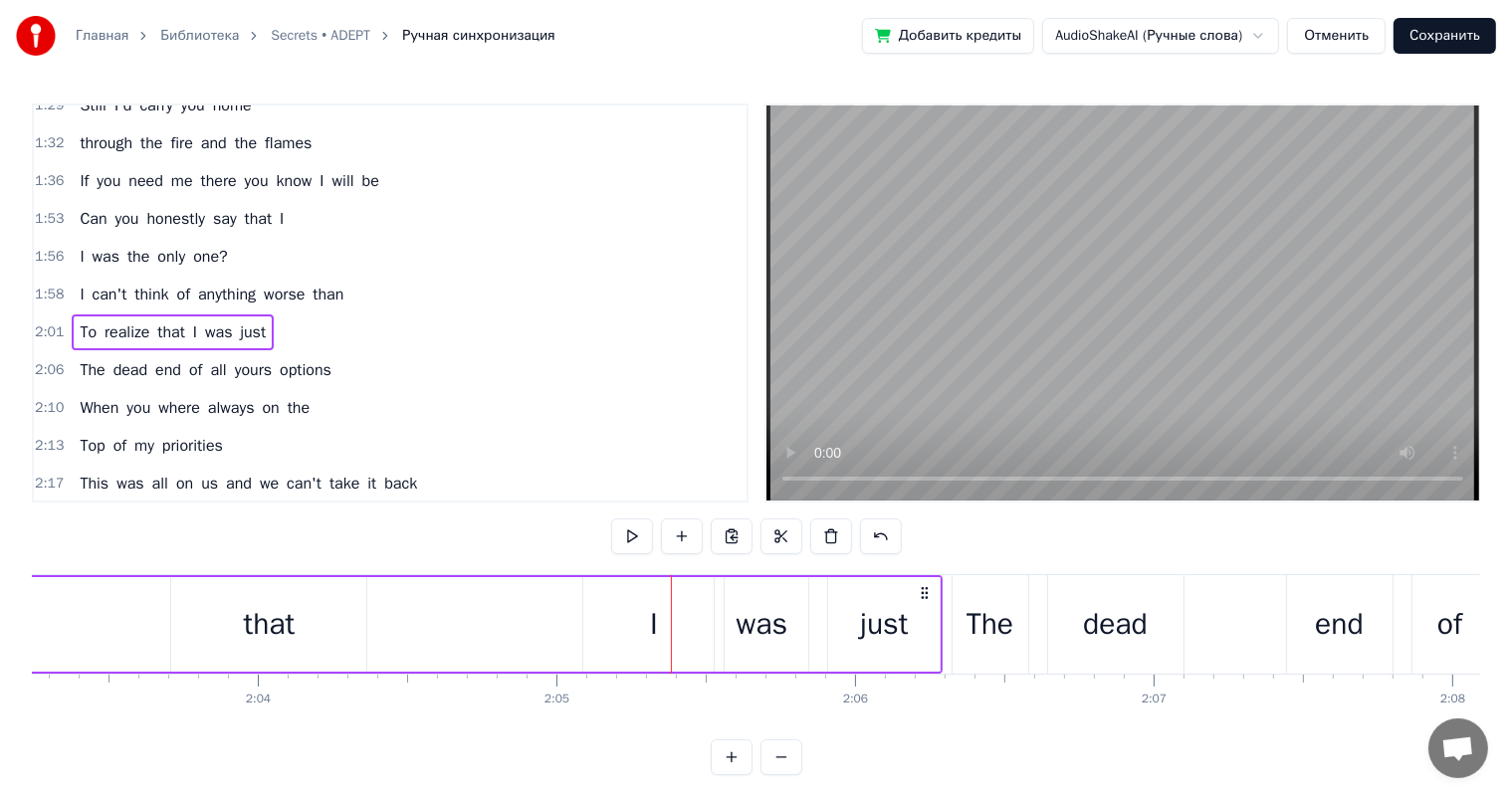 click on "that" at bounding box center (269, 624) 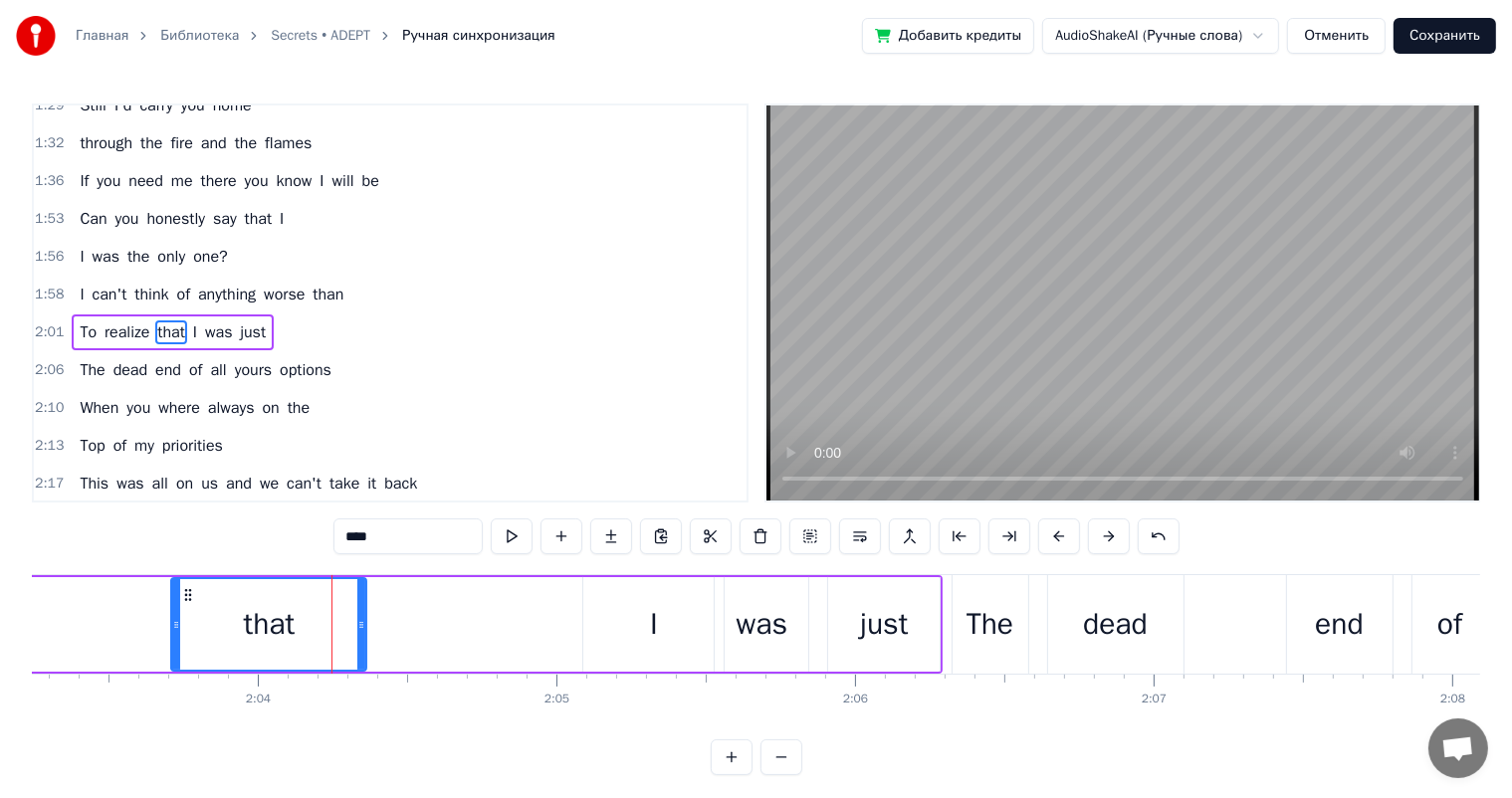 click on "To realize that I was just" at bounding box center [194, 624] 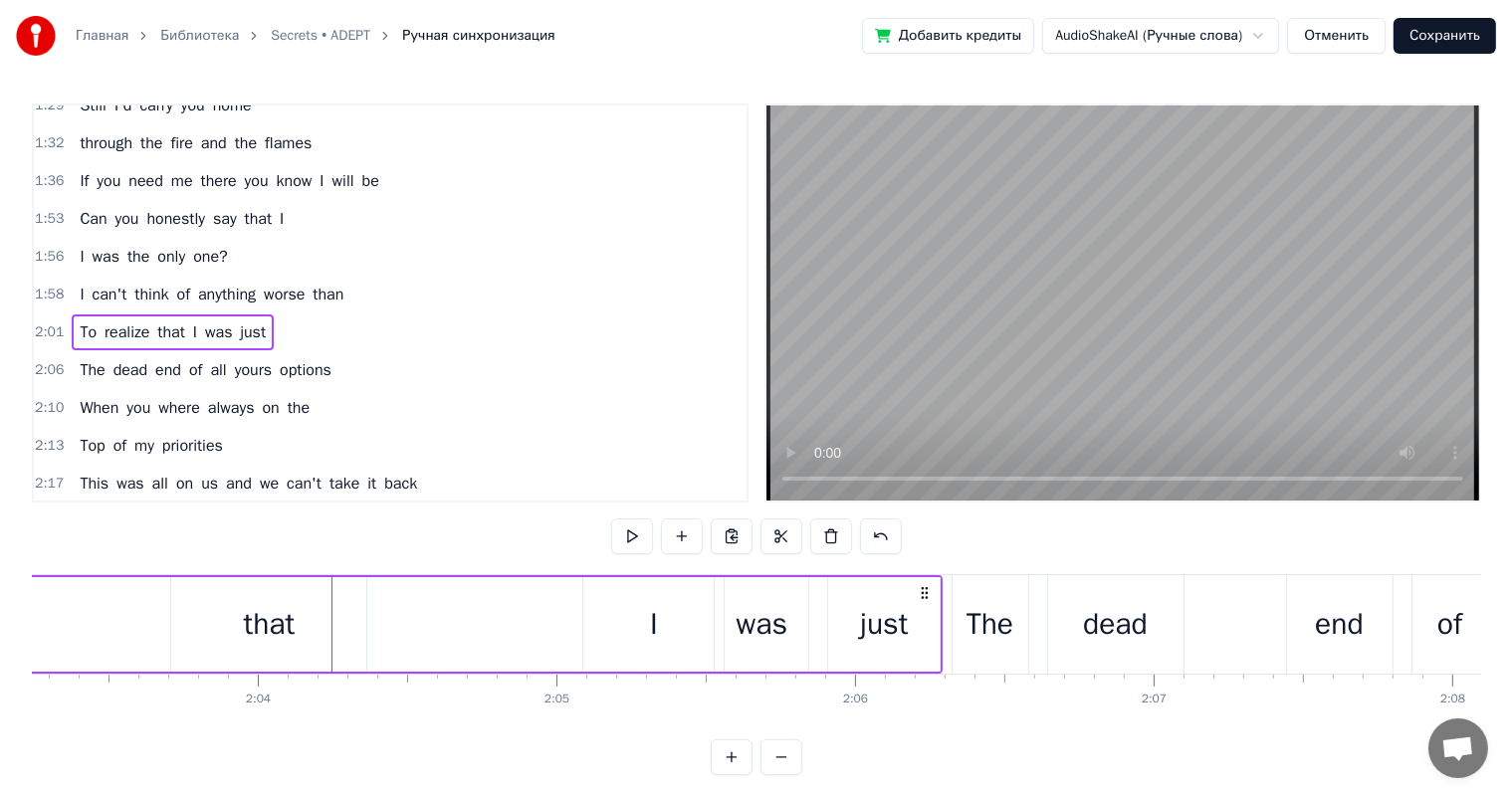 click on "I" at bounding box center [653, 624] 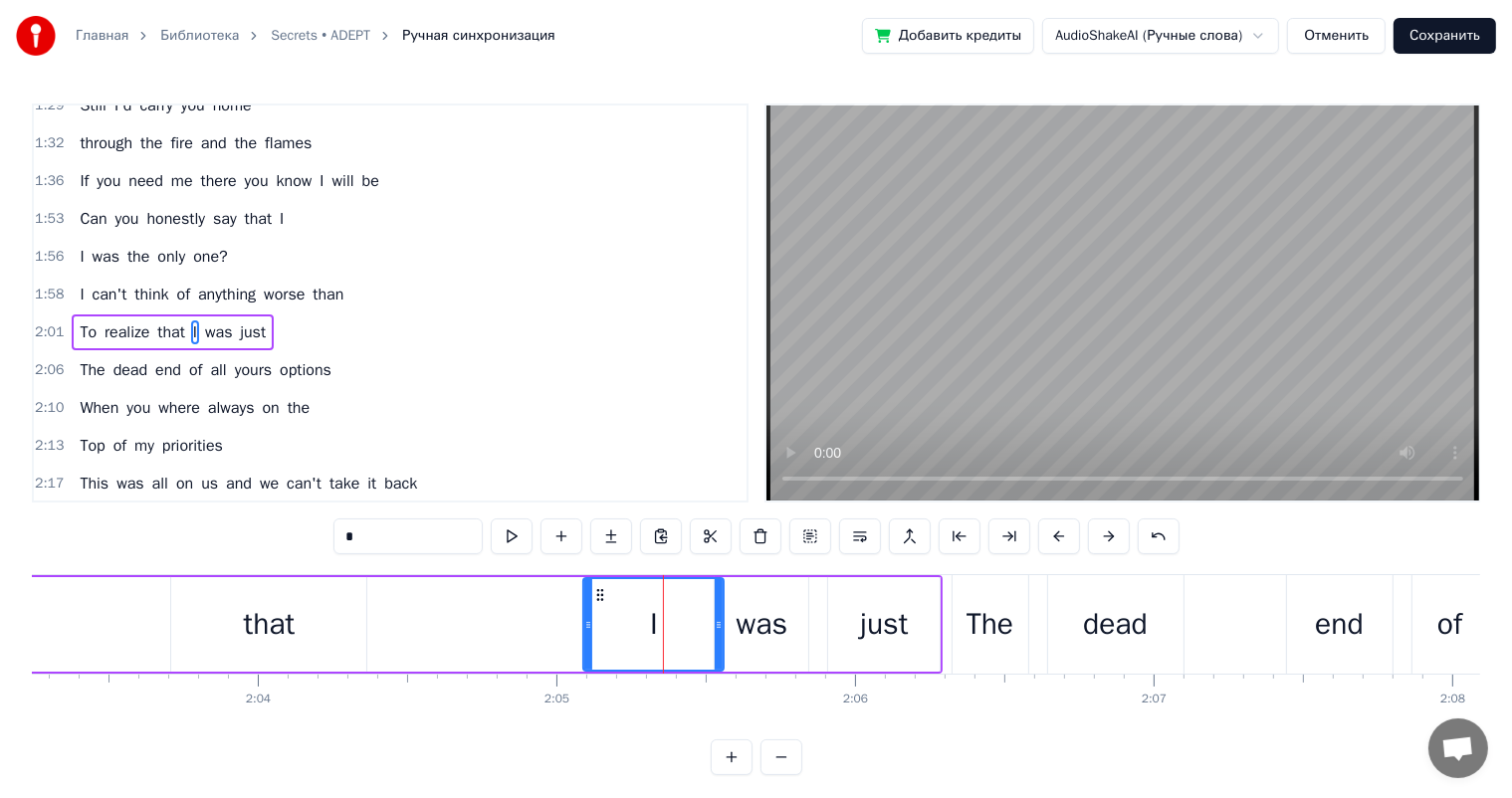 click on "that" at bounding box center [269, 624] 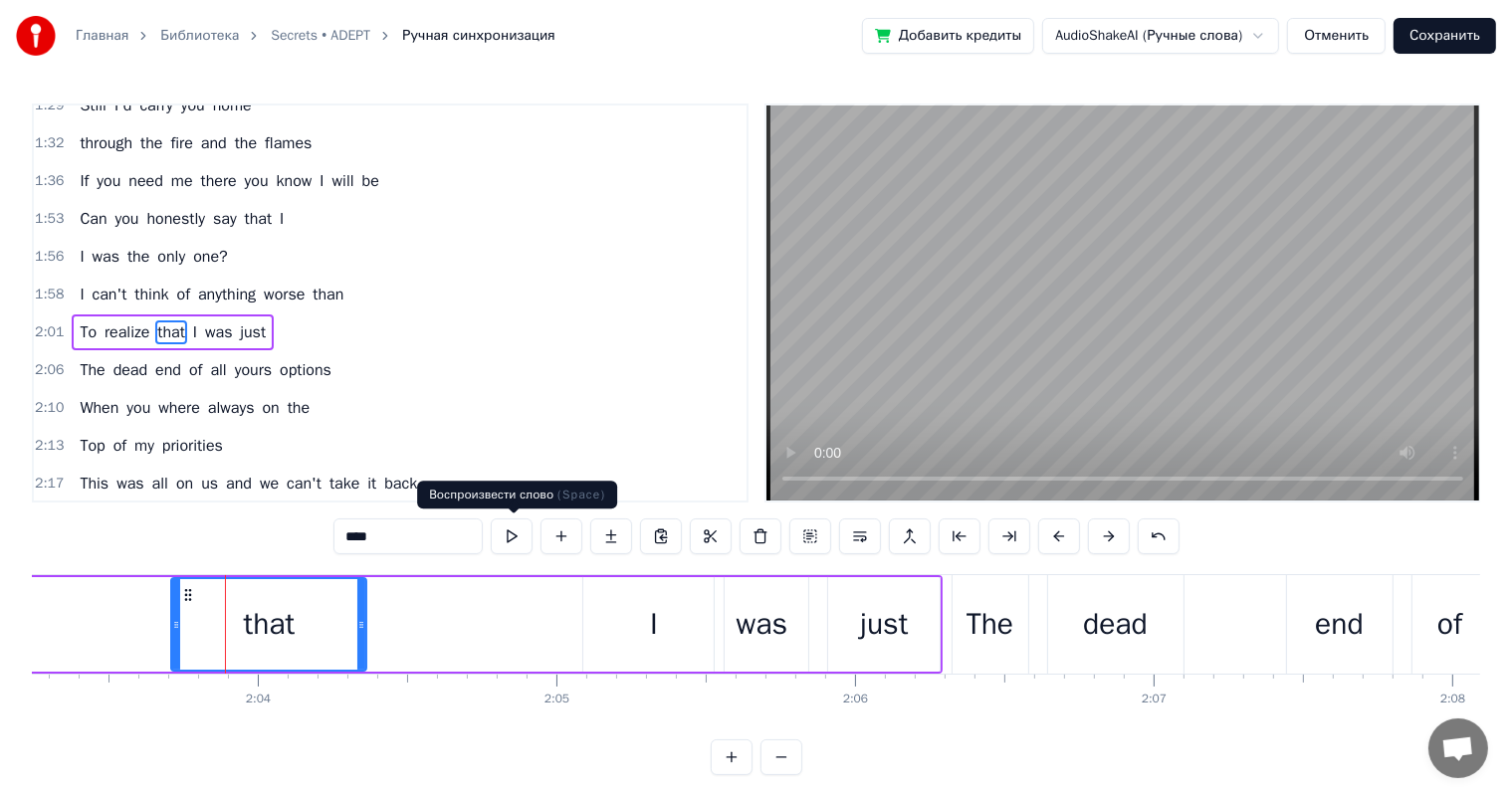 click at bounding box center (512, 536) 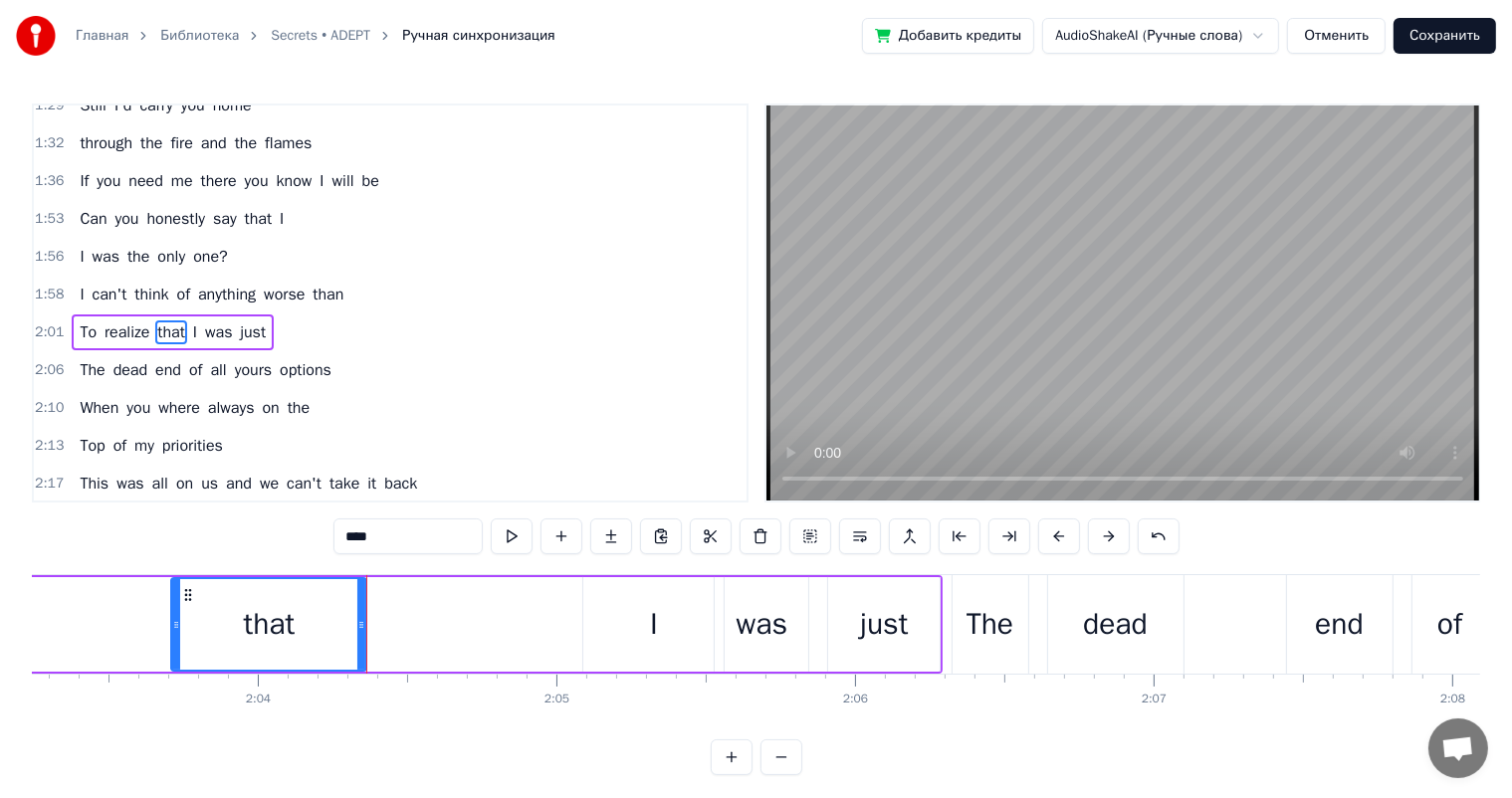 click on "To realize that I was just" at bounding box center (194, 624) 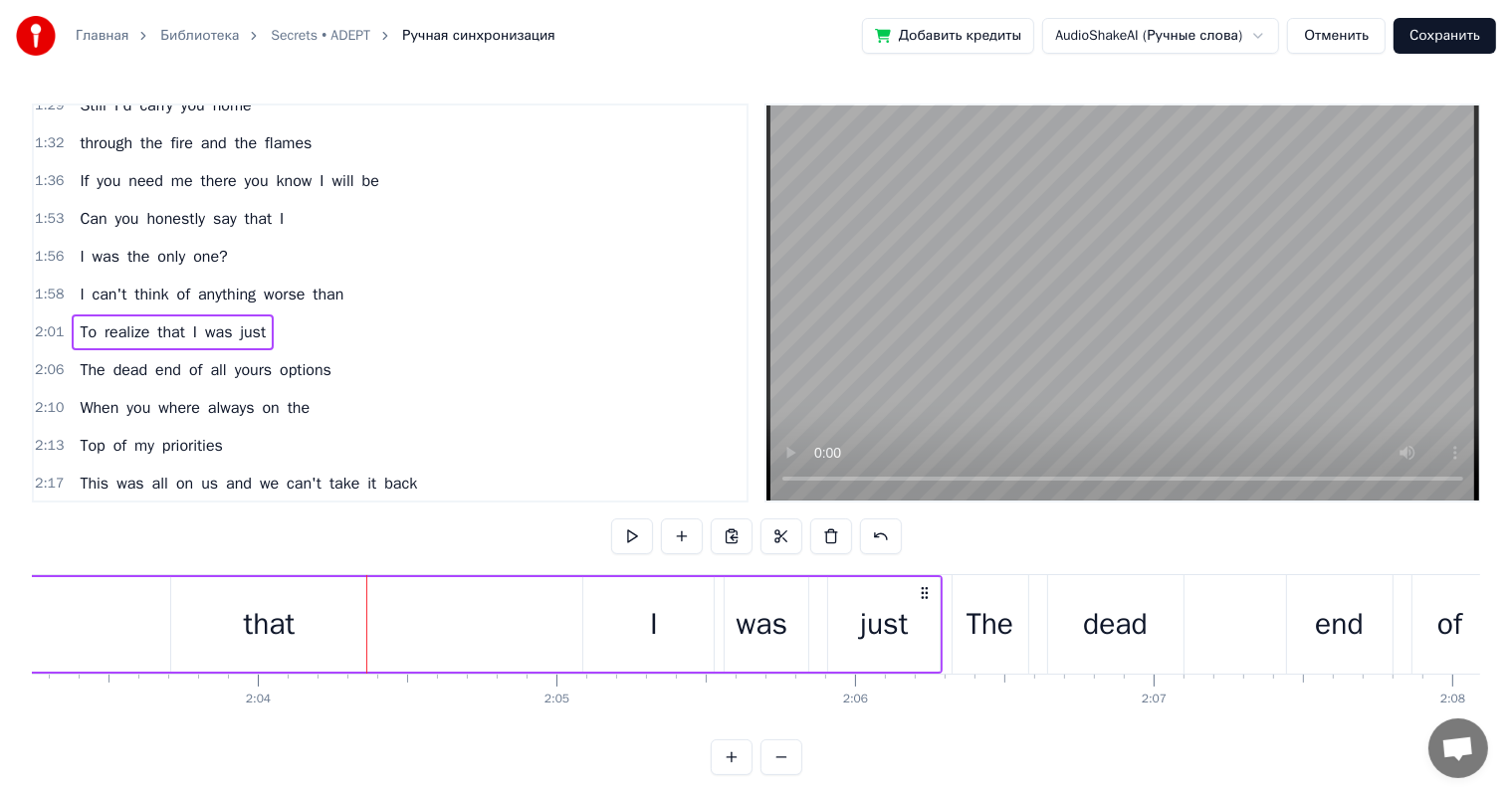 click on "I" at bounding box center (653, 624) 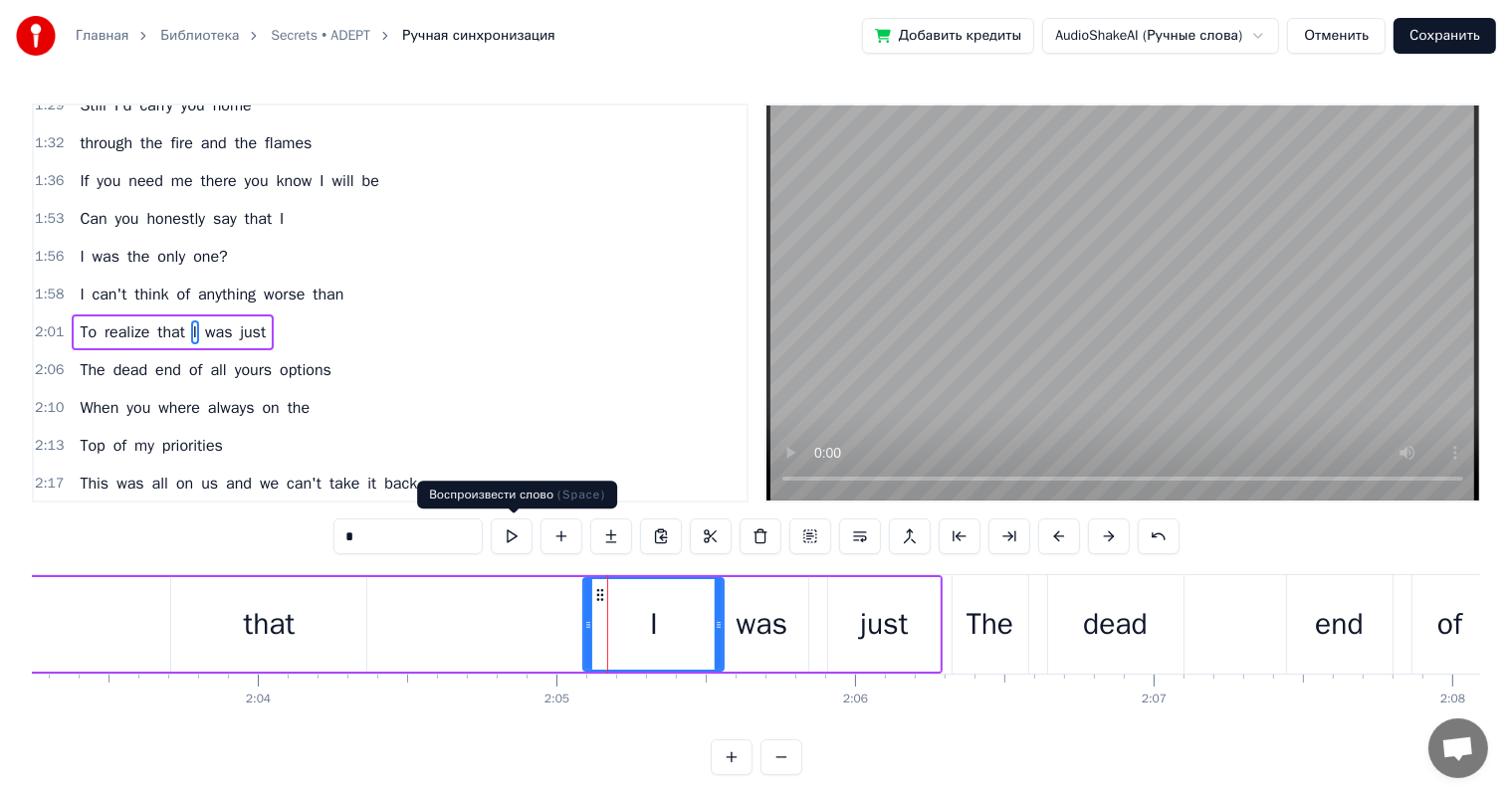 click at bounding box center [512, 536] 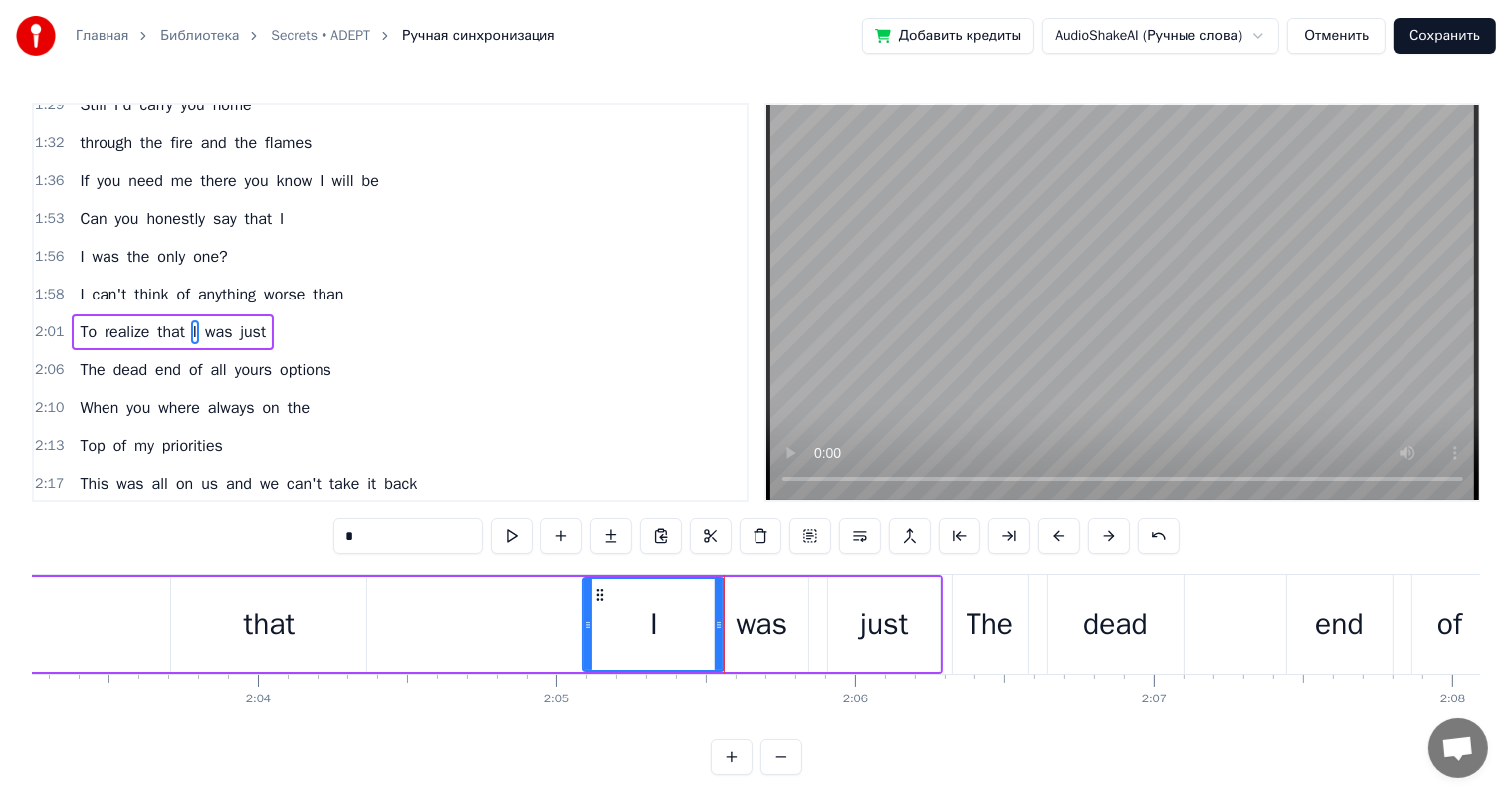 click on "To realize that I was just" at bounding box center [194, 624] 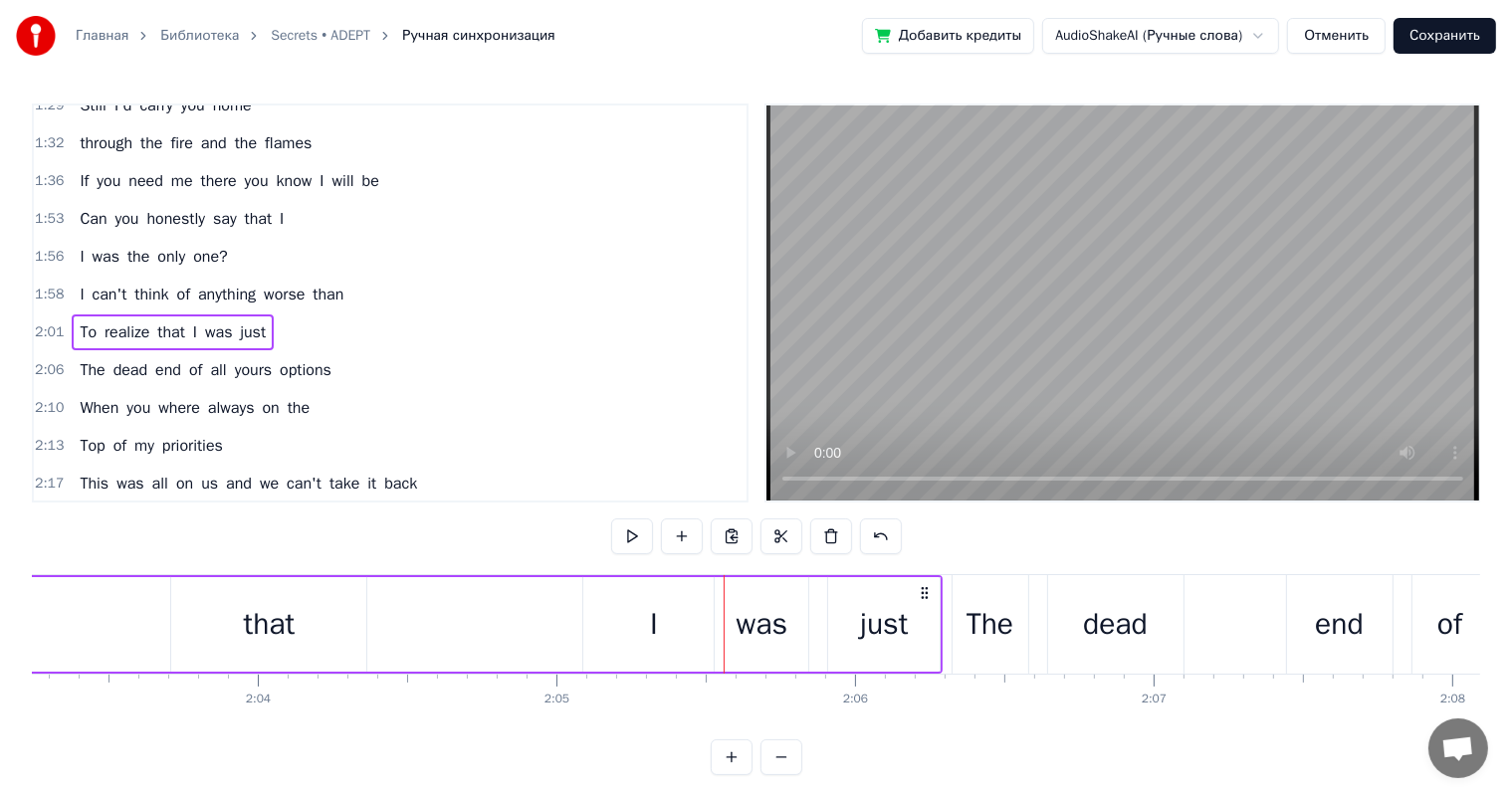 click on "I" at bounding box center [653, 624] 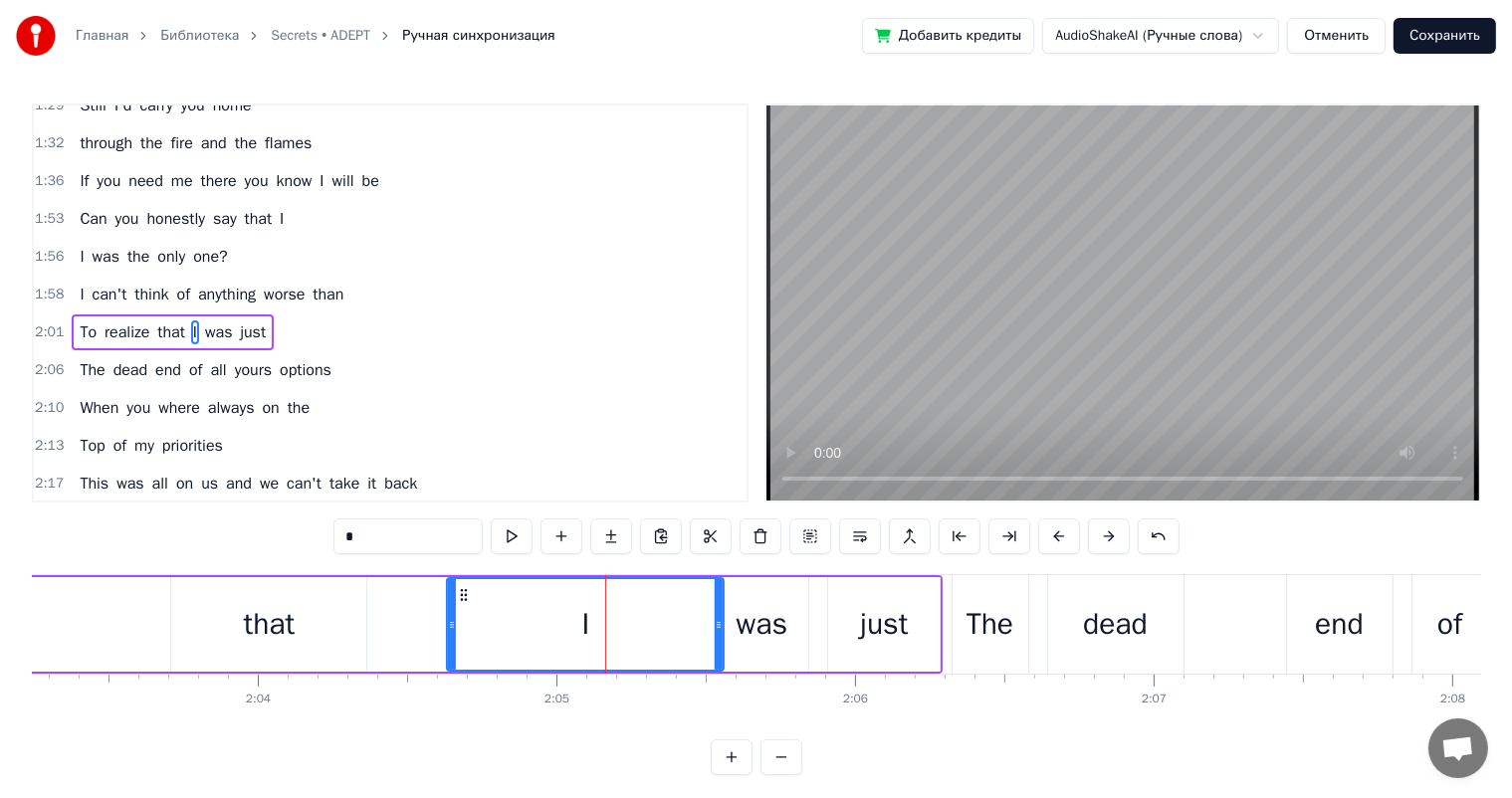 drag, startPoint x: 587, startPoint y: 613, endPoint x: 451, endPoint y: 626, distance: 136.6199 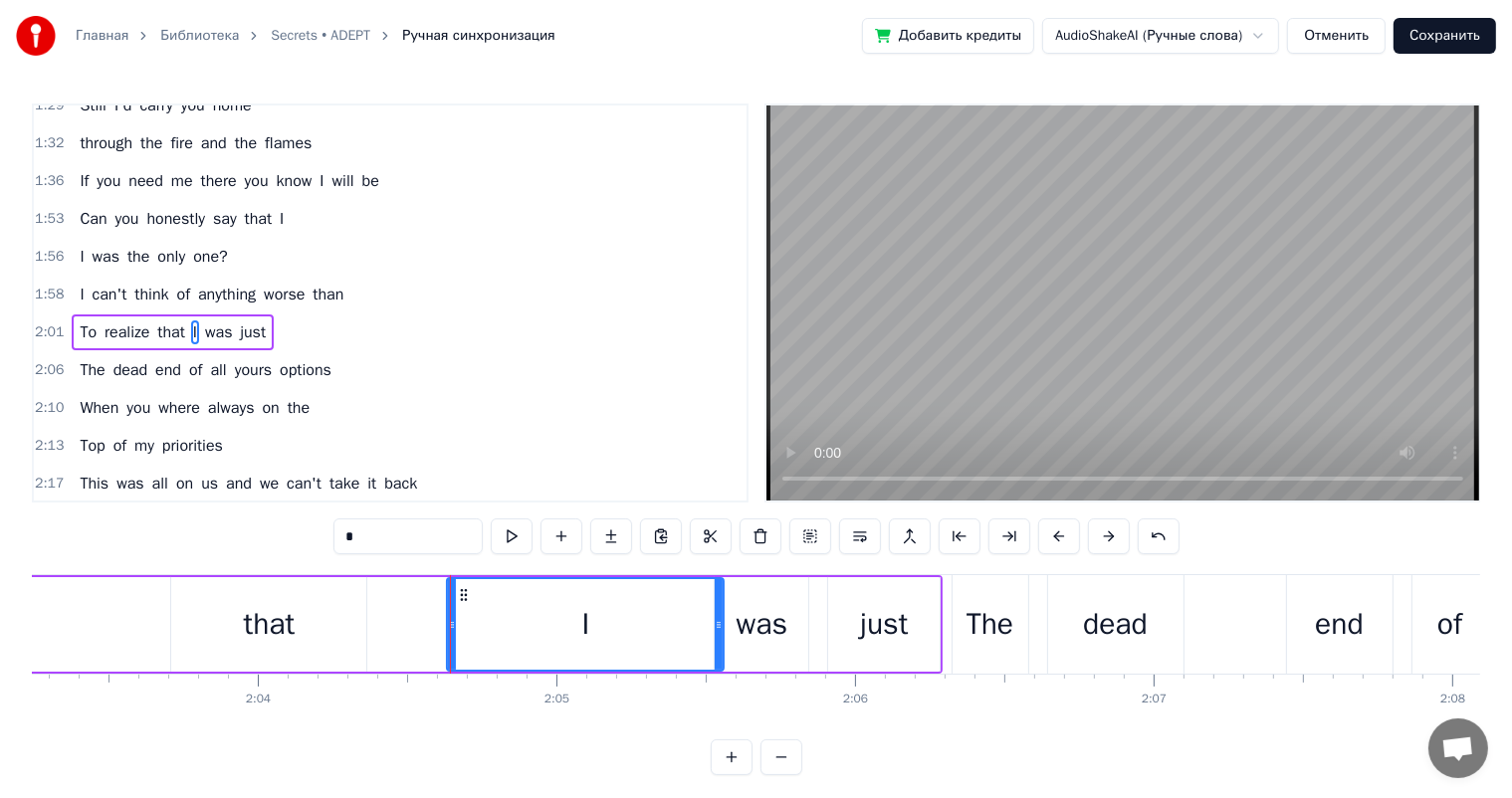 click on "that" at bounding box center (269, 624) 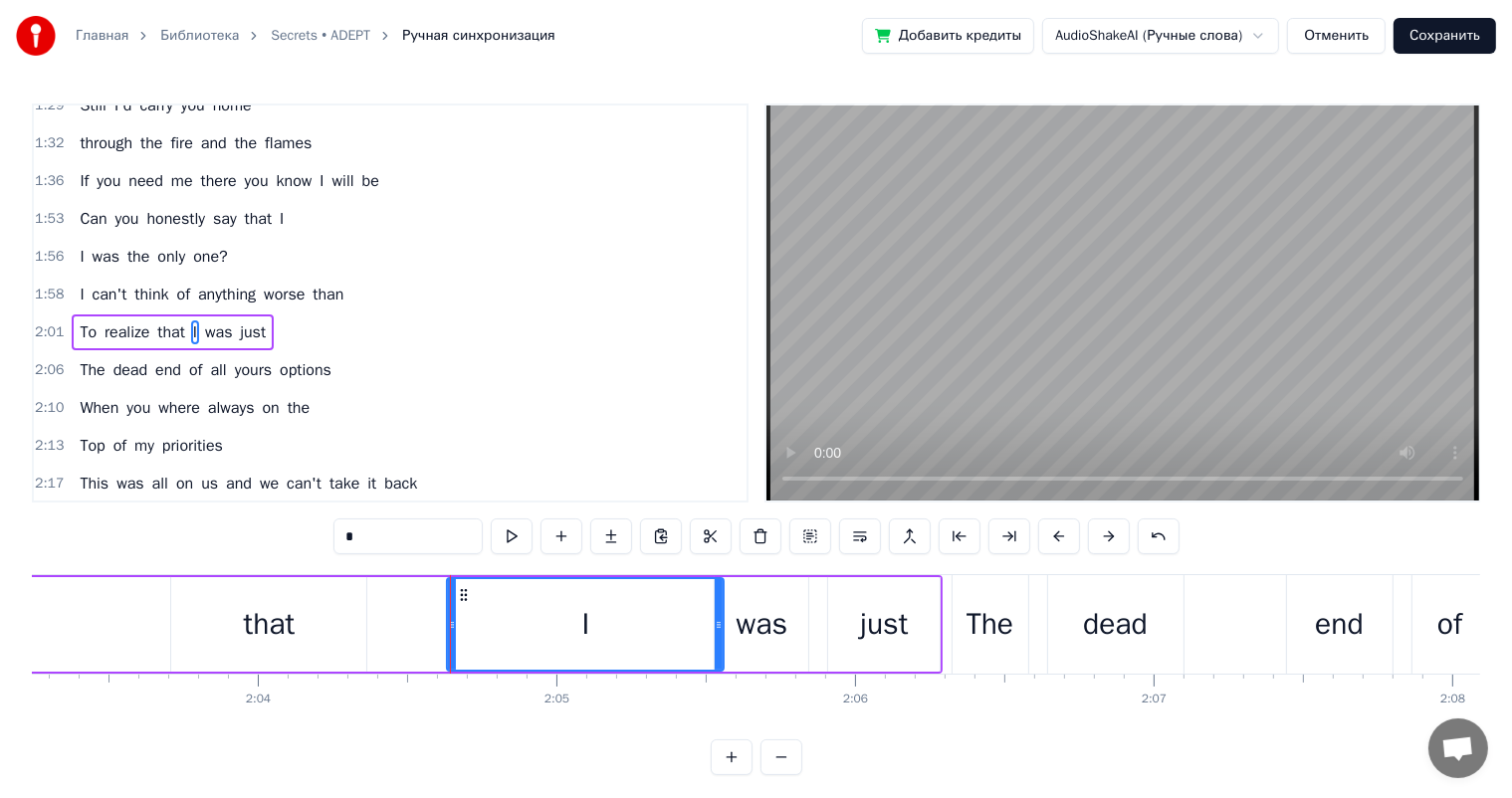 type on "****" 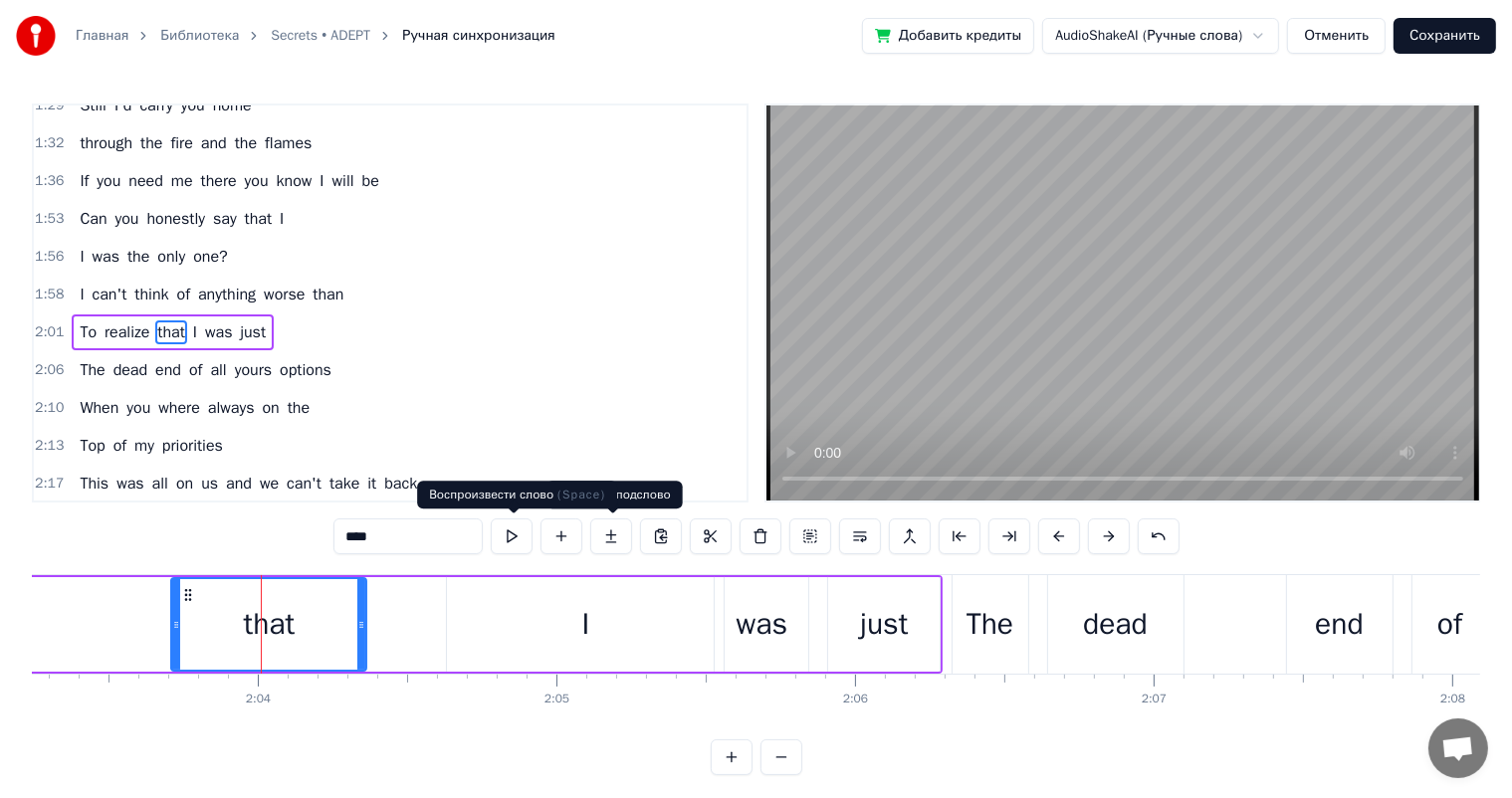 click at bounding box center [512, 536] 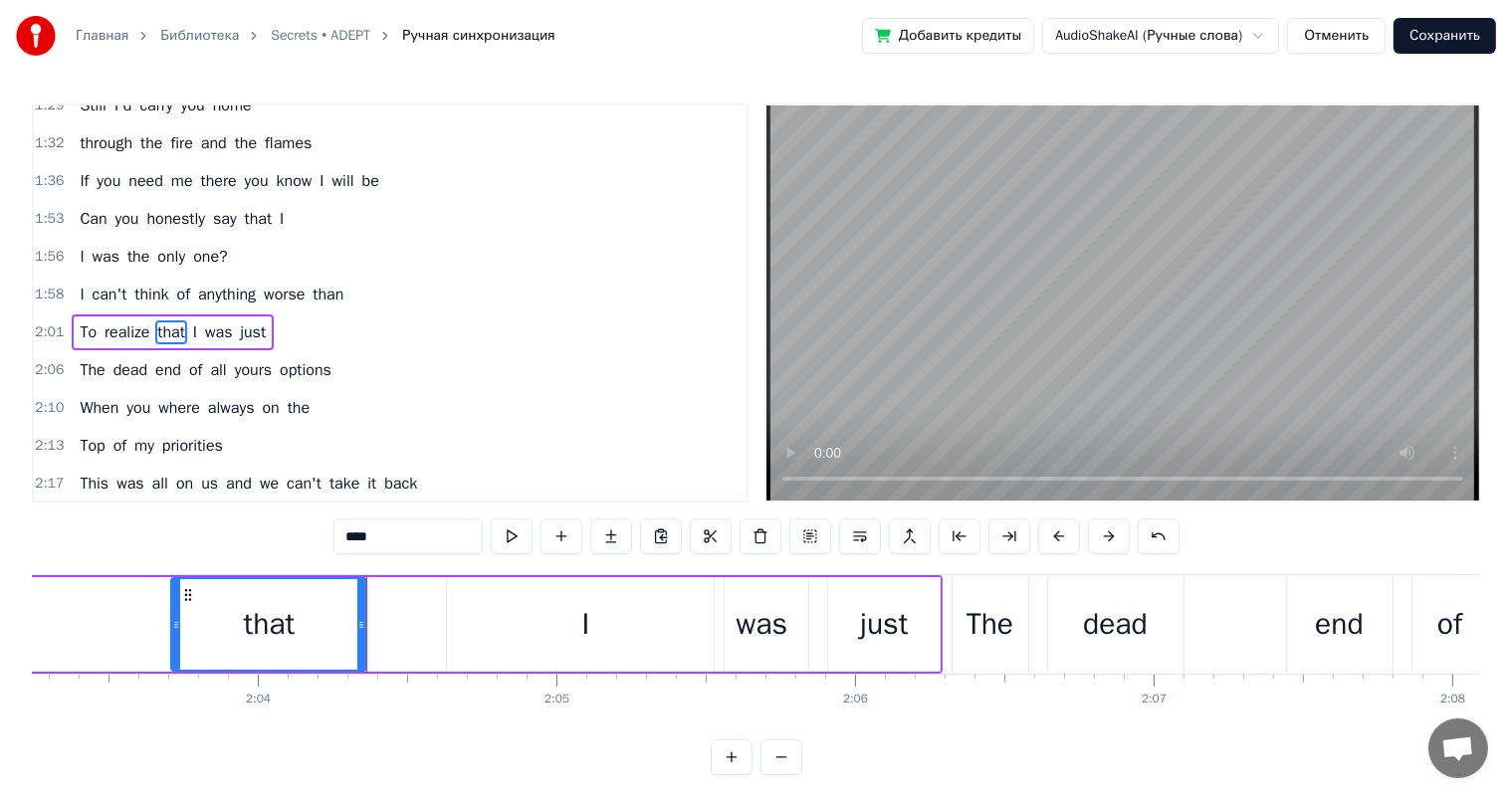 click on "To realize that I was just" at bounding box center (194, 624) 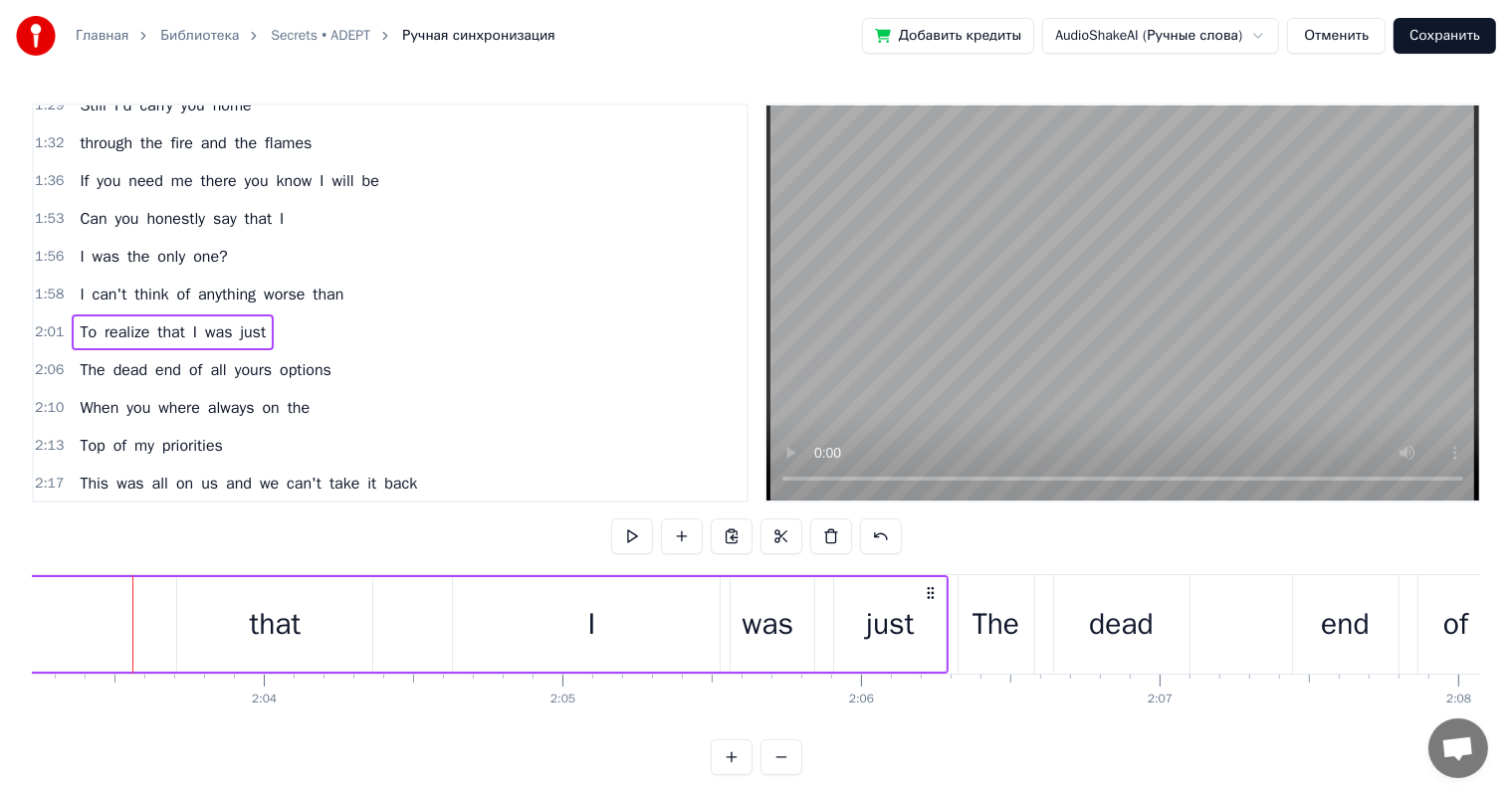 click on "0:27 Turns it back on you 0:30 I am the fire burning down the cigarette 0:35 Honestly I never really thought you'd make it this far 0:41 This was all on me and I can't take it back 0:46 You made me feel like I could 0:49 Take your world away 0:51 But your words 0:53 Didn't mean a thing to me in time 0:55 I know I'll reach at the end of us again 0:59 Bring back my life 1:02 Retrace my steps 1:05 Full speed ahead 1:08 Don't back this out 1:11 This was all on you, and you can't take it back 1:17 The secret's out and all I hear is 1:24 the fire burning down our bridges 1:29 Still I'd carry you home 1:32 through the fire and the flames 1:36 If you need me there you know I will be 1:53 Can you honestly say that I 1:56 I was the only one? 1:58 I can't think of anything worse than 2:01 To realize that I was just 2:06 The dead end of all yours options 2:10 When you where always on the 2:13 Top of my priorities 2:17 This was all on us and we can't take it back 2:23 The secret's out and" at bounding box center (756, 439) 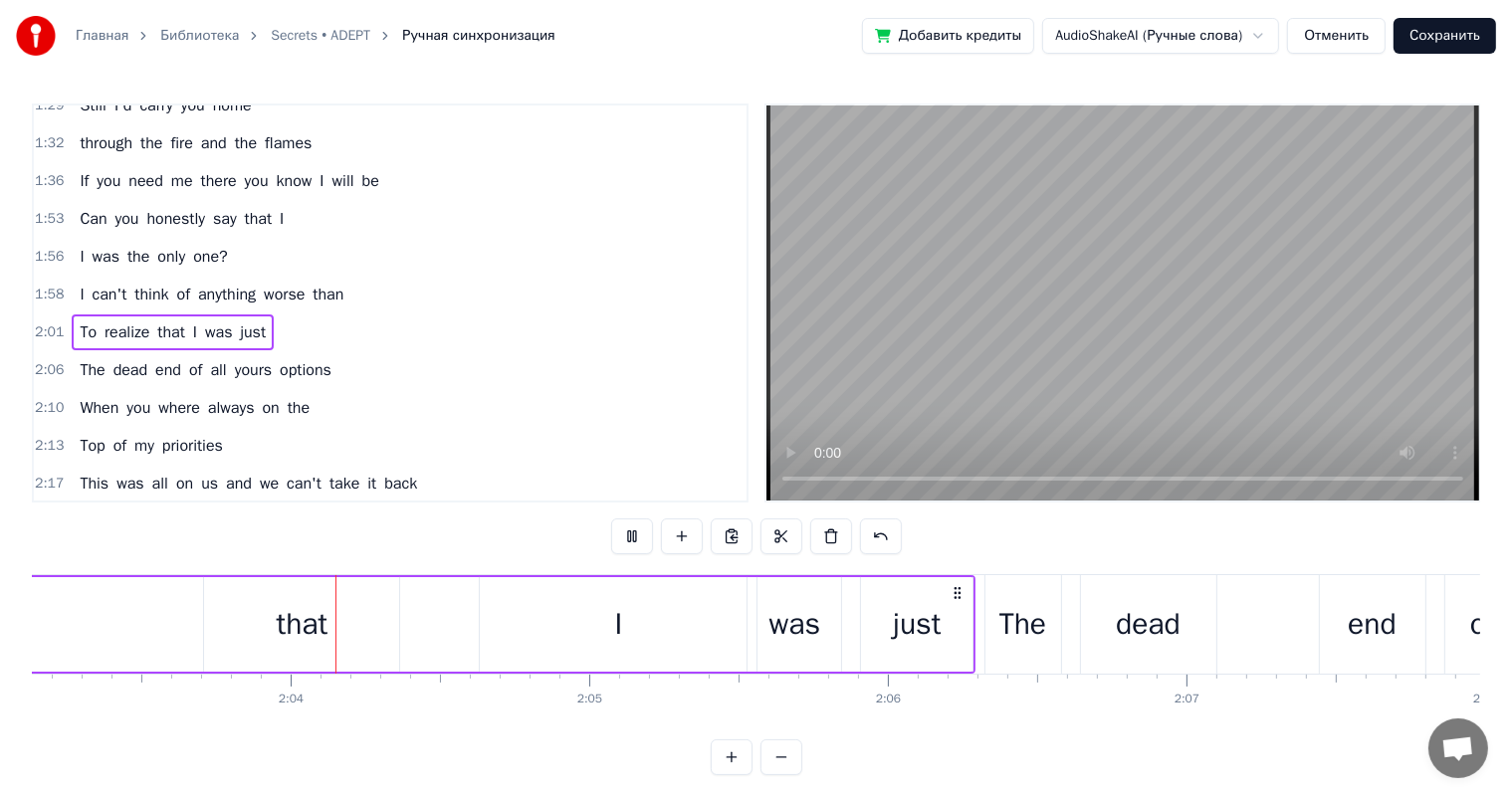 scroll, scrollTop: 0, scrollLeft: 36790, axis: horizontal 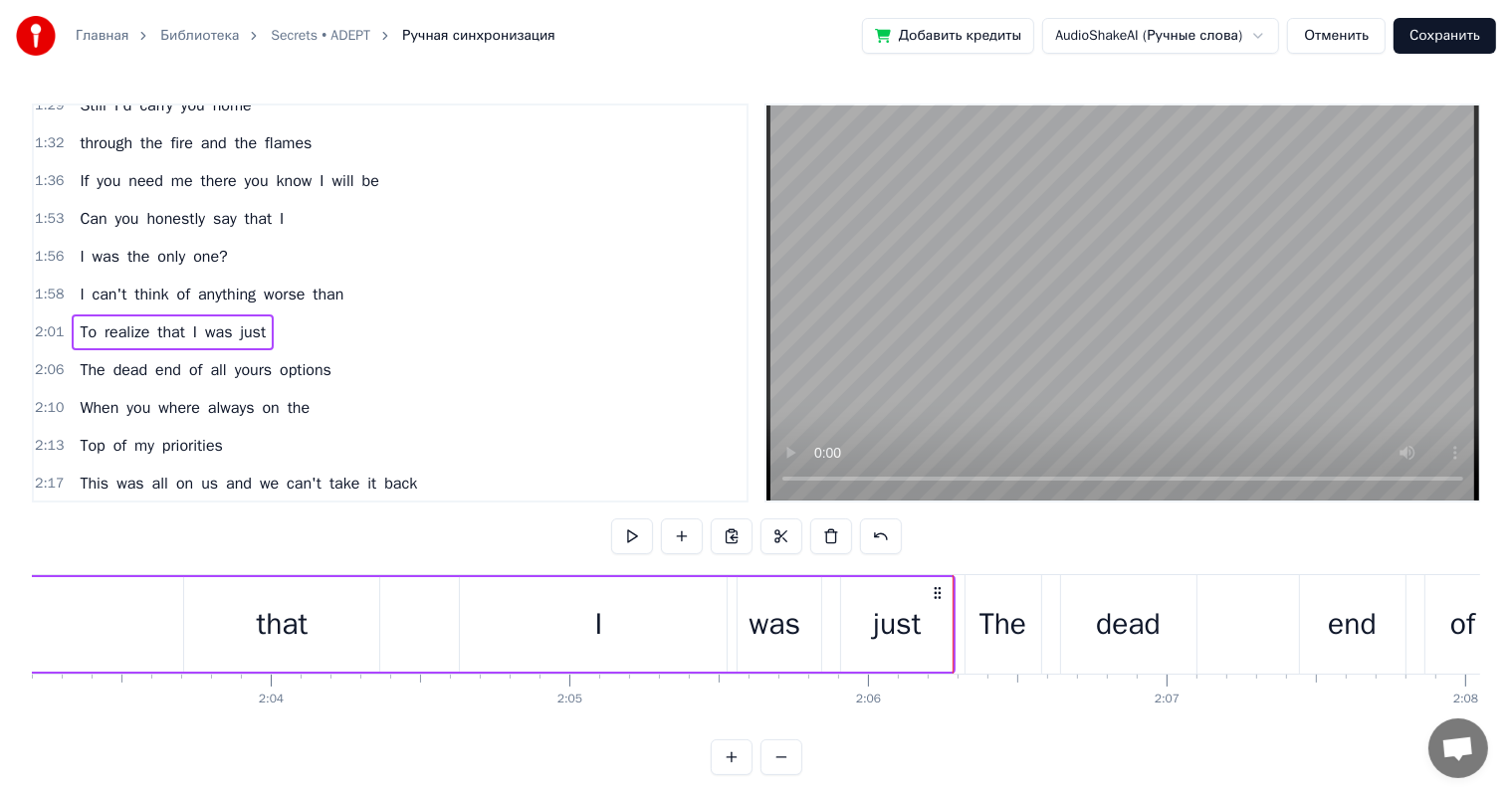 click on "I" at bounding box center (598, 624) 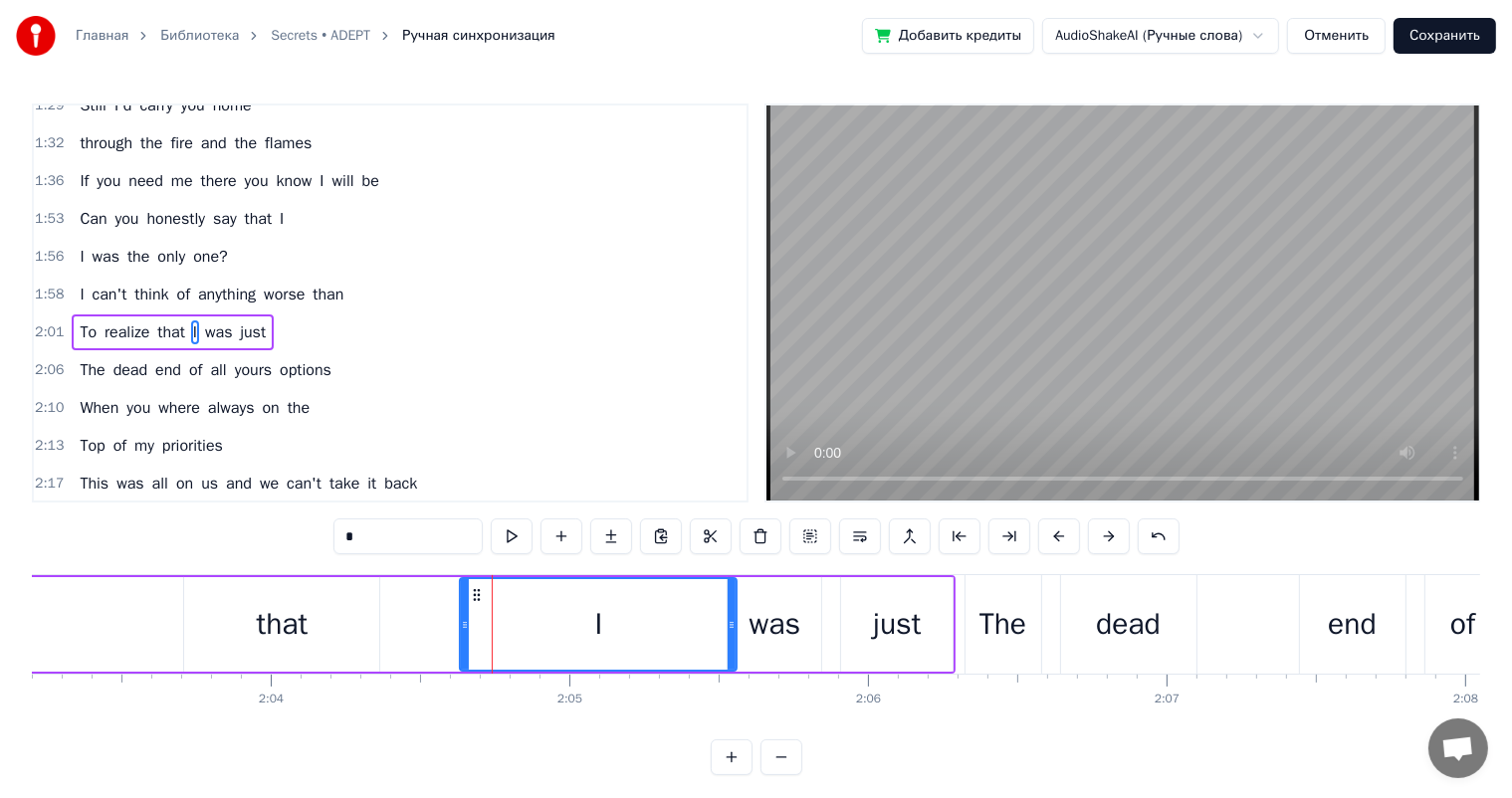 click on "was" at bounding box center (775, 624) 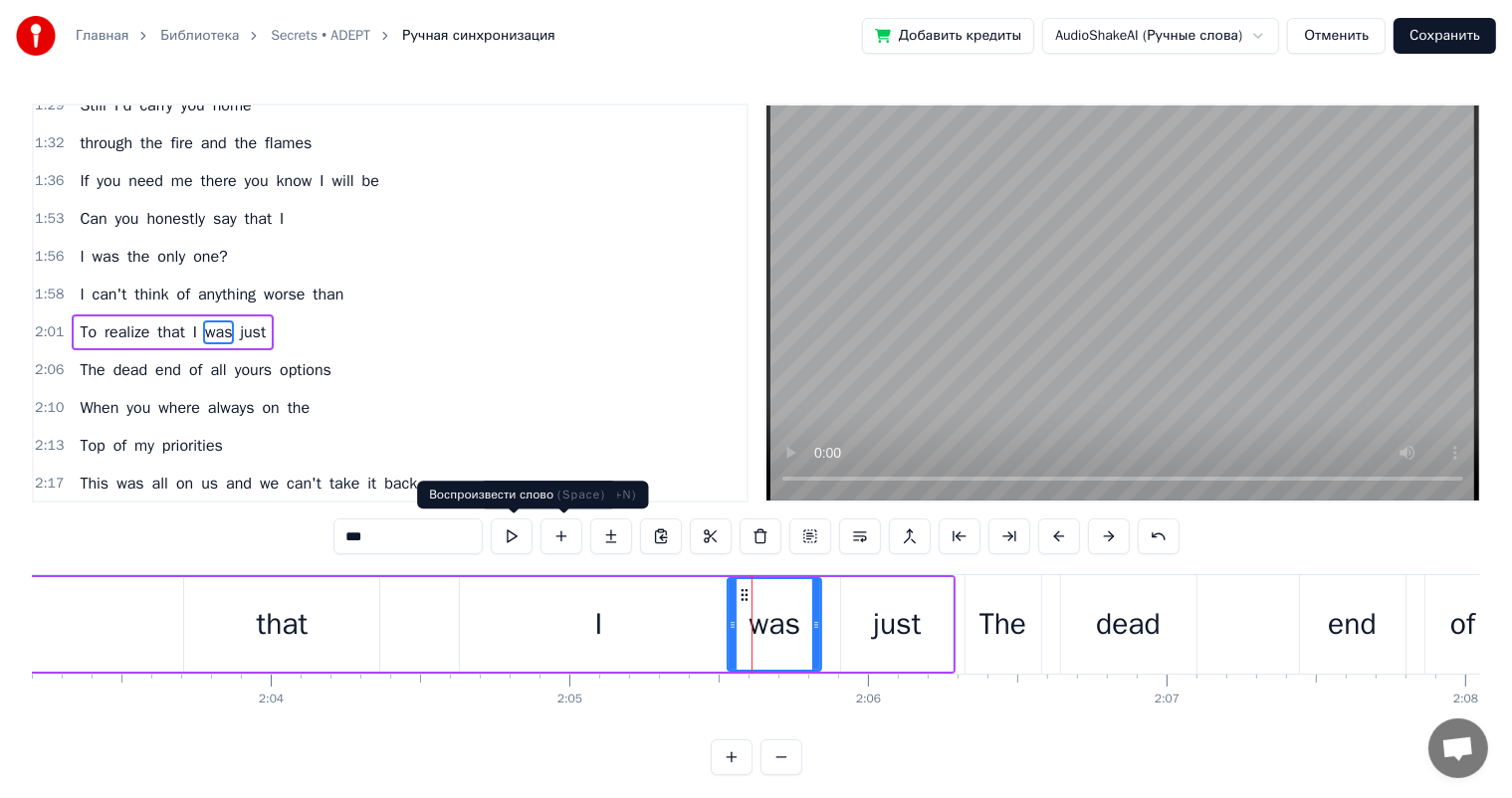 click at bounding box center [512, 536] 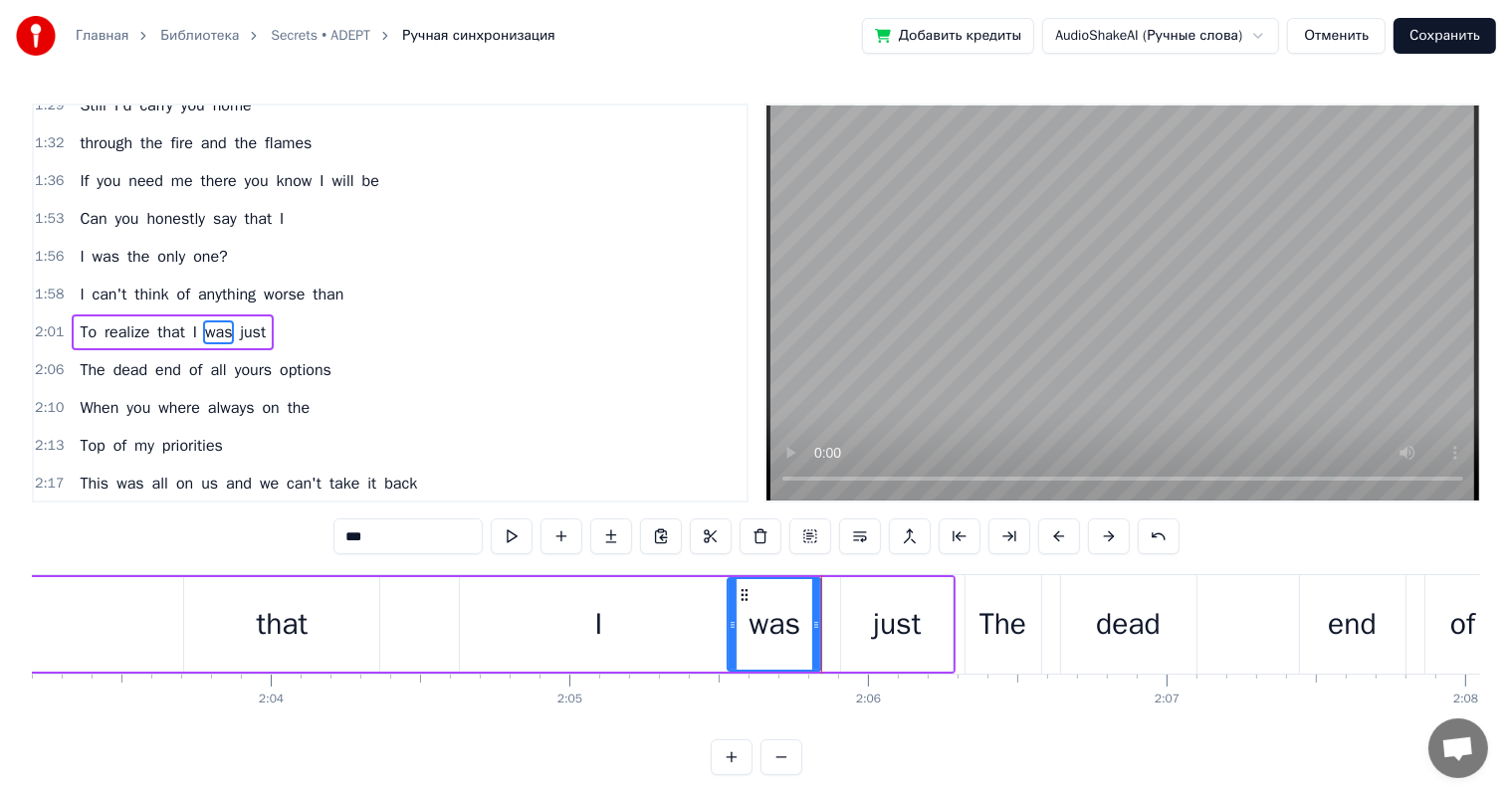 click on "I" at bounding box center [598, 624] 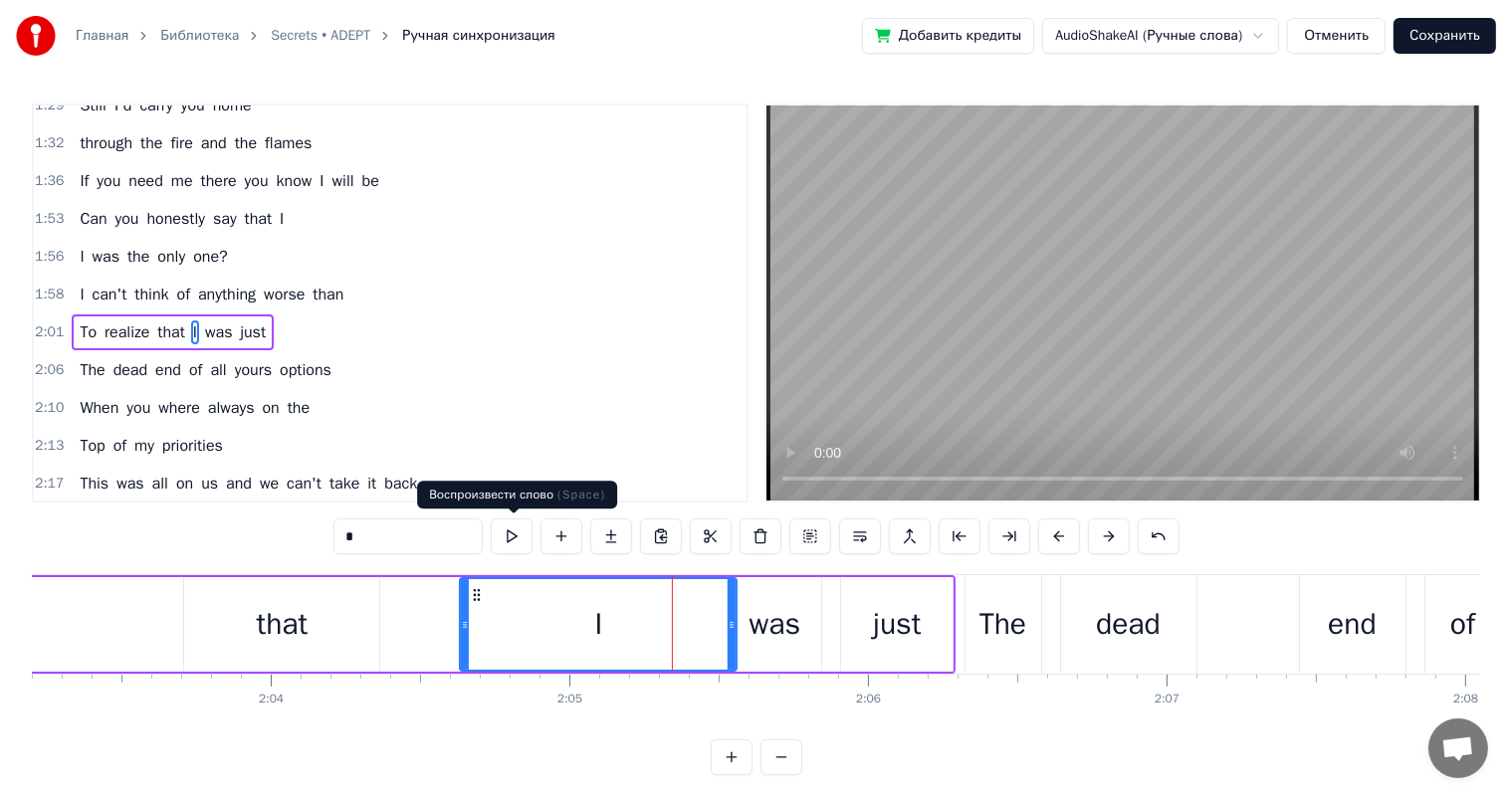click at bounding box center (512, 536) 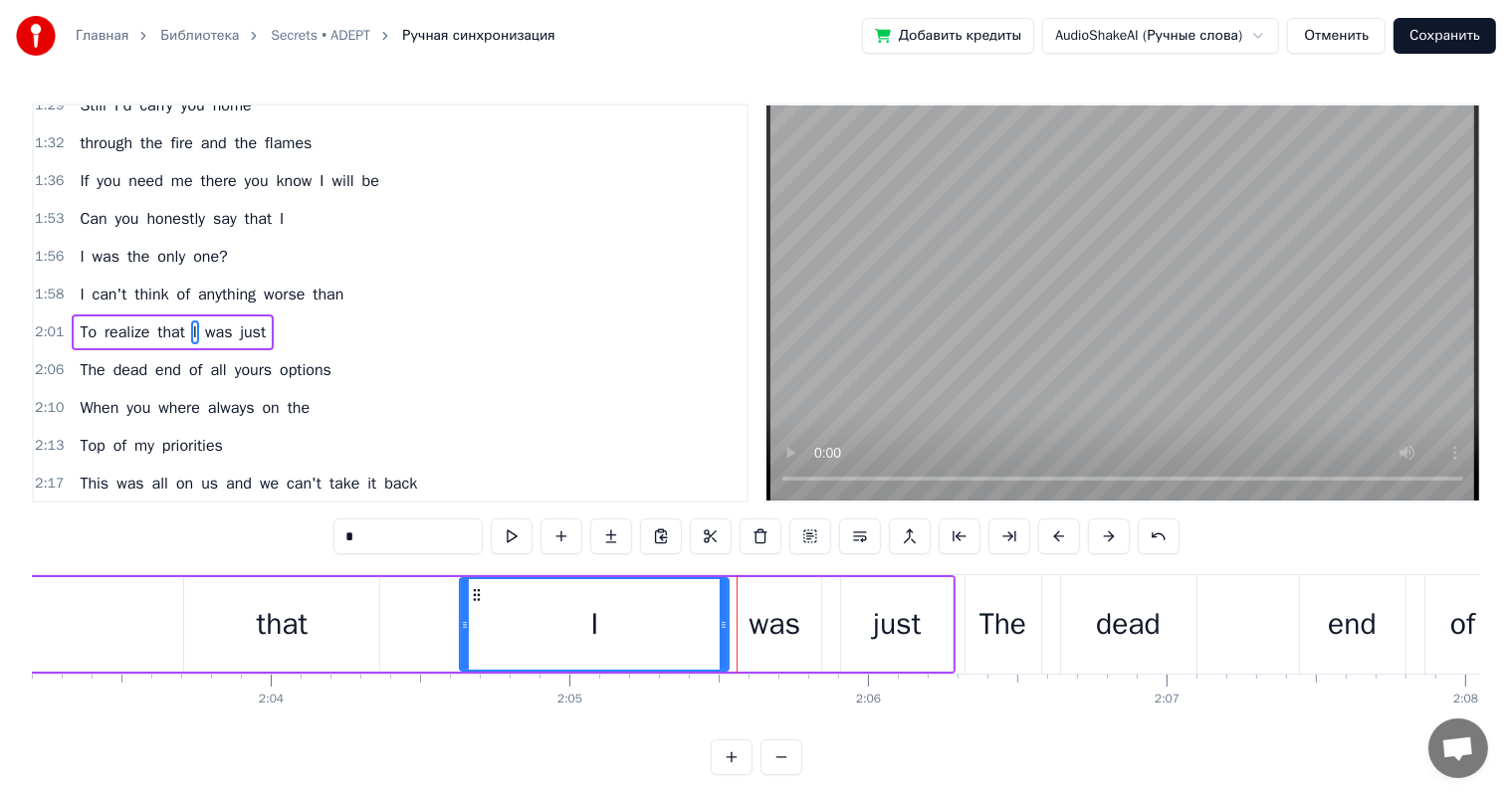 click 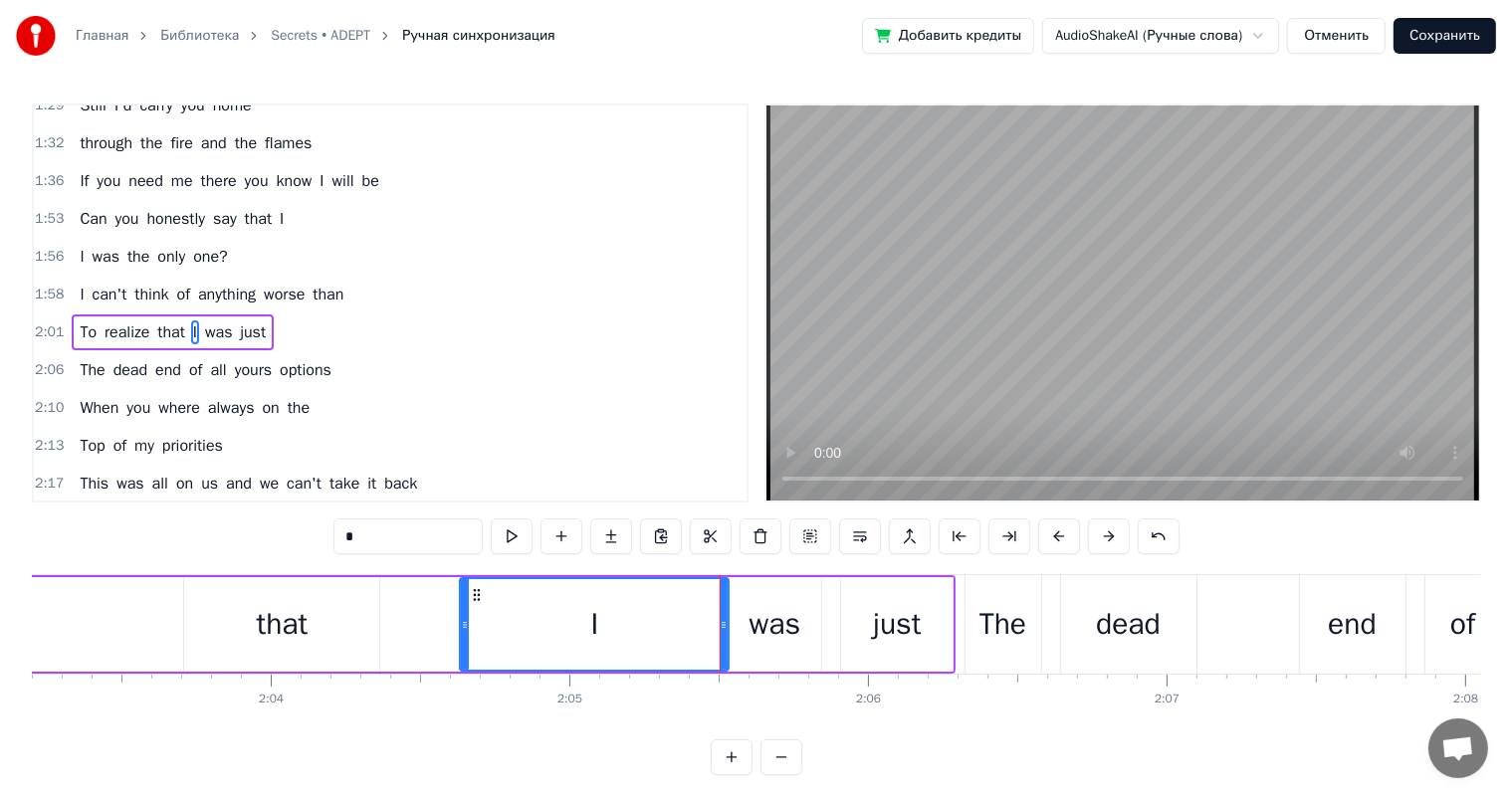 click on "was" at bounding box center [775, 624] 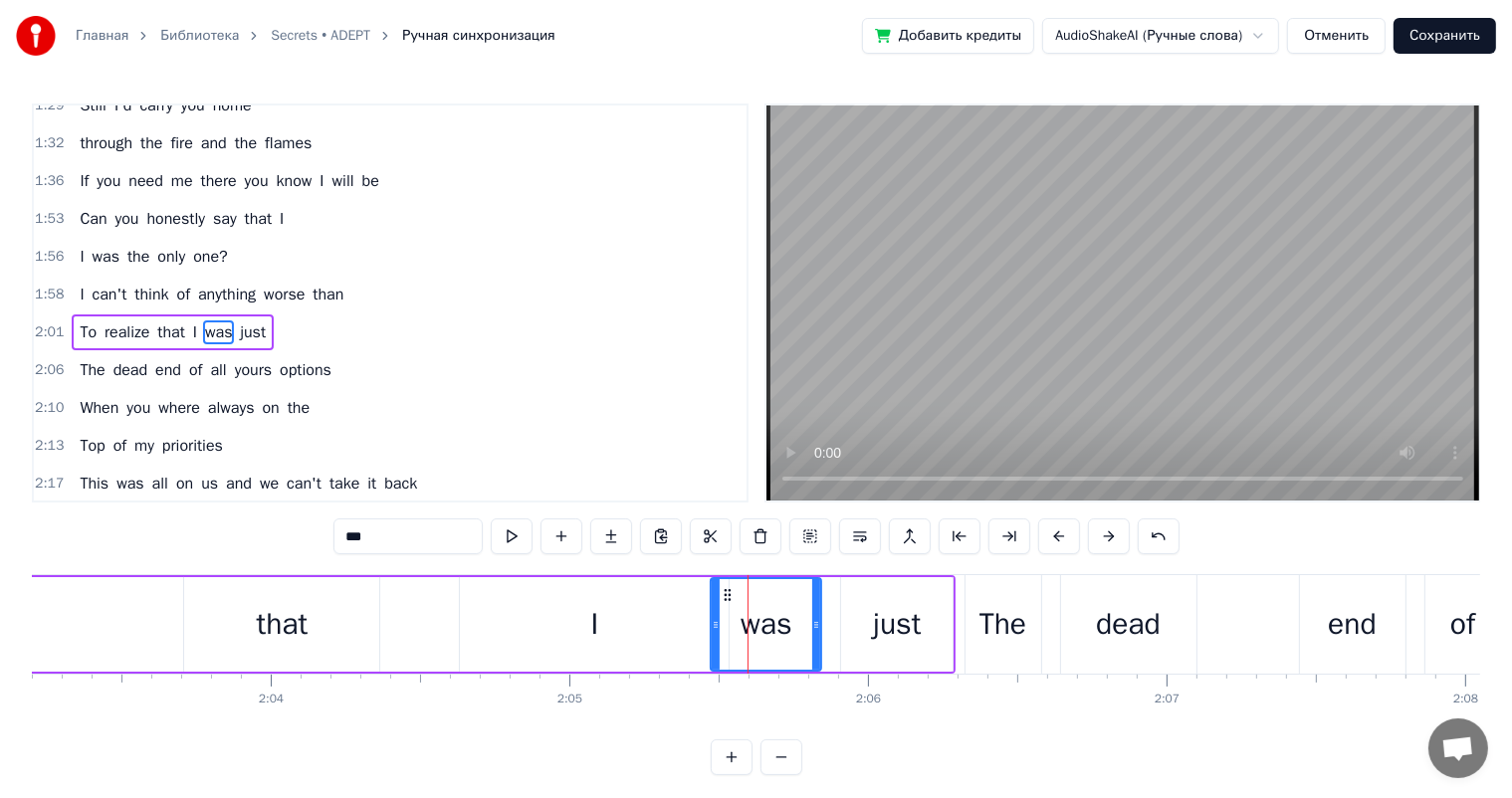 drag, startPoint x: 729, startPoint y: 619, endPoint x: 712, endPoint y: 625, distance: 18.027756 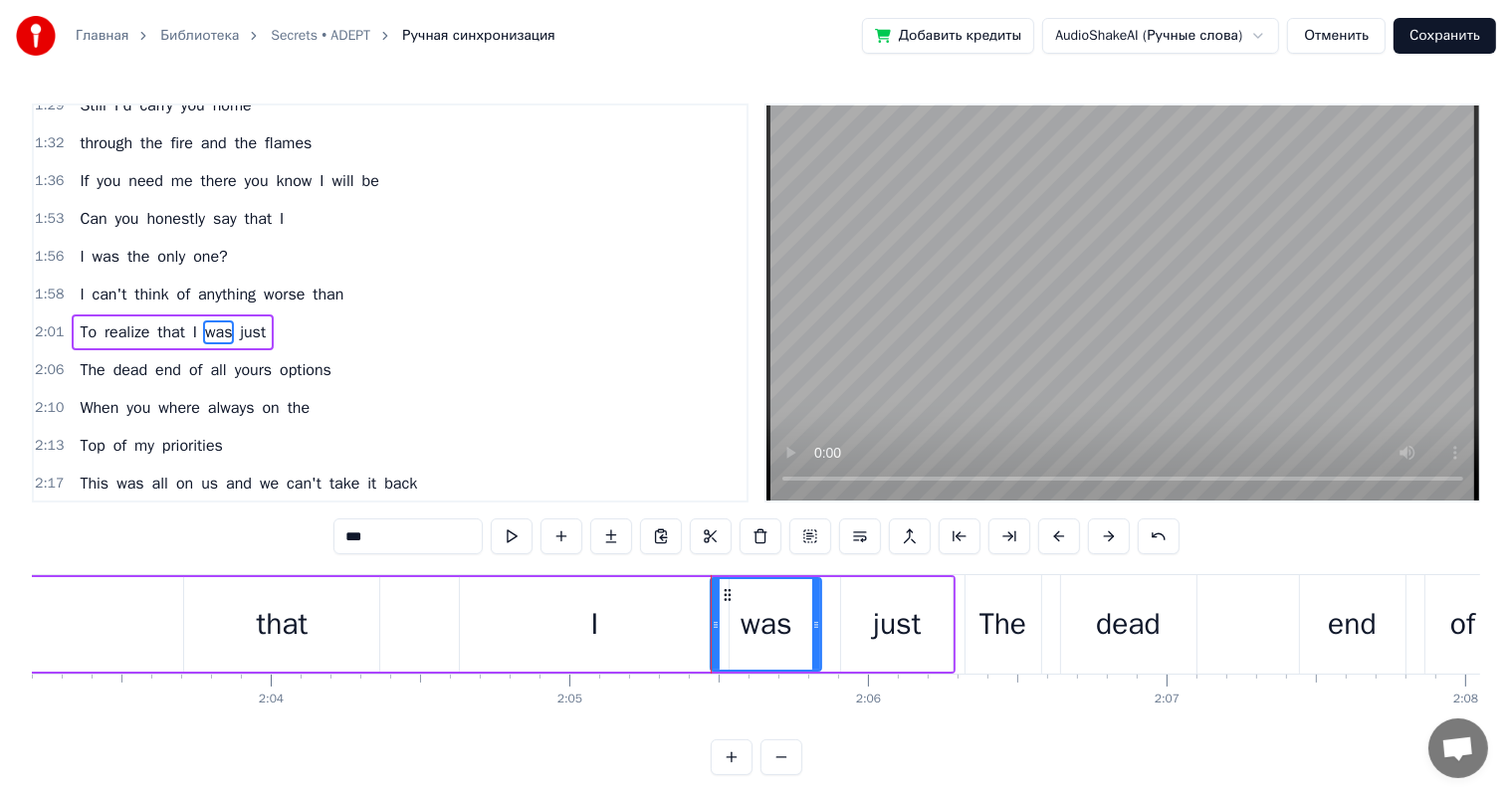 click on "I" at bounding box center [594, 624] 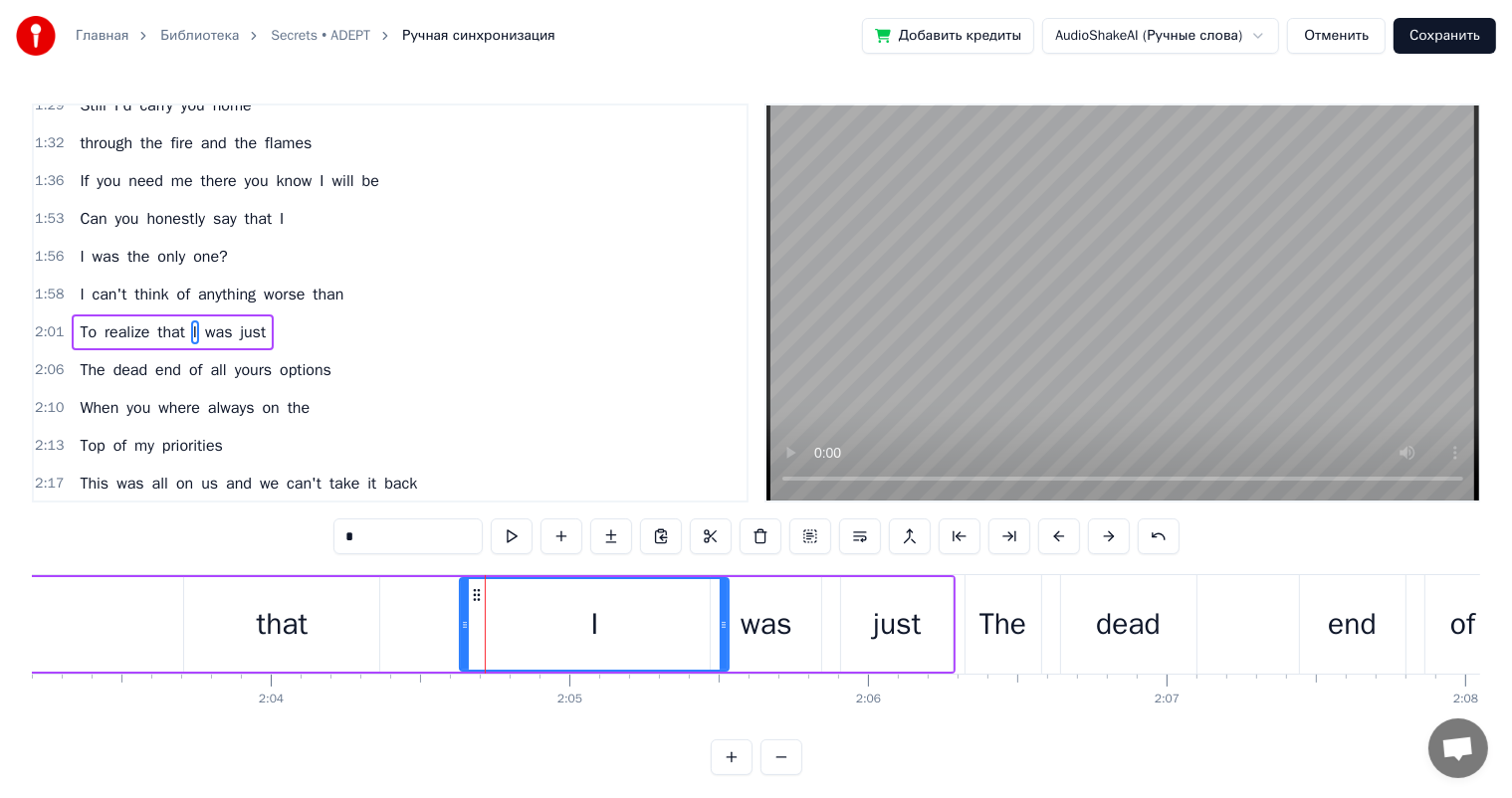 click on "0:27 Turns it back on you 0:30 I am the fire burning down the cigarette 0:35 Honestly I never really thought you'd make it this far 0:41 This was all on me and I can't take it back 0:46 You made me feel like I could 0:49 Take your world away 0:51 But your words 0:53 Didn't mean a thing to me in time 0:55 I know I'll reach at the end of us again 0:59 Bring back my life 1:02 Retrace my steps 1:05 Full speed ahead 1:08 Don't back this out 1:11 This was all on you, and you can't take it back 1:17 The secret's out and all I hear is 1:24 the fire burning down our bridges 1:29 Still I'd carry you home 1:32 through the fire and the flames 1:36 If you need me there you know I will be 1:53 Can you honestly say that I 1:56 I was the only one? 1:58 I can't think of anything worse than 2:01 To realize that I was just 2:06 The dead end of all yours options 2:10 When you where always on the 2:13 Top of my priorities 2:17 This was all on us and we can't take it back 2:23 The secret's out and" at bounding box center [756, 439] 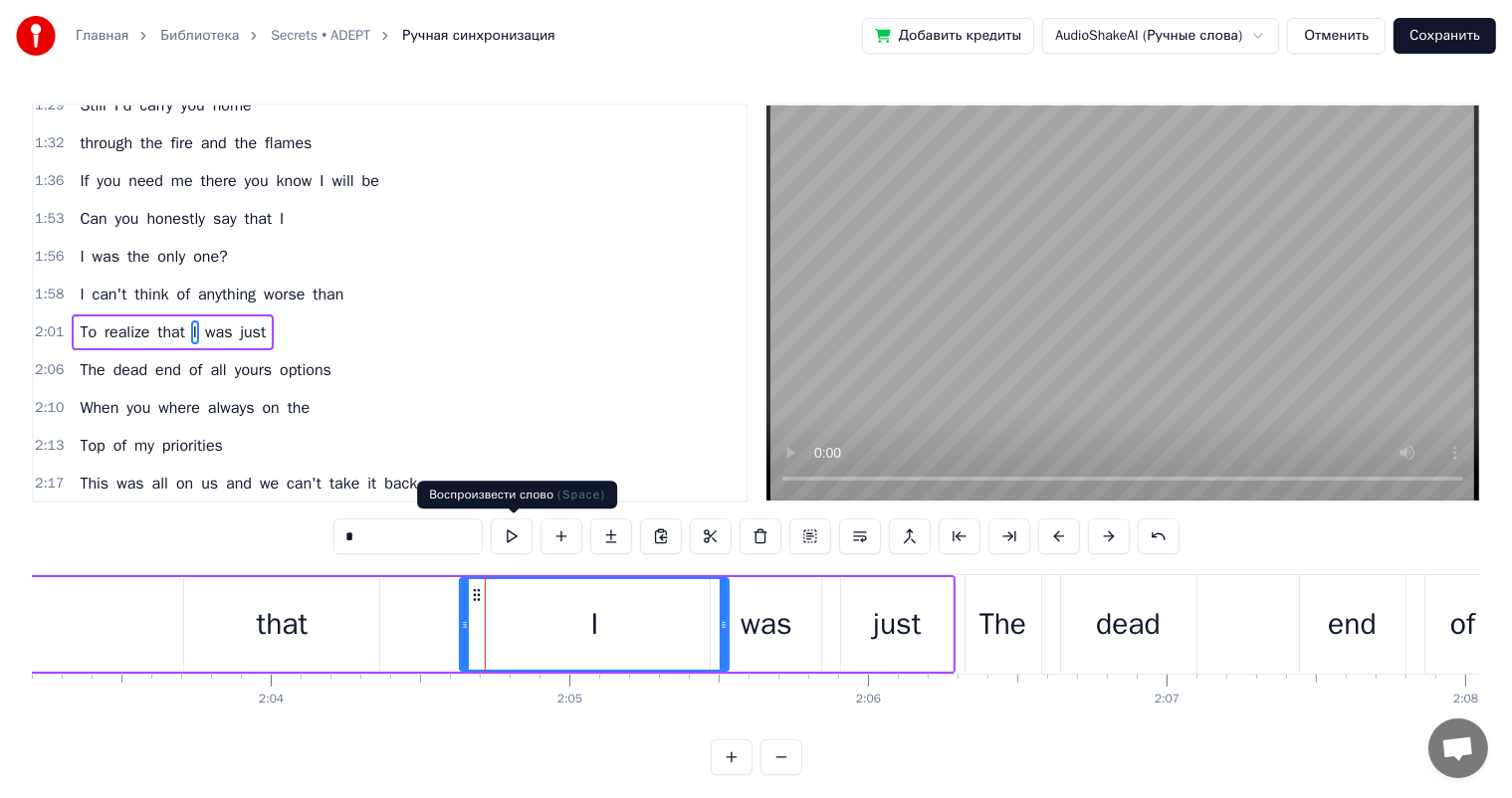 click at bounding box center (512, 536) 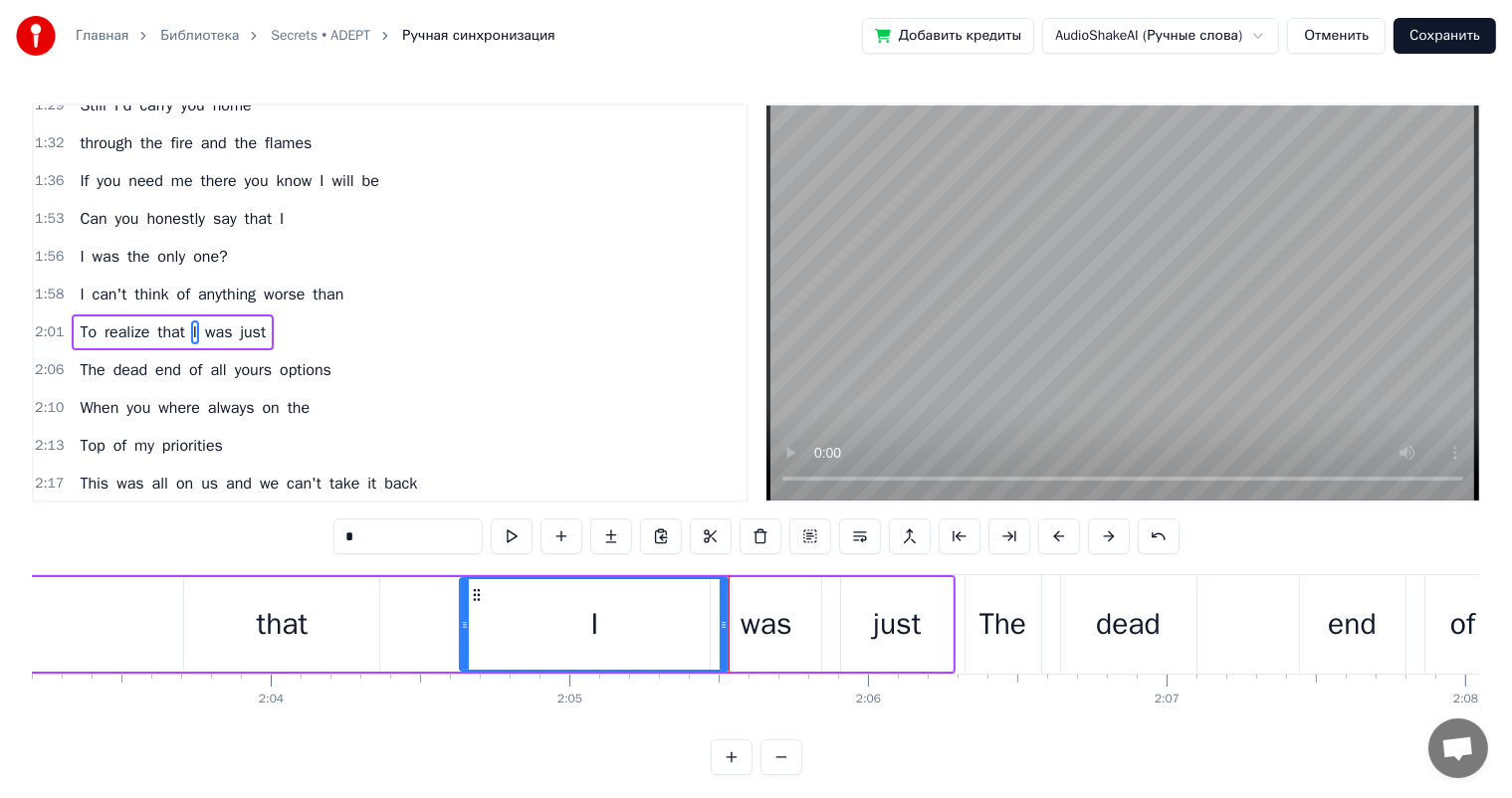 click on "that" at bounding box center [283, 624] 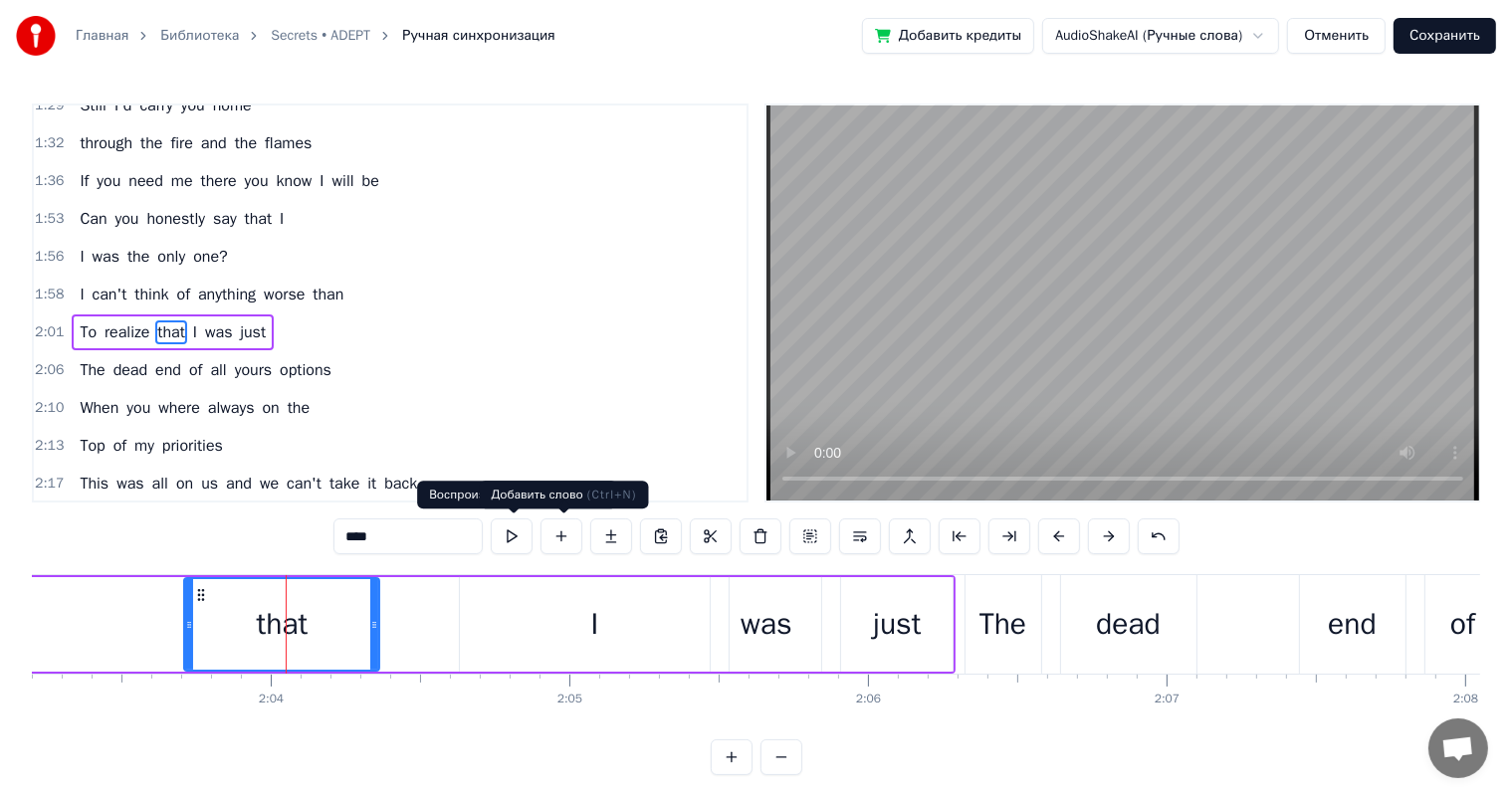 click at bounding box center [512, 536] 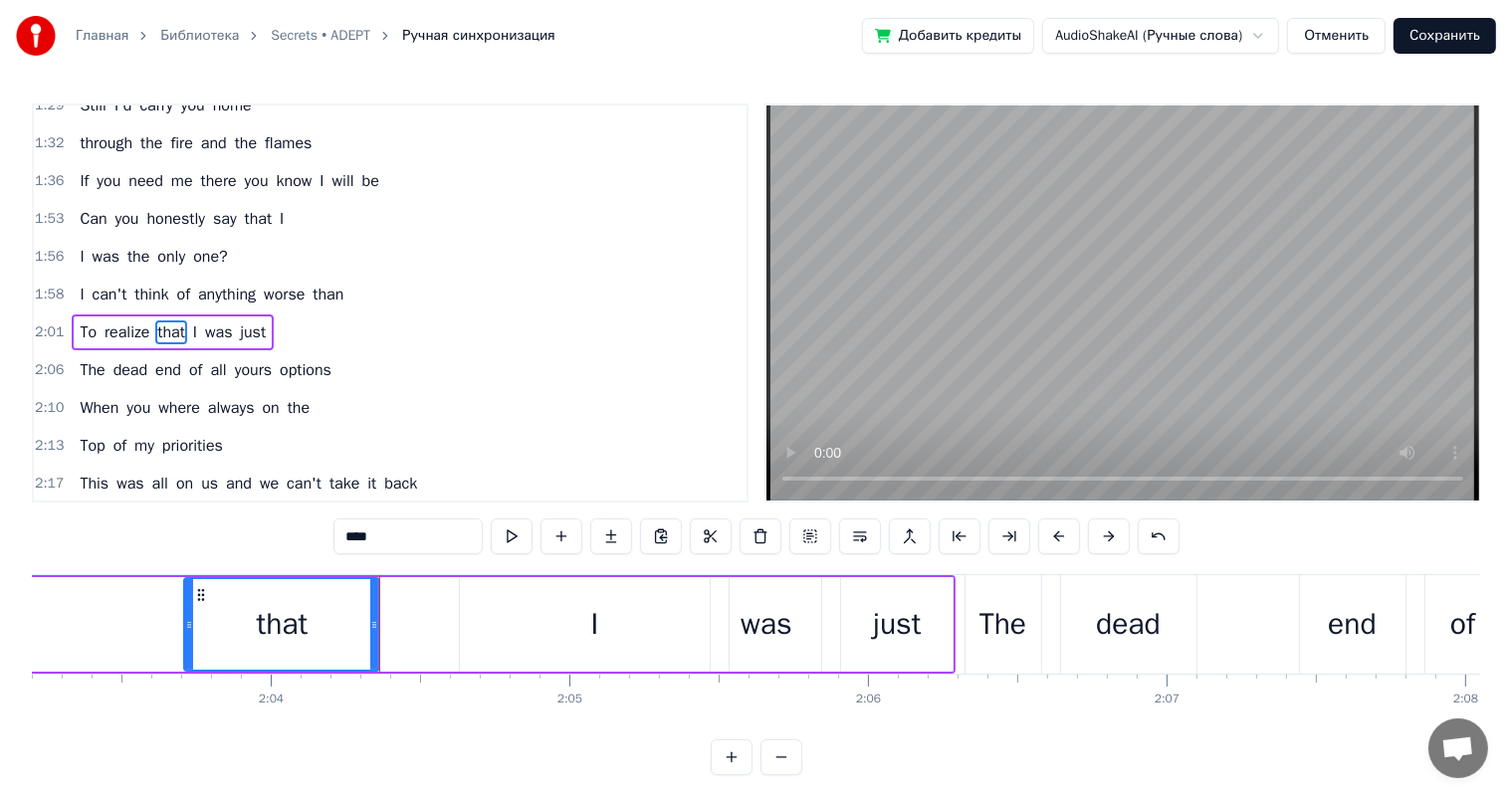 click at bounding box center [512, 536] 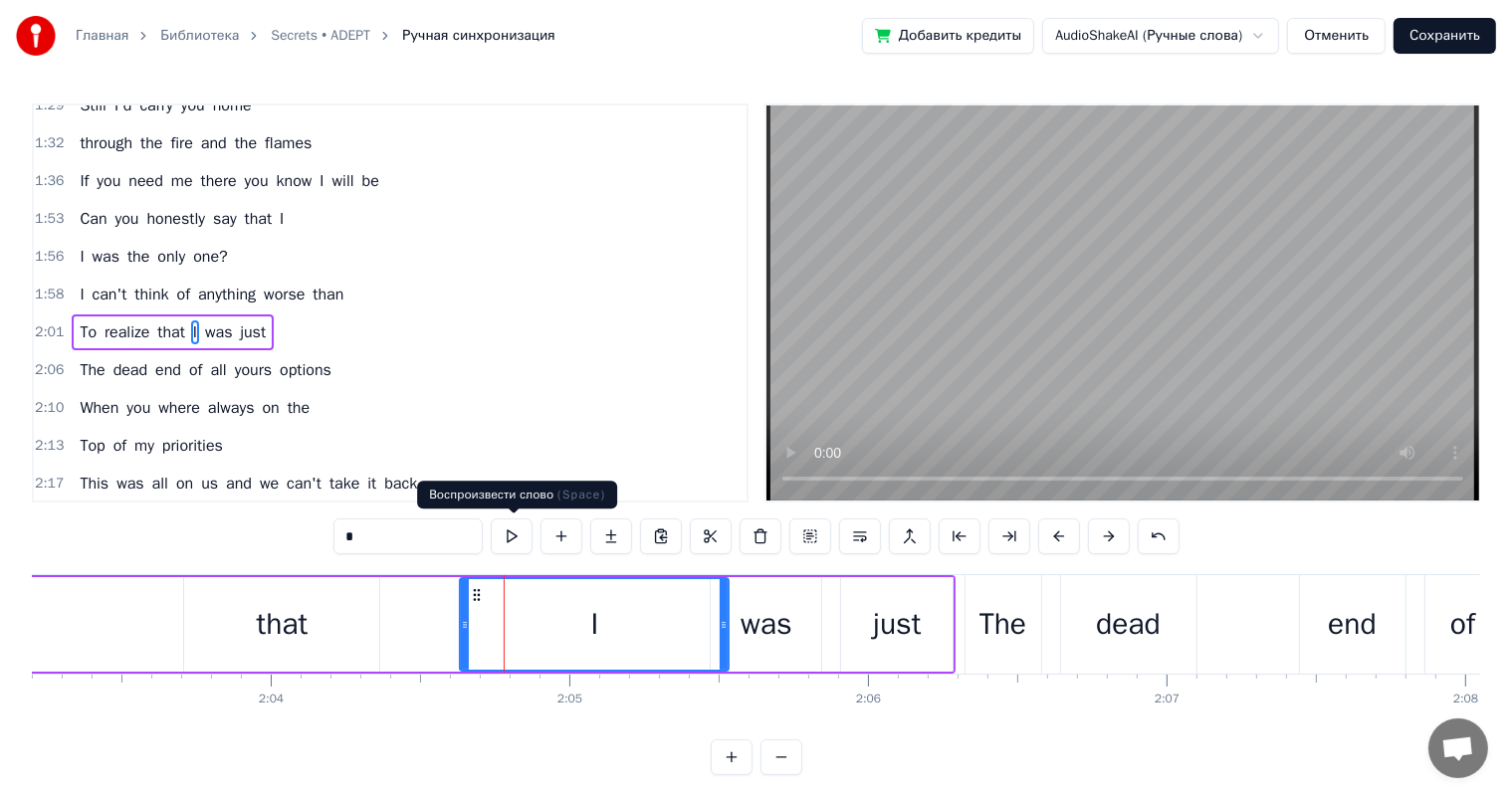 click at bounding box center (512, 536) 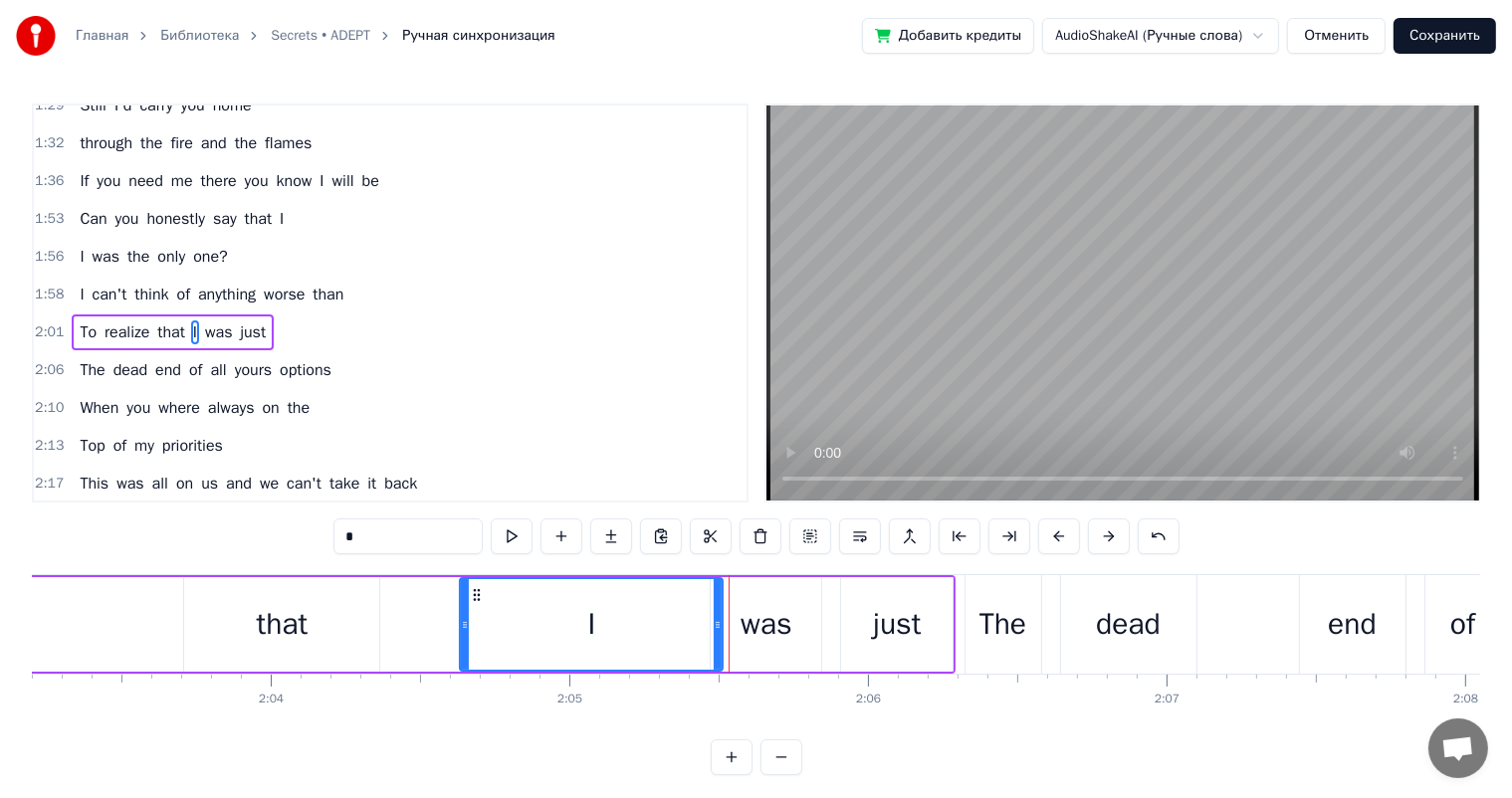 click 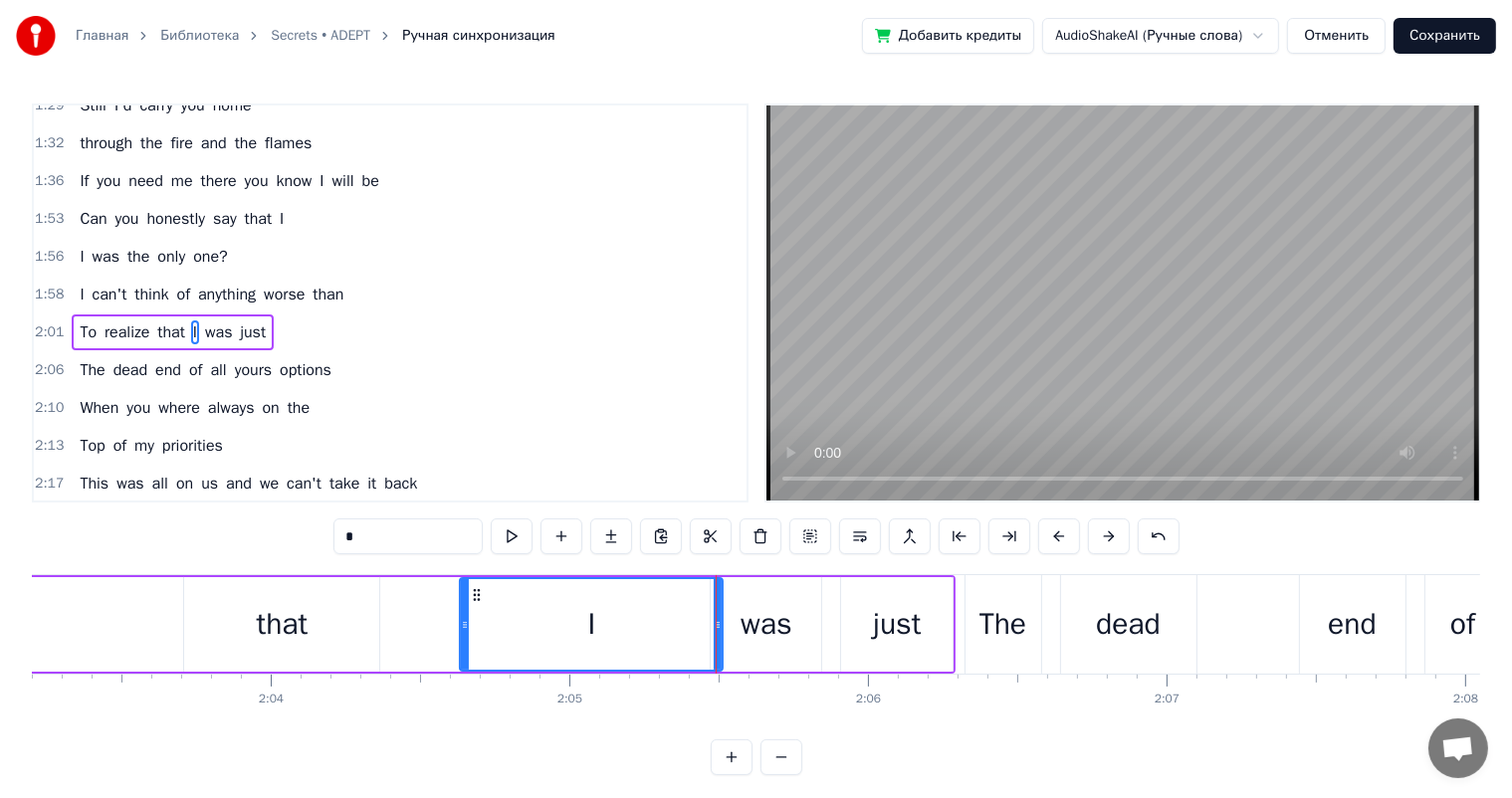 click on "was" at bounding box center [766, 624] 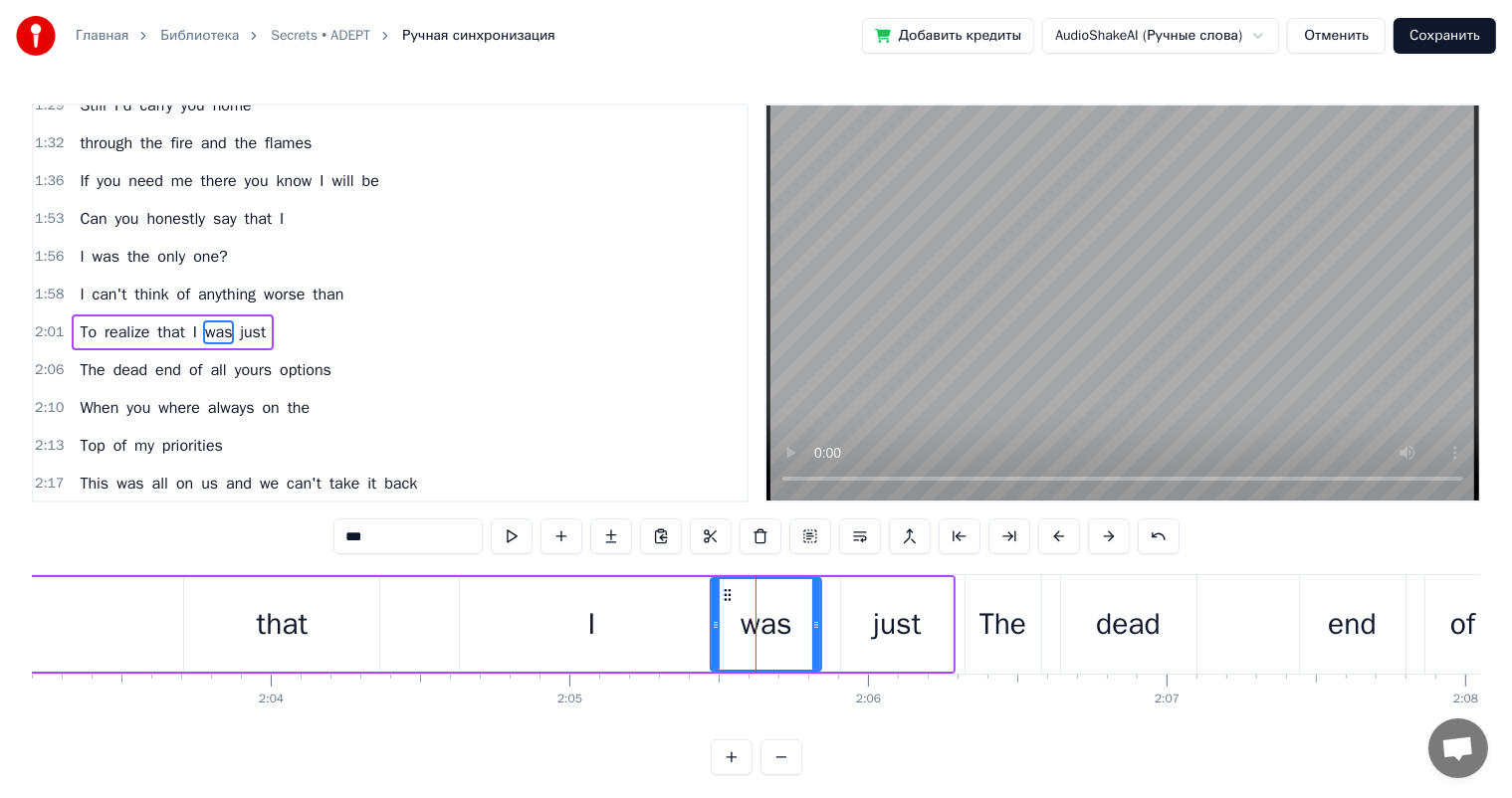click on "I" at bounding box center (591, 624) 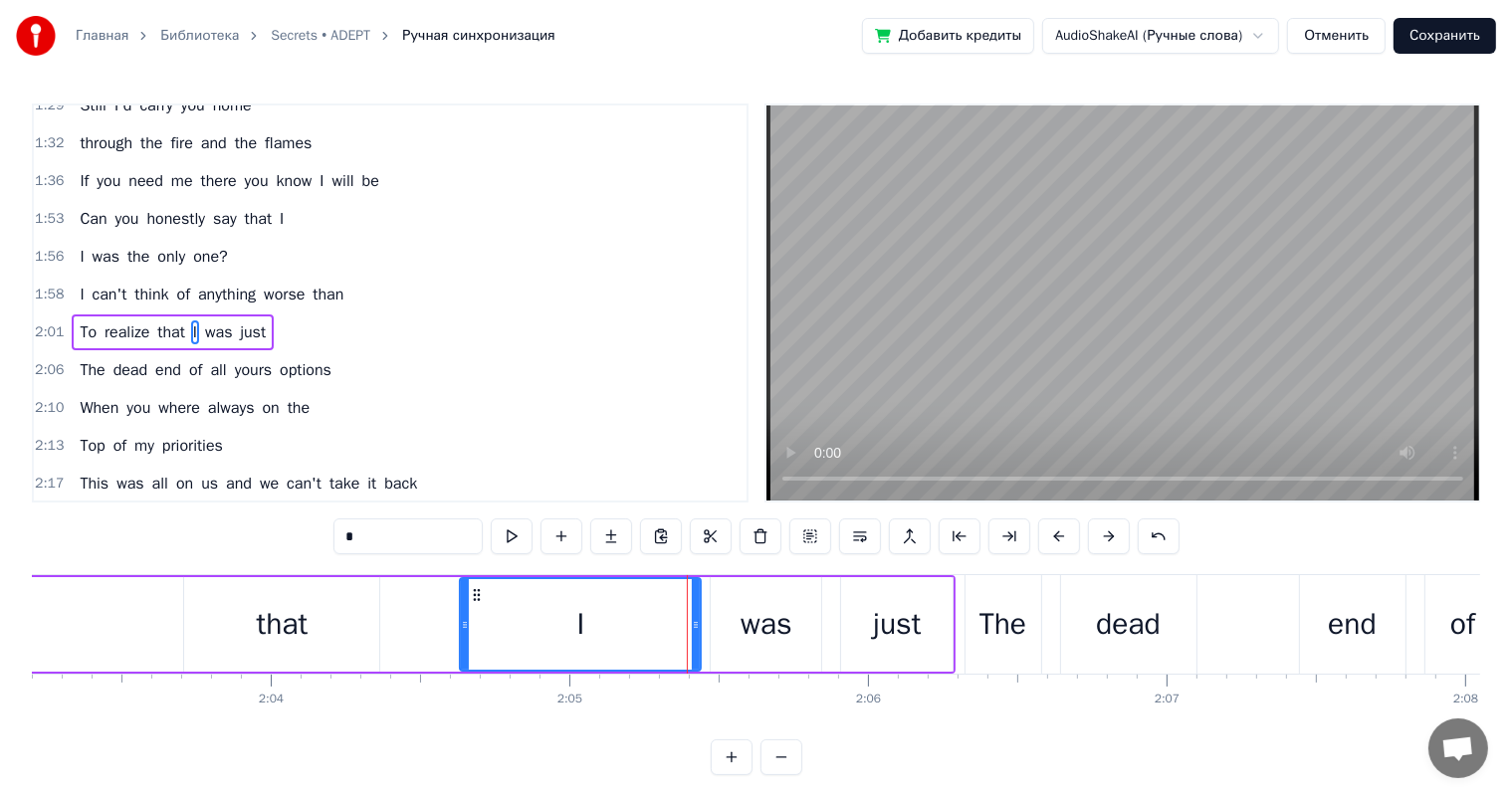 drag, startPoint x: 709, startPoint y: 620, endPoint x: 696, endPoint y: 621, distance: 13.038405 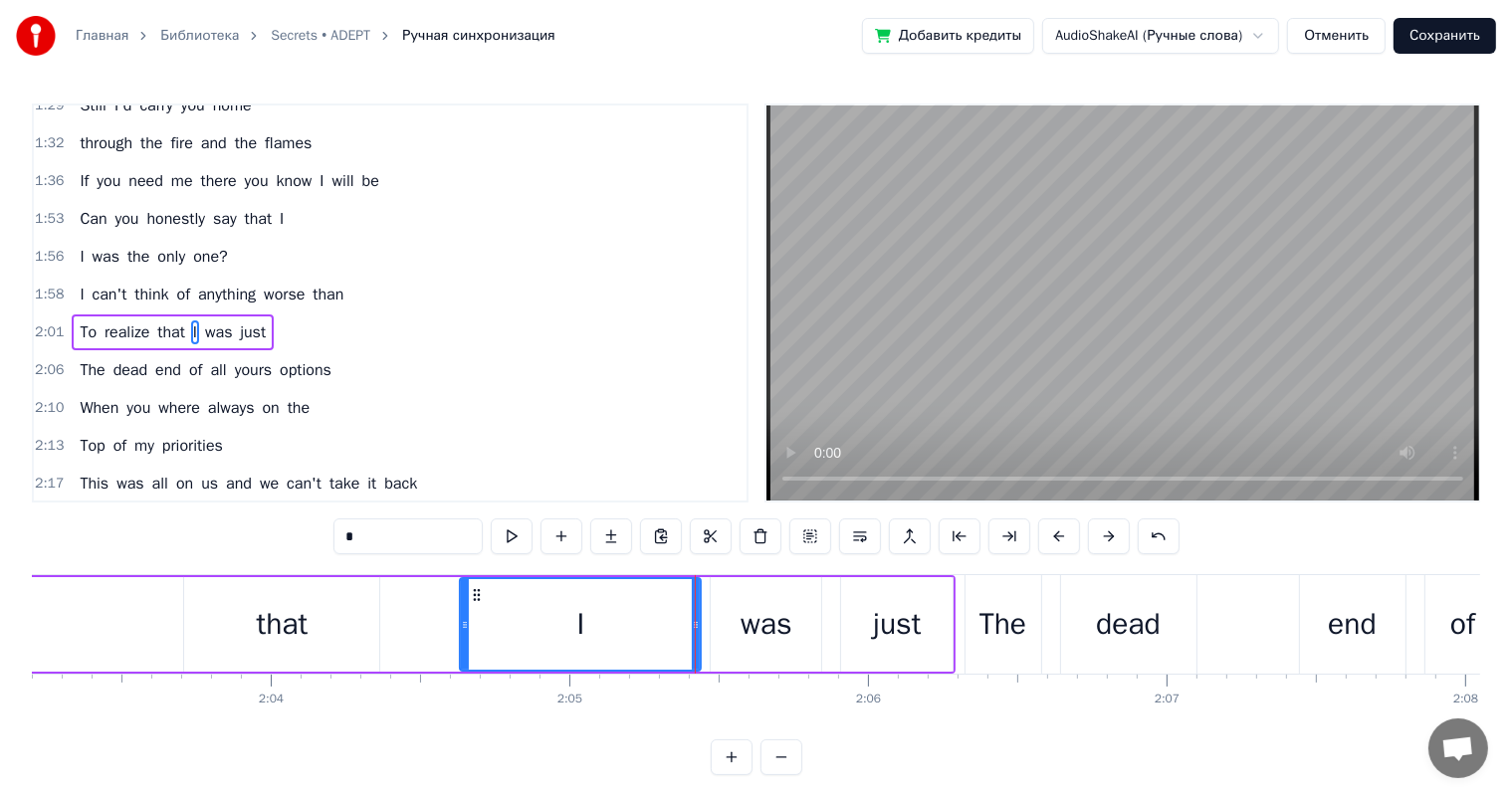 click on "was" at bounding box center [766, 624] 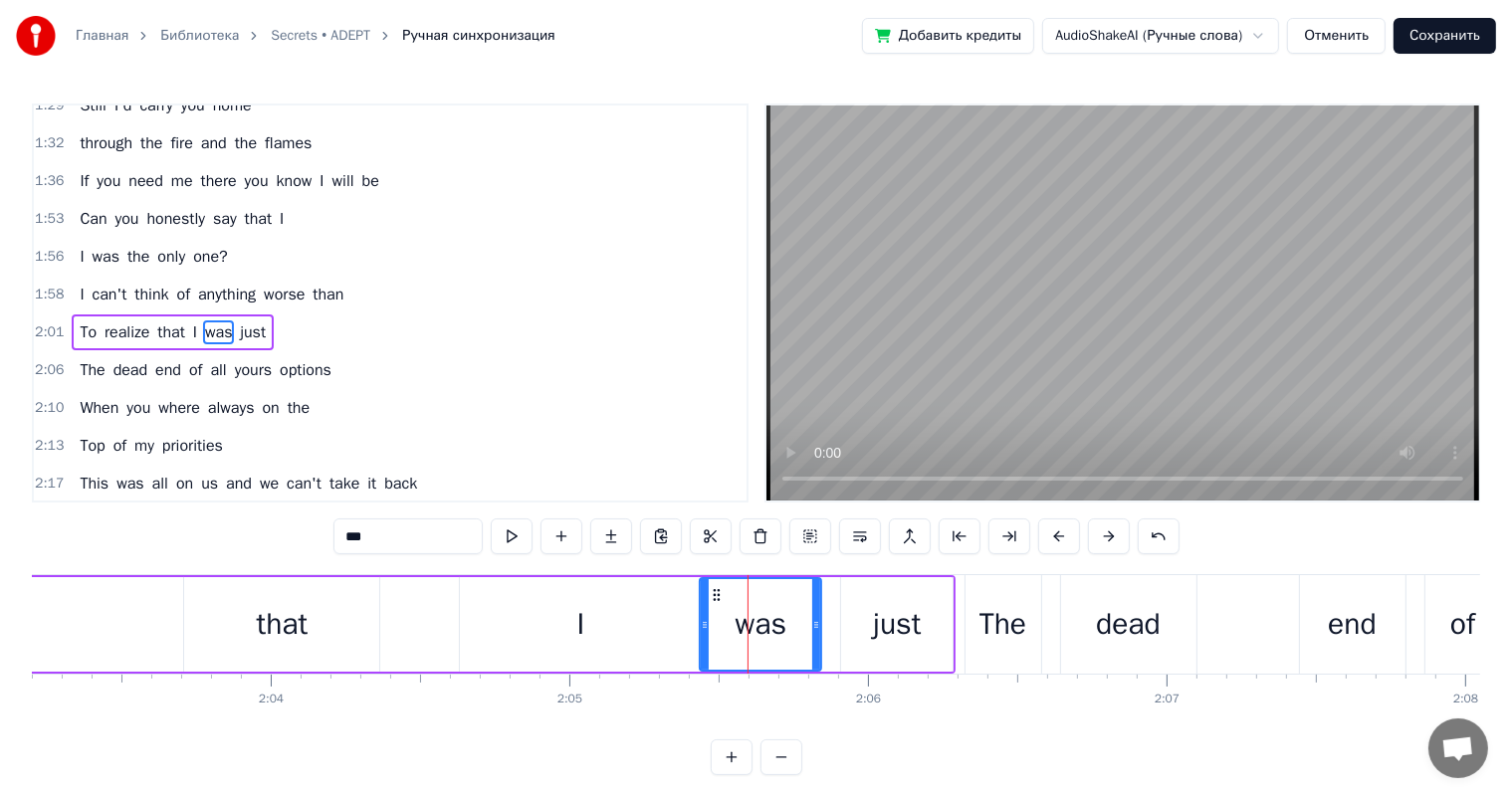 drag, startPoint x: 714, startPoint y: 617, endPoint x: 703, endPoint y: 624, distance: 13.038405 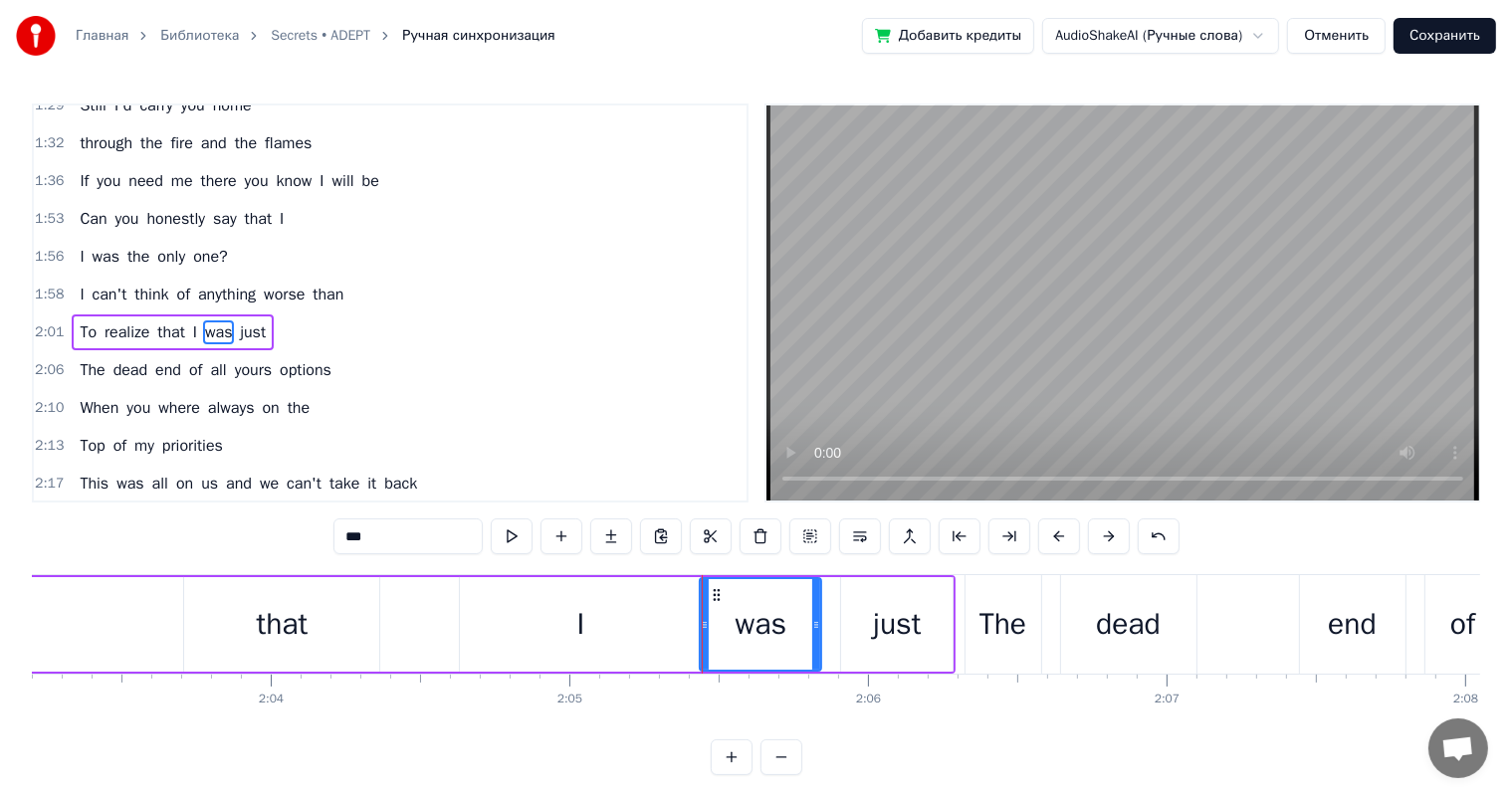 click on "I" at bounding box center [580, 624] 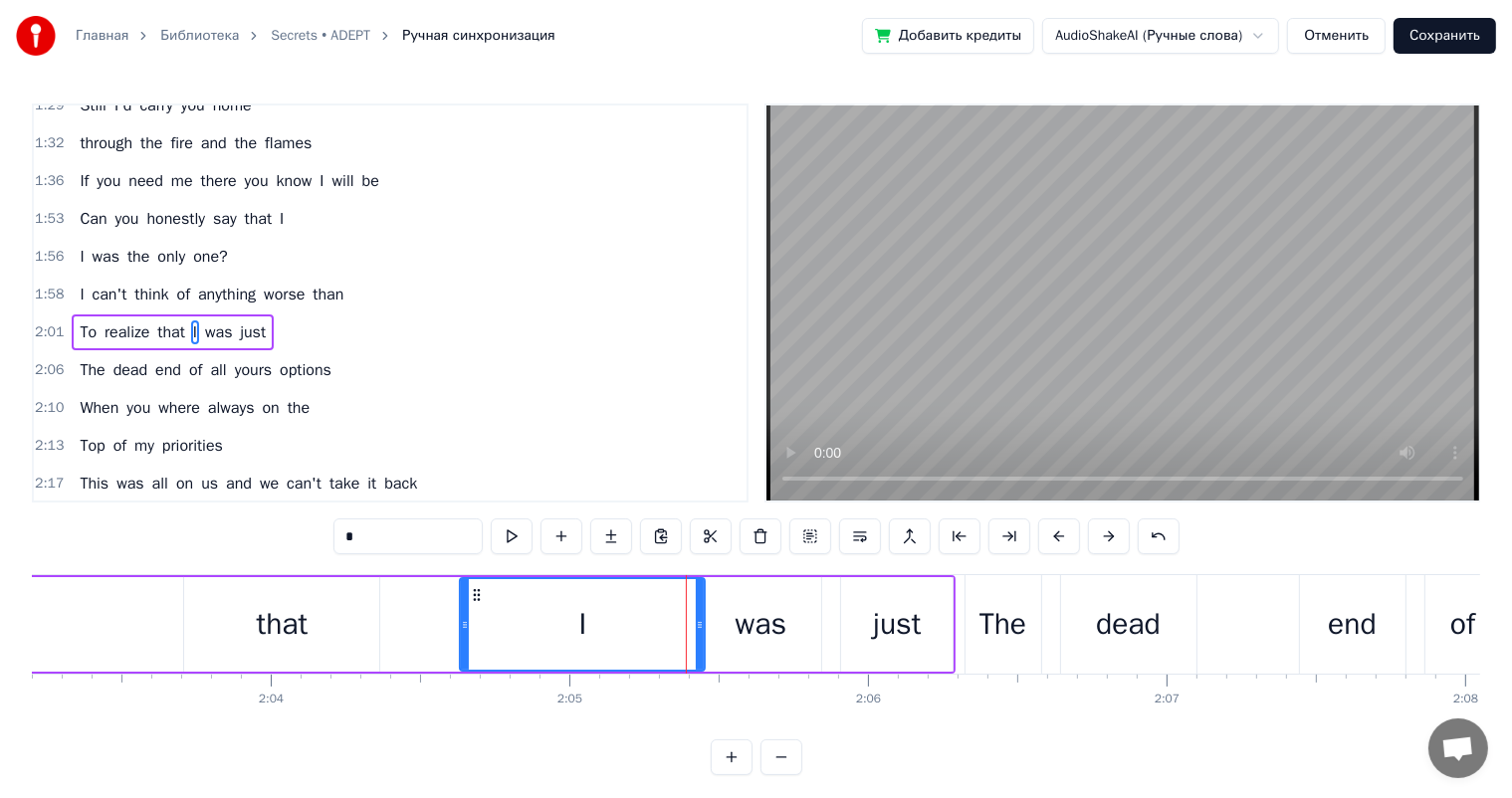 click 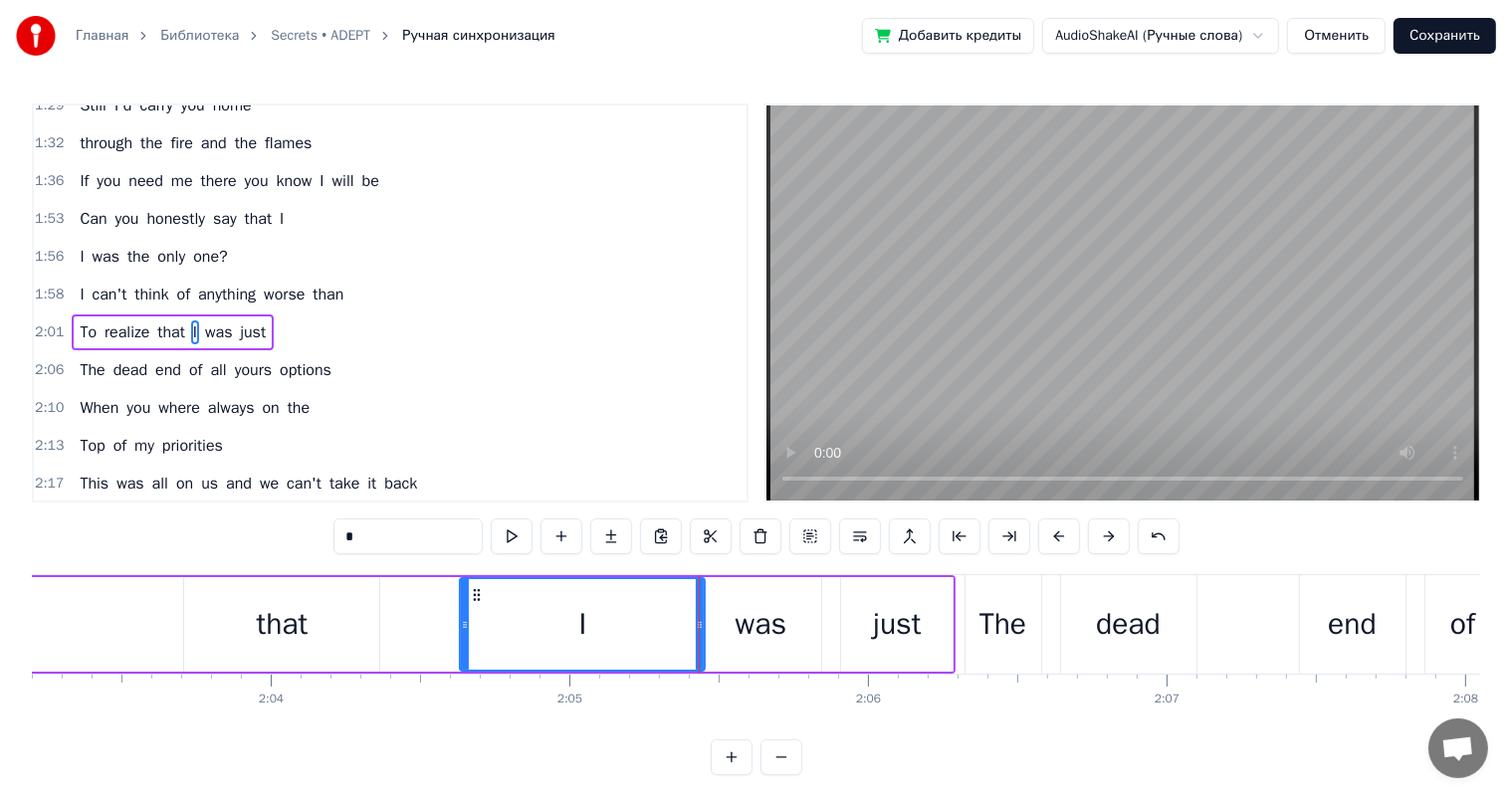 click on "0:27 Turns it back on you 0:30 I am the fire burning down the cigarette 0:35 Honestly I never really thought you'd make it this far 0:41 This was all on me and I can't take it back 0:46 You made me feel like I could 0:49 Take your world away 0:51 But your words 0:53 Didn't mean a thing to me in time 0:55 I know I'll reach at the end of us again 0:59 Bring back my life 1:02 Retrace my steps 1:05 Full speed ahead 1:08 Don't back this out 1:11 This was all on you, and you can't take it back 1:17 The secret's out and all I hear is 1:24 the fire burning down our bridges 1:29 Still I'd carry you home 1:32 through the fire and the flames 1:36 If you need me there you know I will be 1:53 Can you honestly say that I 1:56 I was the only one? 1:58 I can't think of anything worse than 2:01 To realize that I was just 2:06 The dead end of all yours options 2:10 When you where always on the 2:13 Top of my priorities 2:17 This was all on us and we can't take it back 2:23 The secret's out and" at bounding box center (756, 439) 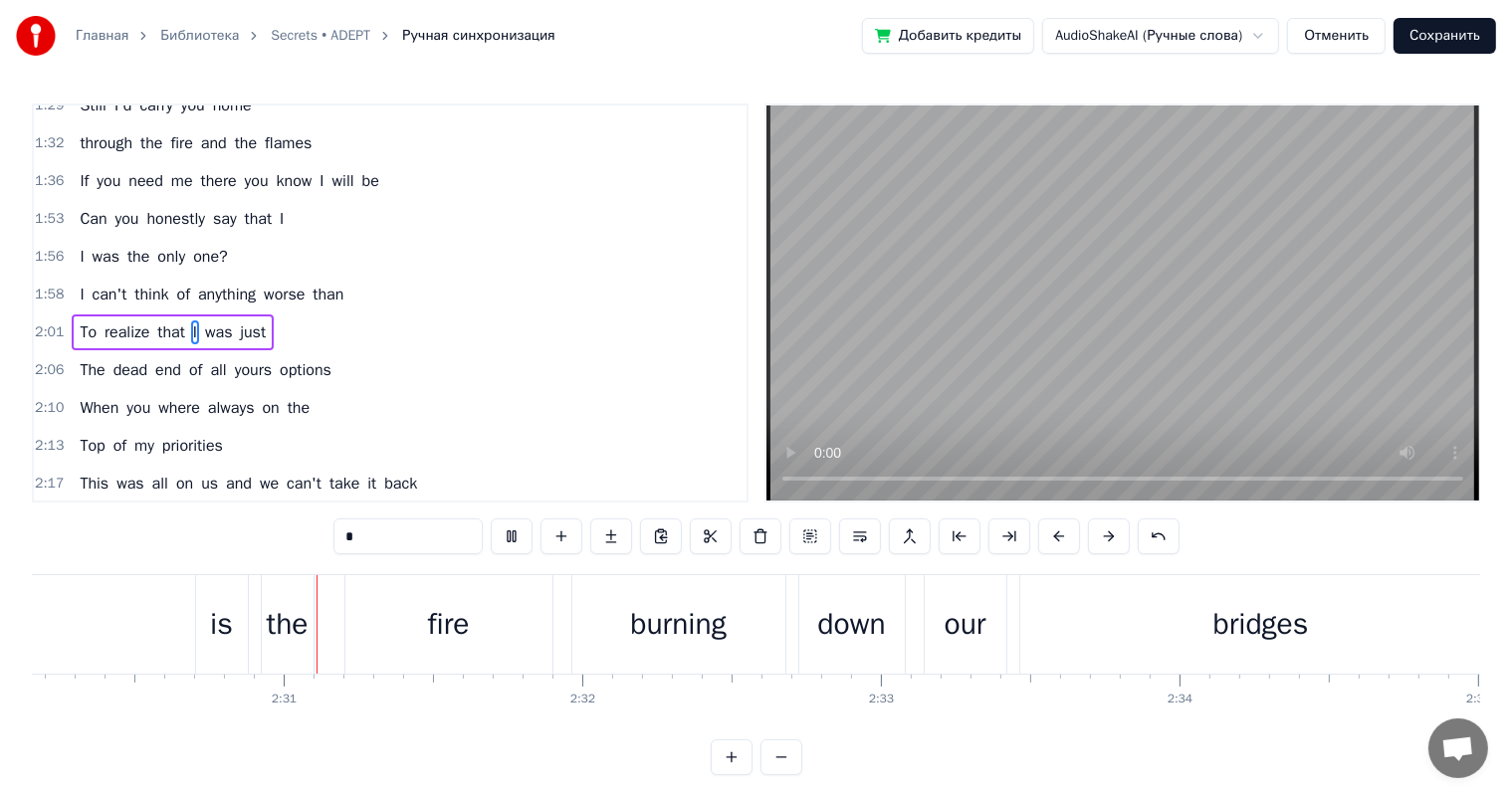 scroll, scrollTop: 0, scrollLeft: 44882, axis: horizontal 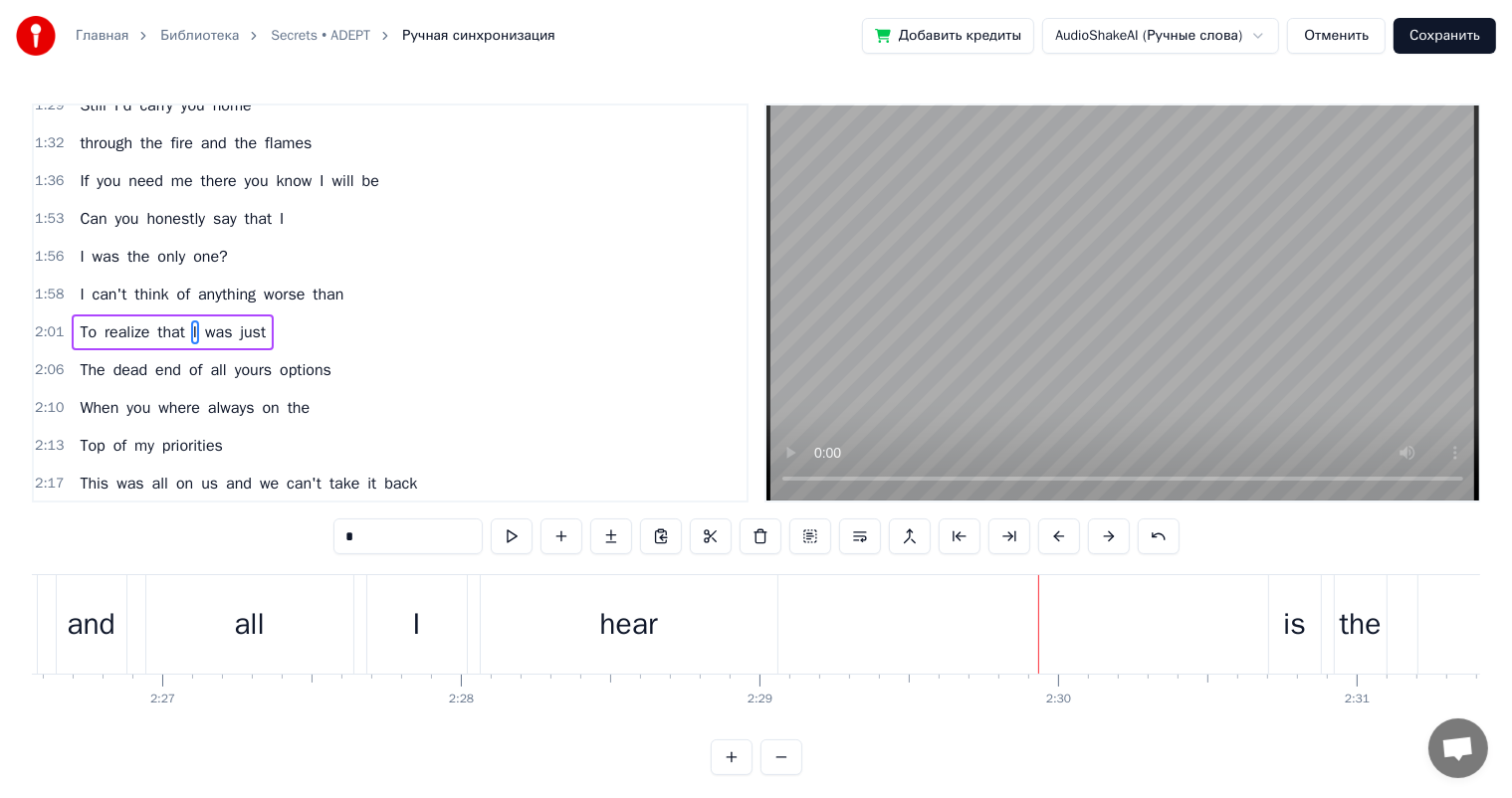 click on "The secret's out and all I hear is" at bounding box center (231, 624) 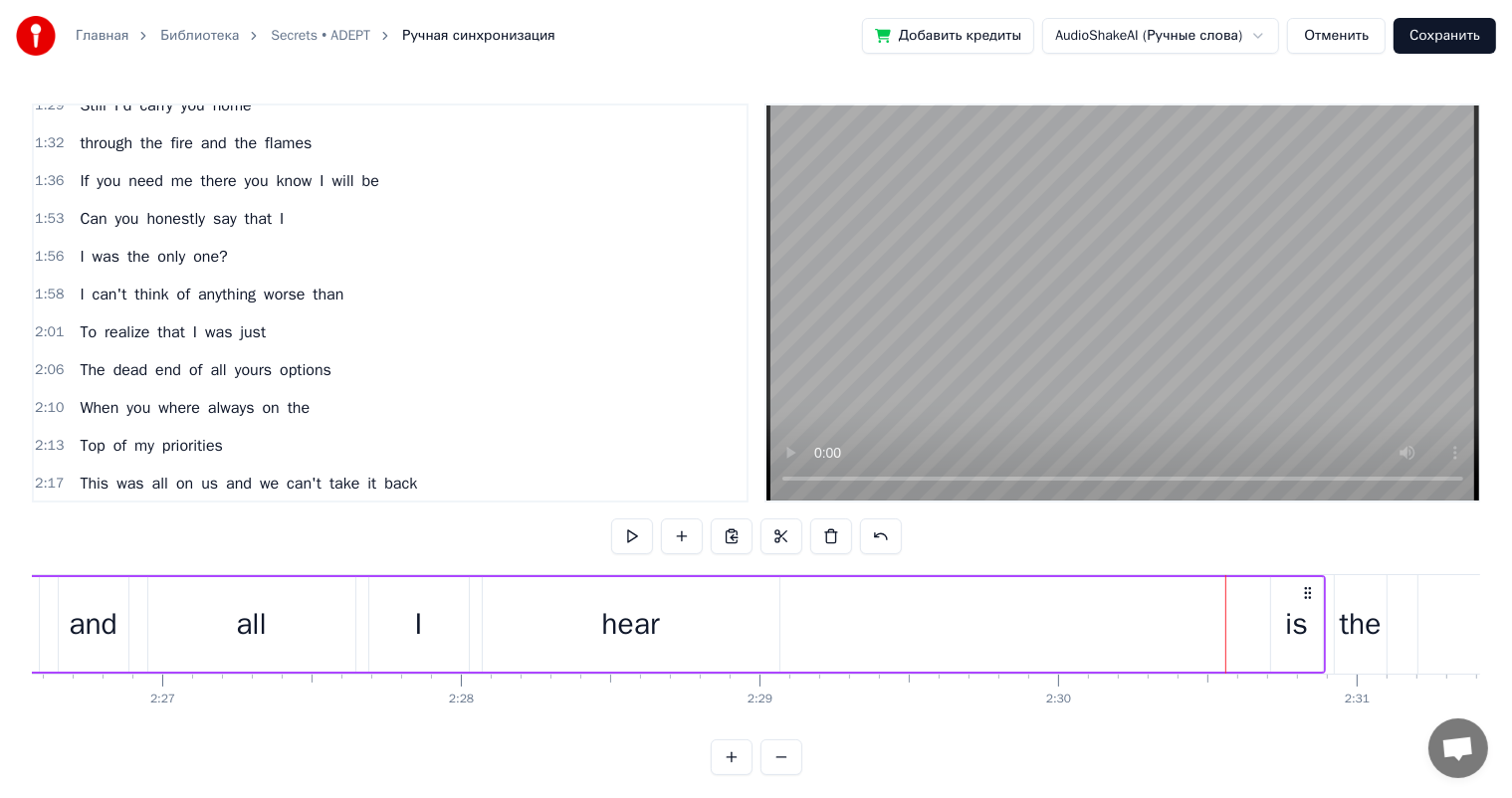 click on "is" at bounding box center (1296, 624) 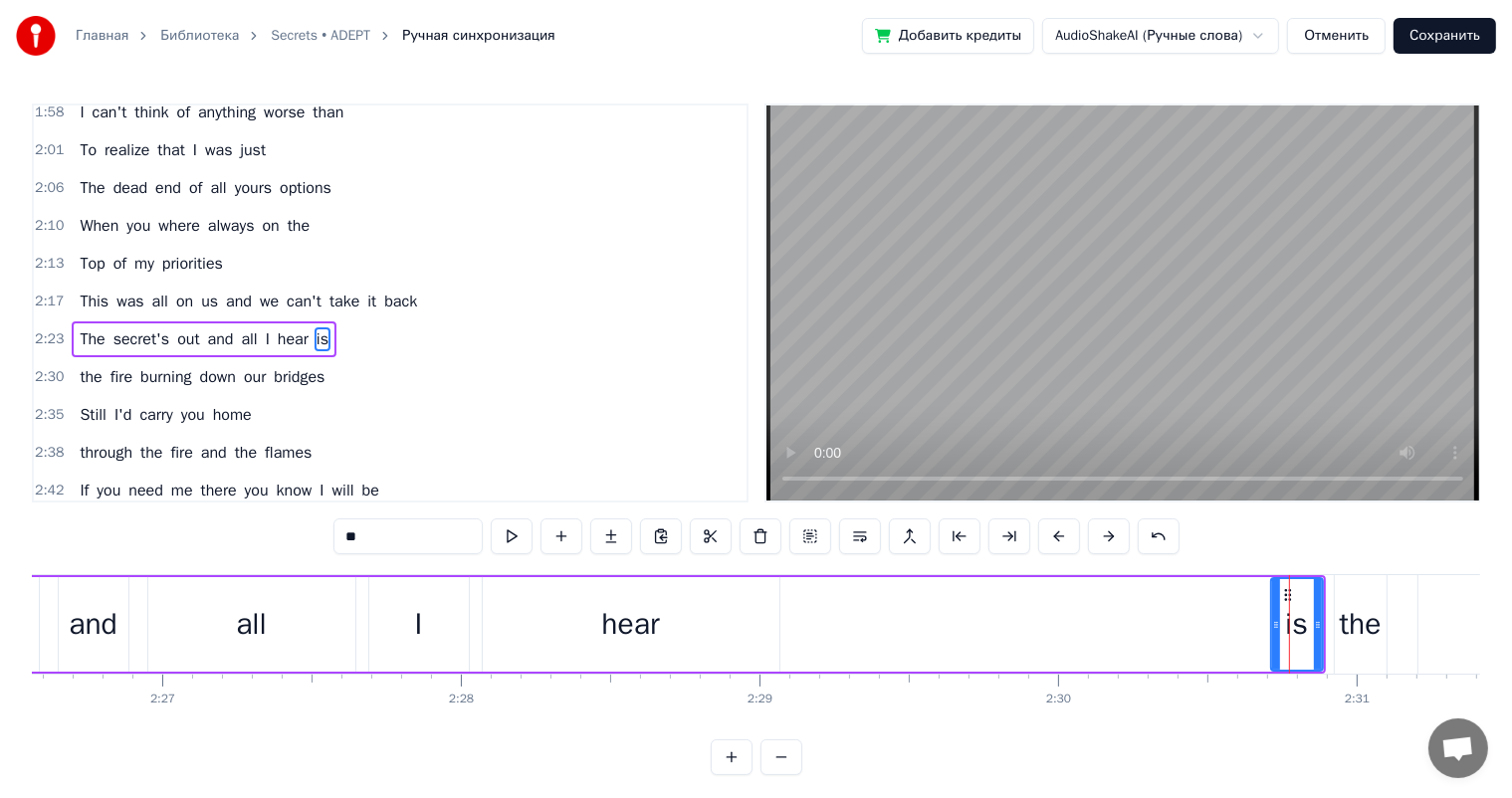 scroll, scrollTop: 845, scrollLeft: 0, axis: vertical 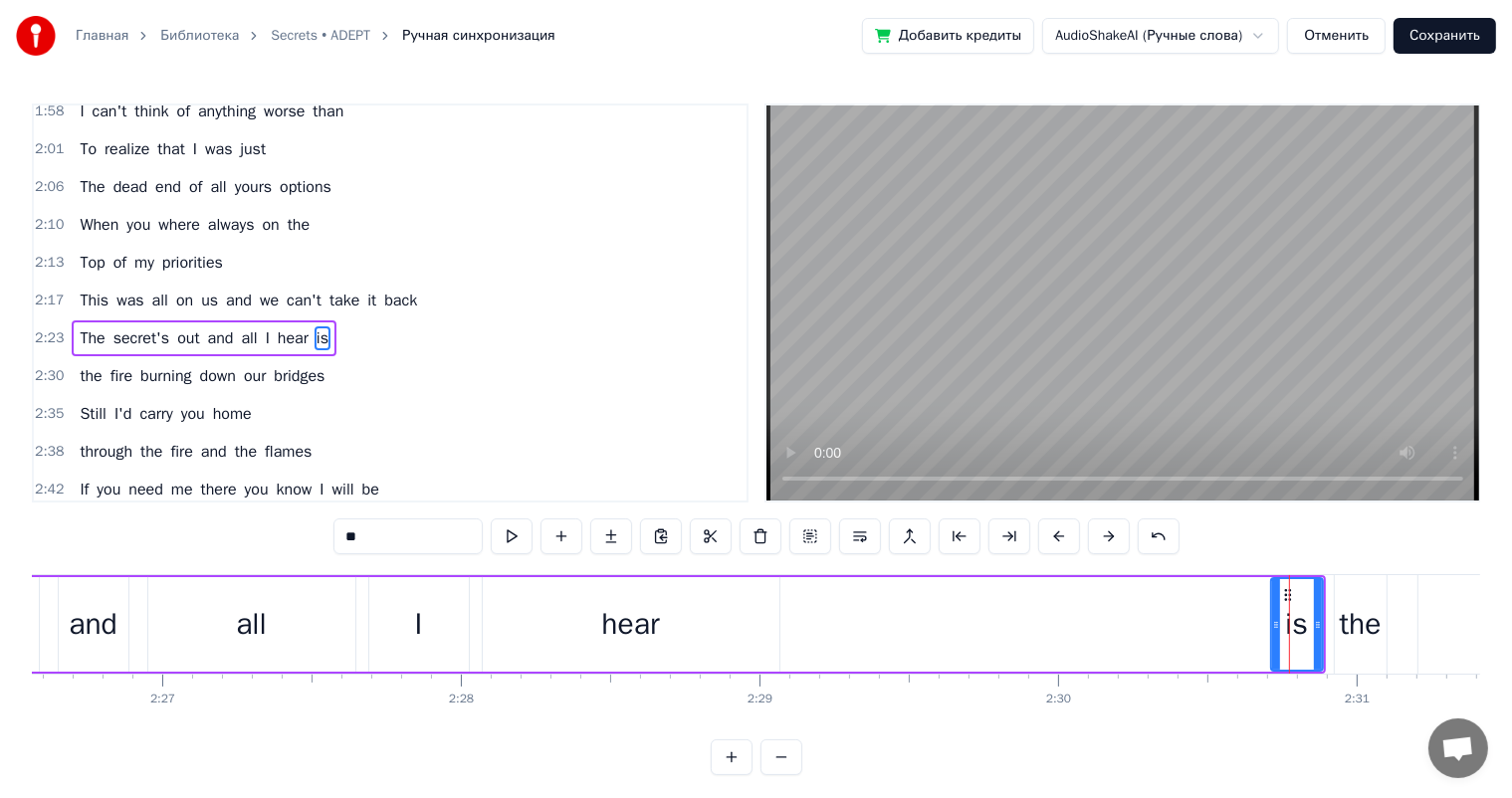 click on "hear" at bounding box center [631, 624] 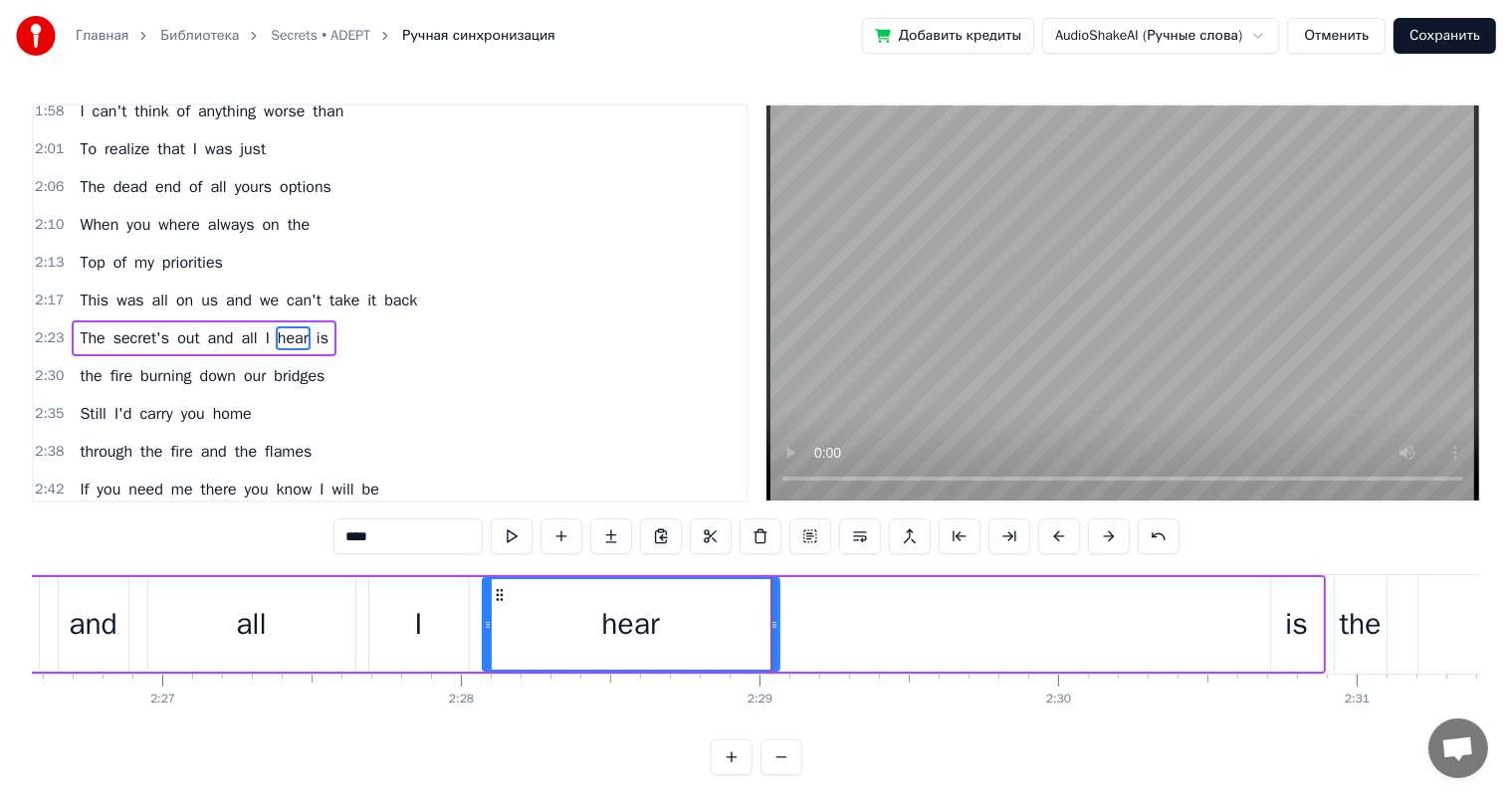 click on "The secret's out and all I hear is" at bounding box center [231, 624] 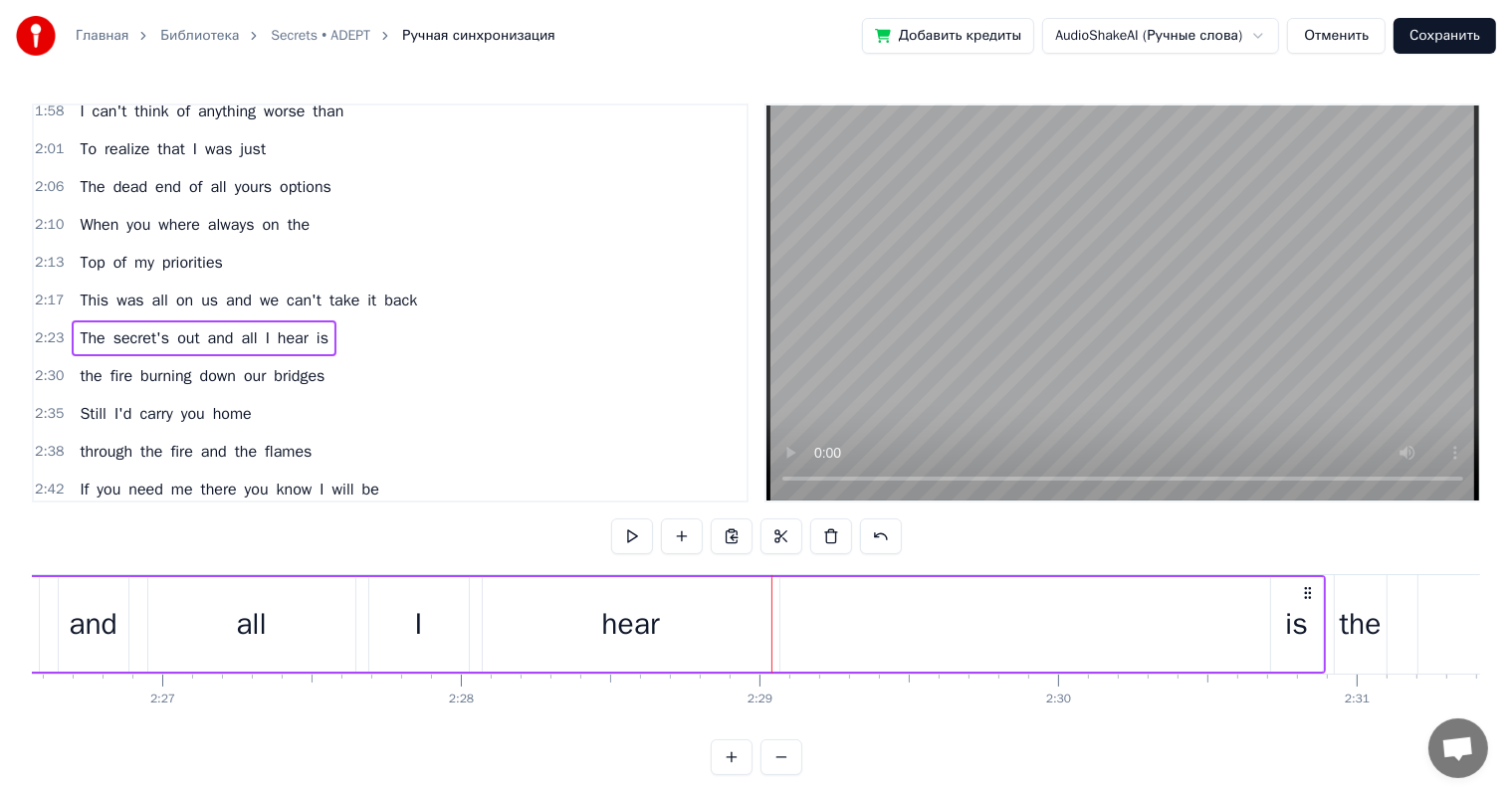 click on "The secret's out and all I hear is" at bounding box center (231, 624) 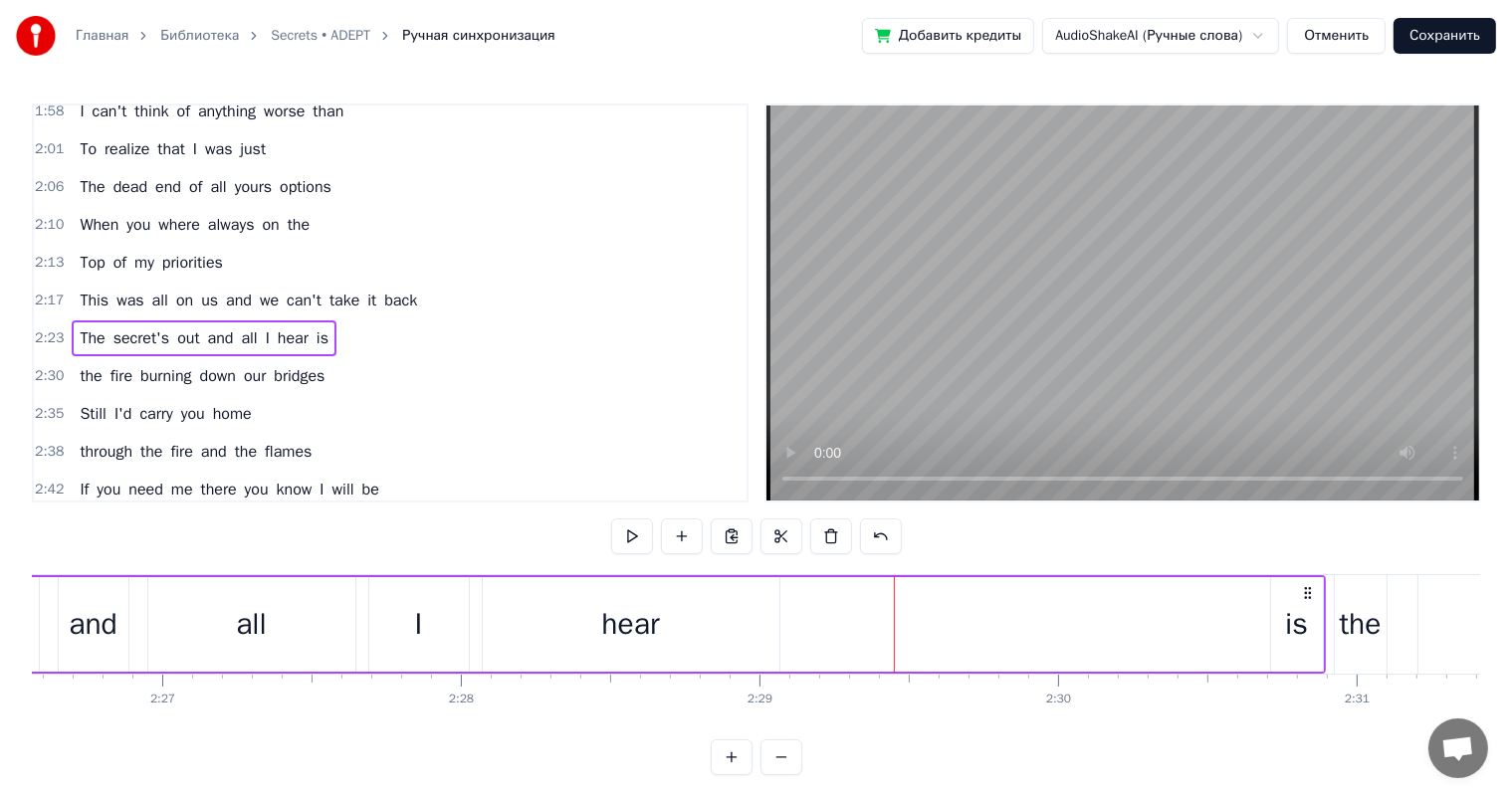 click on "The secret's out and all I hear is" at bounding box center (231, 624) 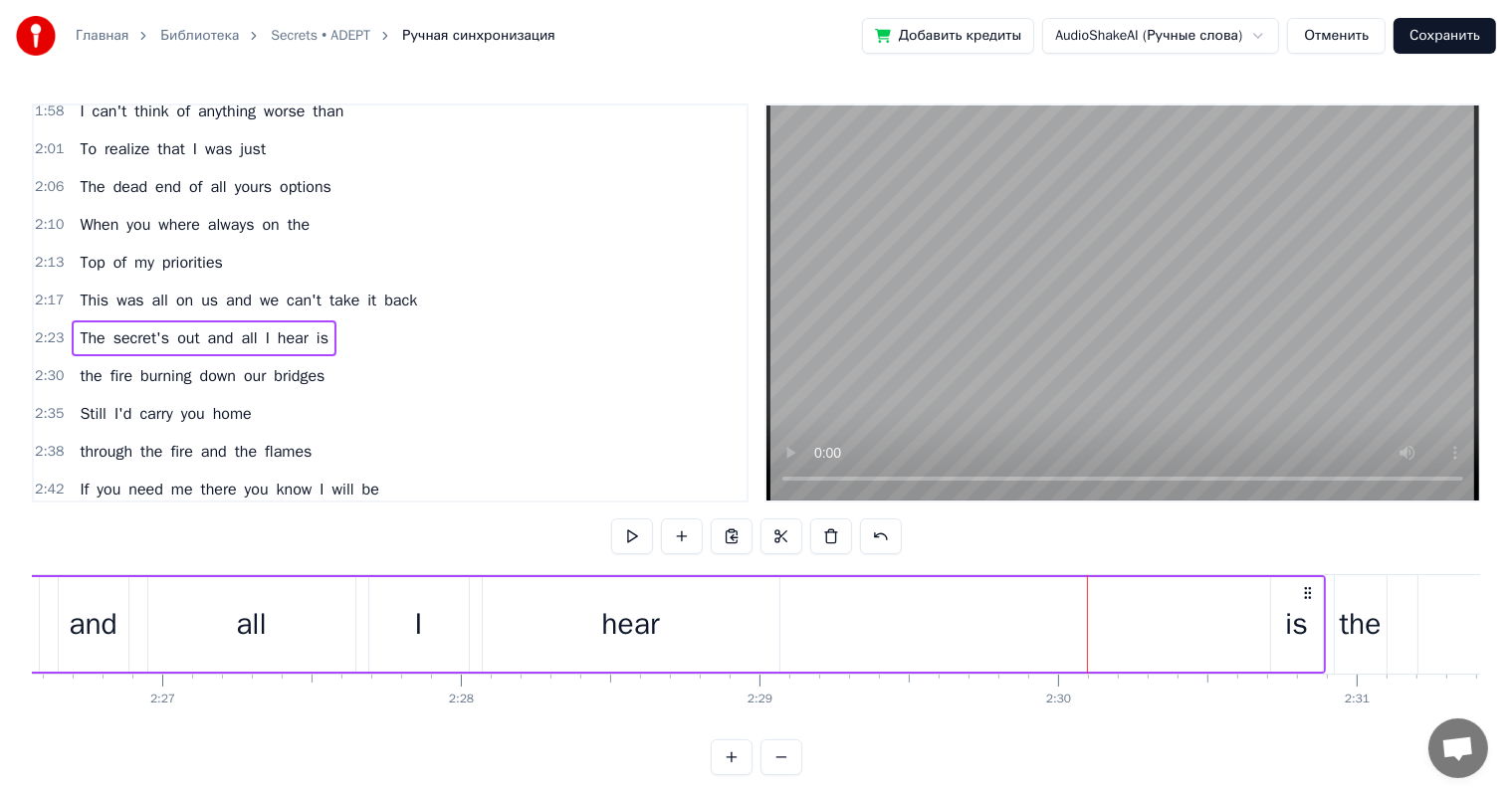 click on "The secret's out and all I hear is" at bounding box center [231, 624] 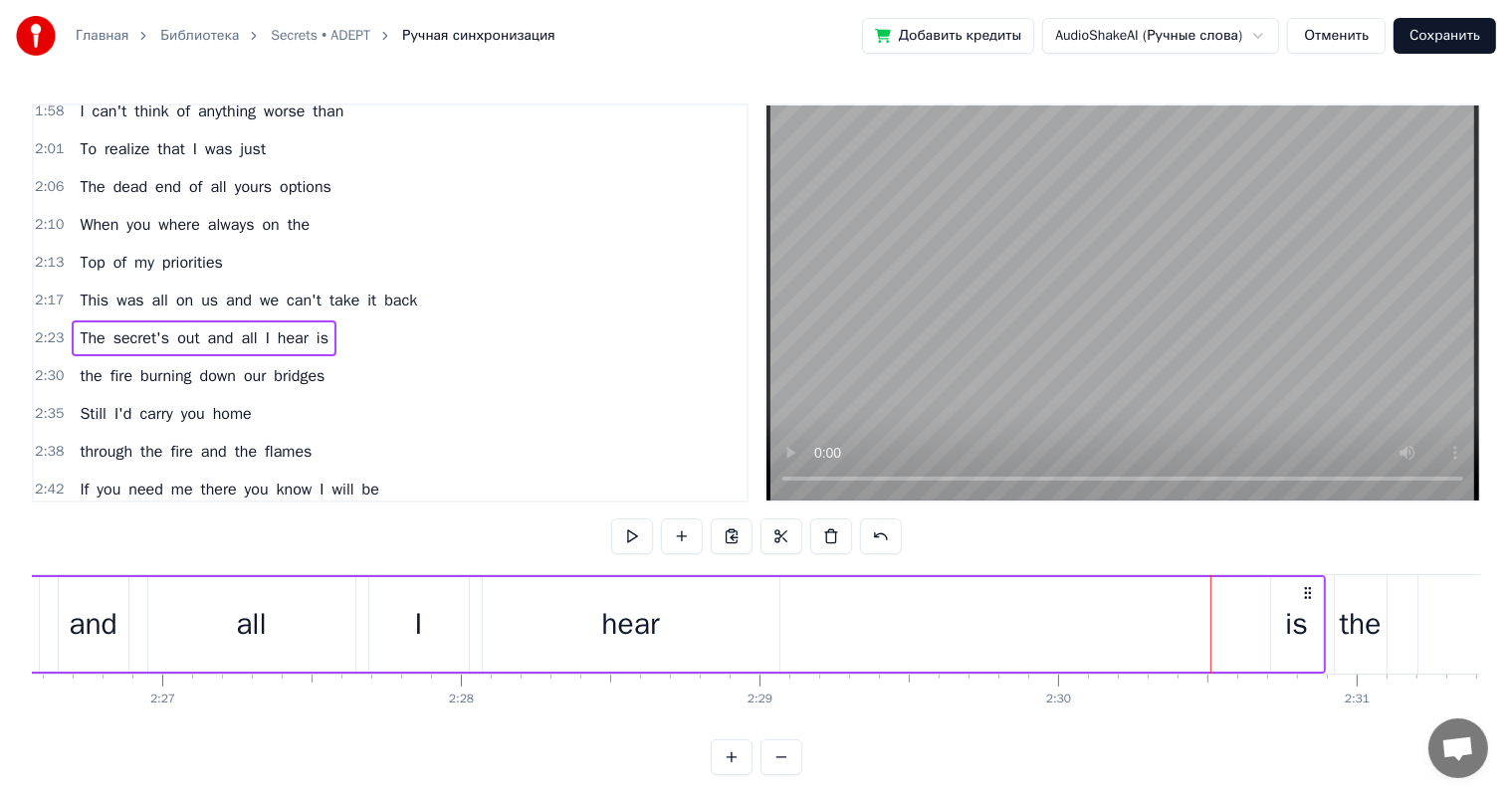 click on "The secret's out and all I hear is" at bounding box center (231, 624) 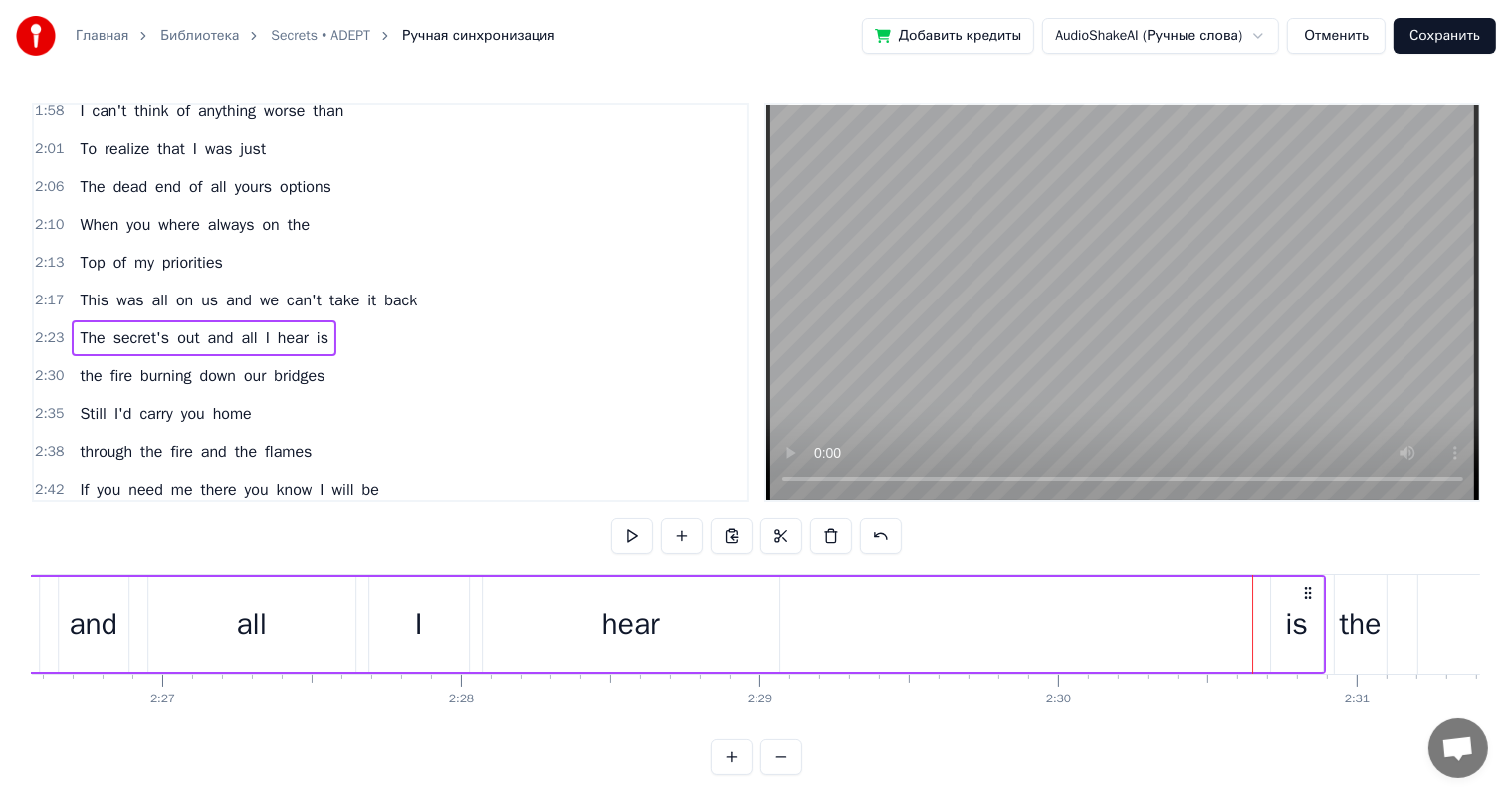 click 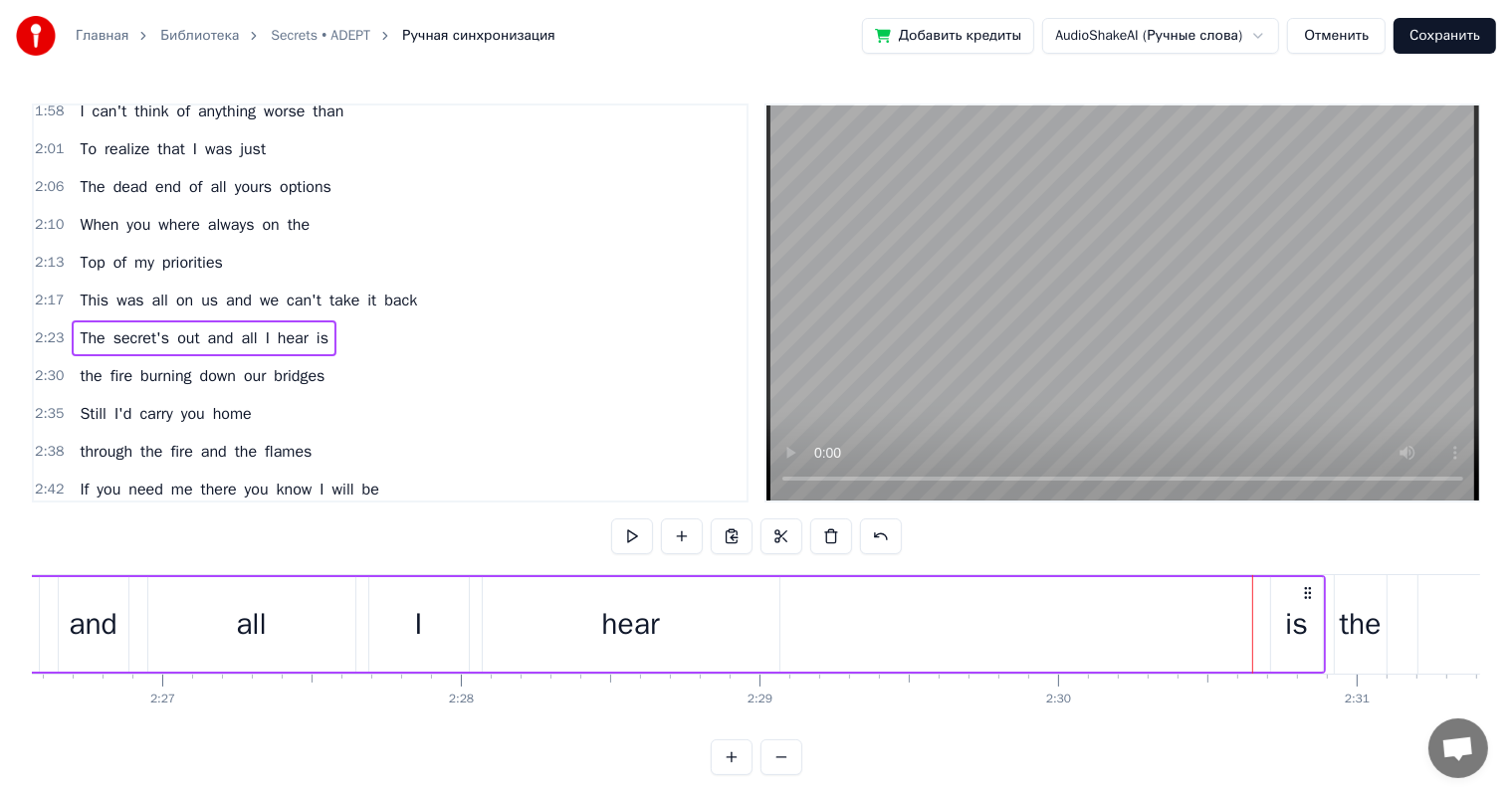 click 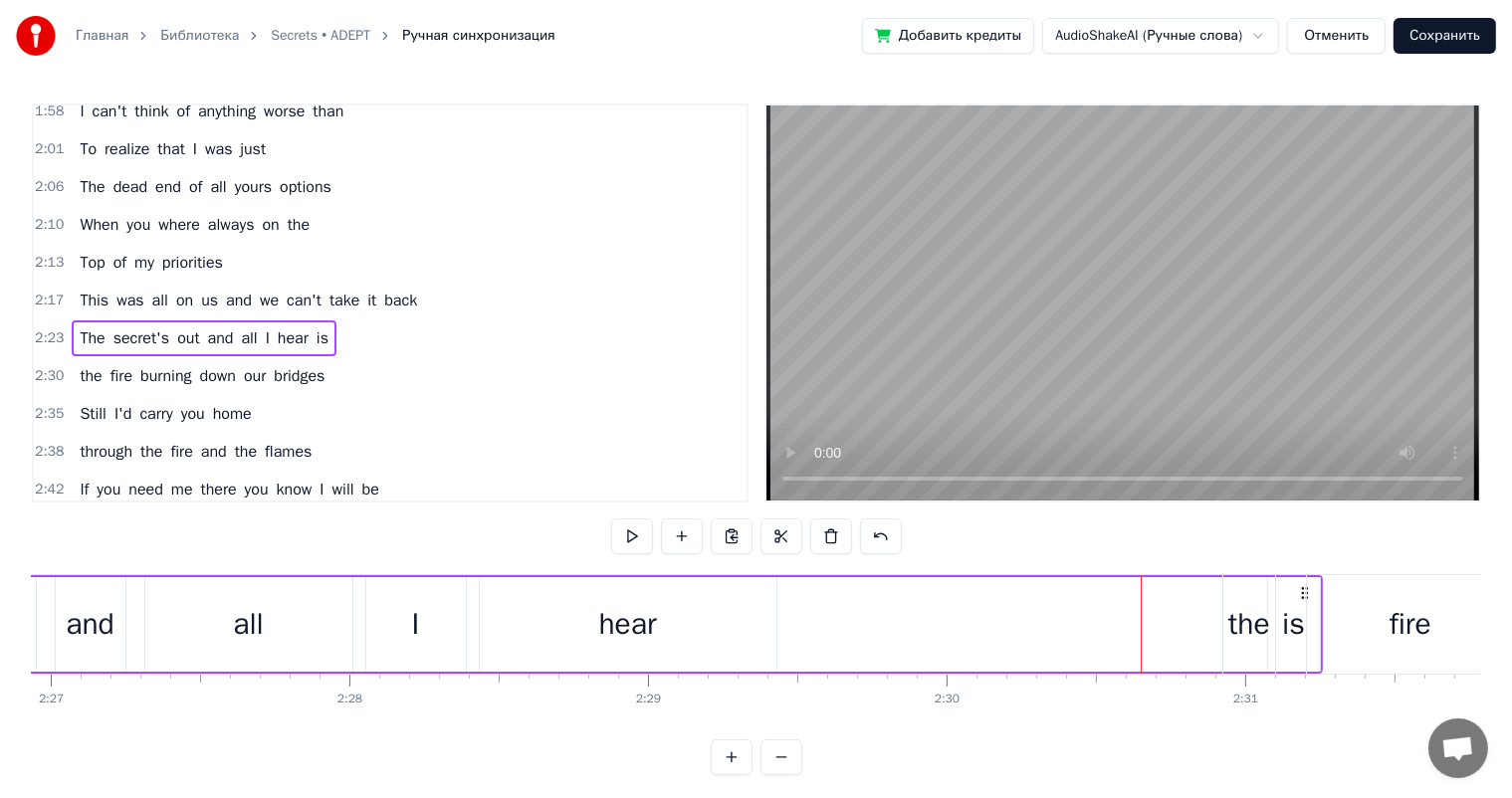 scroll, scrollTop: 0, scrollLeft: 43953, axis: horizontal 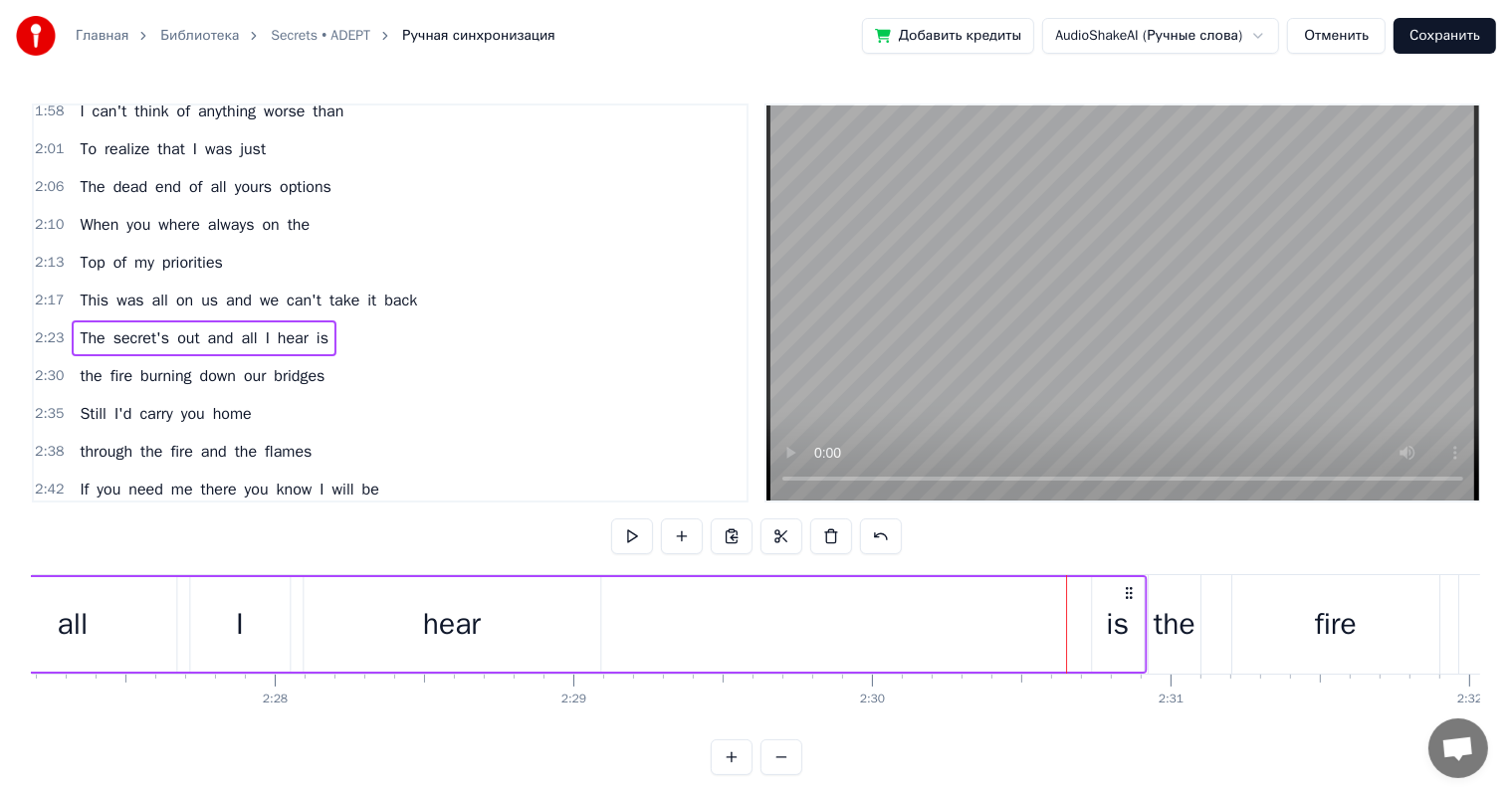 drag, startPoint x: 1306, startPoint y: 590, endPoint x: 1127, endPoint y: 603, distance: 179.47145 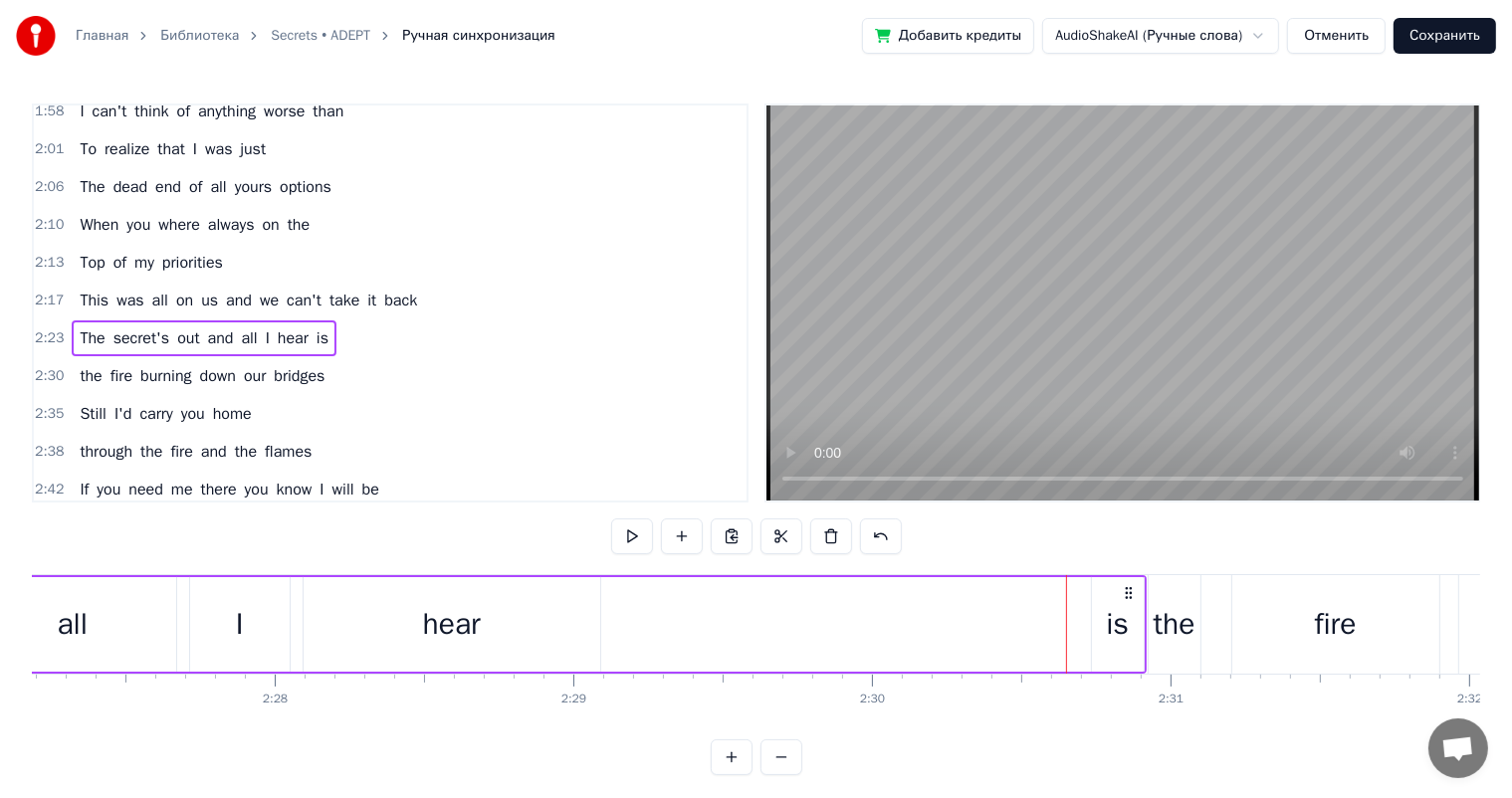 click on "The secret's out and all I hear is" at bounding box center (52, 624) 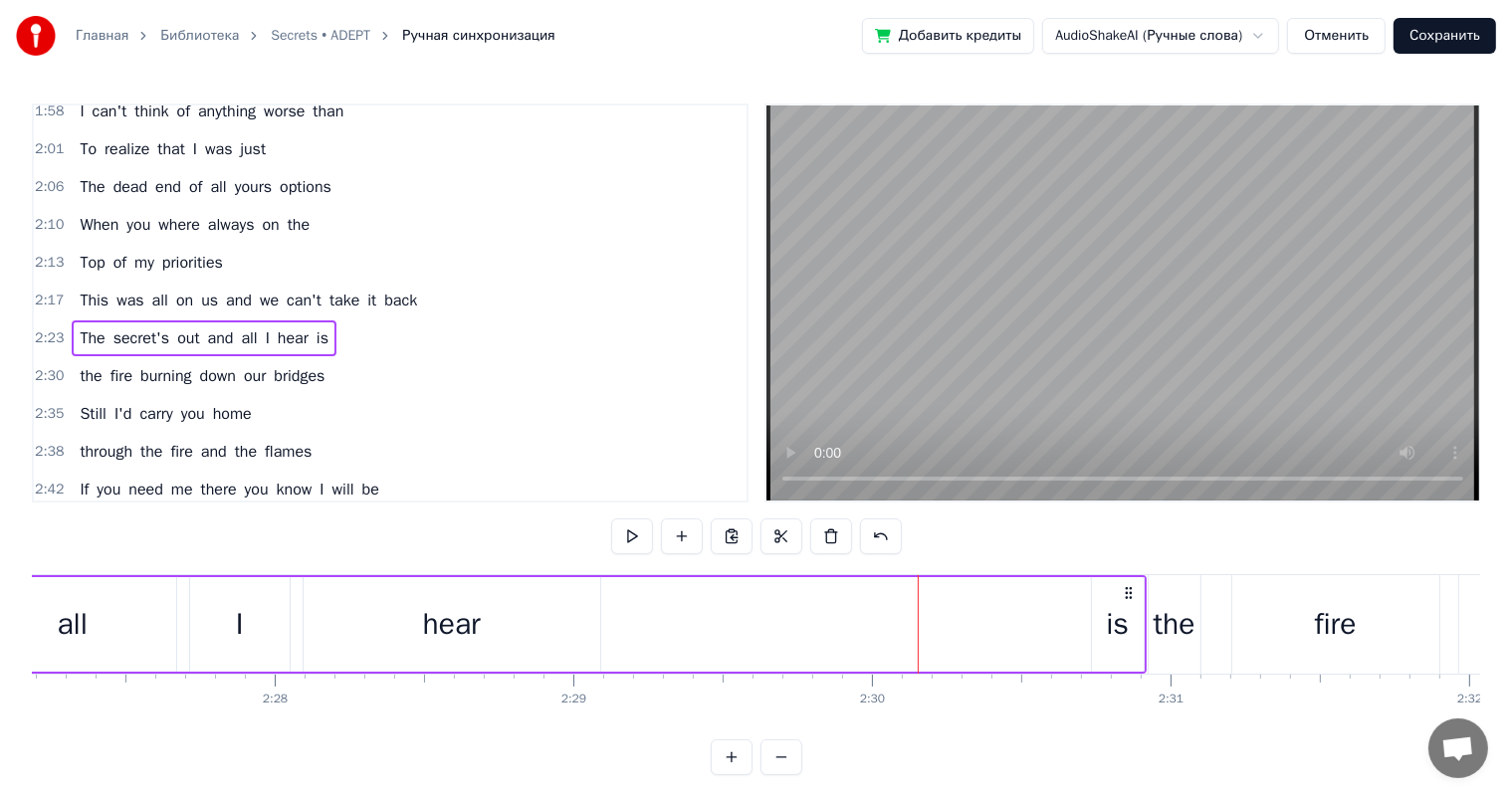 click on "hear" at bounding box center (452, 624) 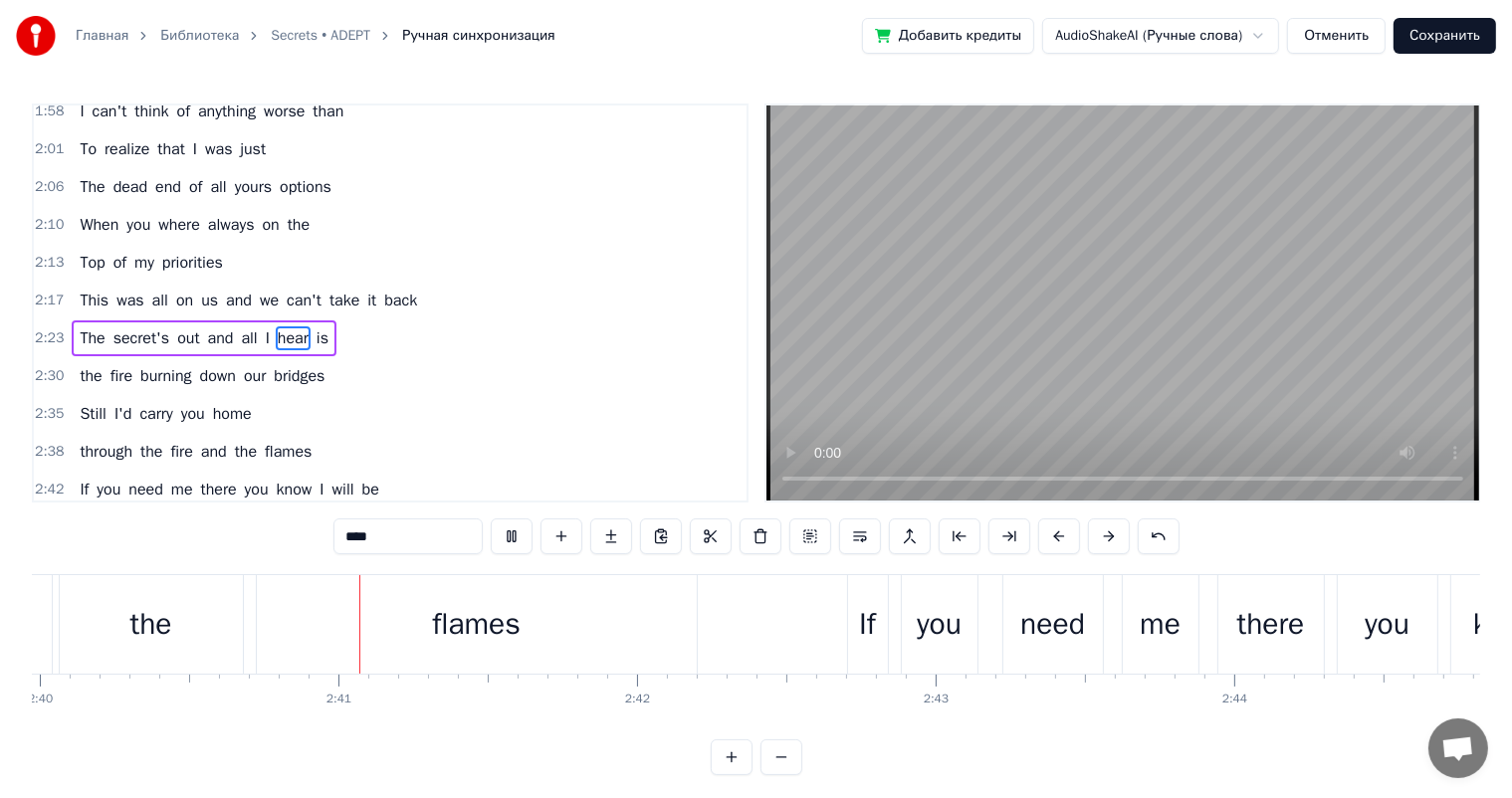 scroll, scrollTop: 0, scrollLeft: 47811, axis: horizontal 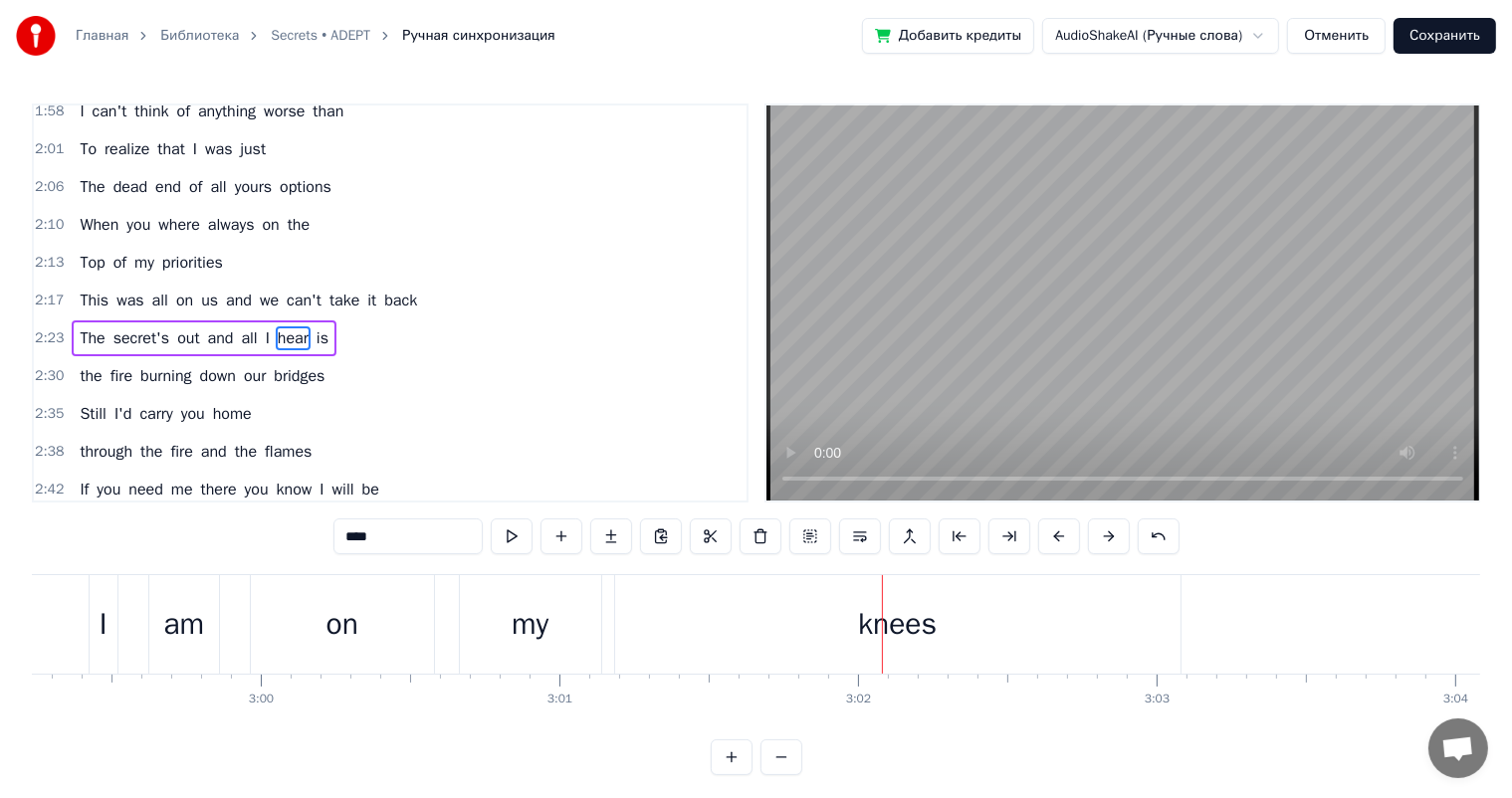click on "I" at bounding box center [268, 338] 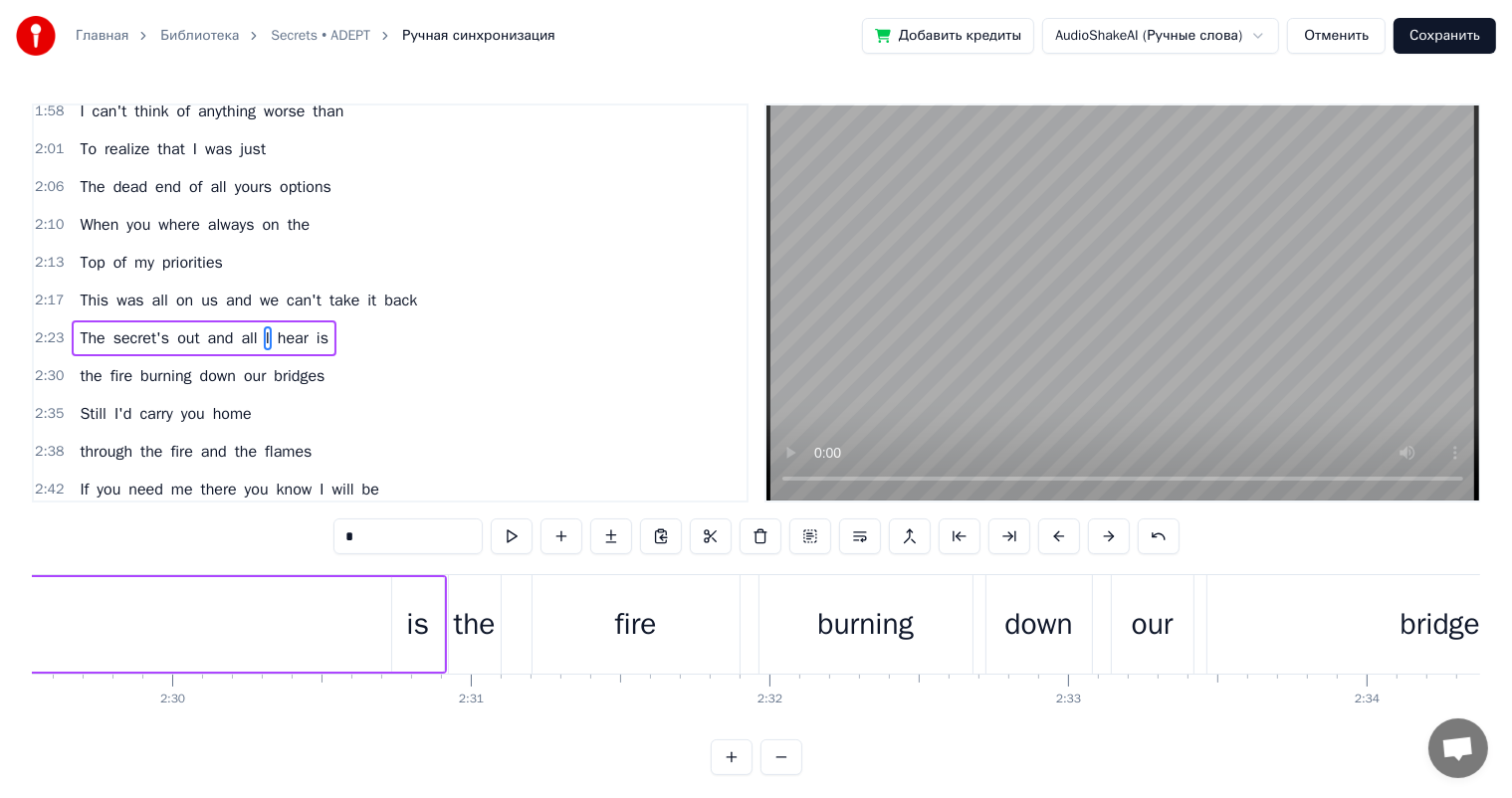 scroll, scrollTop: 0, scrollLeft: 44007, axis: horizontal 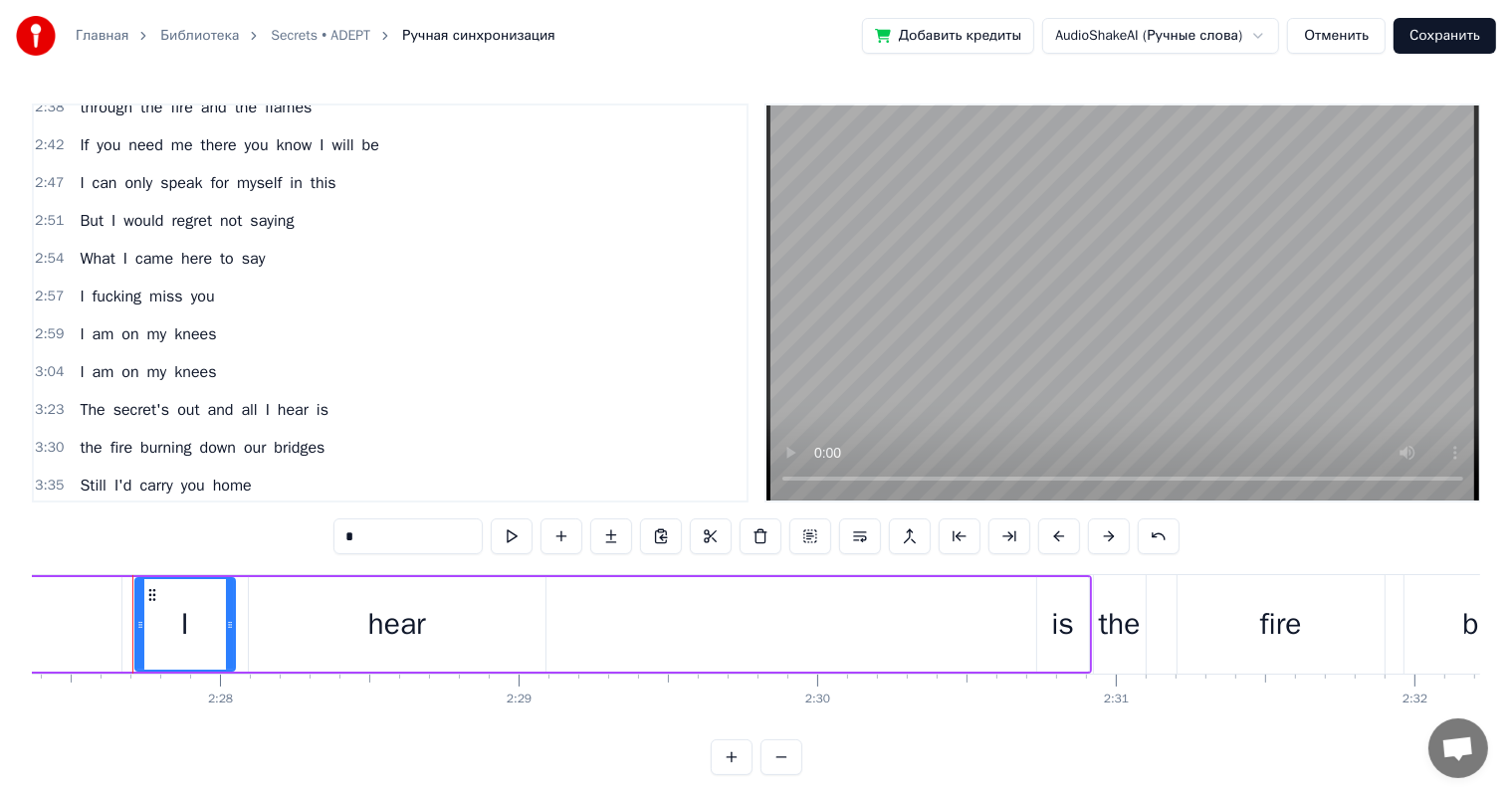 click on "I" at bounding box center (82, 297) 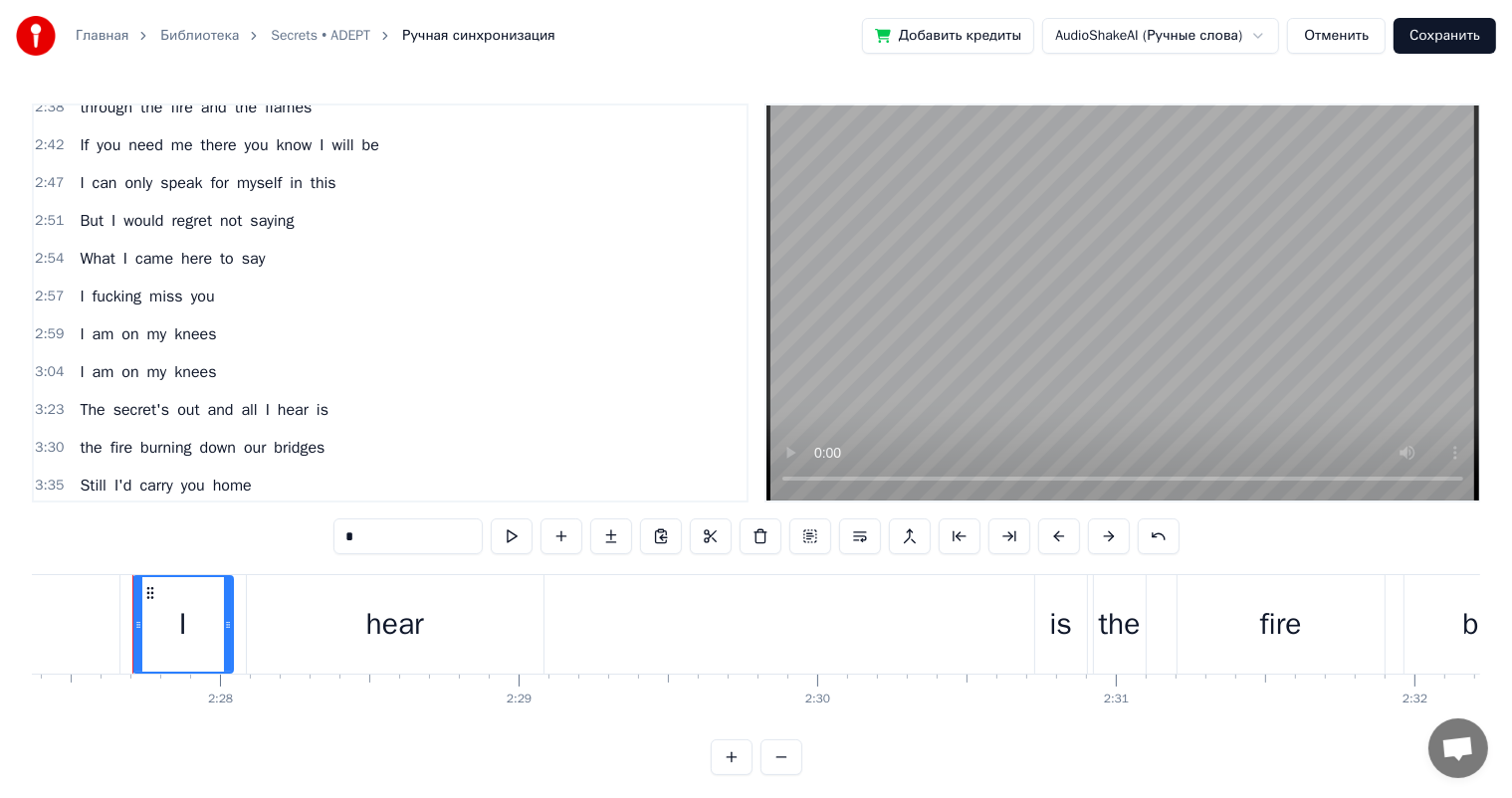 click on "I" at bounding box center [82, 297] 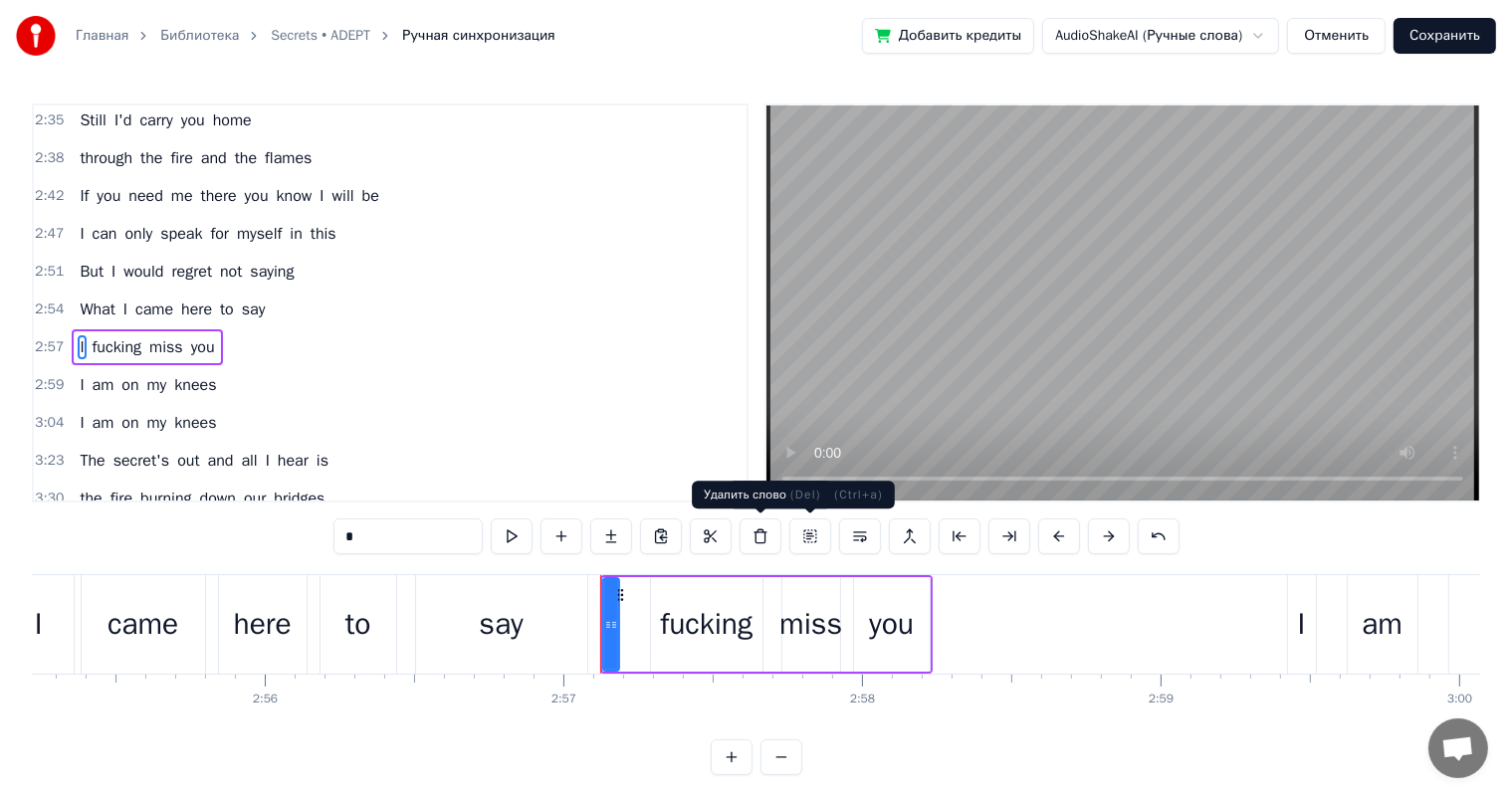 scroll, scrollTop: 0, scrollLeft: 52792, axis: horizontal 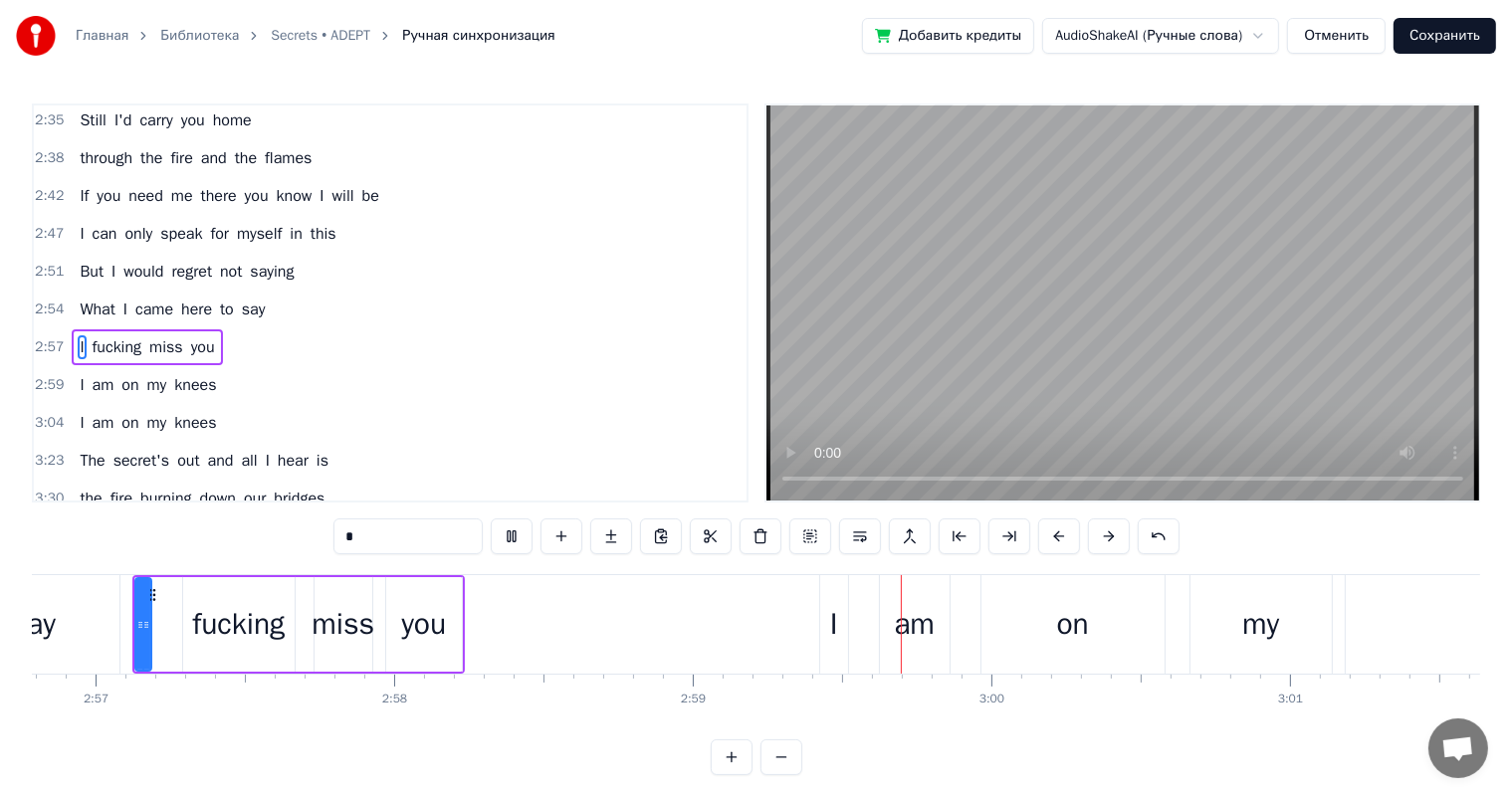 click on "I" at bounding box center (82, 385) 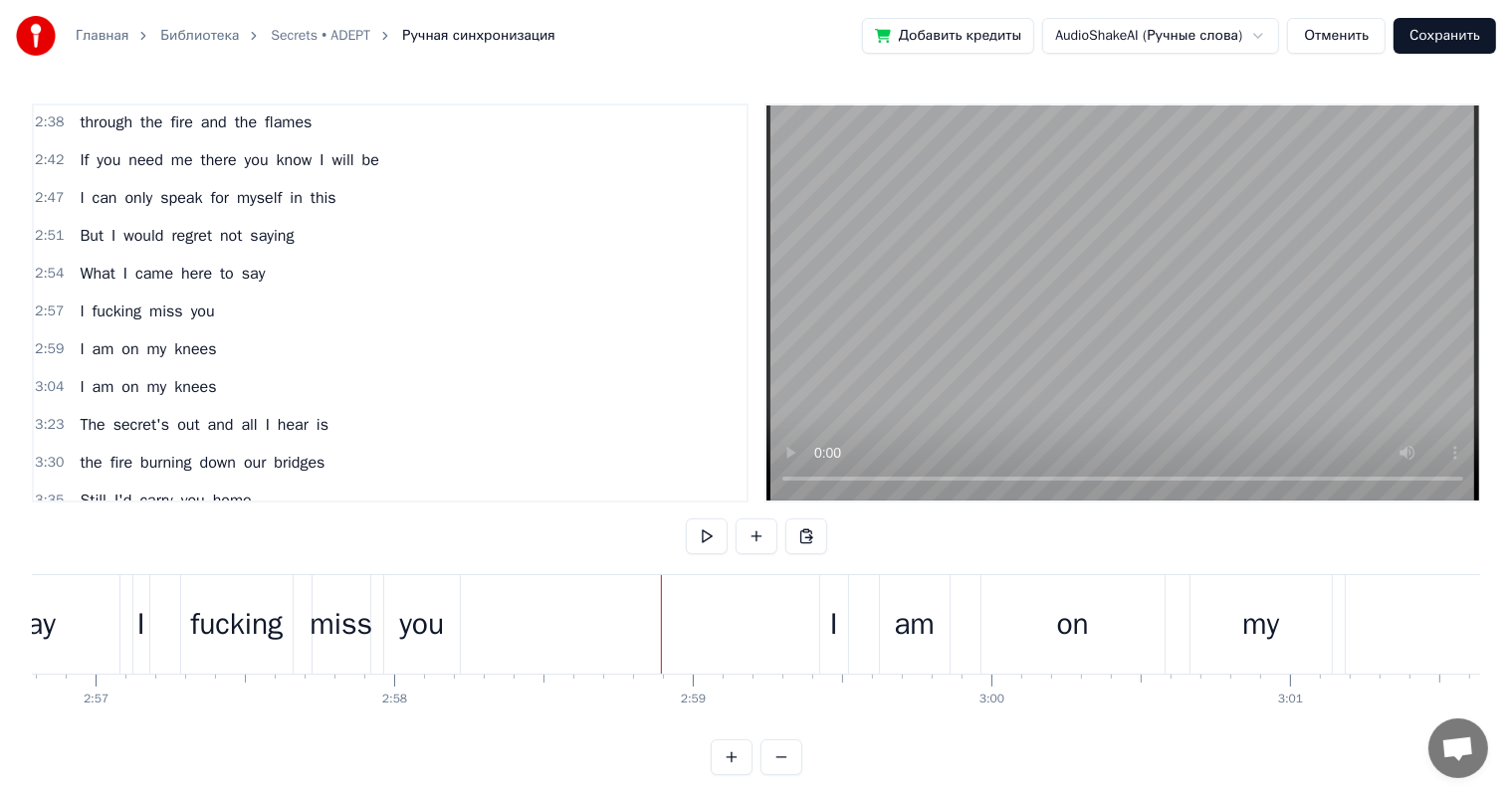 click on "I" at bounding box center (834, 624) 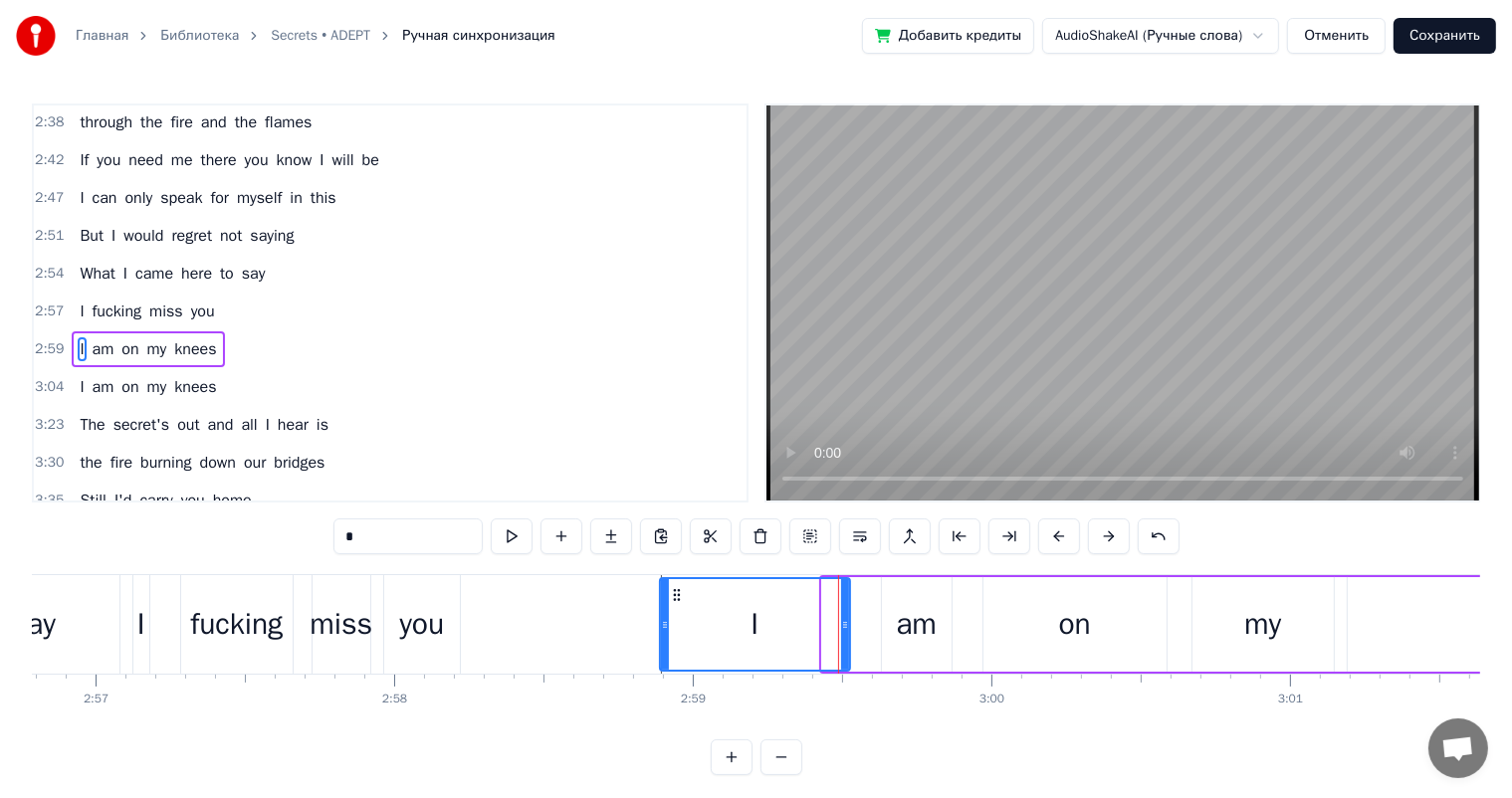 drag, startPoint x: 821, startPoint y: 622, endPoint x: 659, endPoint y: 624, distance: 162.01235 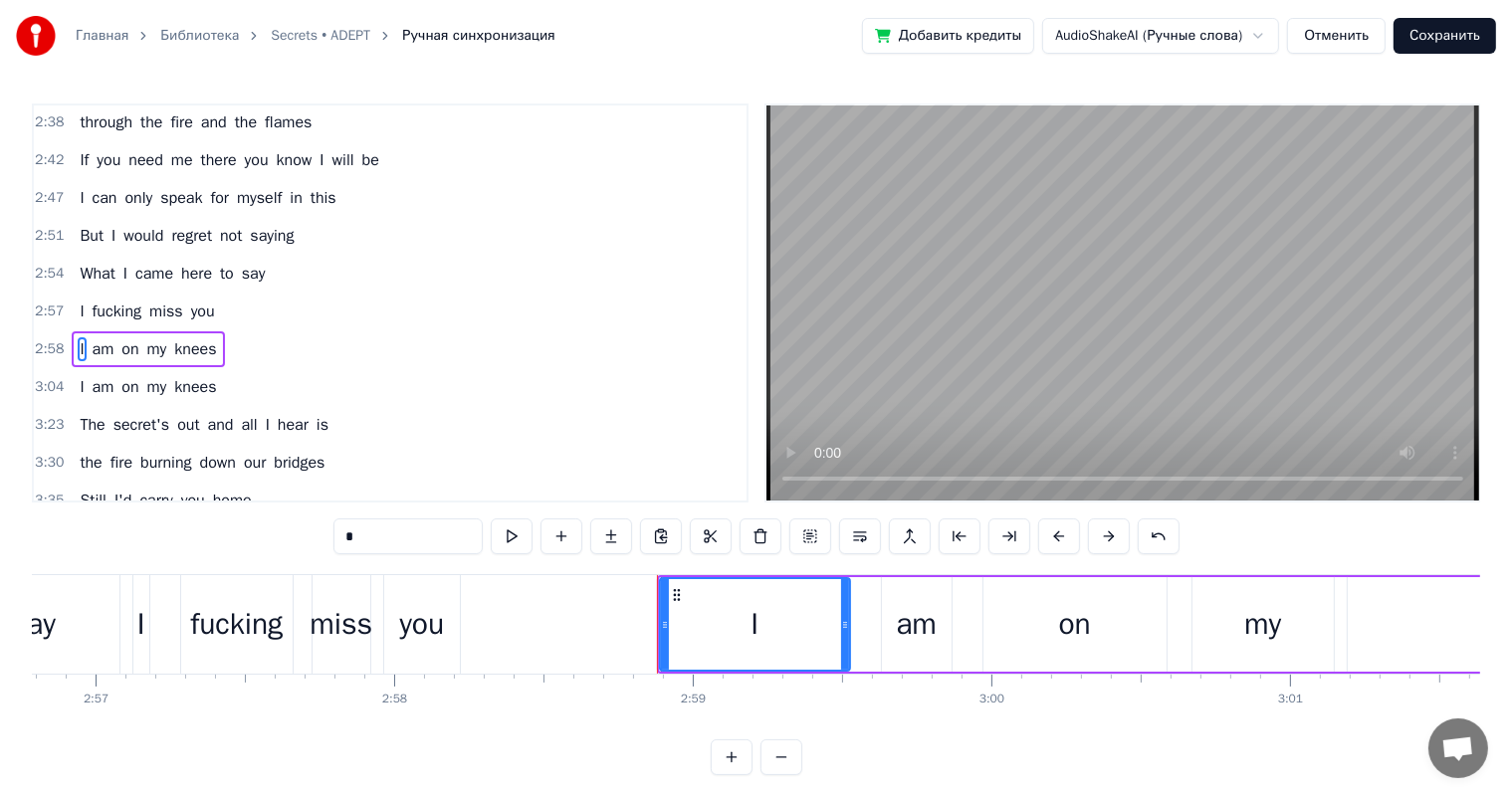 click on "0:27 Turns it back on you 0:30 I am the fire burning down the cigarette 0:35 Honestly I never really thought you'd make it this far 0:41 This was all on me and I can't take it back 0:46 You made me feel like I could 0:49 Take your world away 0:51 But your words 0:53 Didn't mean a thing to me in time 0:55 I know I'll reach at the end of us again 0:59 Bring back my life 1:02 Retrace my steps 1:05 Full speed ahead 1:08 Don't back this out 1:11 This was all on you, and you can't take it back 1:17 The secret's out and all I hear is 1:24 the fire burning down our bridges 1:29 Still I'd carry you home 1:32 through the fire and the flames 1:36 If you need me there you know I will be 1:53 Can you honestly say that I 1:56 I was the only one? 1:58 I can't think of anything worse than 2:01 To realize that I was just 2:06 The dead end of all yours options 2:10 When you where always on the 2:13 Top of my priorities 2:17 This was all on us and we can't take it back 2:23 The secret's out and" at bounding box center [756, 439] 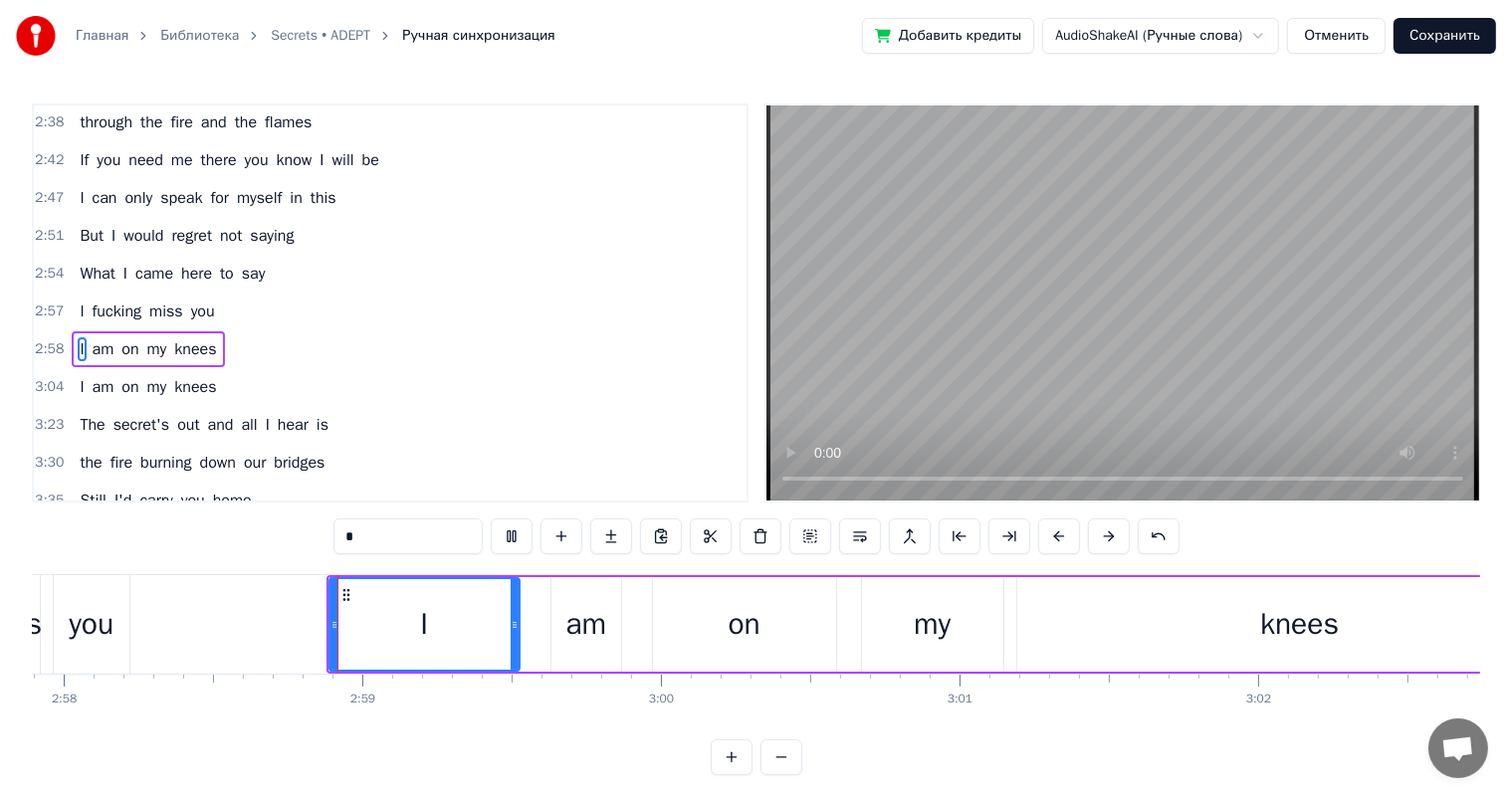 scroll, scrollTop: 0, scrollLeft: 53127, axis: horizontal 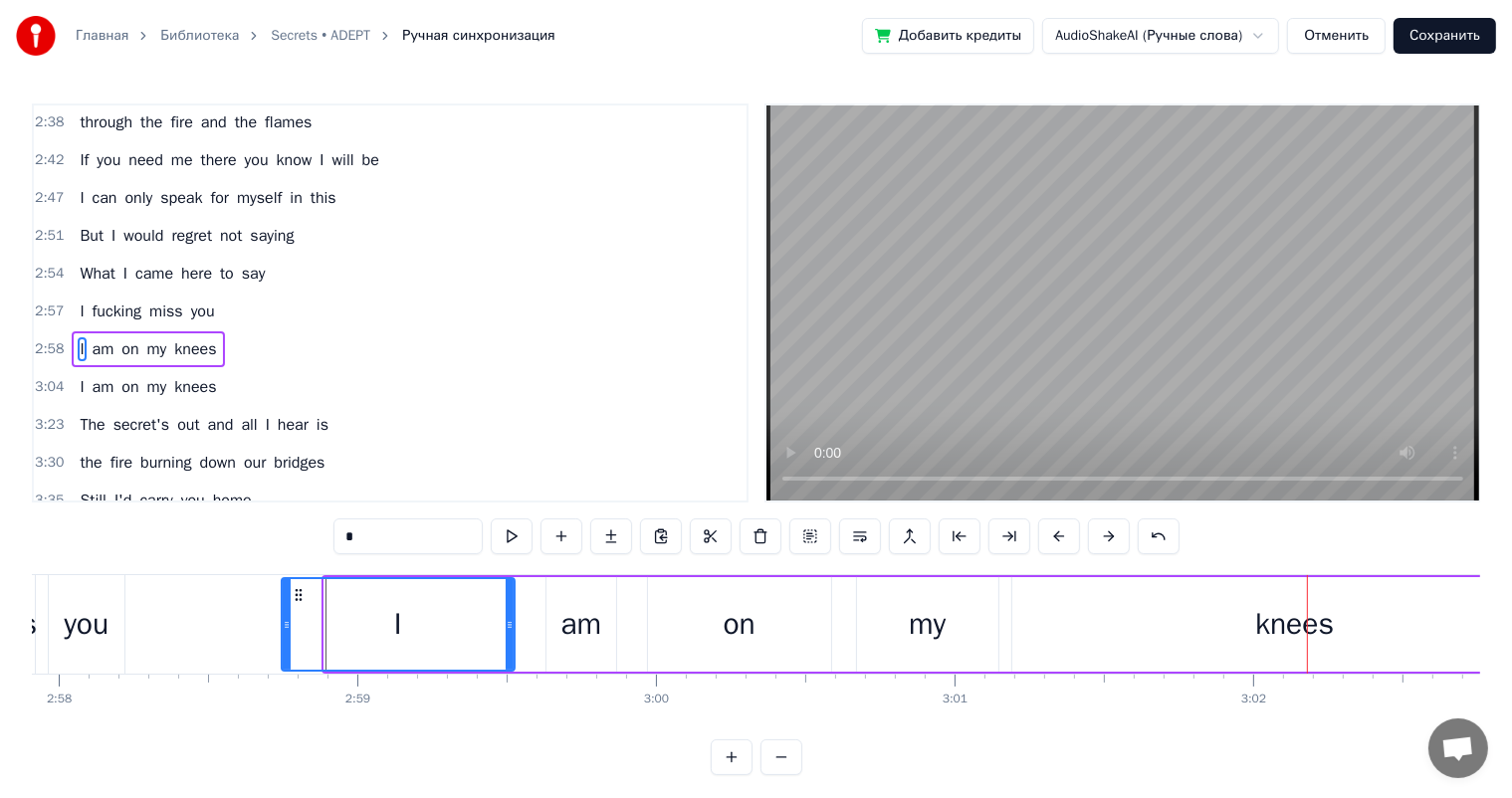 drag, startPoint x: 323, startPoint y: 615, endPoint x: 276, endPoint y: 618, distance: 47.095647 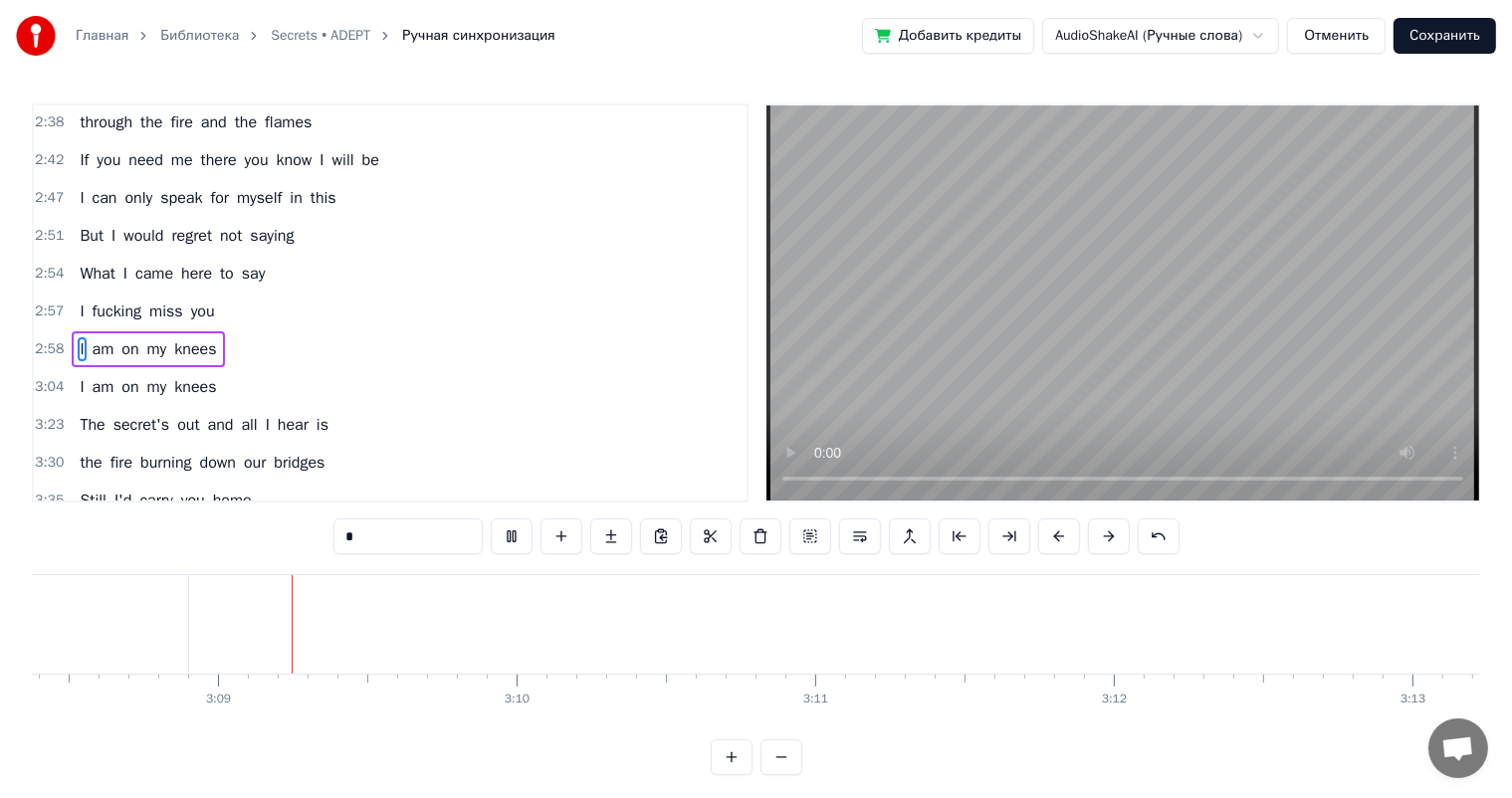 scroll, scrollTop: 0, scrollLeft: 56282, axis: horizontal 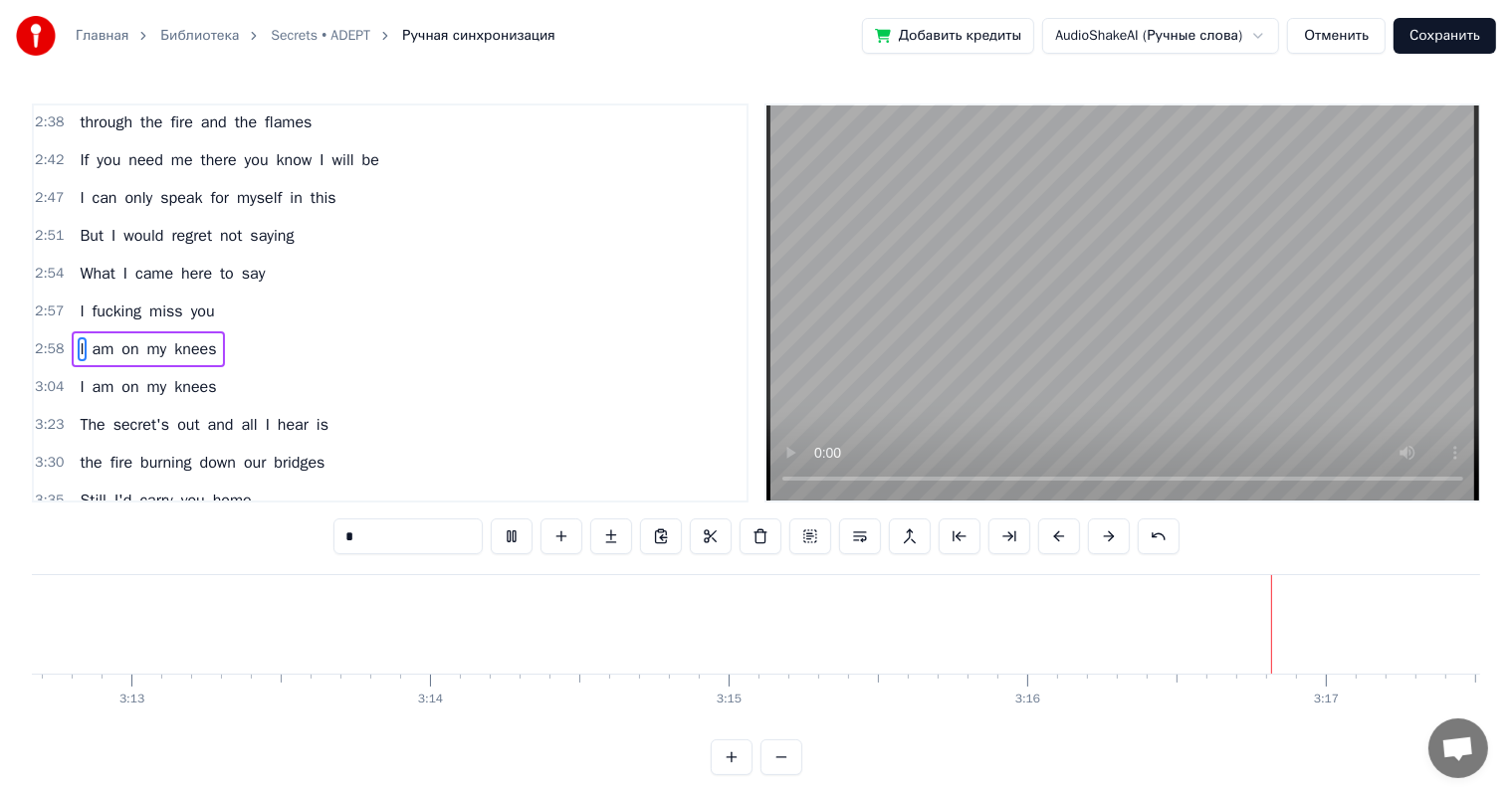 click on "0:25 It isn't easy when the world 0:27 Turns it back on you 0:30 I am the fire burning down the cigarette 0:35 Honestly I never really thought you'd make it this far 0:41 This was all on me and I can't take it back 0:46 You made me feel like I could 0:49 Take your world away 0:51 But your words 0:53 Didn't mean a thing to me in time 0:55 I know I'll reach at the end of us again 0:59 Bring back my life 1:02 Retrace my steps 1:05 Full speed ahead 1:08 Don't back this out 1:11 This was all on you, and you can't take it back 1:17 The secret's out and all I hear is 1:24 the fire burning down our bridges 1:29 Still I'd carry you home 1:32 through the fire and the flames 1:36 If you need me there you know I will be 1:53 Can you honestly say that I 1:56 I was the only one? 1:58 I can't think of anything worse than 2:01" at bounding box center (756, 403) 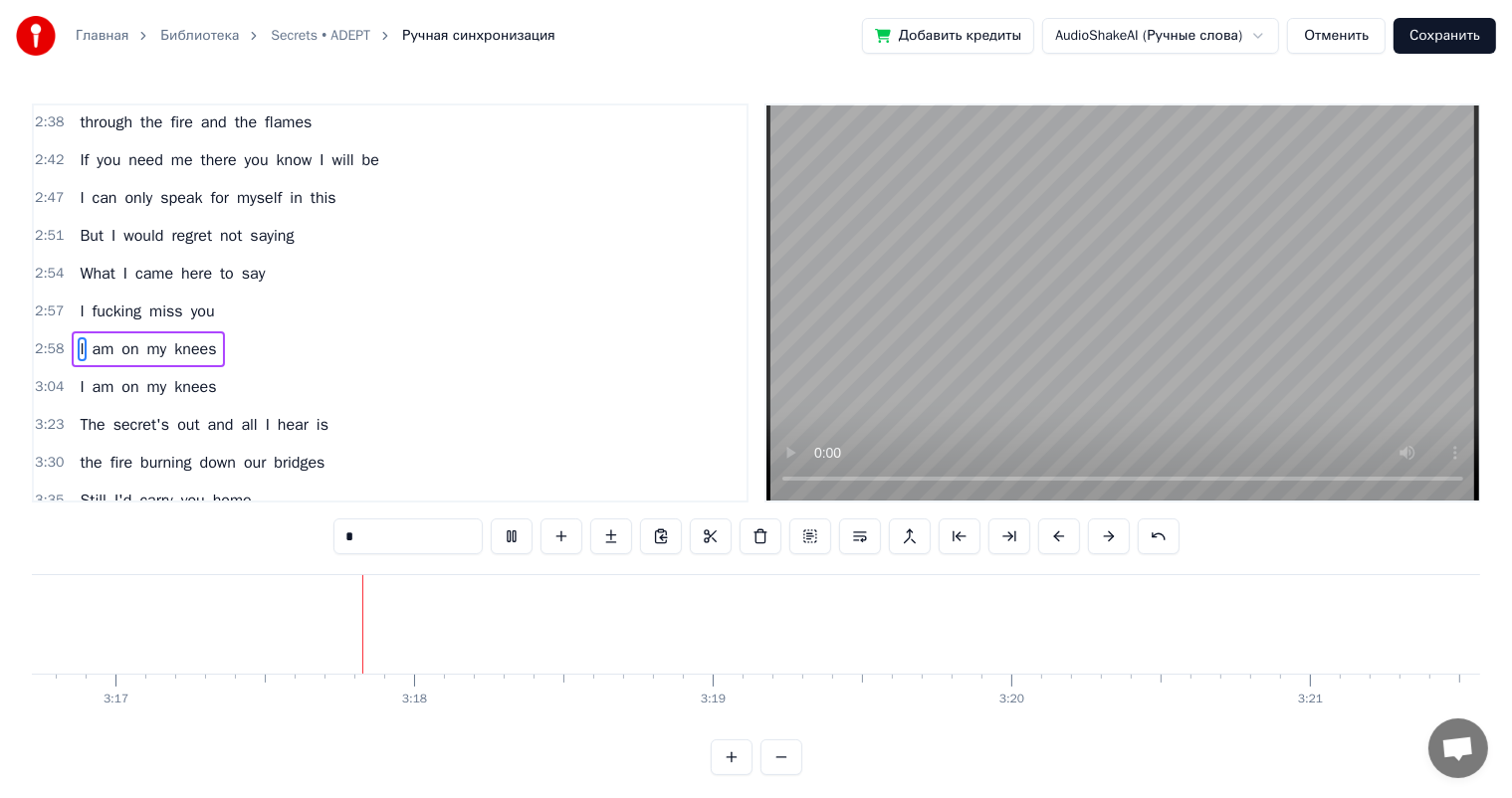 click on "0:25 It isn't easy when the world 0:27 Turns it back on you 0:30 I am the fire burning down the cigarette 0:35 Honestly I never really thought you'd make it this far 0:41 This was all on me and I can't take it back 0:46 You made me feel like I could 0:49 Take your world away 0:51 But your words 0:53 Didn't mean a thing to me in time 0:55 I know I'll reach at the end of us again 0:59 Bring back my life 1:02 Retrace my steps 1:05 Full speed ahead 1:08 Don't back this out 1:11 This was all on you, and you can't take it back 1:17 The secret's out and all I hear is 1:24 the fire burning down our bridges 1:29 Still I'd carry you home 1:32 through the fire and the flames 1:36 If you need me there you know I will be 1:53 Can you honestly say that I 1:56 I was the only one? 1:58 I can't think of anything worse than 2:01" at bounding box center (756, 403) 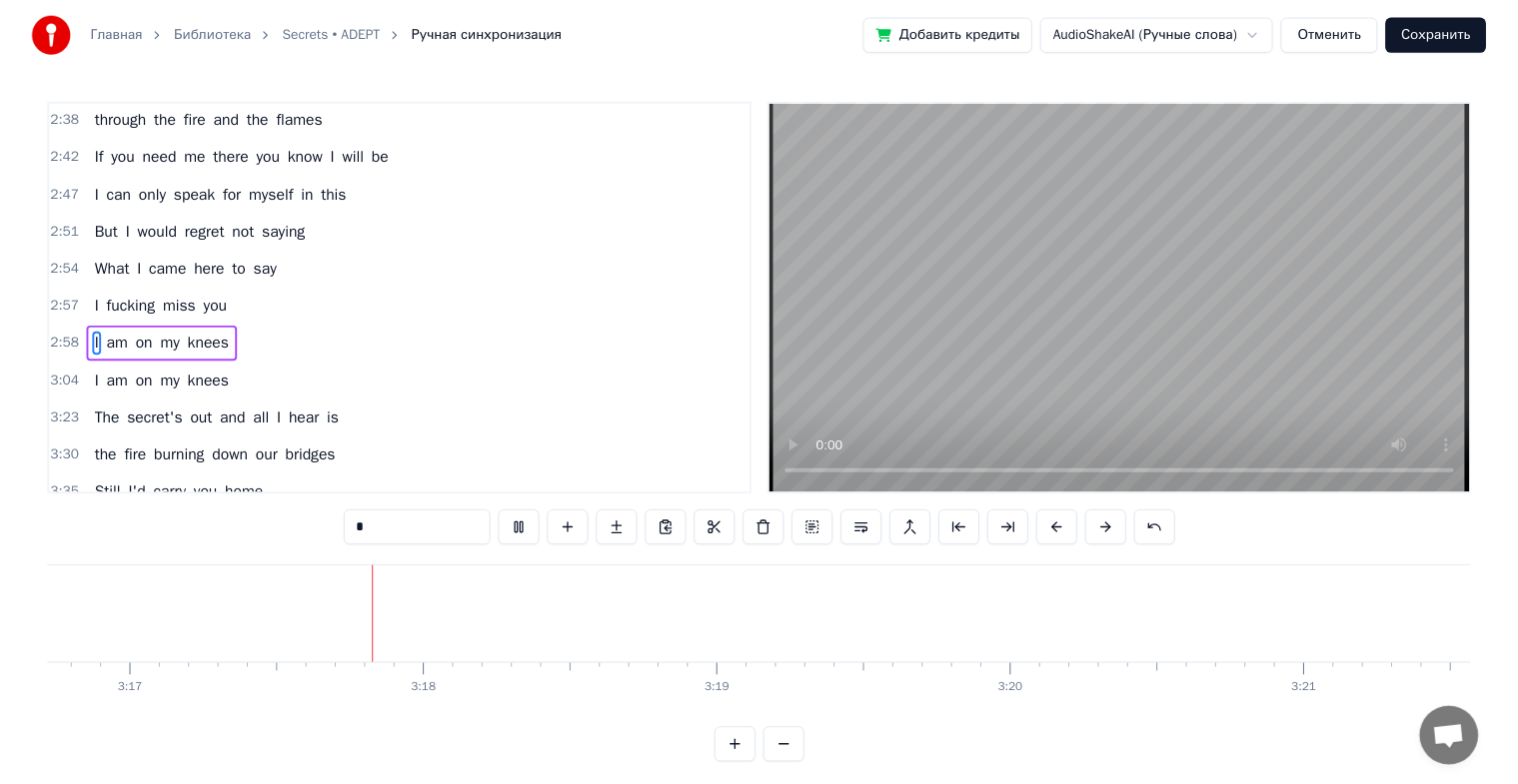 scroll, scrollTop: 0, scrollLeft: 59039, axis: horizontal 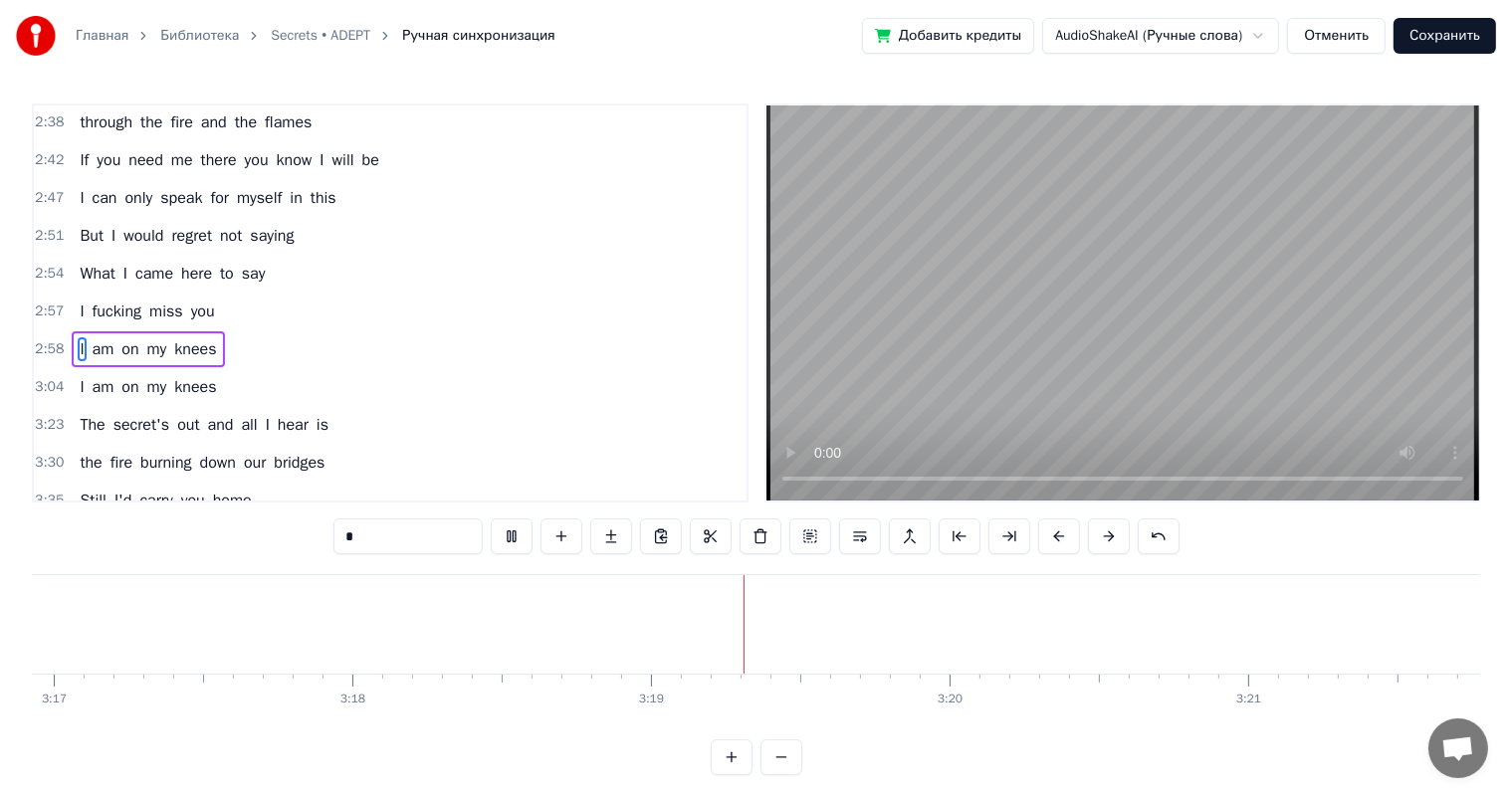 click on "Сохранить" at bounding box center [1444, 36] 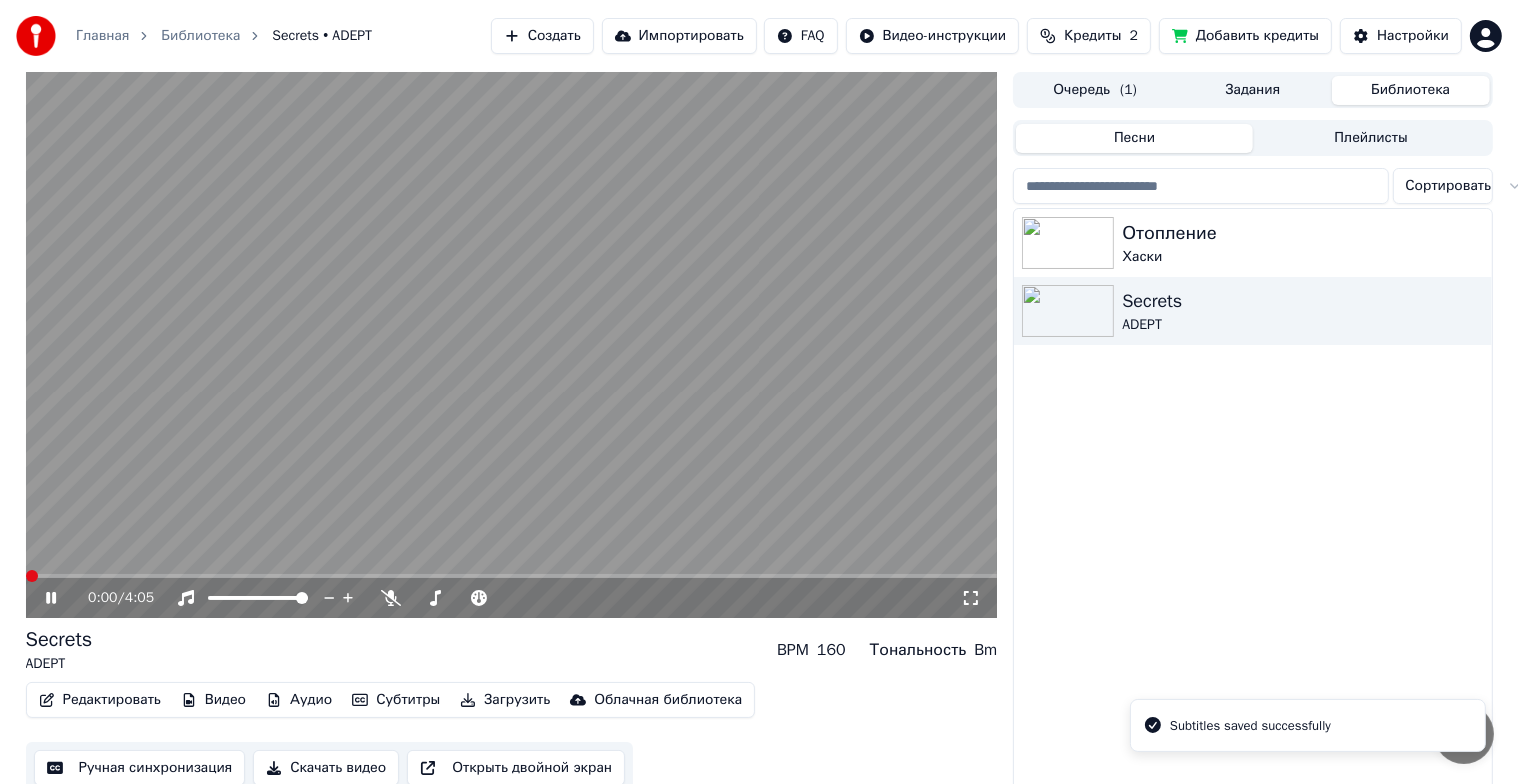 click at bounding box center [32, 576] 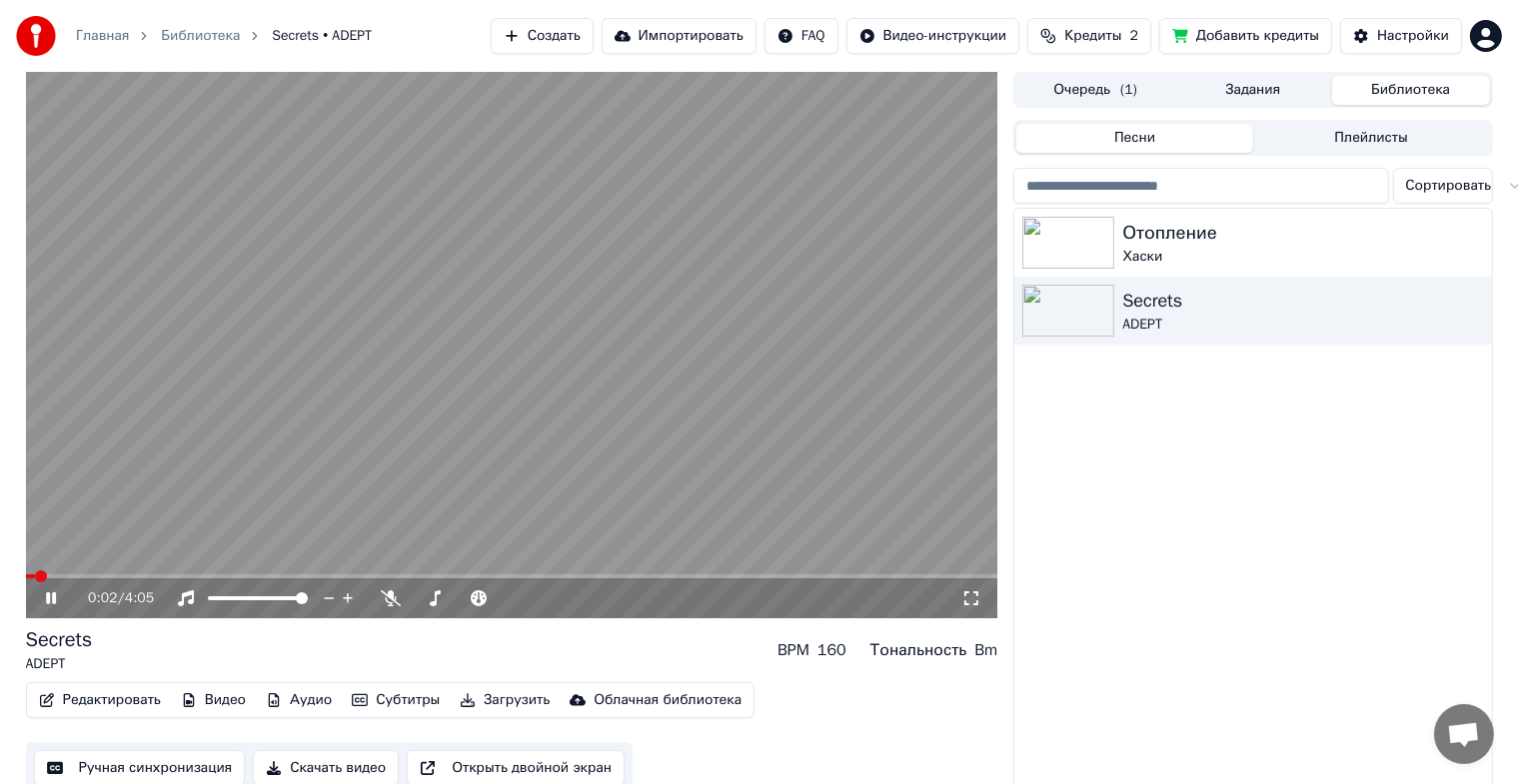 click on "Очередь ( 1 )" at bounding box center [1095, 90] 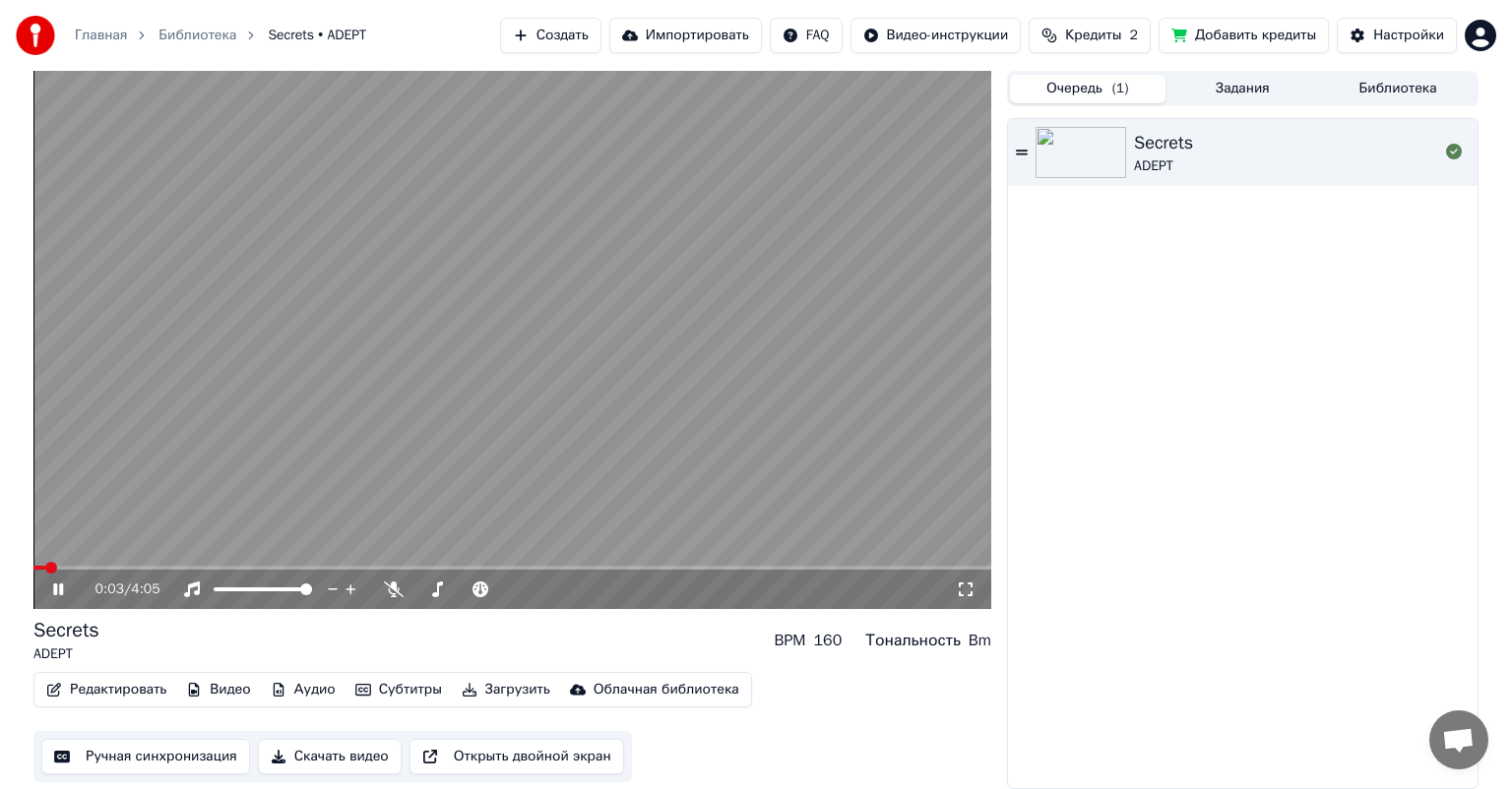 click on "Задания" at bounding box center [1243, 89] 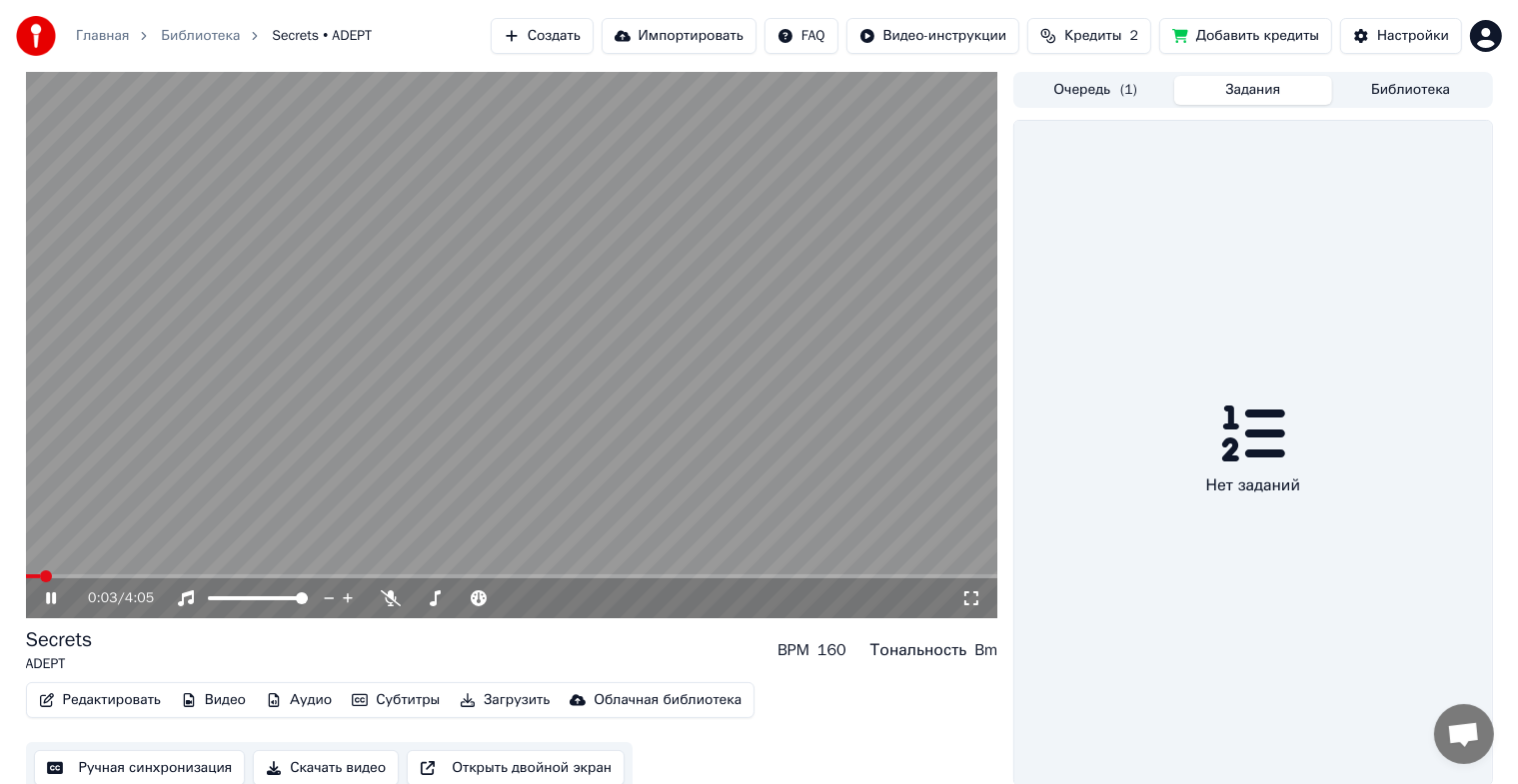 click on "Библиотека" at bounding box center (1411, 90) 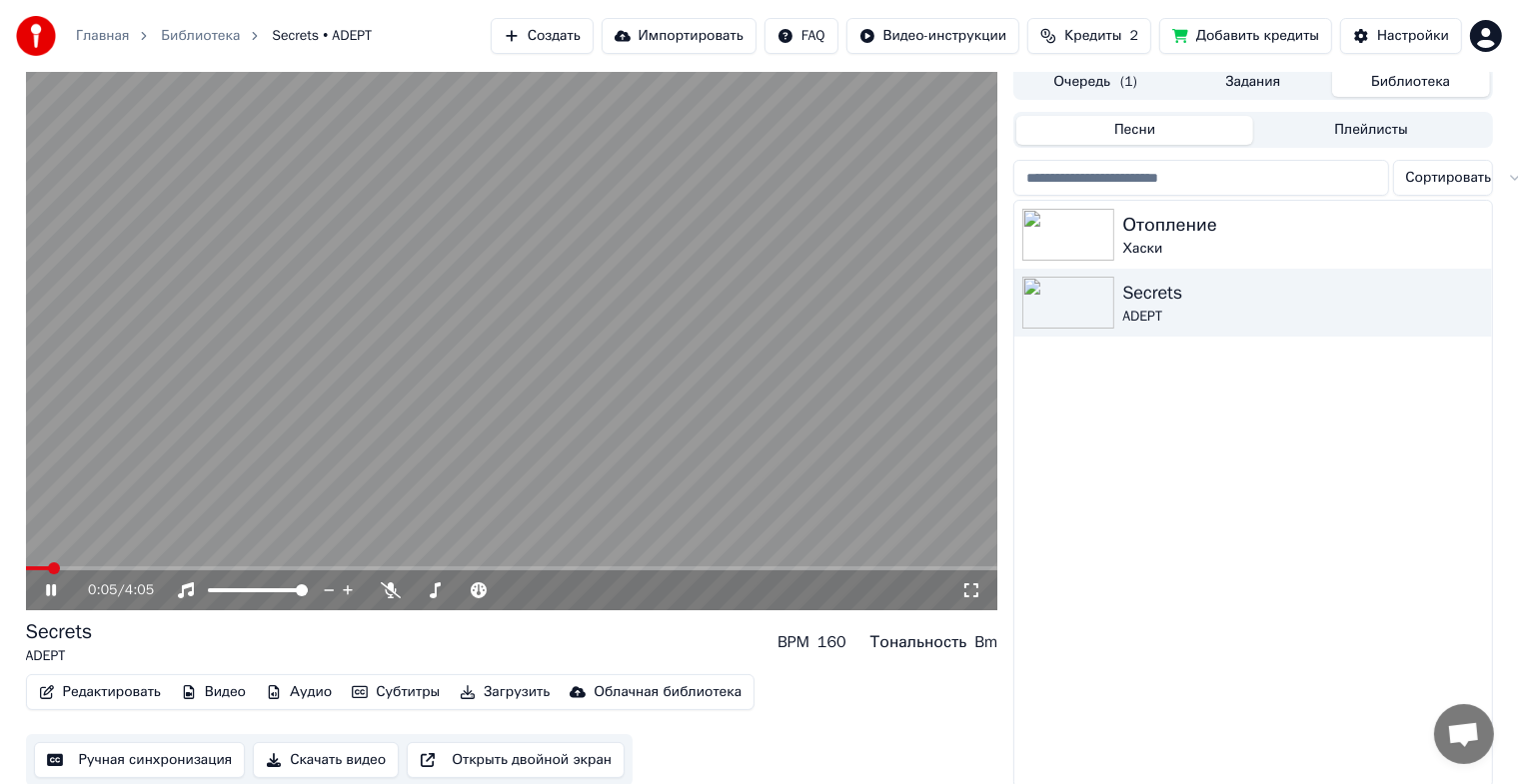 scroll, scrollTop: 24, scrollLeft: 0, axis: vertical 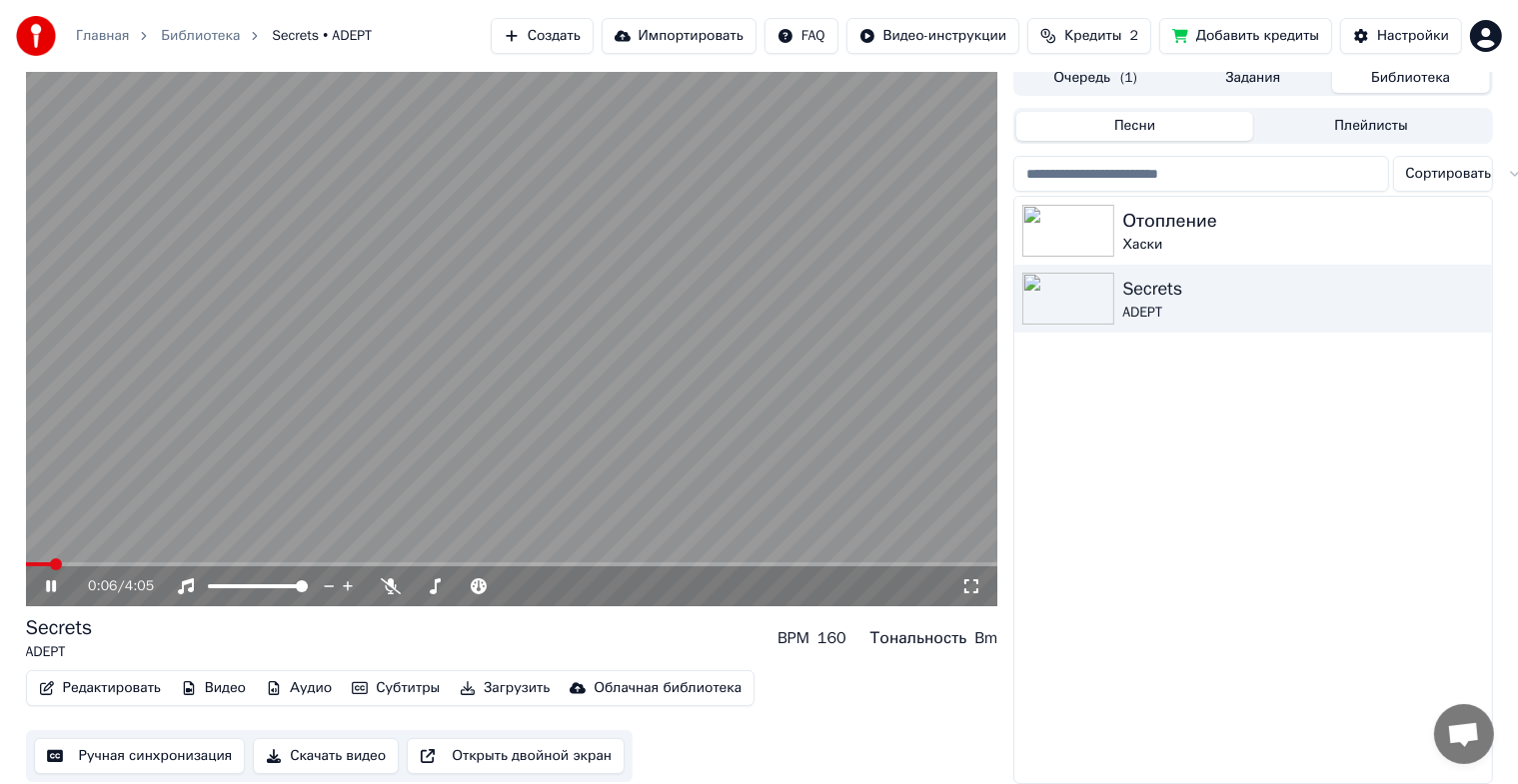 click on "Редактировать" at bounding box center (100, 688) 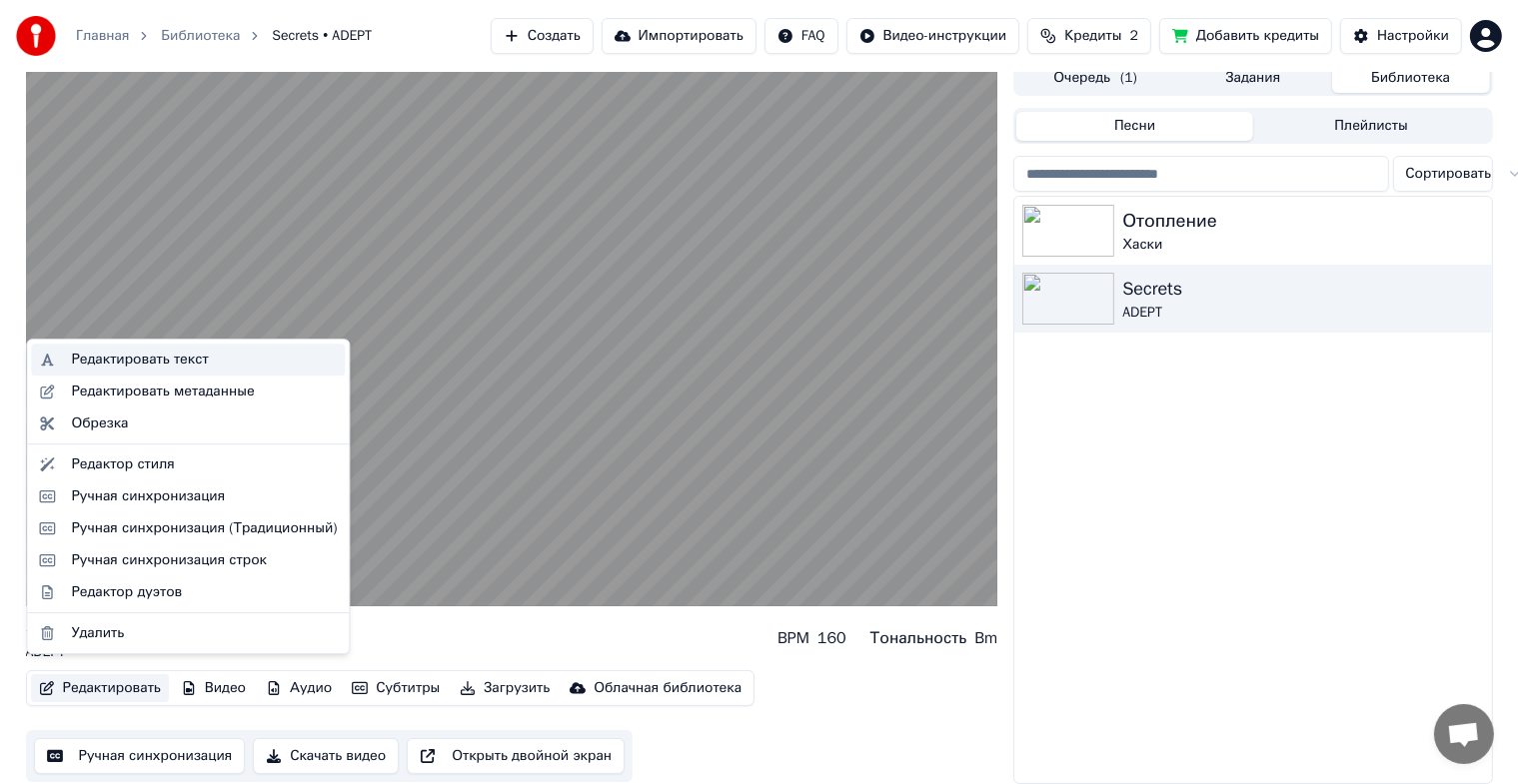 click on "Редактировать текст" at bounding box center [204, 360] 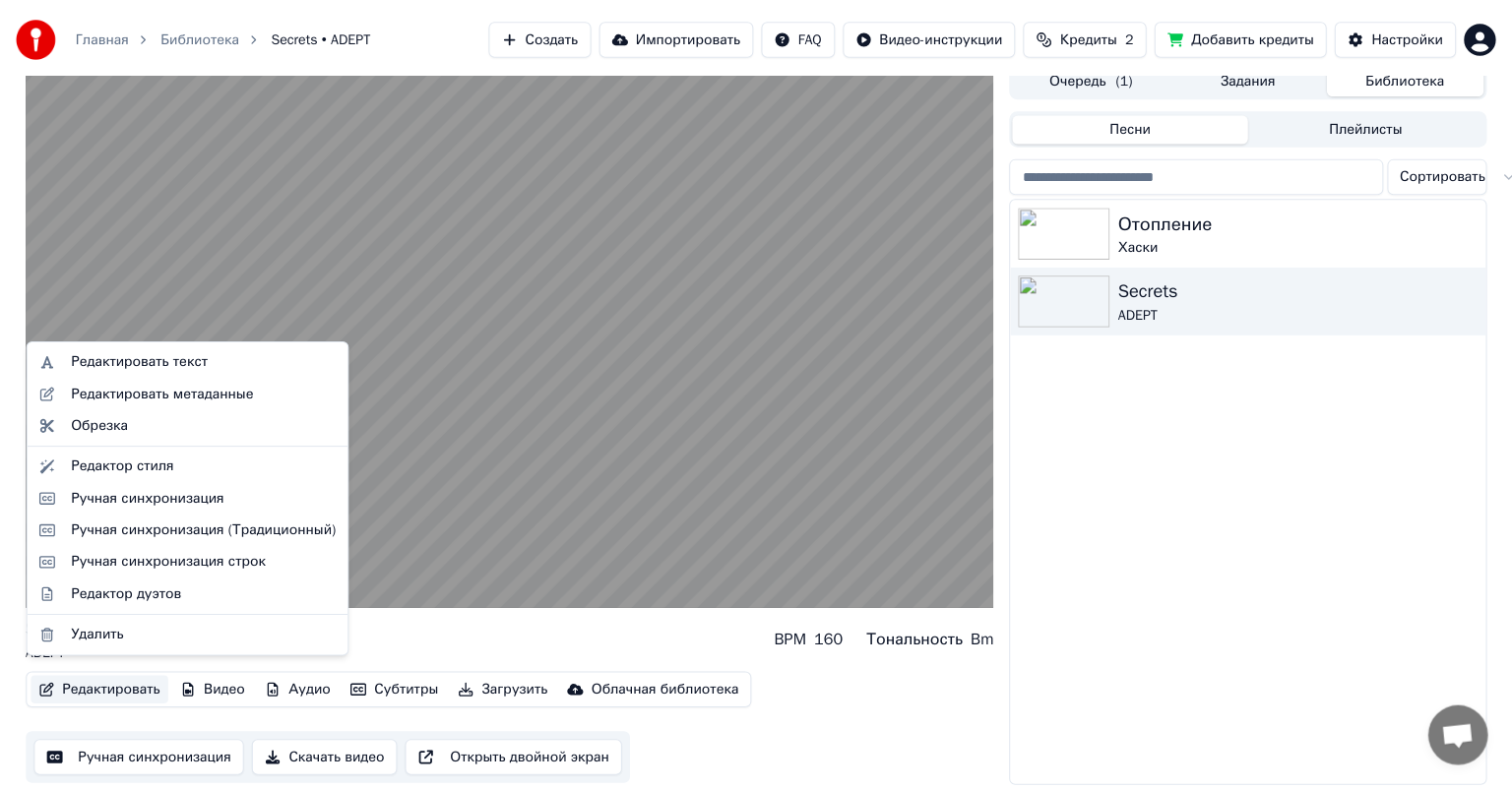 scroll, scrollTop: 8, scrollLeft: 0, axis: vertical 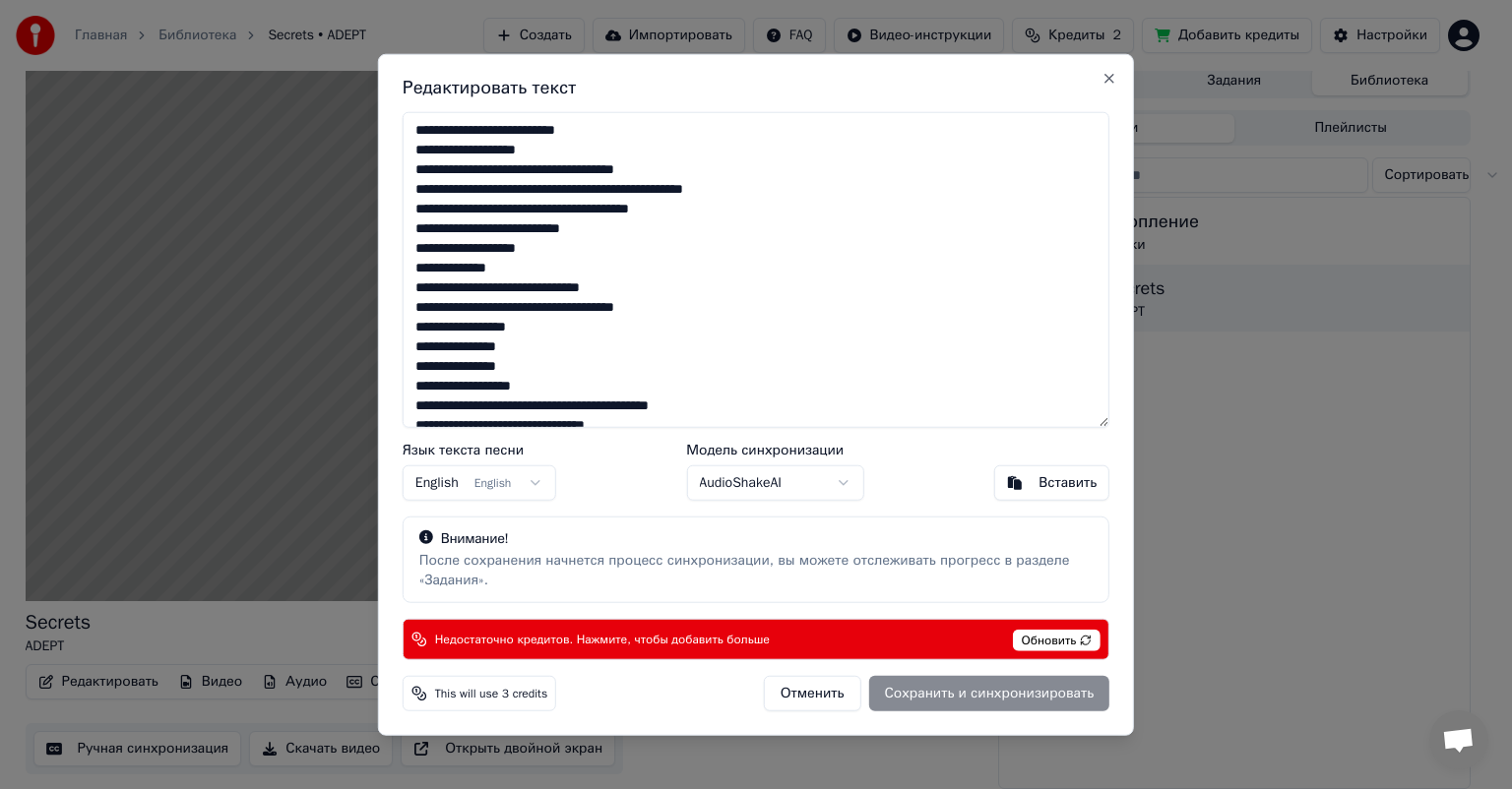 click on "Главная Библиотека Secrets • ADEPT Создать Импортировать FAQ Видео-инструкции Кредиты 2 Добавить кредиты Настройки Secrets ADEPT BPM 160 Тональность Bm Редактировать Видео Аудио Субтитры Загрузить Облачная библиотека Ручная синхронизация Скачать видео Открыть двойной экран Очередь ( 1 ) Задания Библиотека Песни Плейлисты Сортировать Отопление Хаски Secrets ADEPT Редактировать текст Язык текста песни English English Модель синхронизации AudioShakeAI Вставить Внимание! После сохранения начнется процесс синхронизации, вы можете отслеживать прогресс в разделе «Задания». Обновить Close" at bounding box center (747, 387) 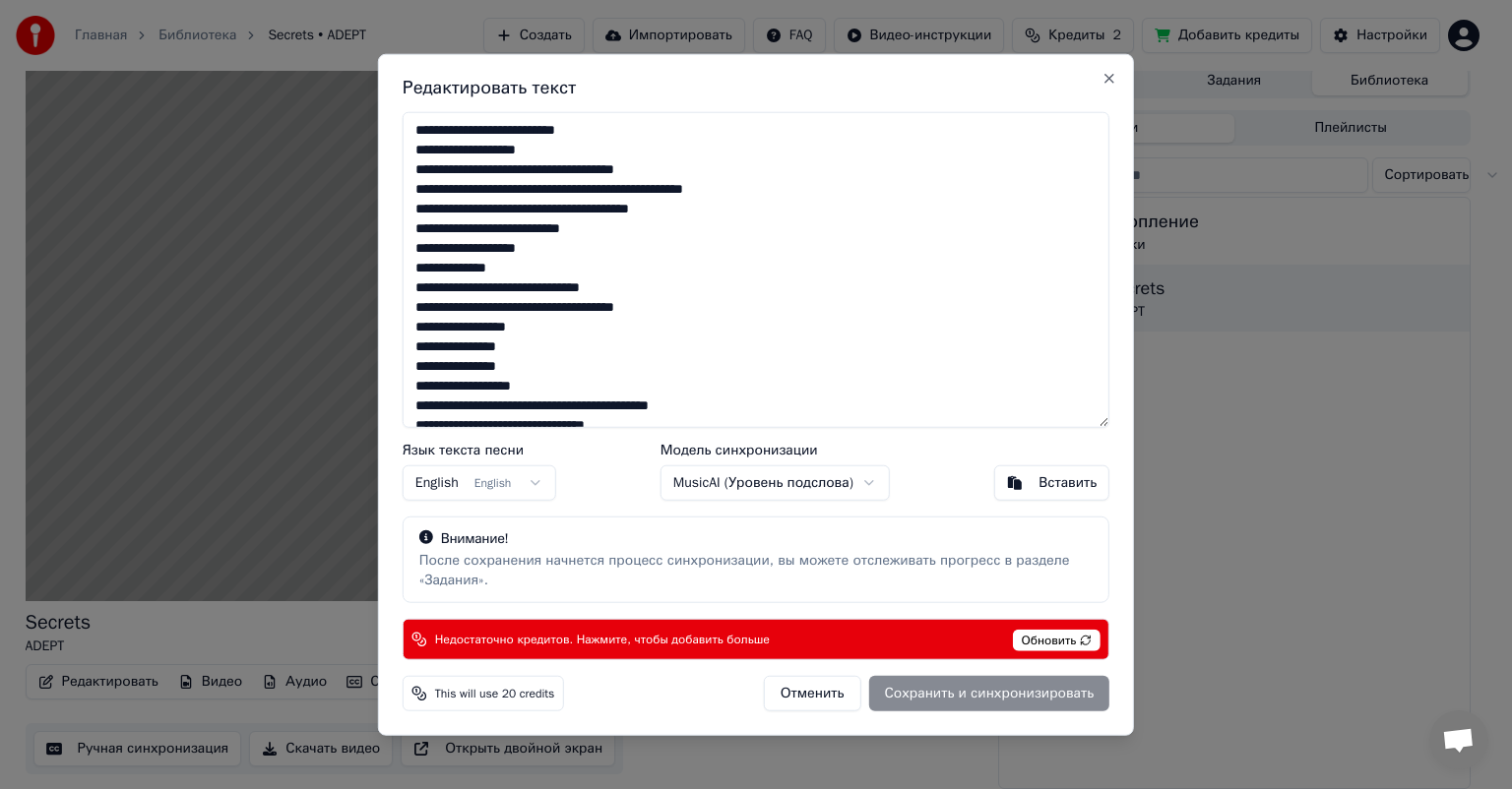 click on "Главная Библиотека Secrets • ADEPT Создать Импортировать FAQ Видео-инструкции Кредиты 2 Добавить кредиты Настройки Secrets ADEPT BPM 160 Тональность Bm Редактировать Видео Аудио Субтитры Загрузить Облачная библиотека Ручная синхронизация Скачать видео Открыть двойной экран Очередь ( 1 ) Задания Библиотека Песни Плейлисты Сортировать Отопление Хаски Secrets ADEPT Редактировать текст Язык текста песни English English Модель синхронизации MusicAI ( Уровень подслова ) Вставить Внимание! Недостаточно кредитов. Нажмите, чтобы добавить больше Обновить This will use 20 credits Отменить Close" at bounding box center (747, 387) 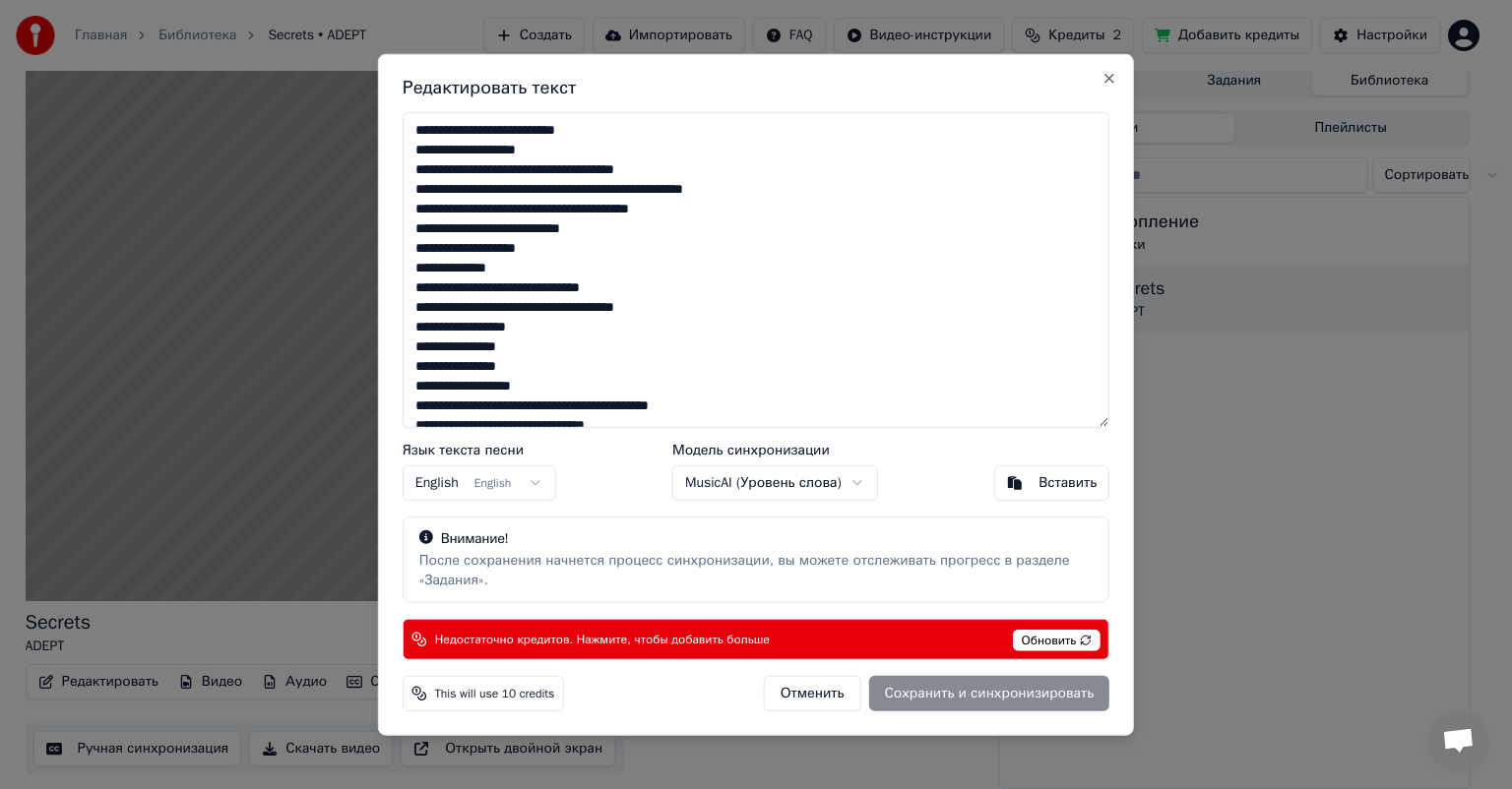 click on "Редактировать текст Язык текста песни English English Модель синхронизации MusicAI ( Уровень слова ) Вставить Внимание! После сохранения начнется процесс синхронизации, вы можете отслеживать прогресс в разделе «Задания». Недостаточно кредитов. Нажмите, чтобы добавить больше Обновить This will use 10 credits Отменить Сохранить и синхронизировать Close" at bounding box center [756, 394] 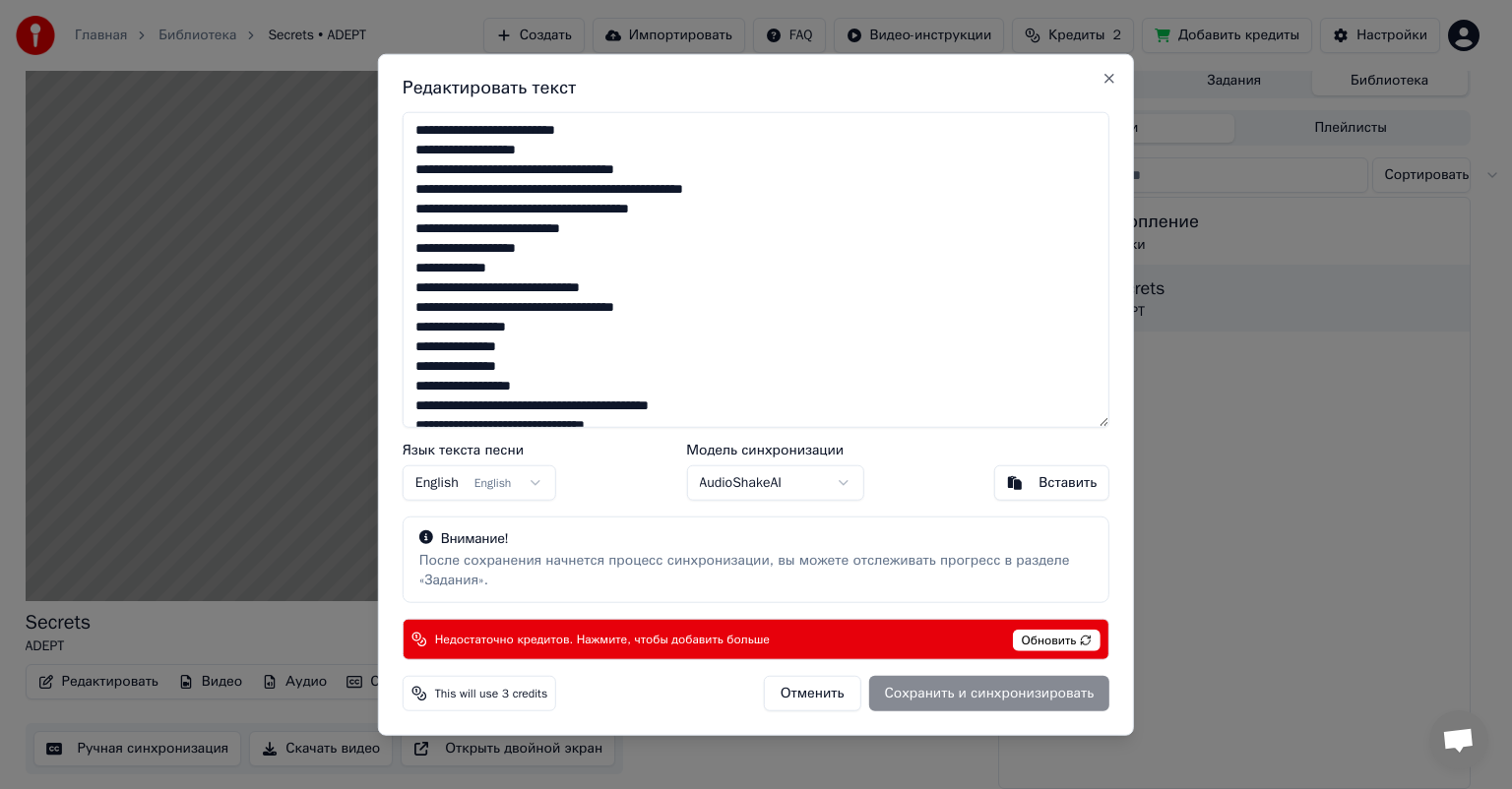 click on "Главная Библиотека Secrets • ADEPT Создать Импортировать FAQ Видео-инструкции Кредиты 2 Добавить кредиты Настройки Secrets ADEPT BPM 160 Тональность Bm Редактировать Видео Аудио Субтитры Загрузить Облачная библиотека Ручная синхронизация Скачать видео Открыть двойной экран Очередь ( 1 ) Задания Библиотека Песни Плейлисты Сортировать Отопление Хаски Secrets ADEPT Редактировать текст Язык текста песни English English Модель синхронизации AudioShakeAI Вставить Внимание! После сохранения начнется процесс синхронизации, вы можете отслеживать прогресс в разделе «Задания». Обновить Close" at bounding box center [747, 387] 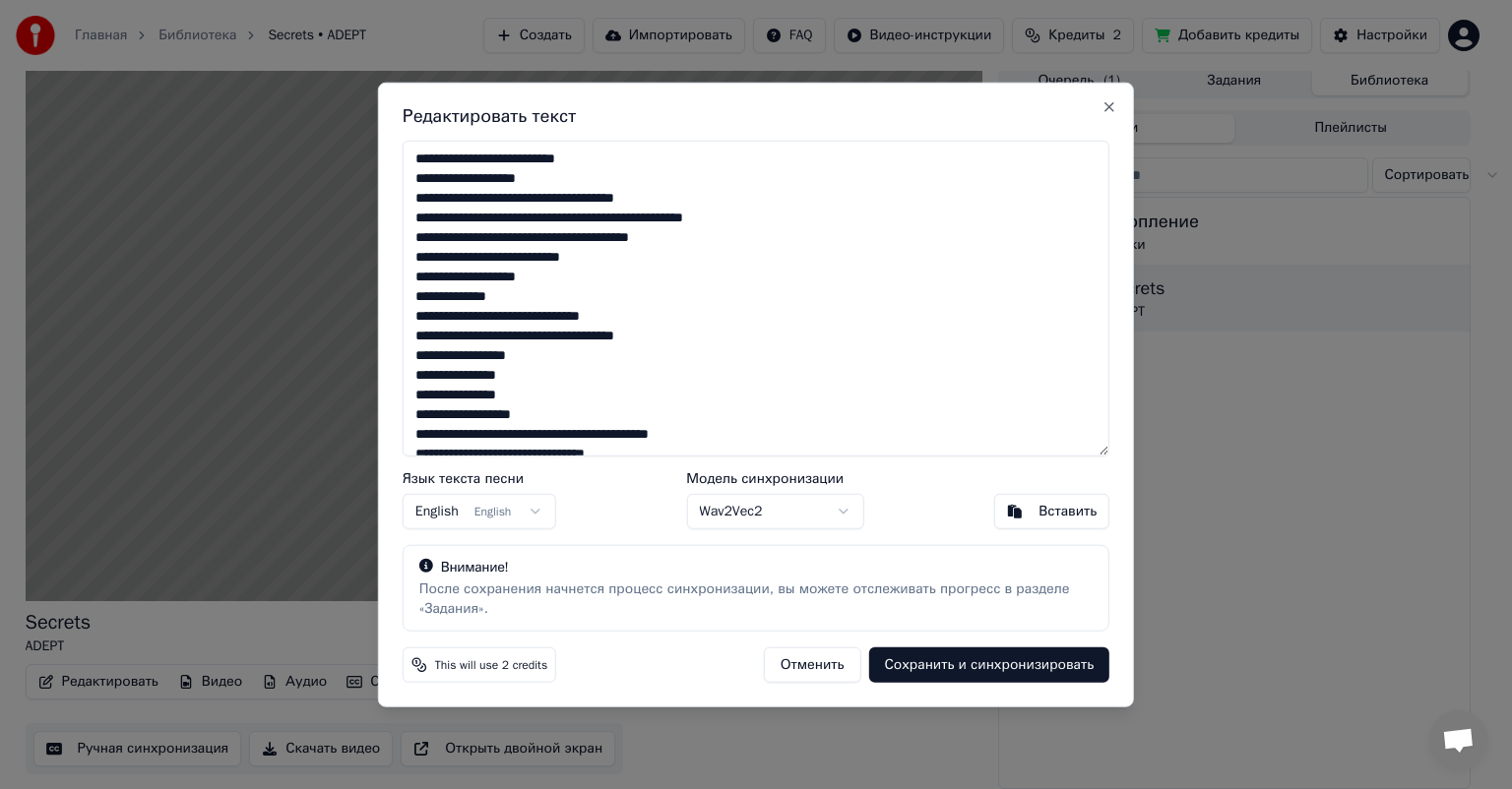 click on "Главная Библиотека Secrets • ADEPT Создать Импортировать FAQ Видео-инструкции Кредиты 2 Добавить кредиты Настройки Secrets ADEPT BPM 160 Тональность Bm Редактировать Видео Аудио Субтитры Загрузить Облачная библиотека Ручная синхронизация Скачать видео Открыть двойной экран Очередь ( 1 ) Задания Библиотека Песни Плейлисты Сортировать Отопление Хаски Secrets ADEPT Редактировать текст Язык текста песни English English Модель синхронизации Wav2Vec2 Вставить Внимание! После сохранения начнется процесс синхронизации, вы можете отслеживать прогресс в разделе «Задания». This will use 2 credits Close" at bounding box center (747, 387) 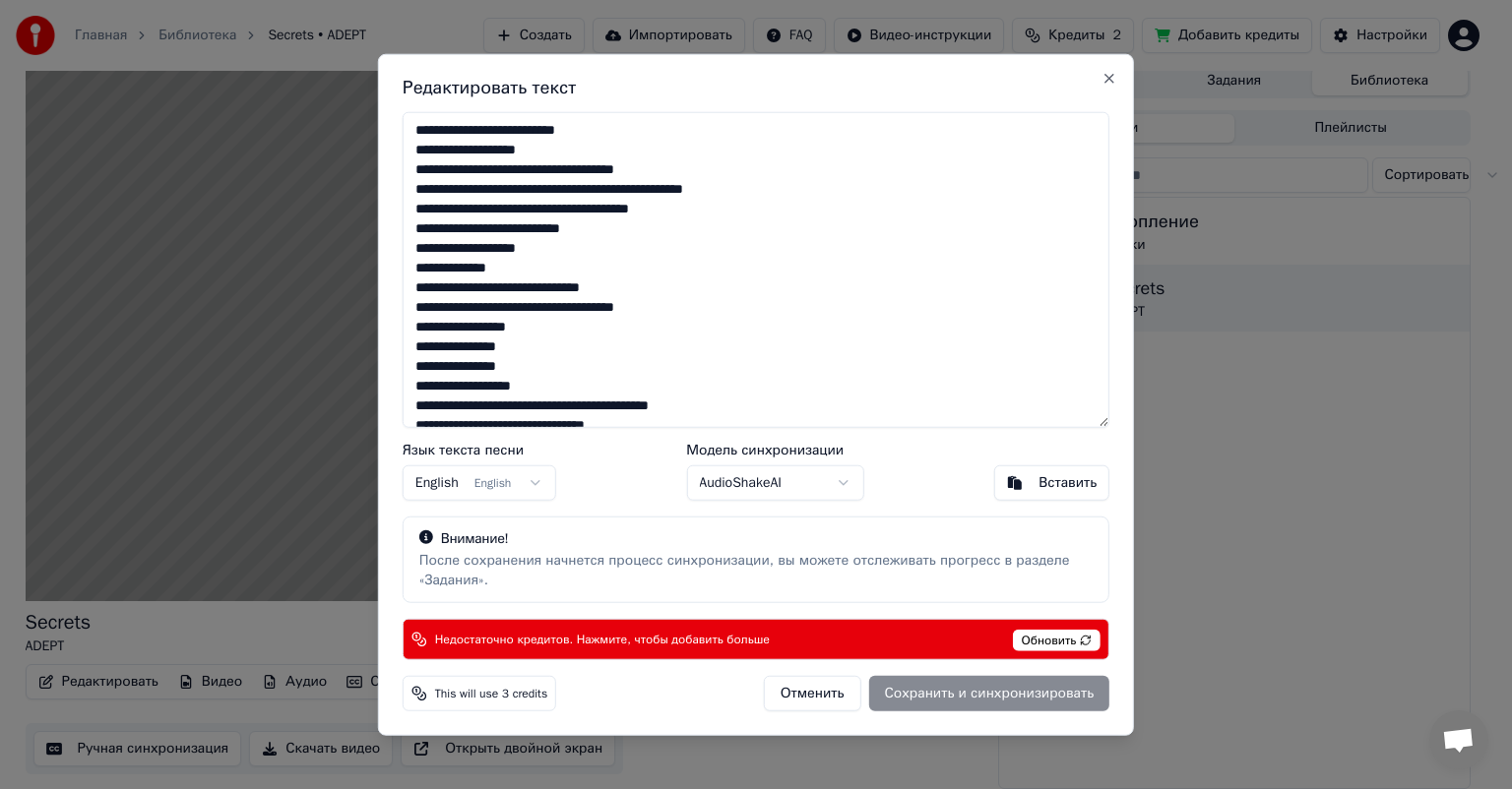 click on "Главная Библиотека Secrets • ADEPT Создать Импортировать FAQ Видео-инструкции Кредиты 2 Добавить кредиты Настройки Secrets ADEPT BPM 160 Тональность Bm Редактировать Видео Аудио Субтитры Загрузить Облачная библиотека Ручная синхронизация Скачать видео Открыть двойной экран Очередь ( 1 ) Задания Библиотека Песни Плейлисты Сортировать Отопление Хаски Secrets ADEPT Редактировать текст Язык текста песни English English Модель синхронизации AudioShakeAI Вставить Внимание! После сохранения начнется процесс синхронизации, вы можете отслеживать прогресс в разделе «Задания». Обновить Close" at bounding box center (747, 387) 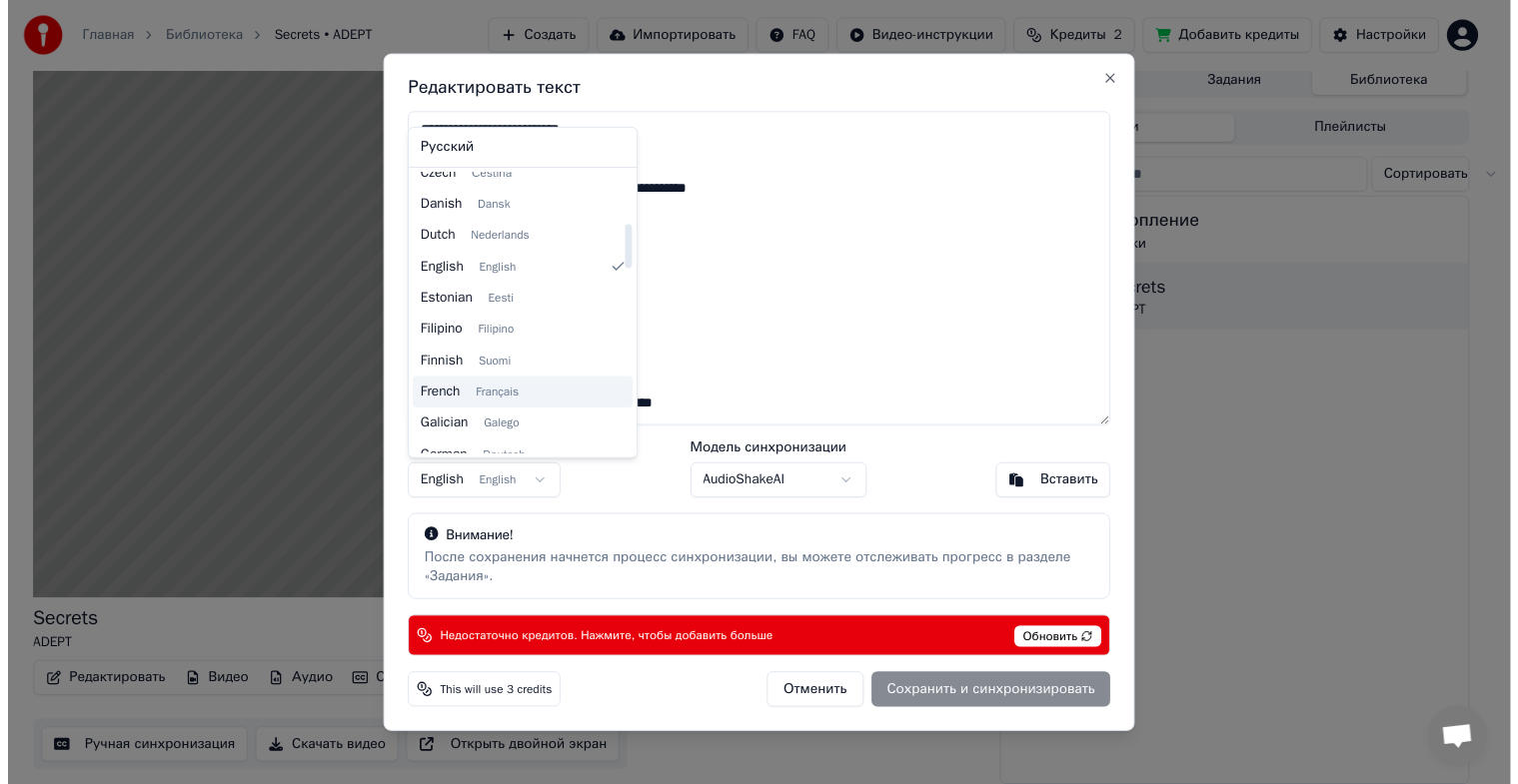 scroll, scrollTop: 0, scrollLeft: 0, axis: both 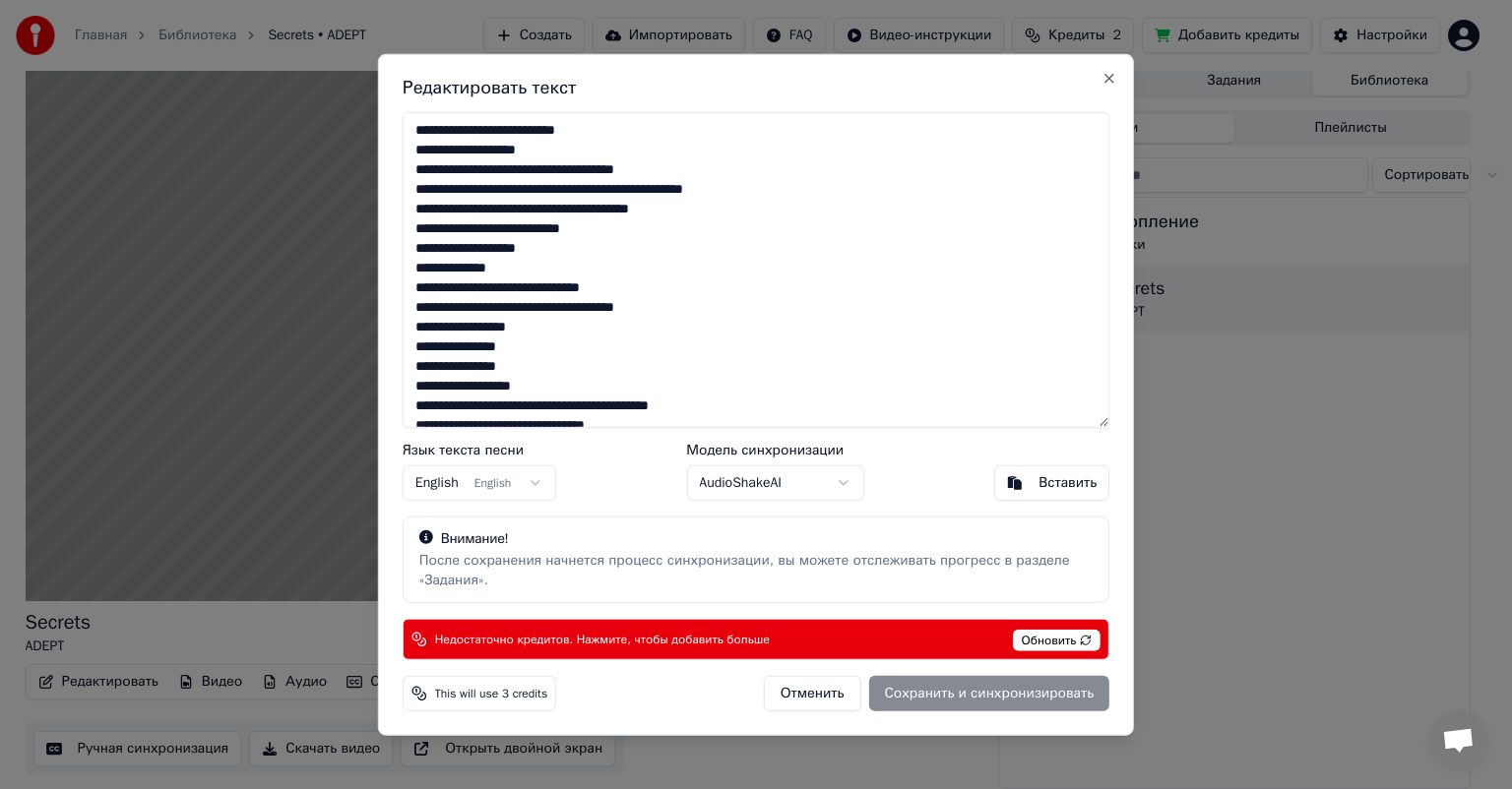 click on "Главная Библиотека Secrets • ADEPT Создать Импортировать FAQ Видео-инструкции Кредиты 2 Добавить кредиты Настройки Secrets ADEPT BPM 160 Тональность Bm Редактировать Видео Аудио Субтитры Загрузить Облачная библиотека Ручная синхронизация Скачать видео Открыть двойной экран Очередь ( 1 ) Задания Библиотека Песни Плейлисты Сортировать Отопление Хаски Secrets ADEPT Редактировать текст Язык текста песни English English Модель синхронизации AudioShakeAI Вставить Внимание! После сохранения начнется процесс синхронизации, вы можете отслеживать прогресс в разделе «Задания». Обновить Close" at bounding box center [747, 387] 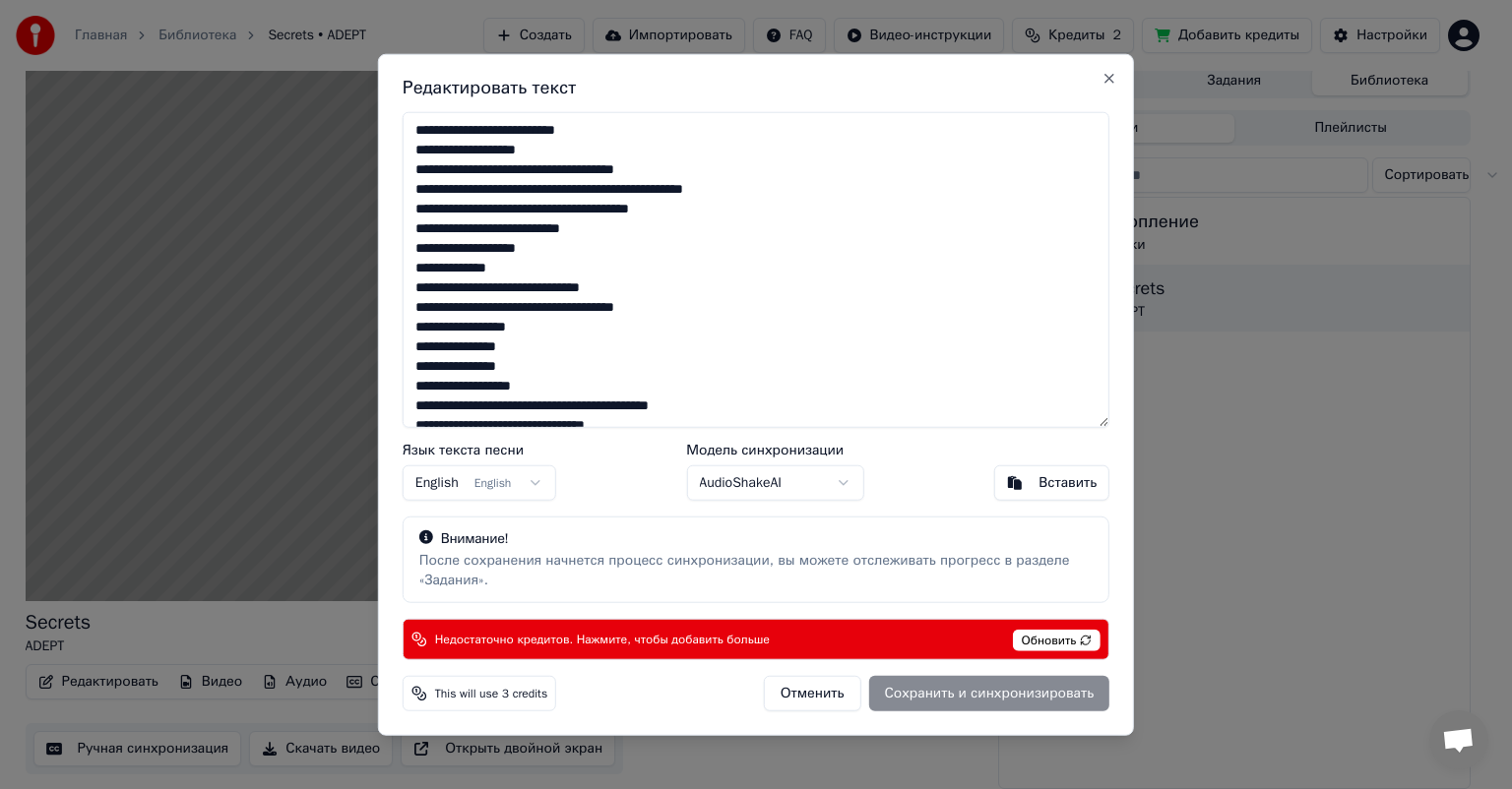 click on "Отменить" at bounding box center [812, 693] 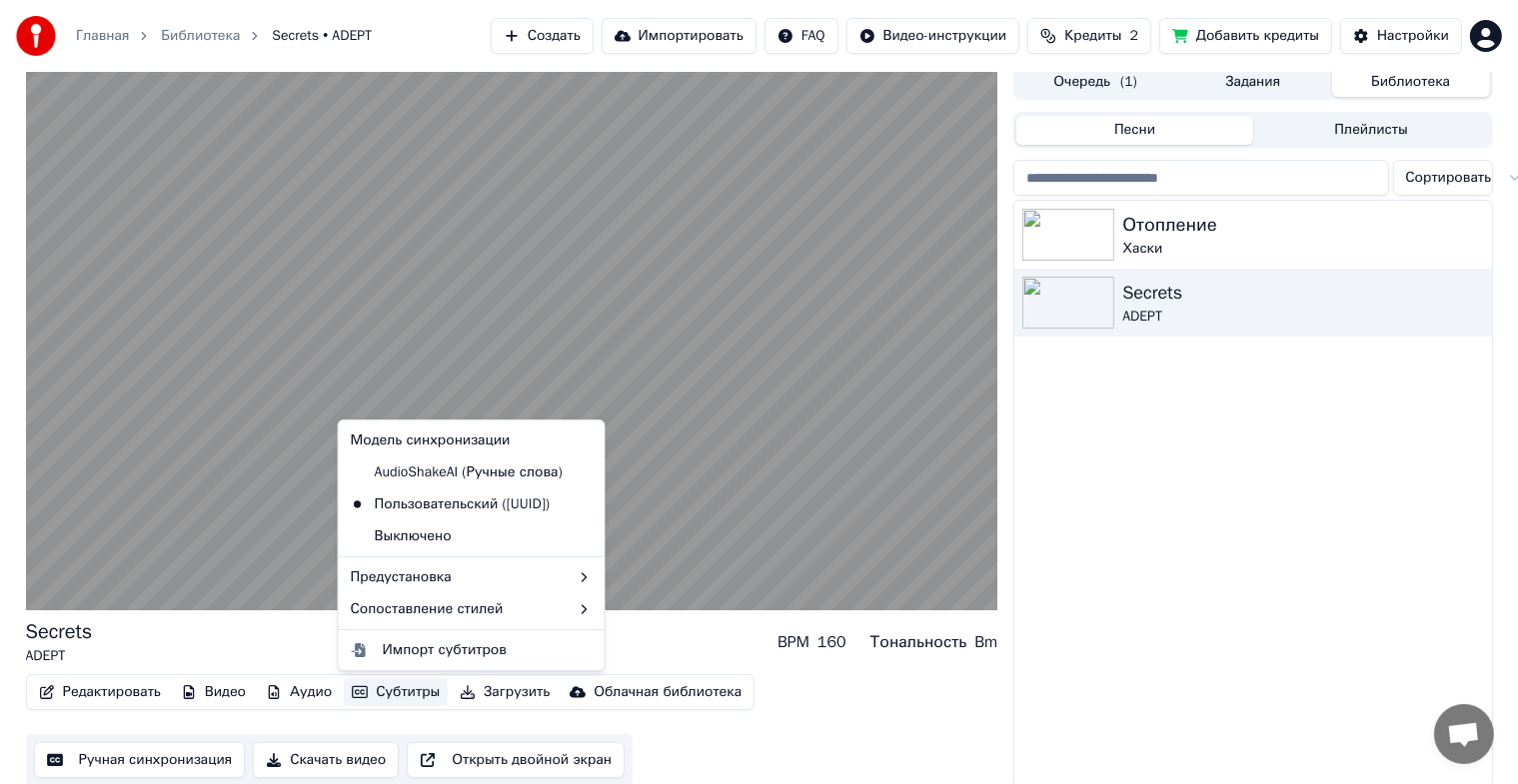 click on "Субтитры" at bounding box center [396, 692] 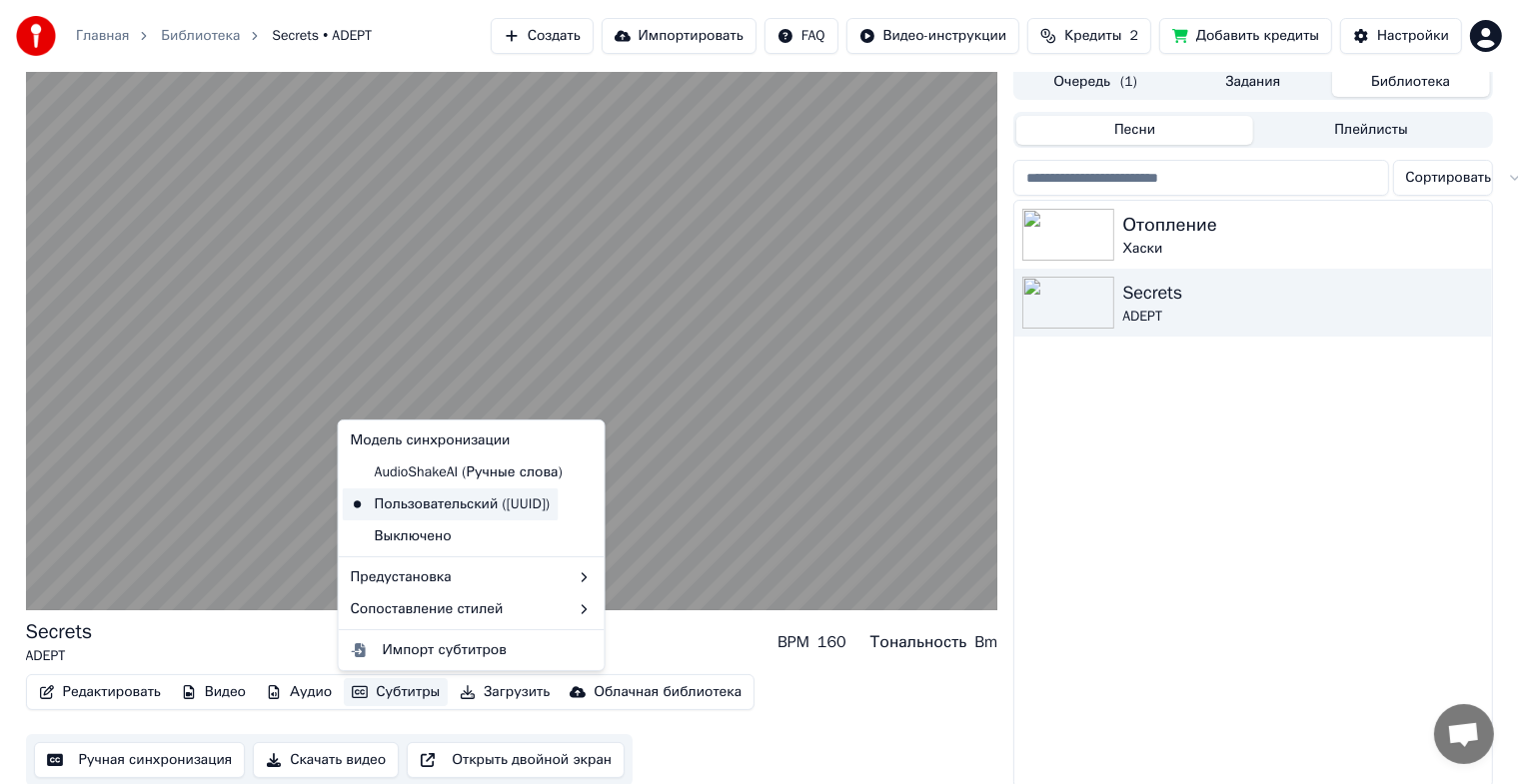 click on "Пользовательский ([UUID])" at bounding box center (450, 504) 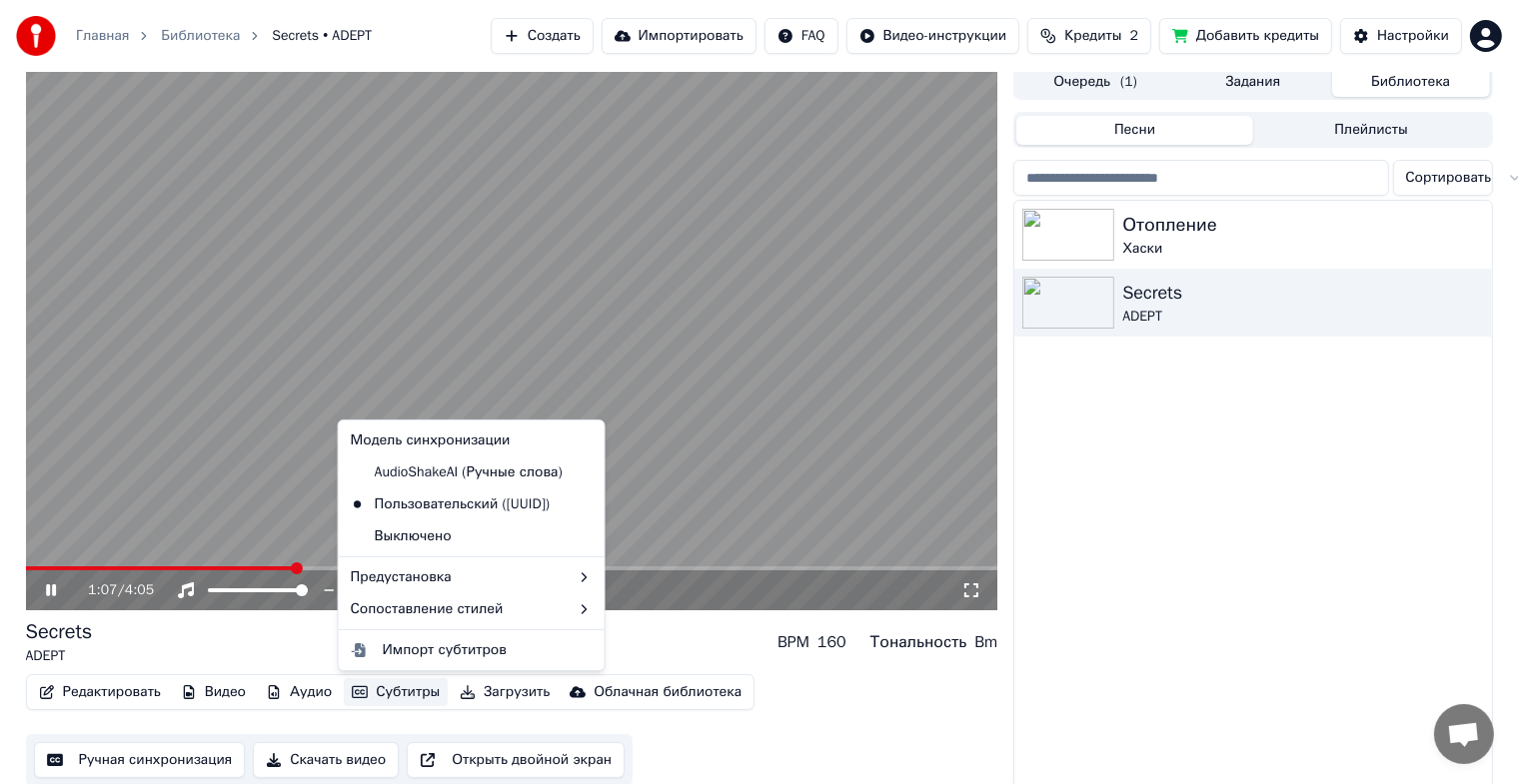 click on "Субтитры" at bounding box center [396, 692] 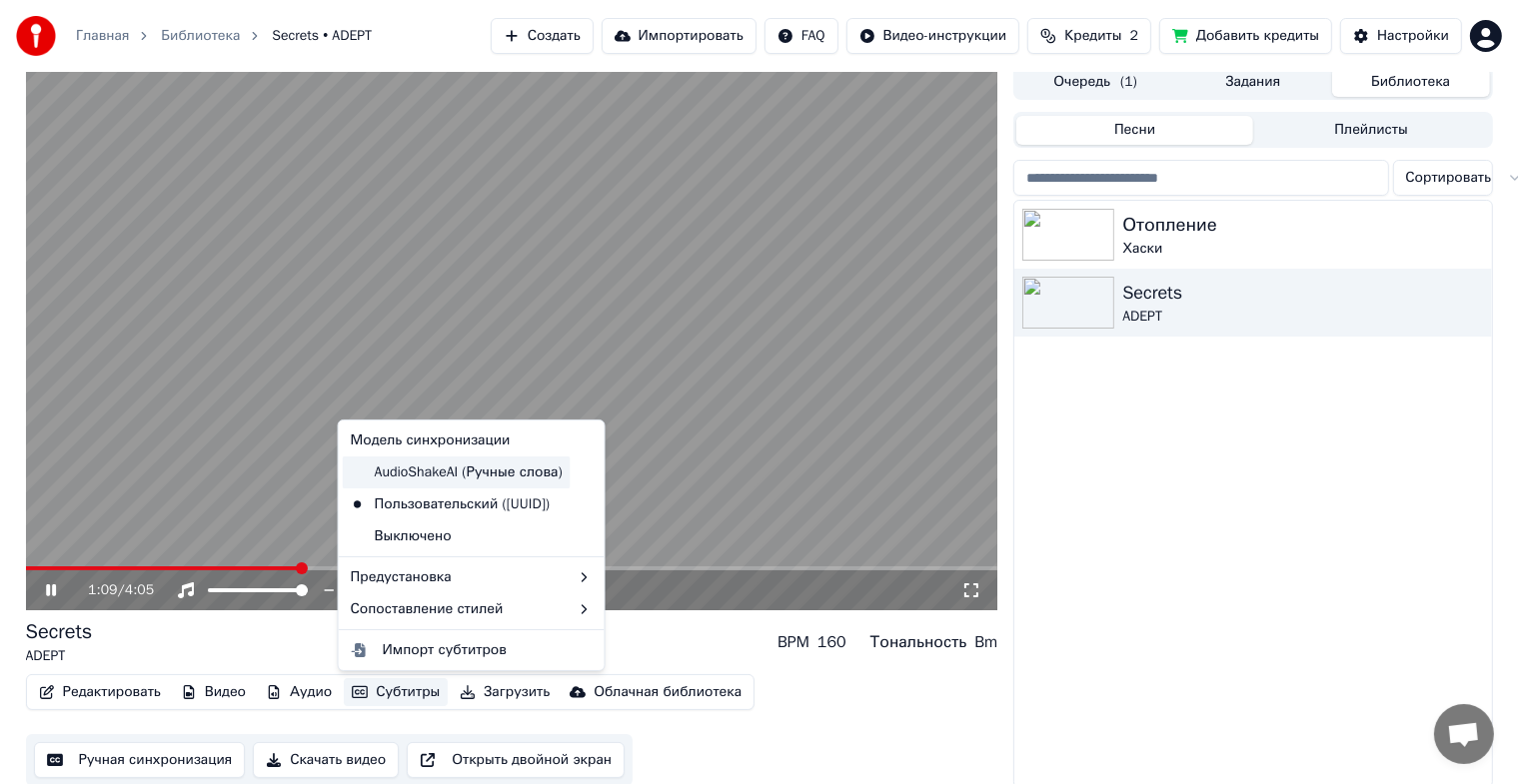 click on "AudioShakeAI (Ручные слова)" at bounding box center (457, 472) 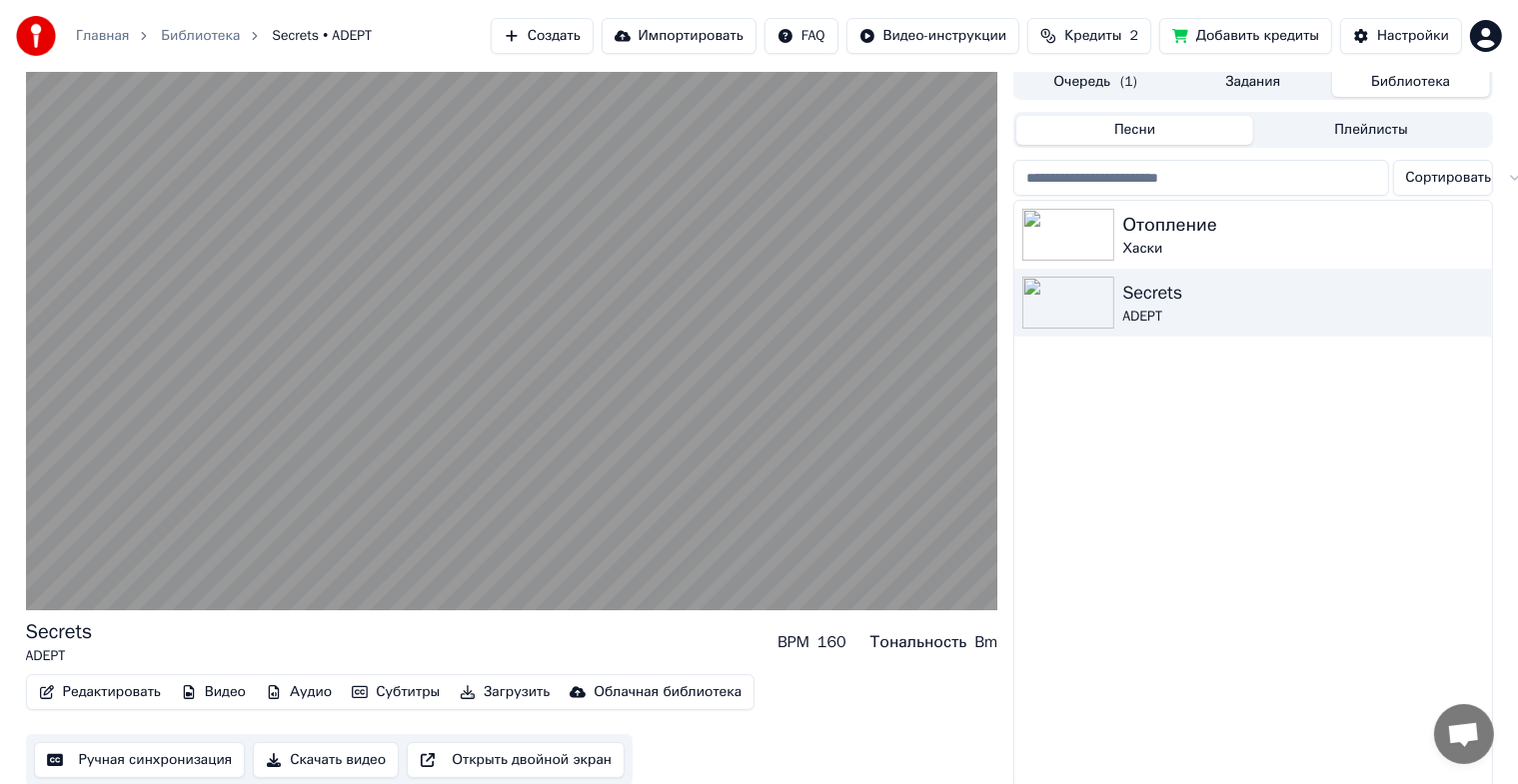 click on "Субтитры" at bounding box center (396, 692) 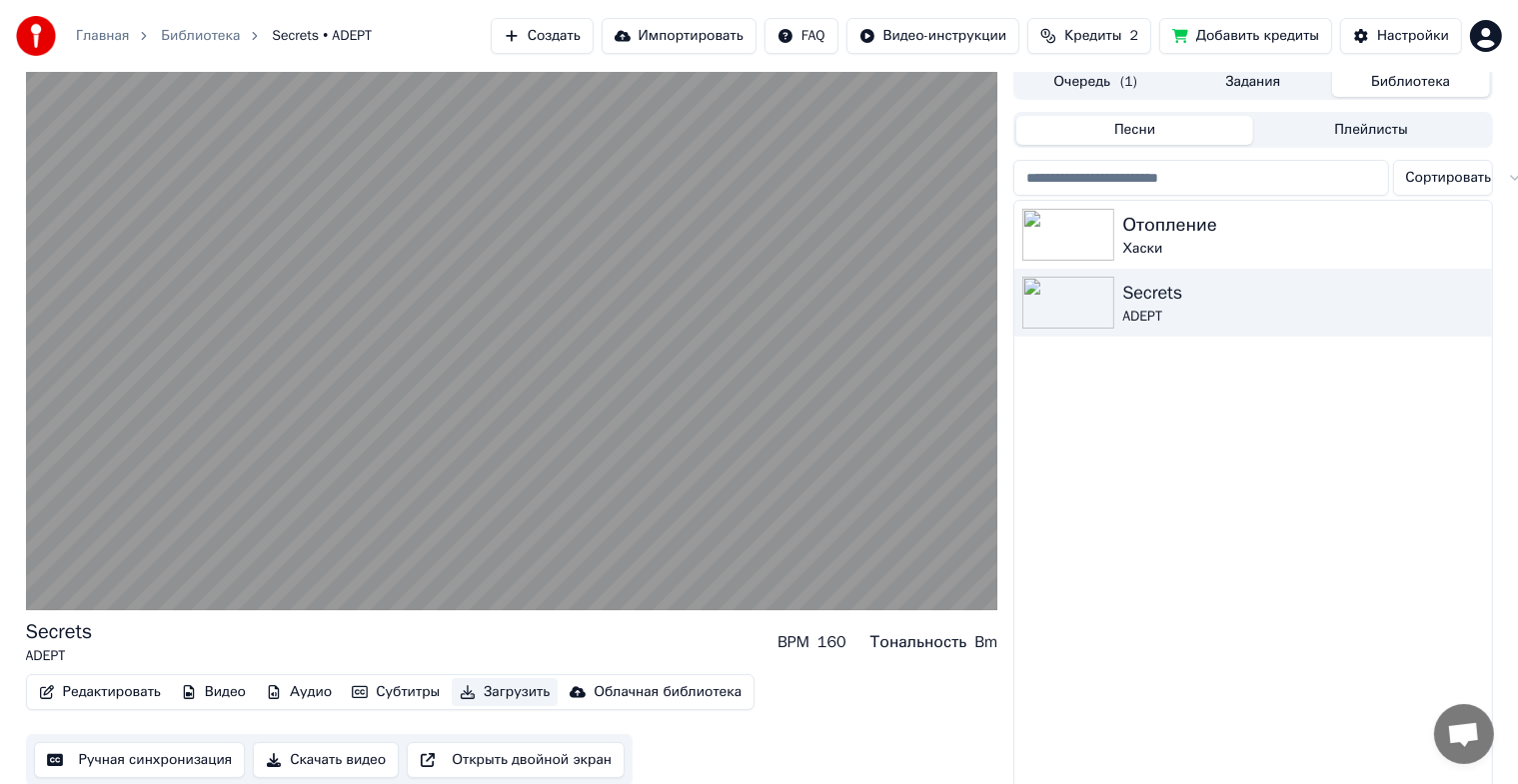 click on "Загрузить" at bounding box center [505, 692] 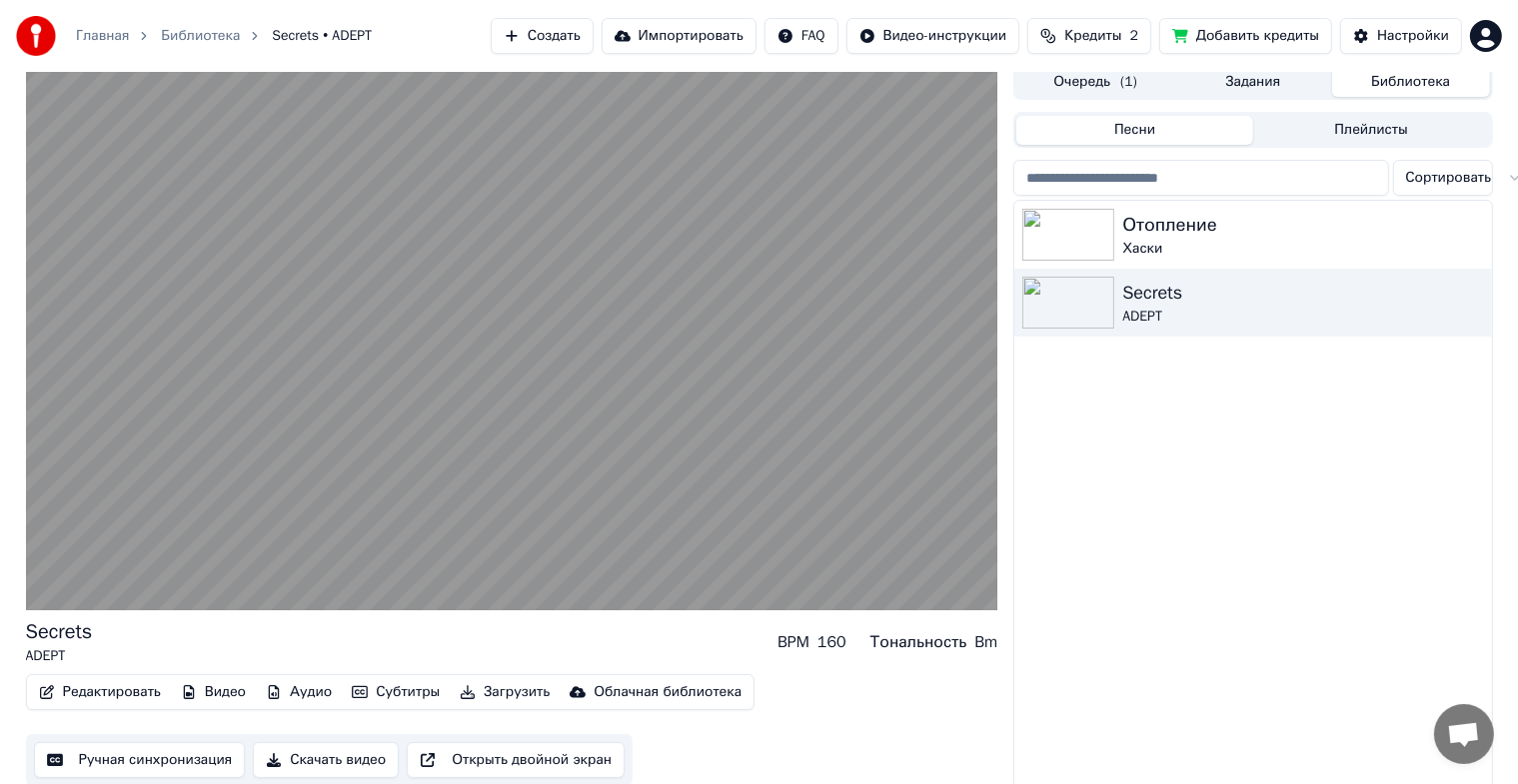 click on "Загрузить" at bounding box center (505, 692) 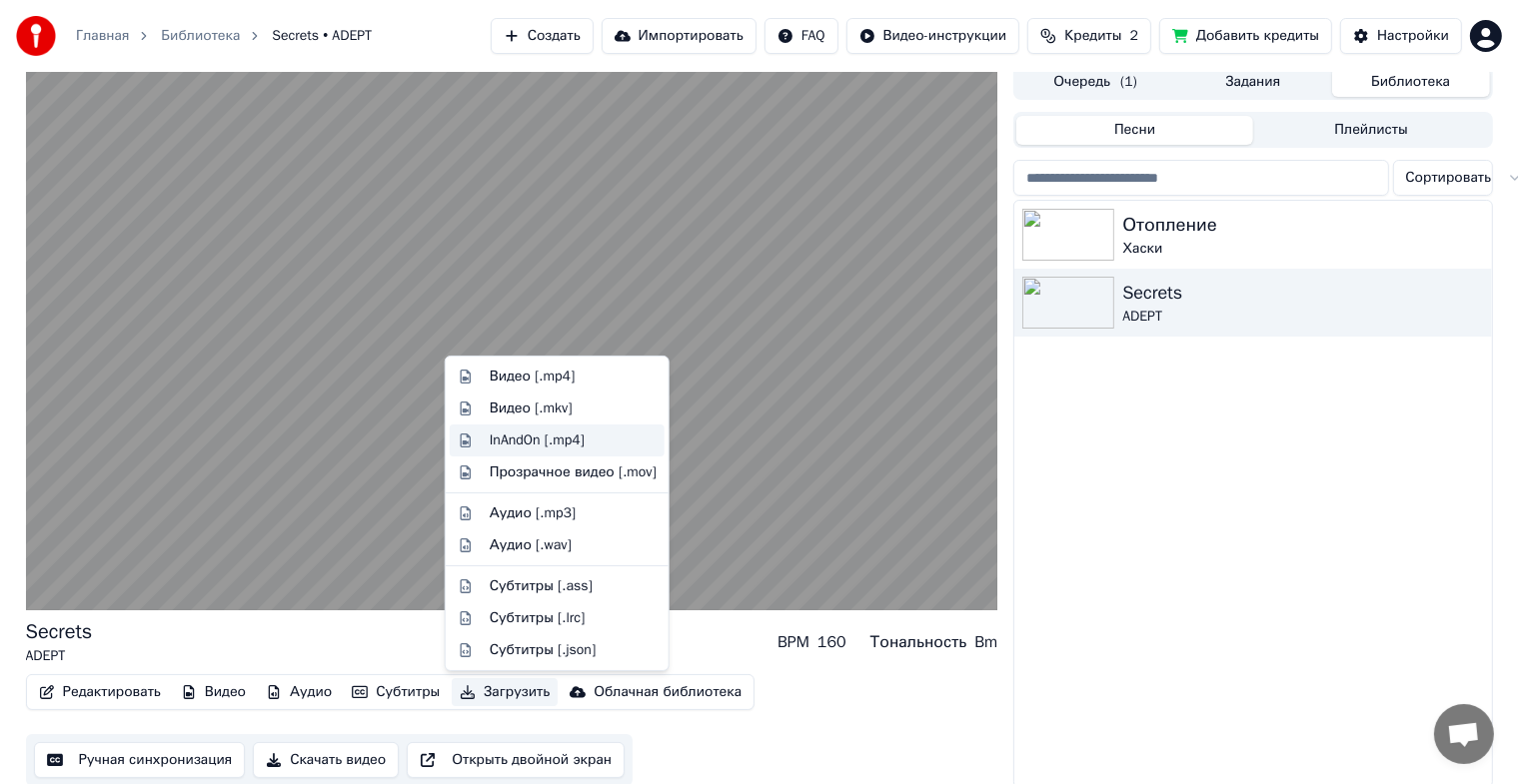 click on "InAndOn [.mp4]" at bounding box center (557, 440) 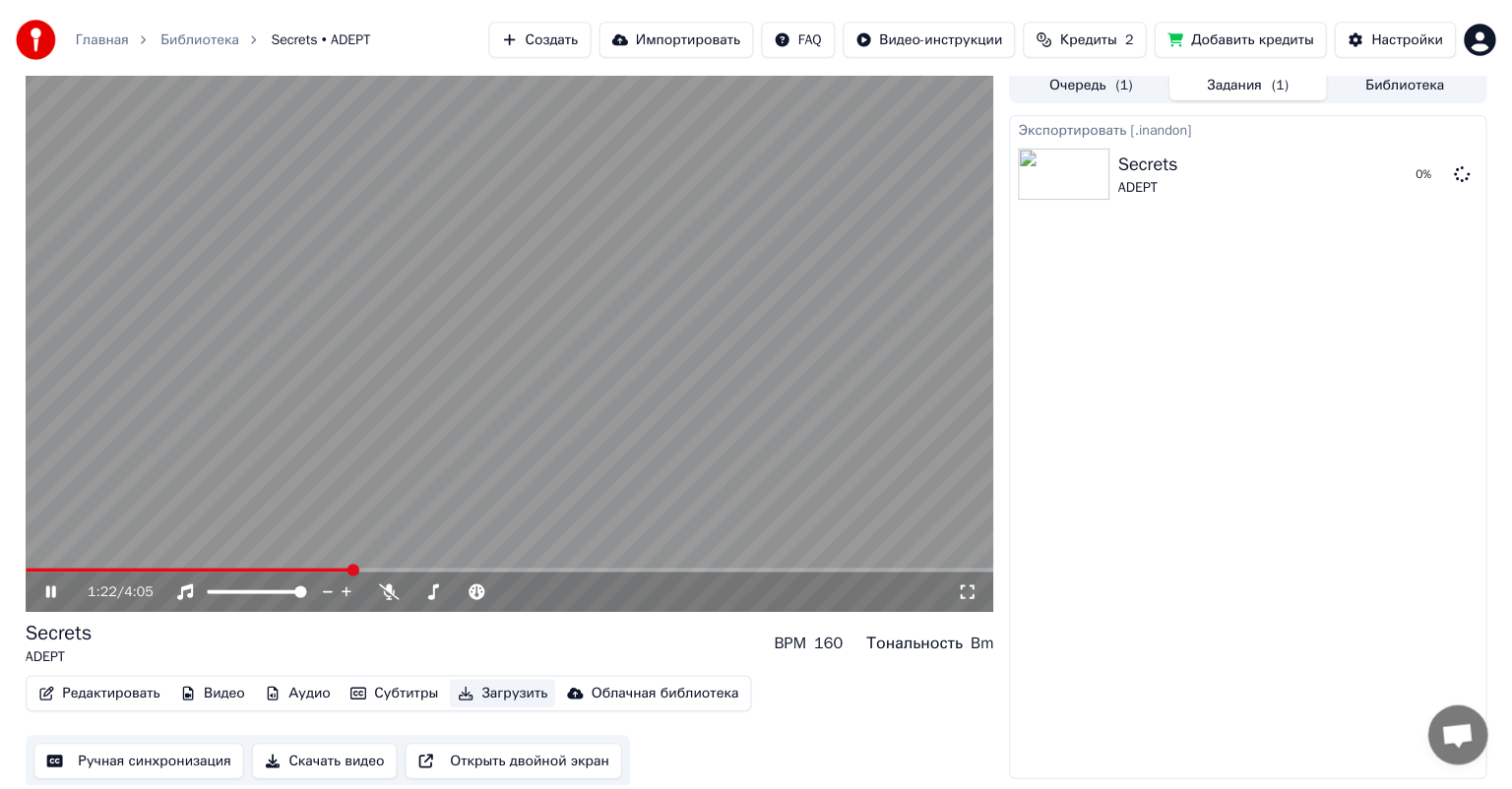 scroll, scrollTop: 0, scrollLeft: 0, axis: both 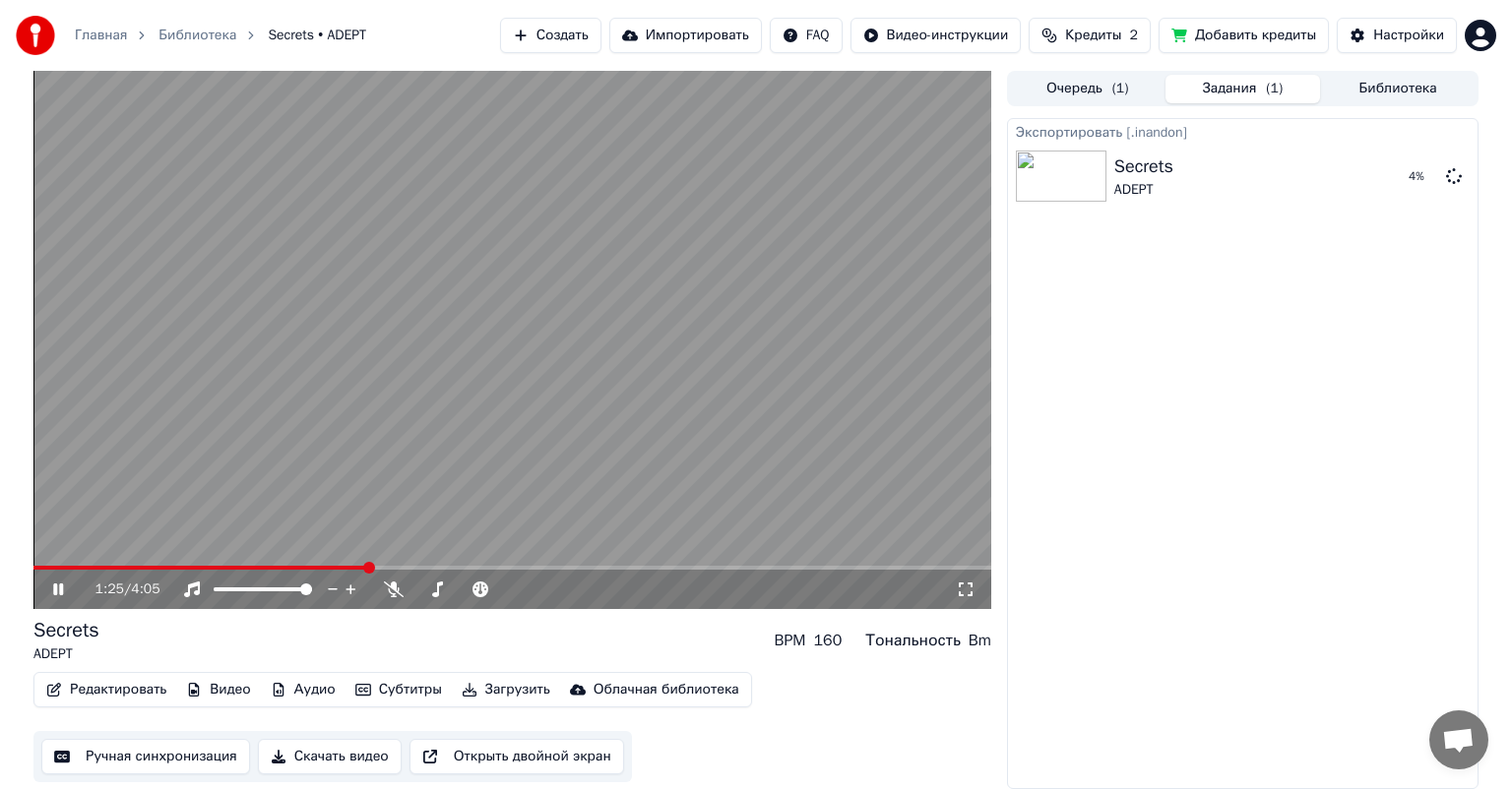 click on "Загрузить" at bounding box center [506, 690] 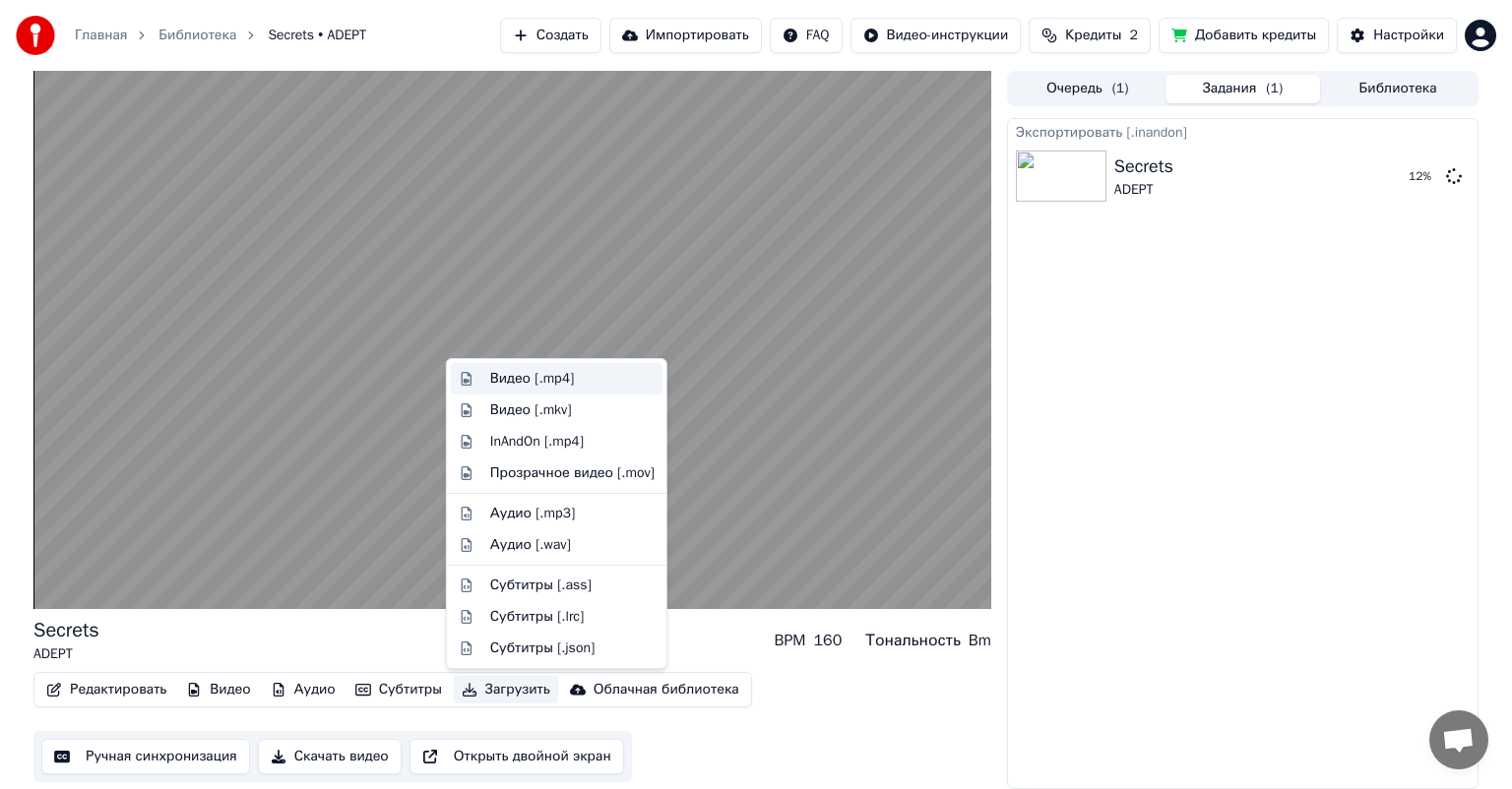 click on "Видео [.mp4]" at bounding box center [572, 379] 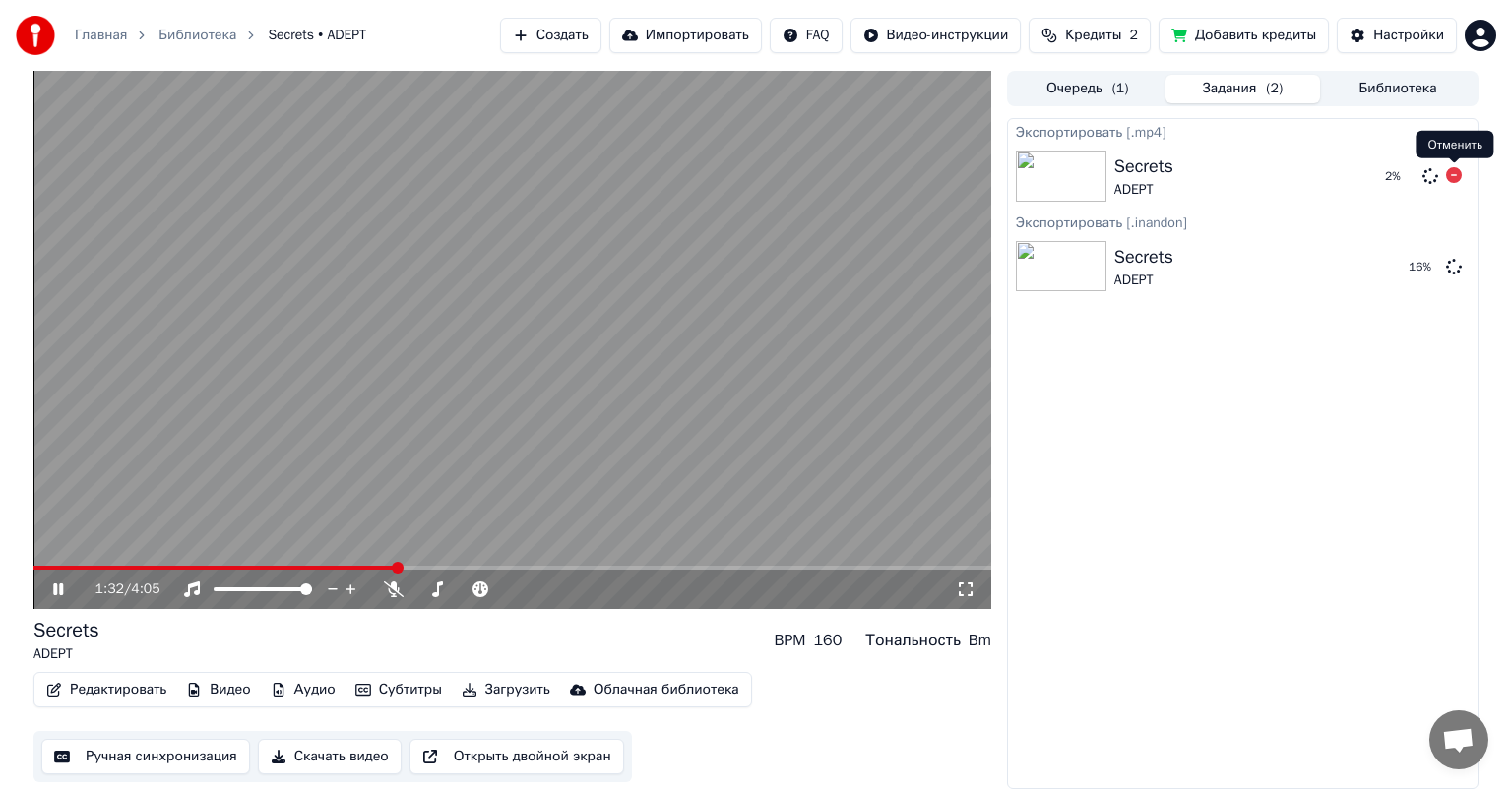 click 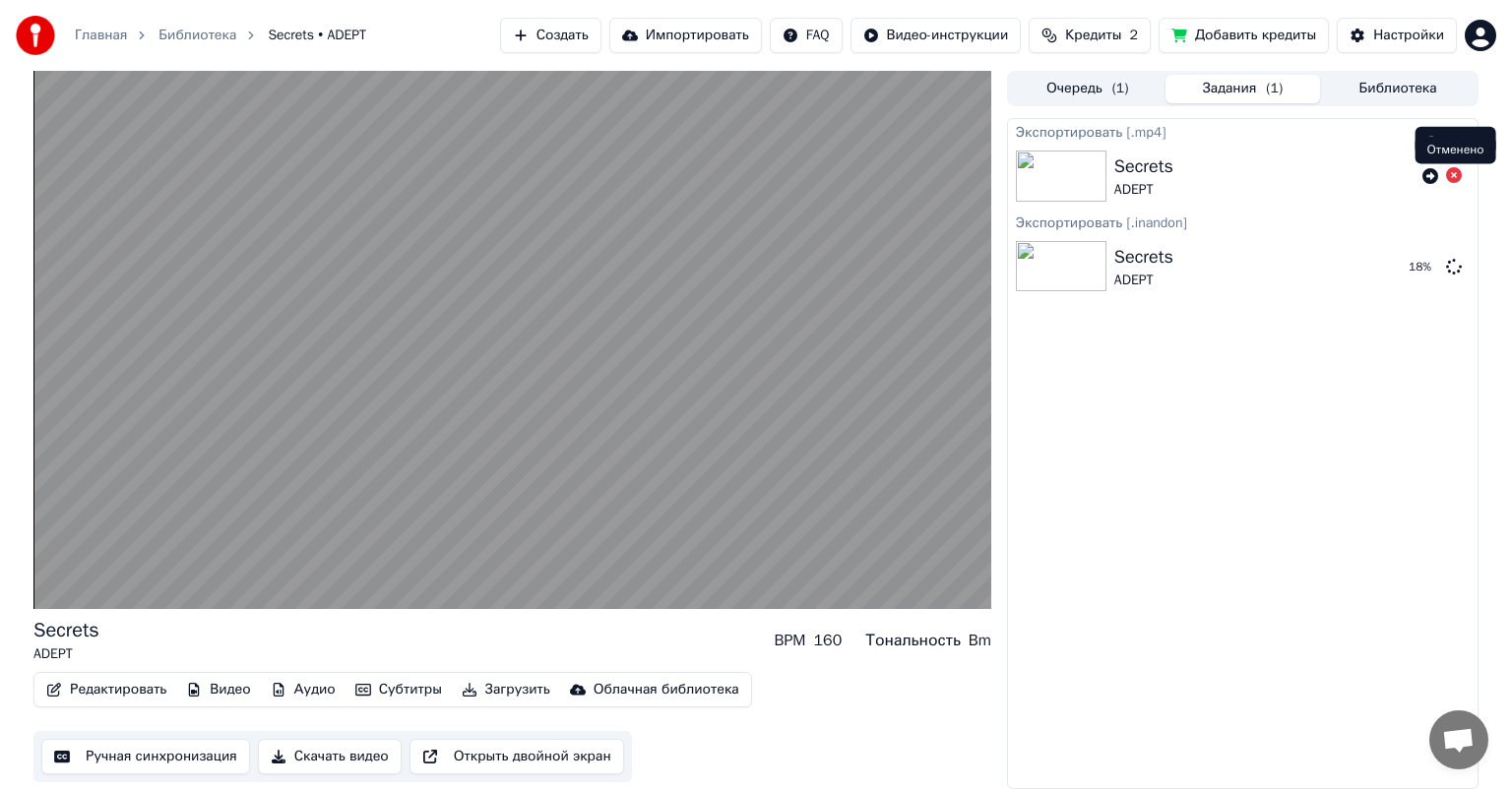click 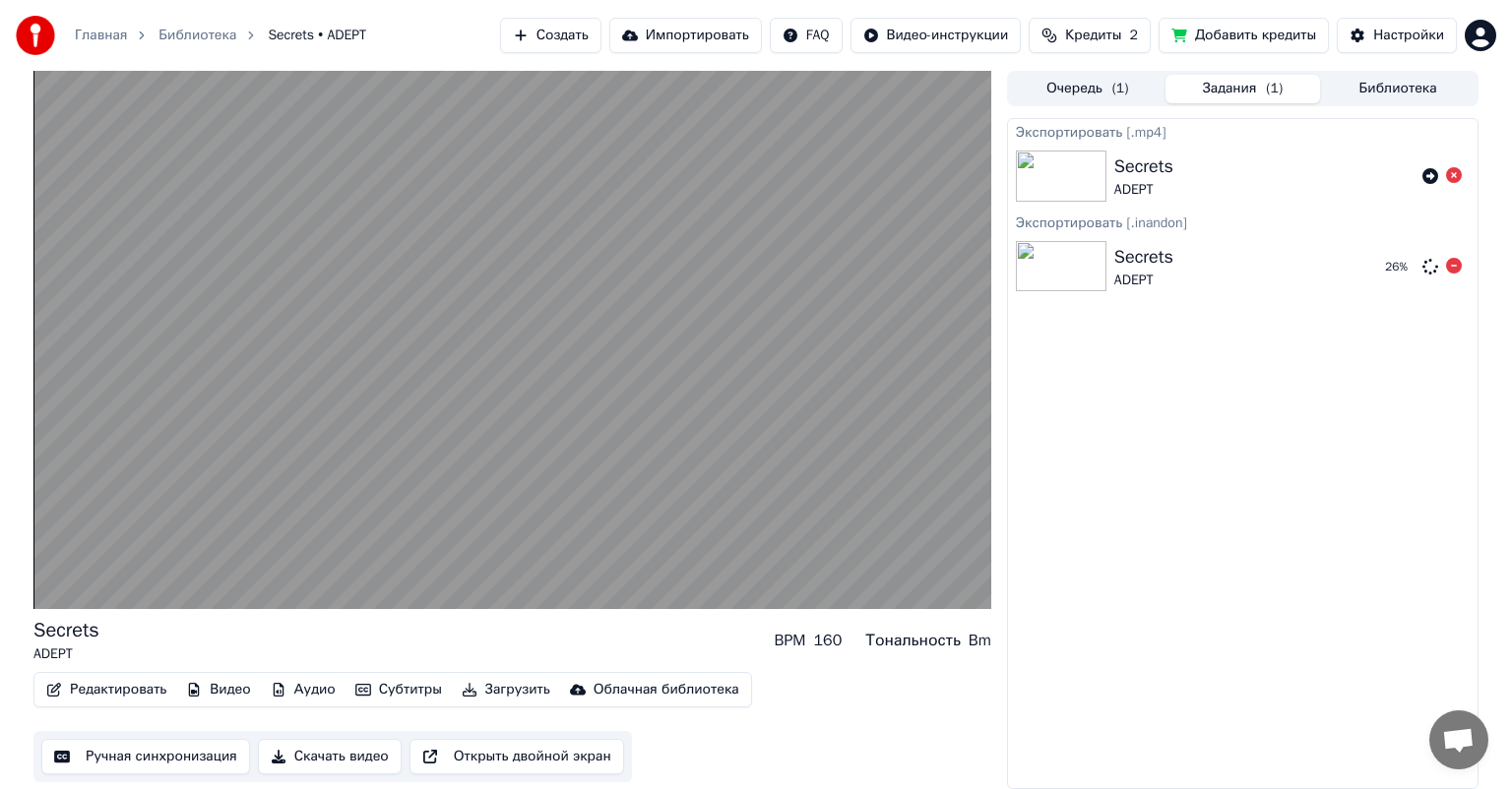 click 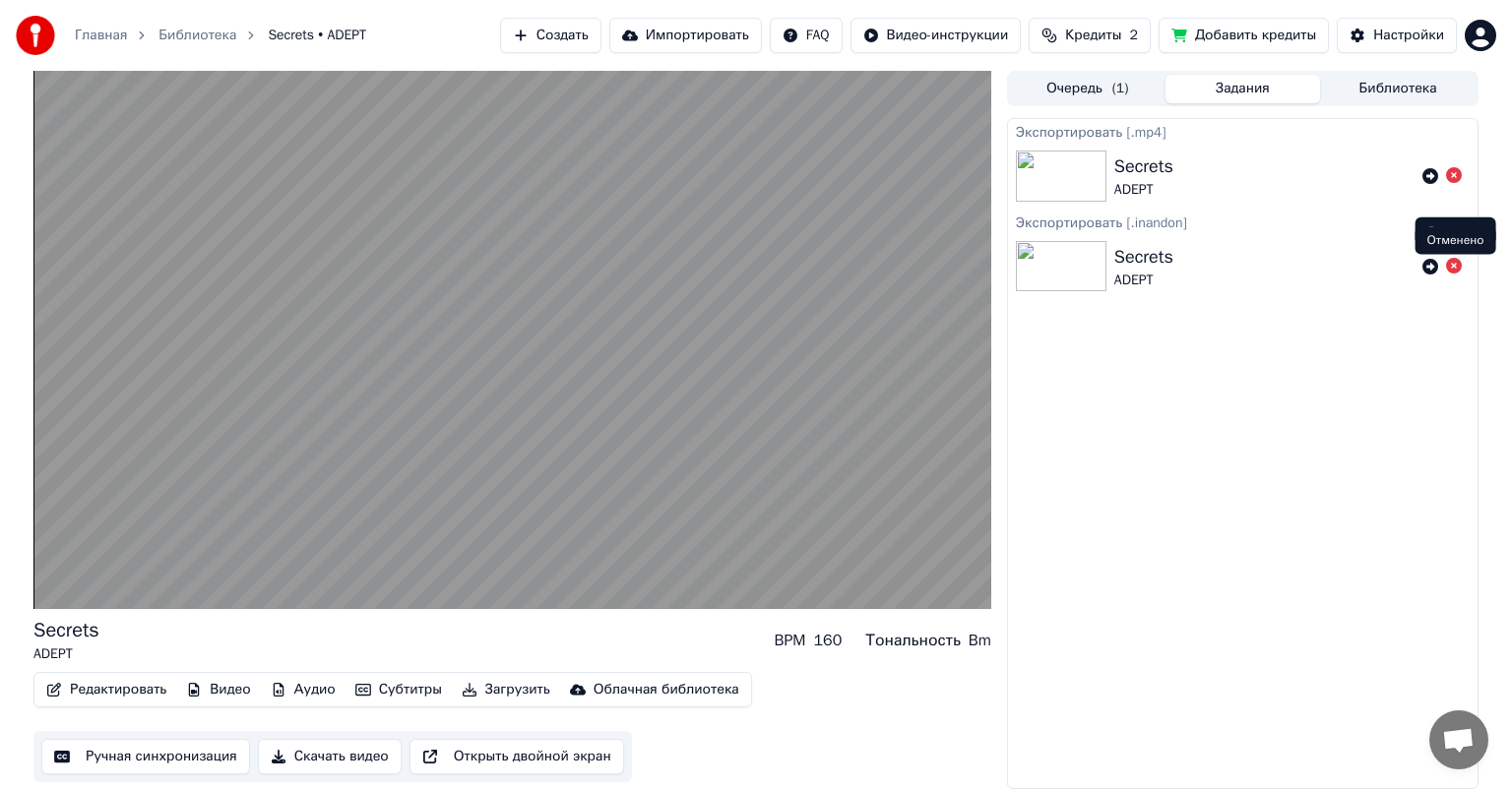 click 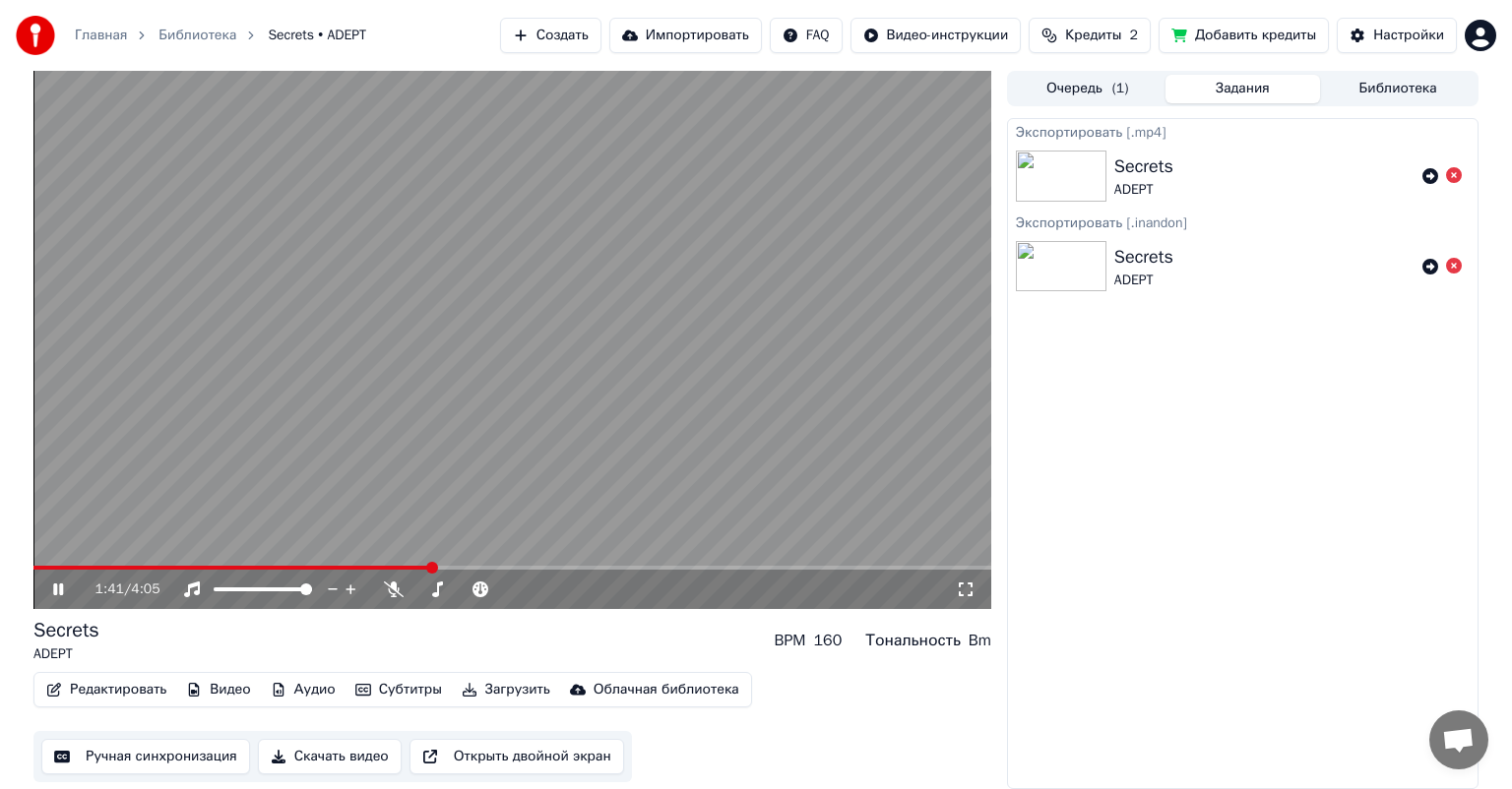 click on "Очередь ( 1 )" at bounding box center [1088, 89] 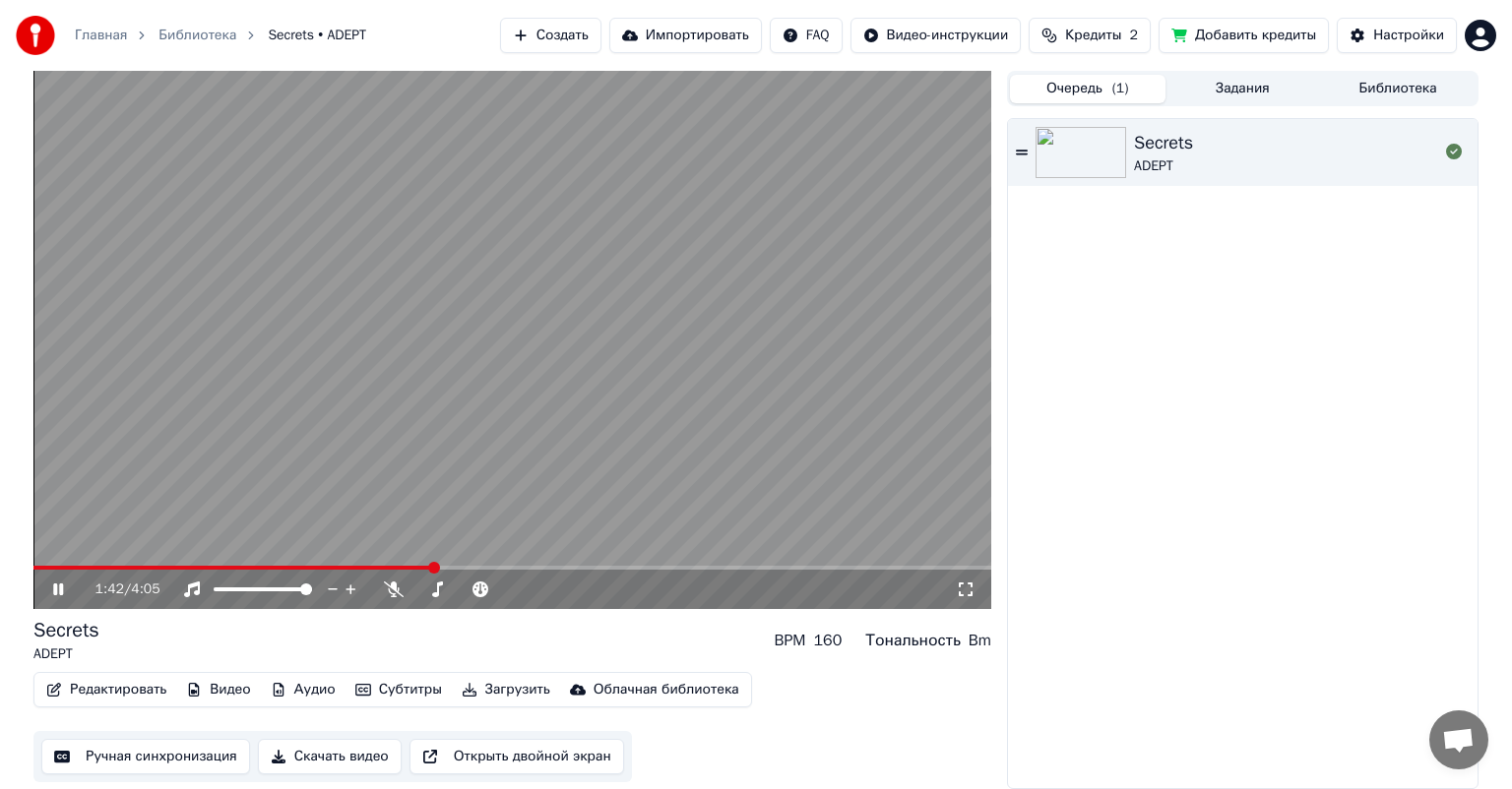 click on "Библиотека" at bounding box center [1398, 89] 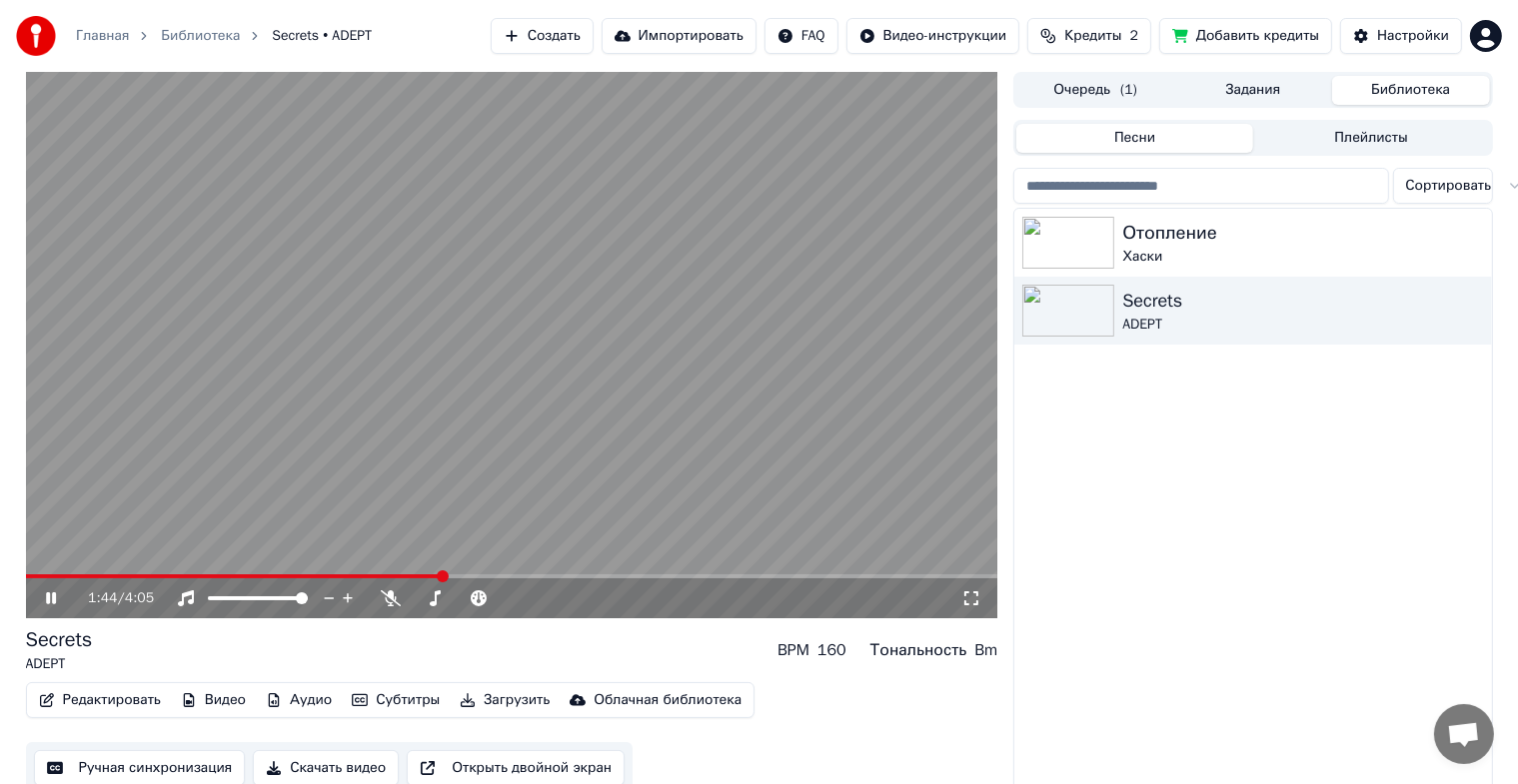 click on "Загрузить" at bounding box center [505, 700] 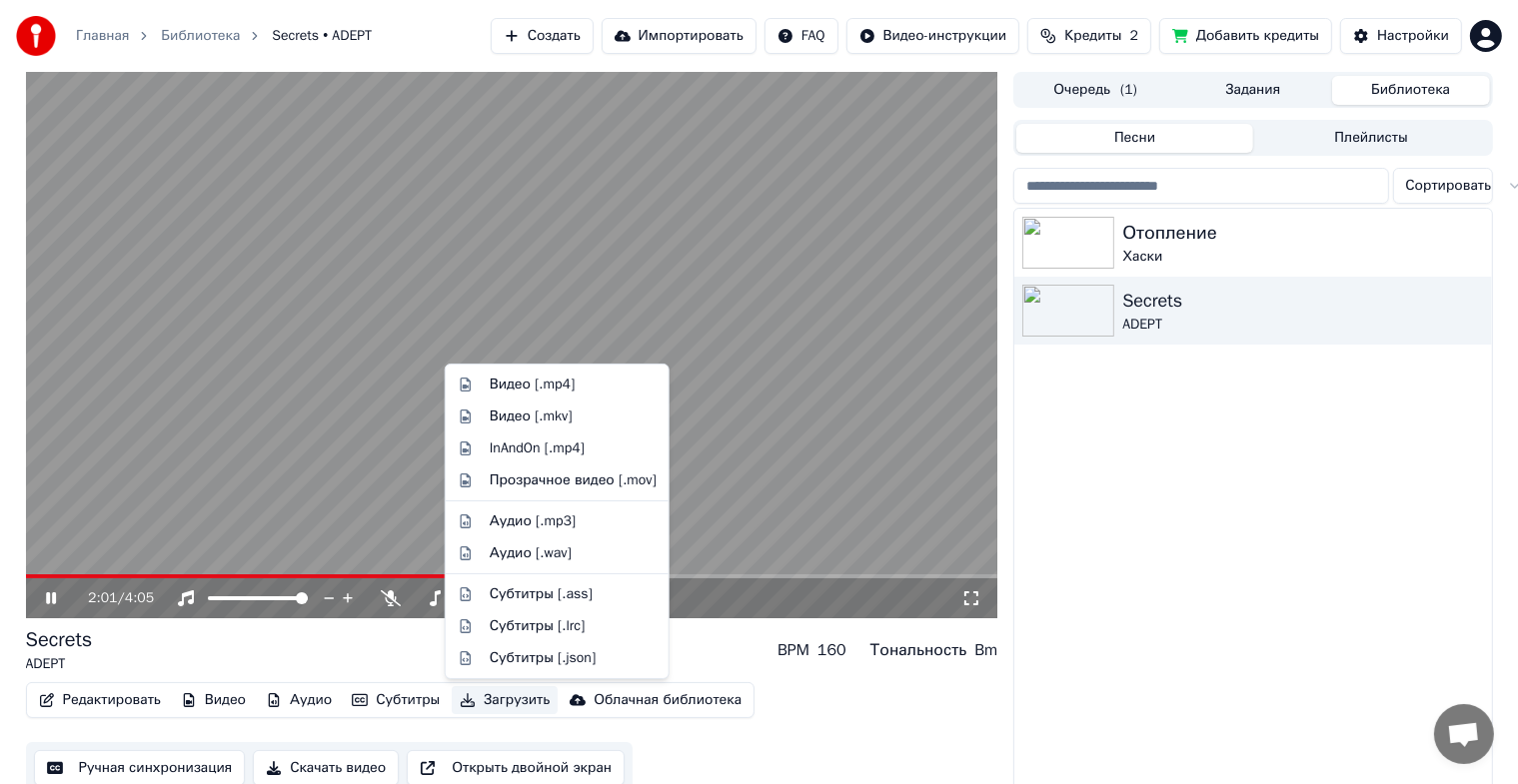click on "ADEPT" at bounding box center [59, 664] 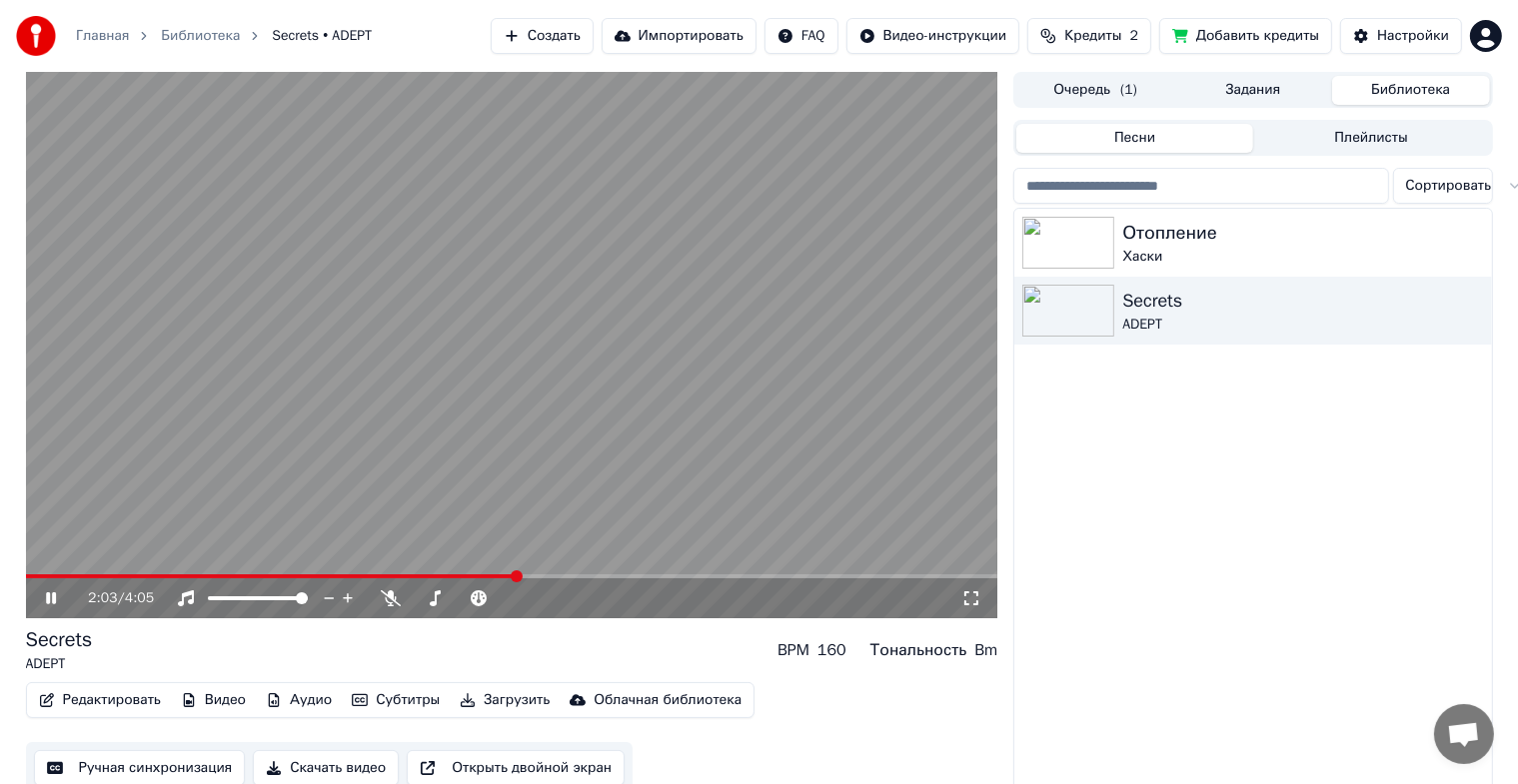 click on "Видео" at bounding box center (213, 700) 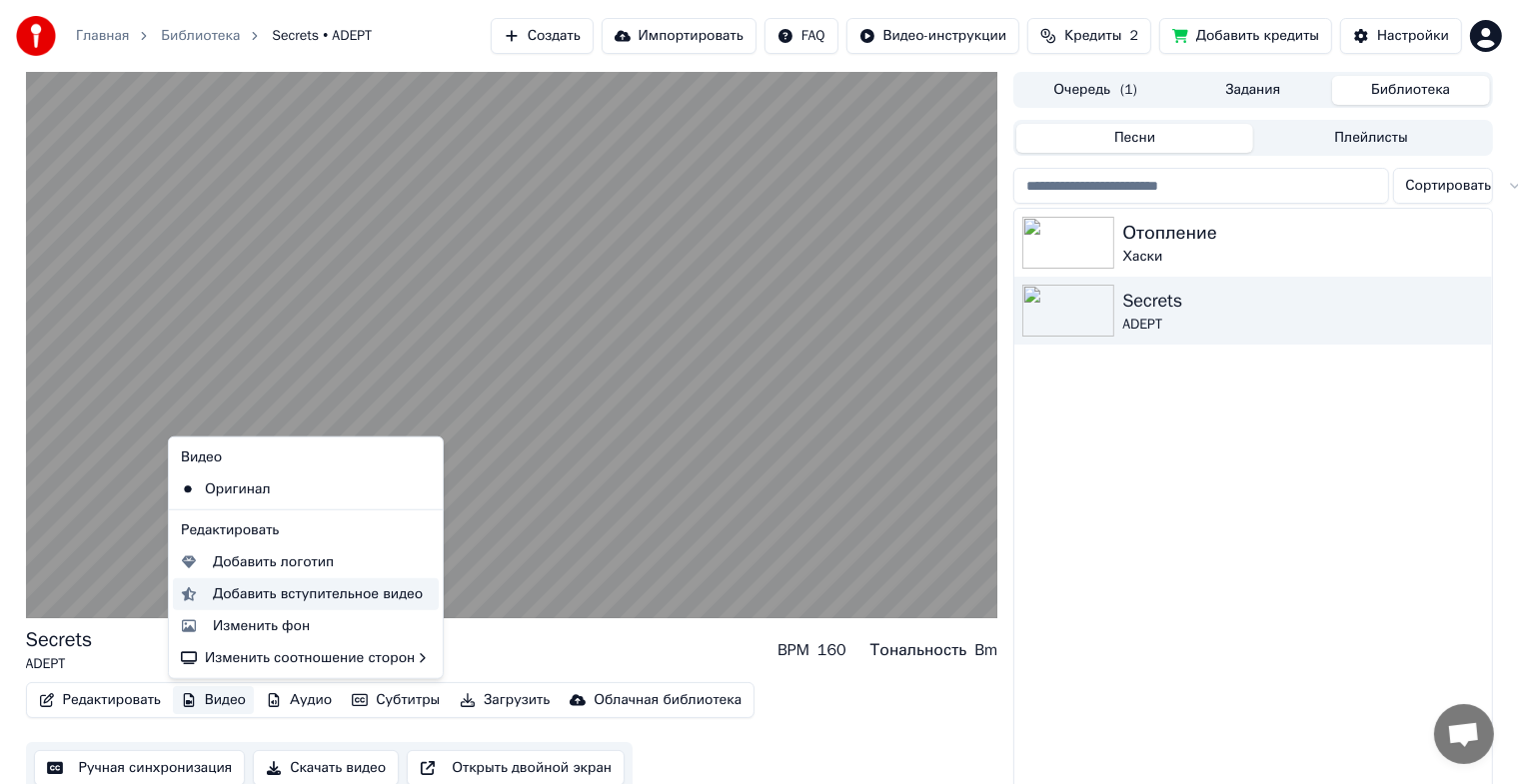 click on "Добавить вступительное видео" at bounding box center (318, 594) 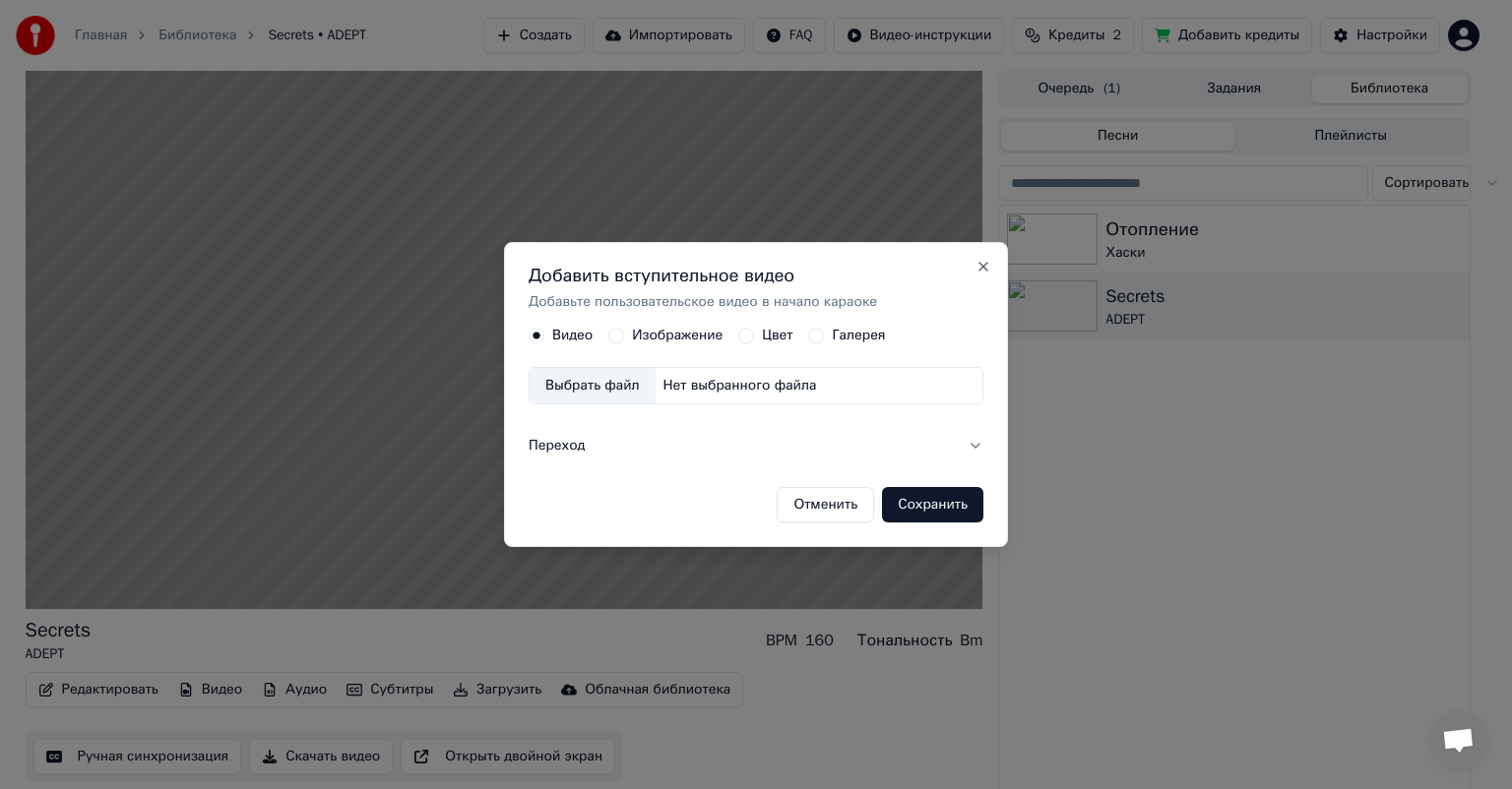 click on "Изображение" at bounding box center (677, 335) 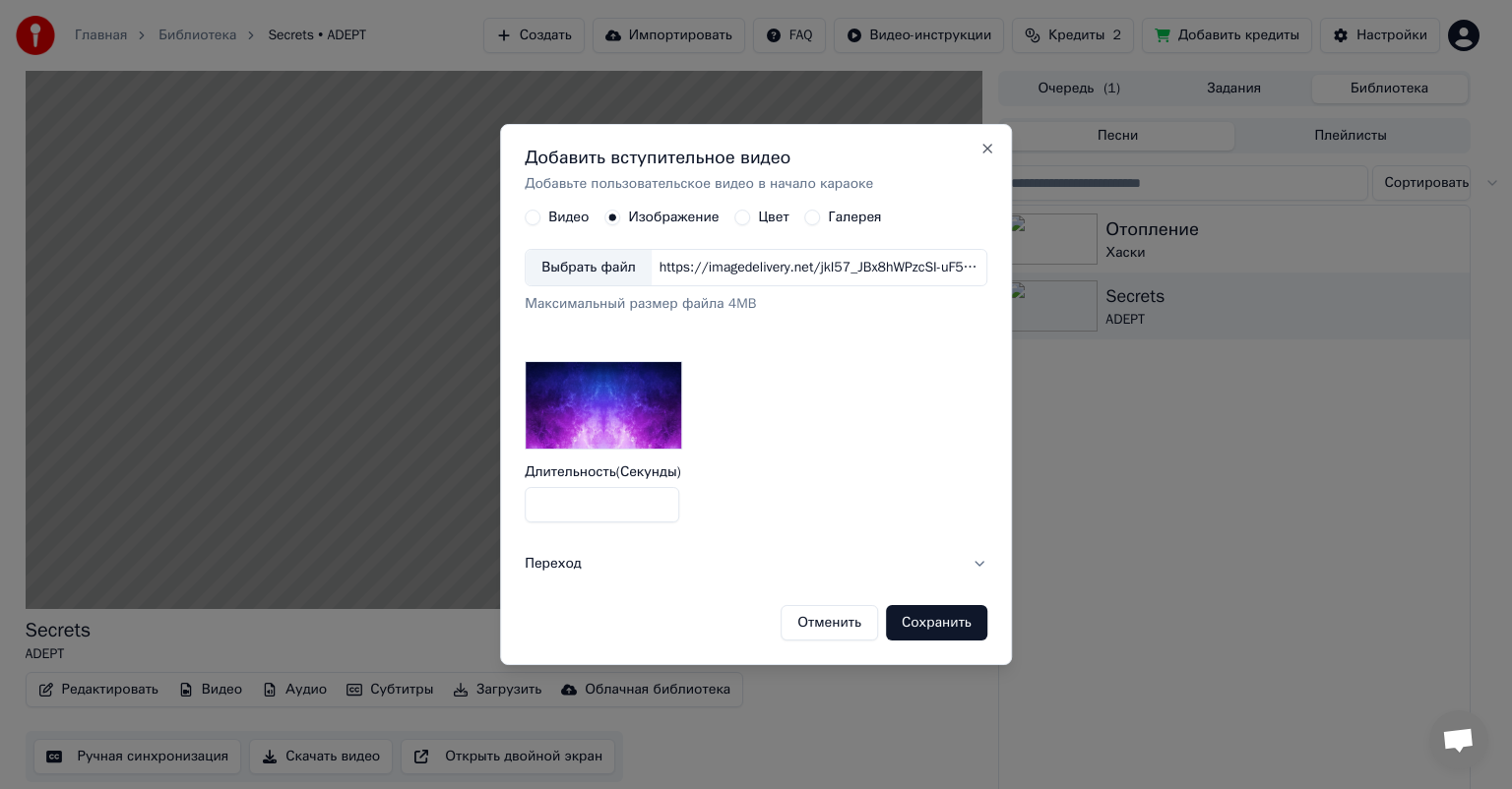 click on "Добавить вступительное видео Добавьте пользовательское видео в начало караоке Видео Изображение Цвет Галерея Выбрать файл https://imagedelivery.net/jkI57_JBx8hWPzcSI-uF5w/c7639807-3f76-4ea5-9112-66e75e03d200/16x9 Максимальный размер файла 4MB Длительность  ( Секунды ) * Переход Отменить Сохранить Close" at bounding box center (756, 394) 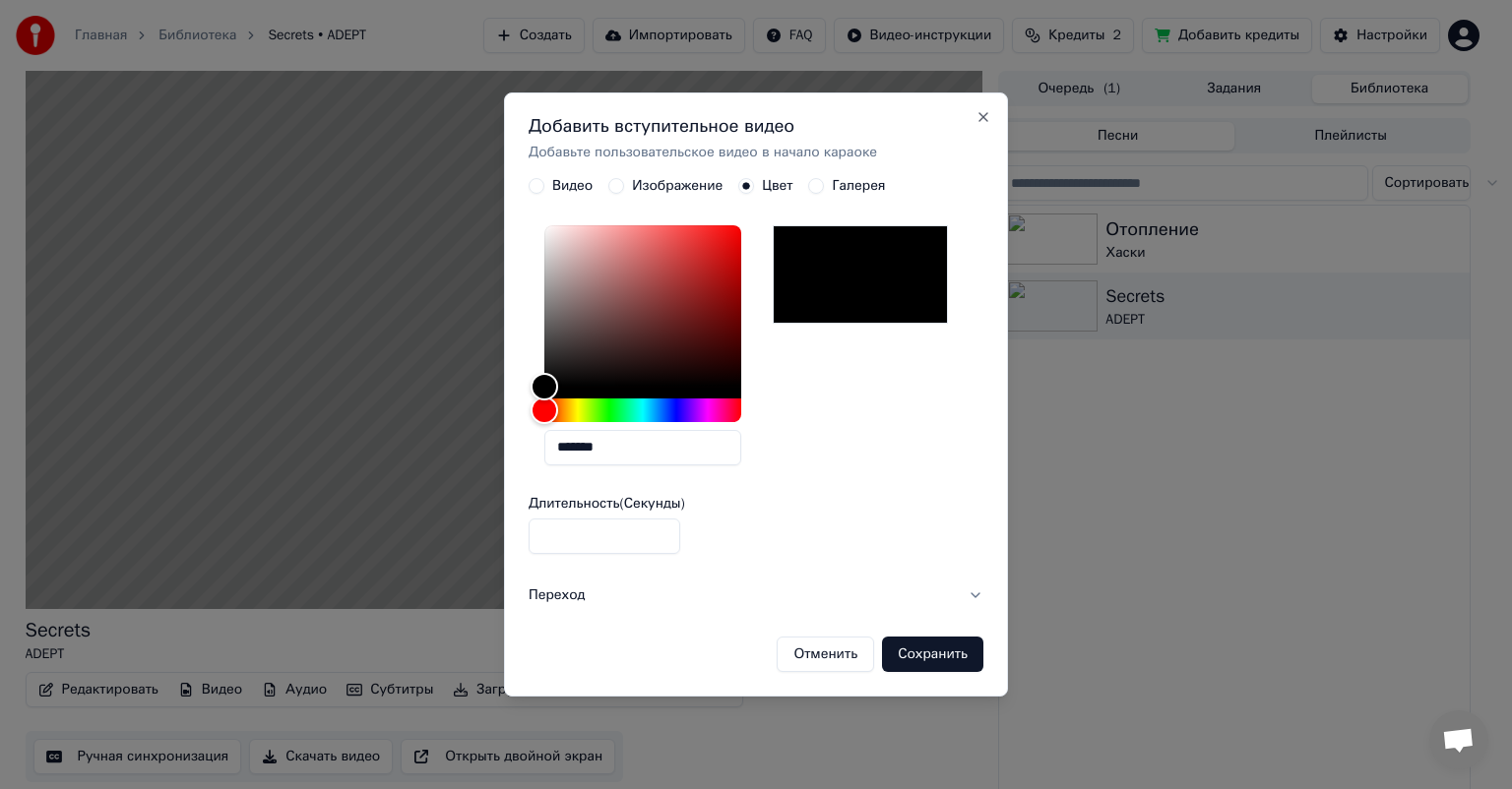 click on "Галерея" at bounding box center (858, 186) 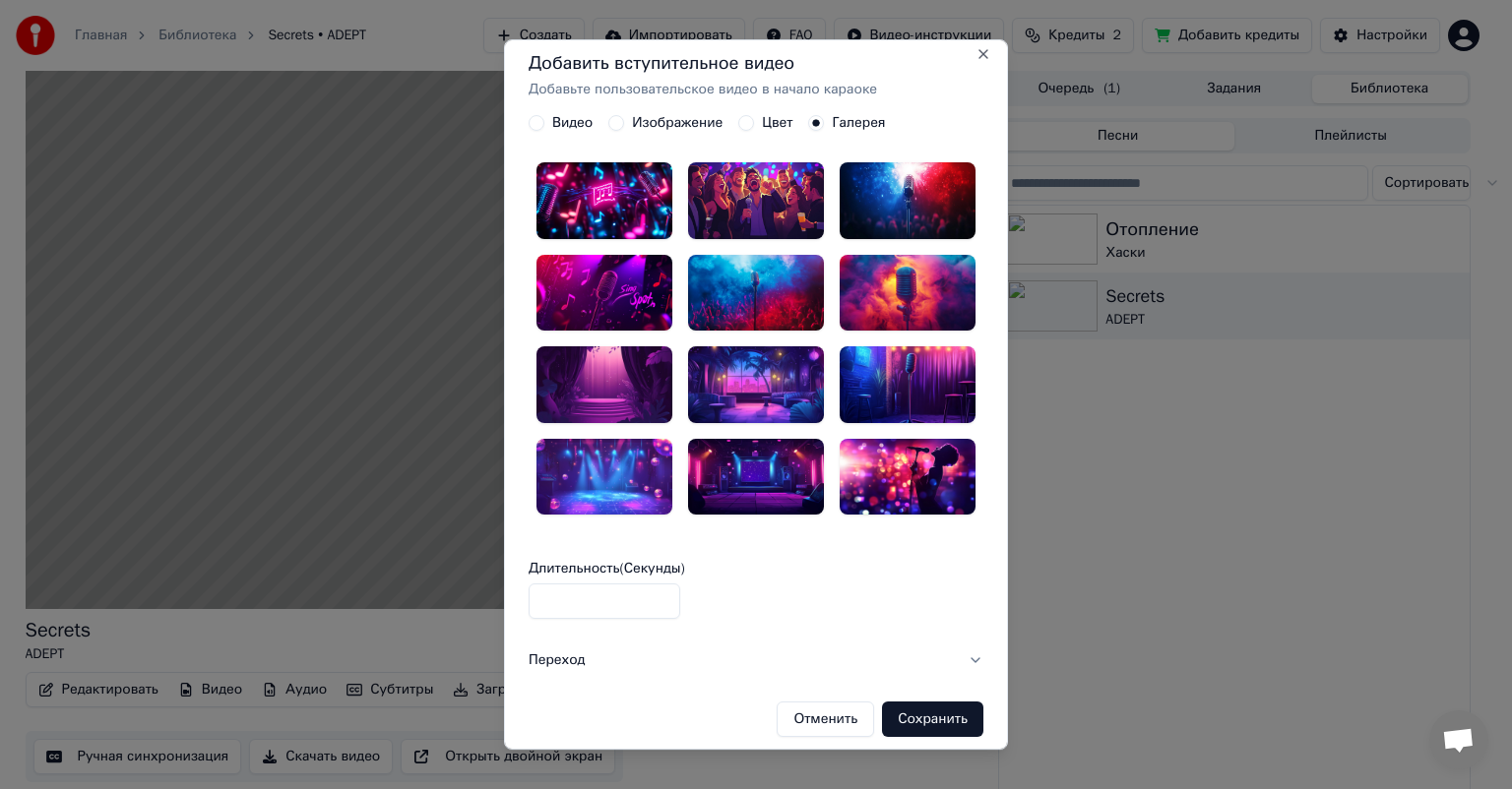 scroll, scrollTop: 0, scrollLeft: 0, axis: both 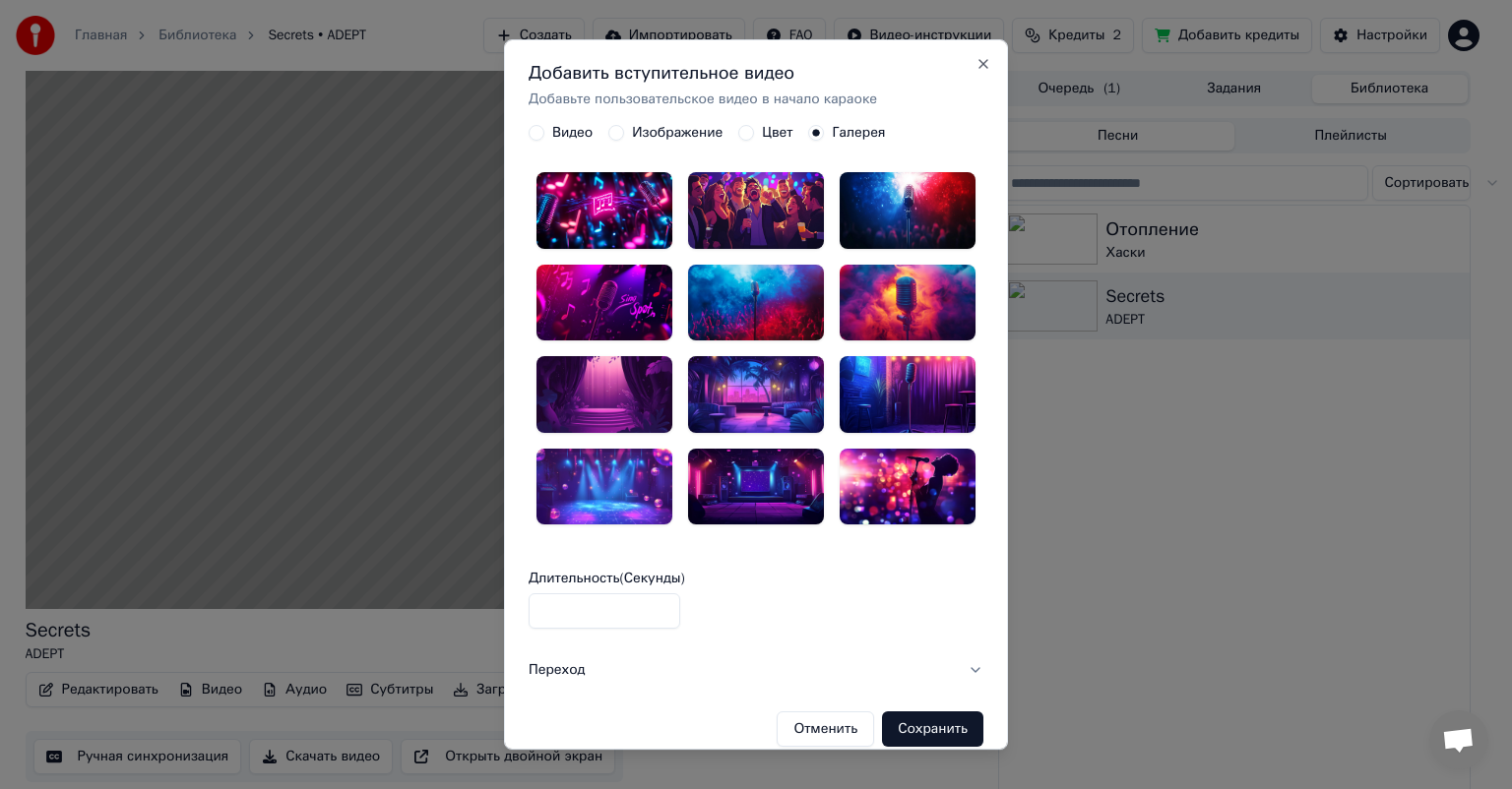 click on "Видео" at bounding box center (572, 133) 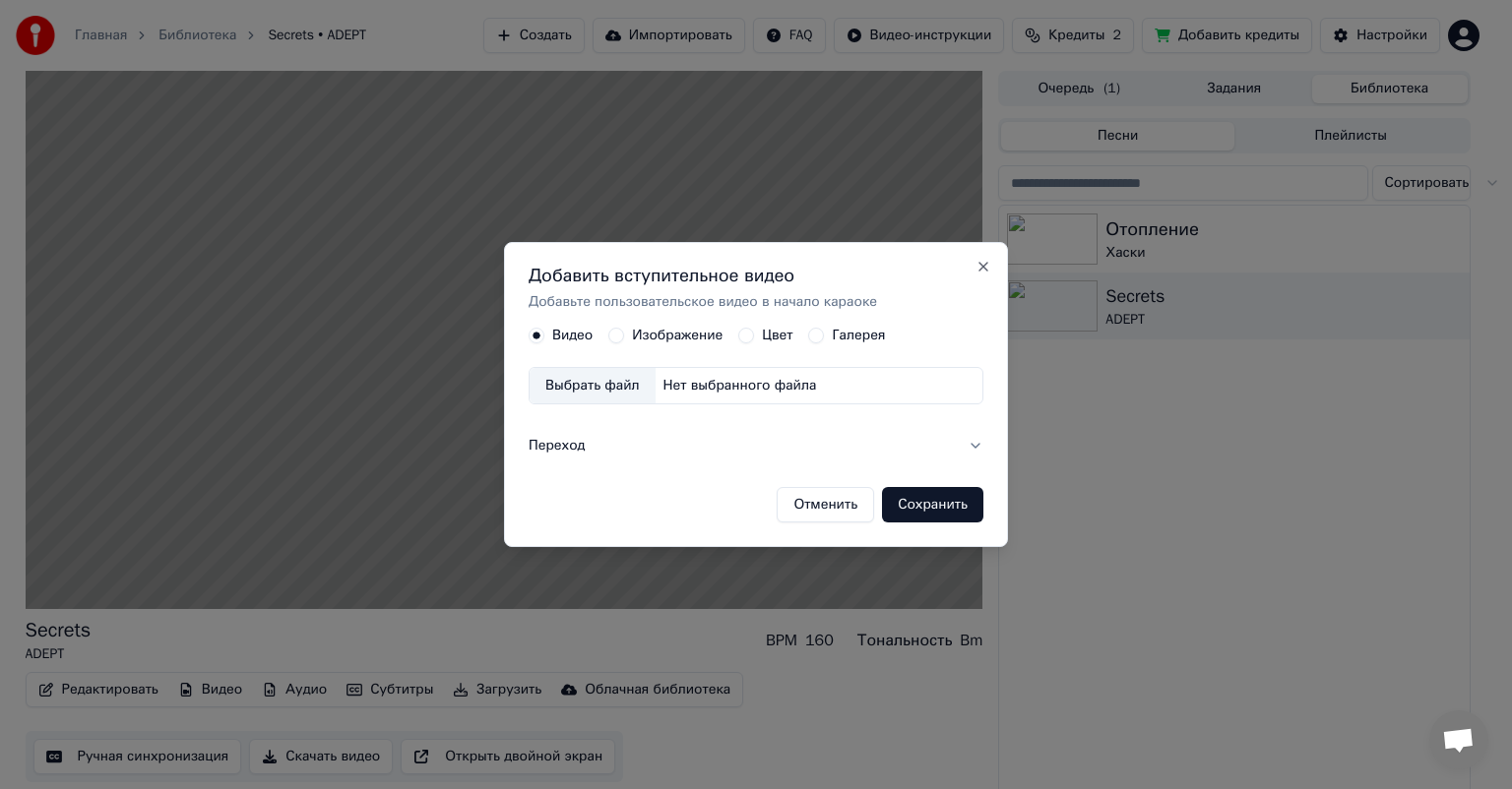 click on "Выбрать файл" at bounding box center (593, 386) 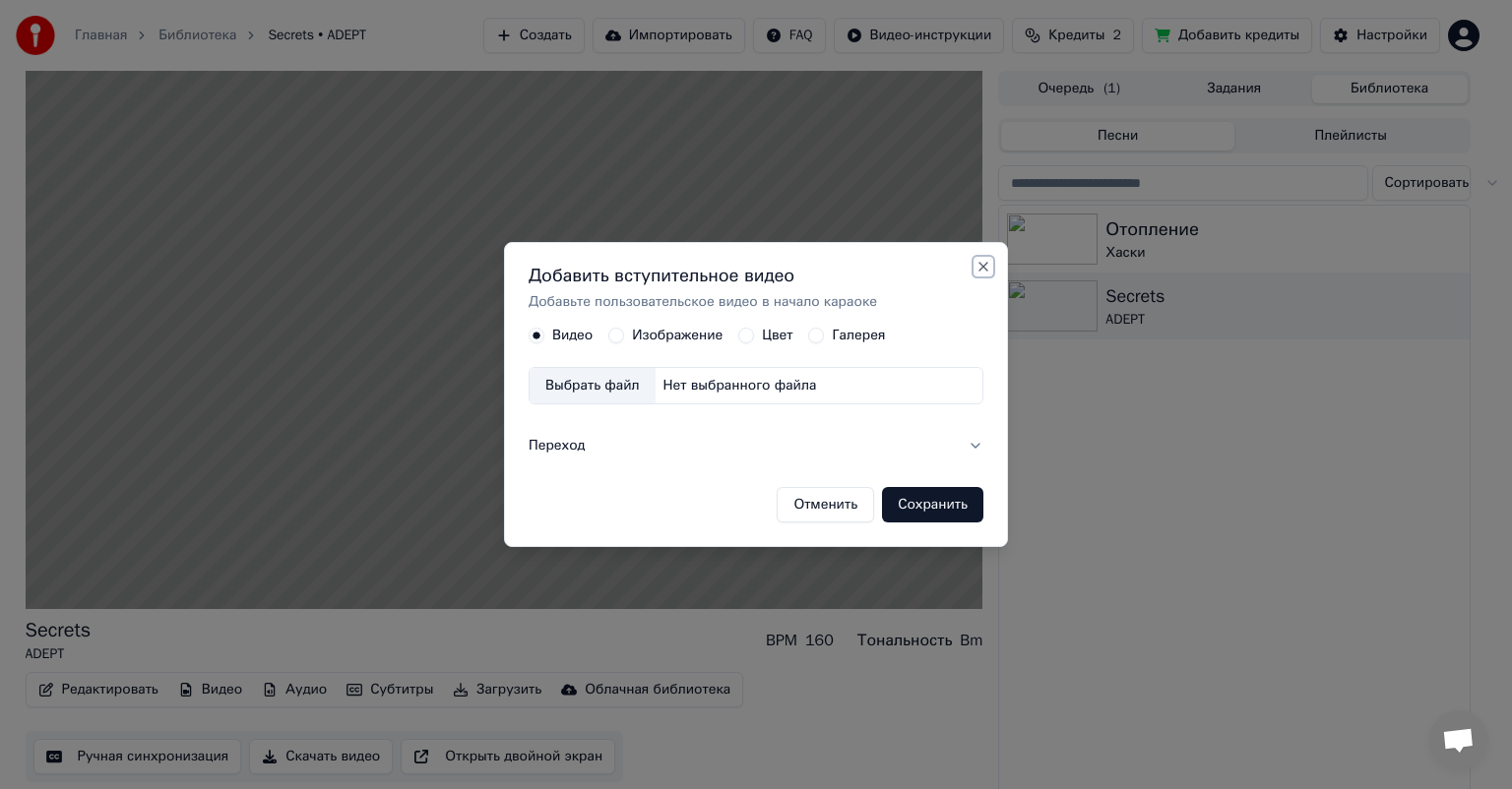 click on "Close" at bounding box center (983, 267) 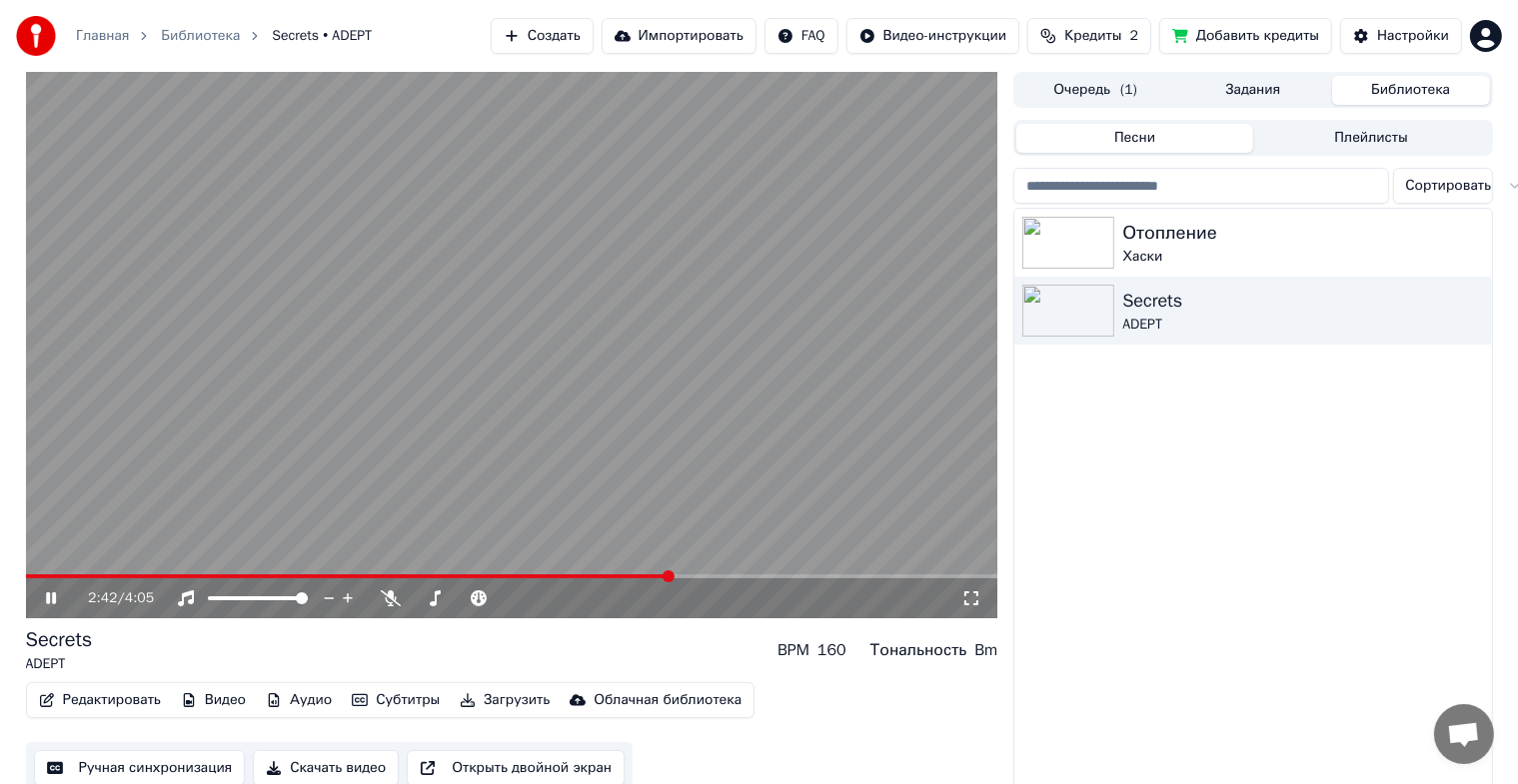 click on "Редактировать" at bounding box center [100, 700] 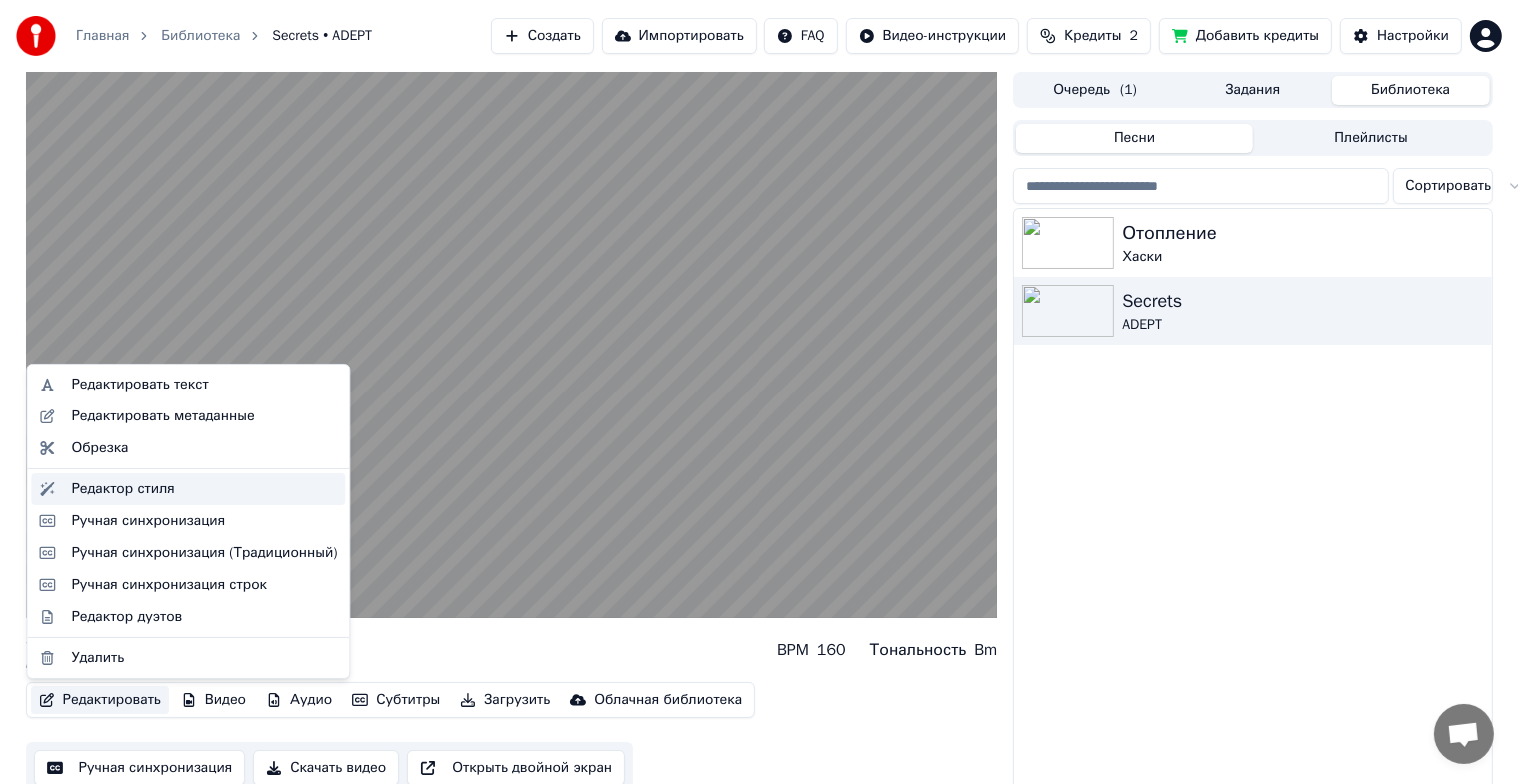 click on "Редактор стиля" at bounding box center (188, 489) 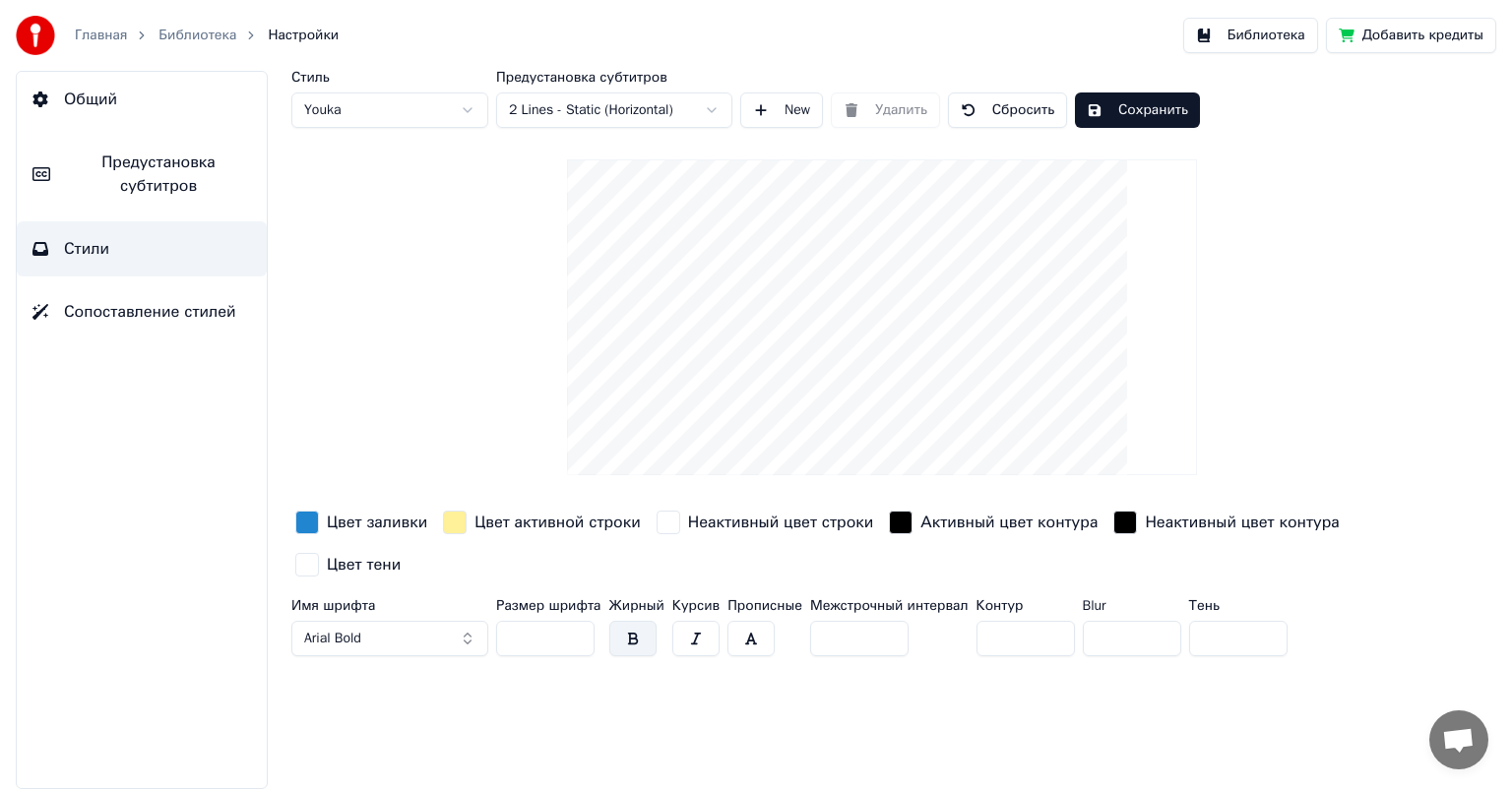 click at bounding box center (882, 317) 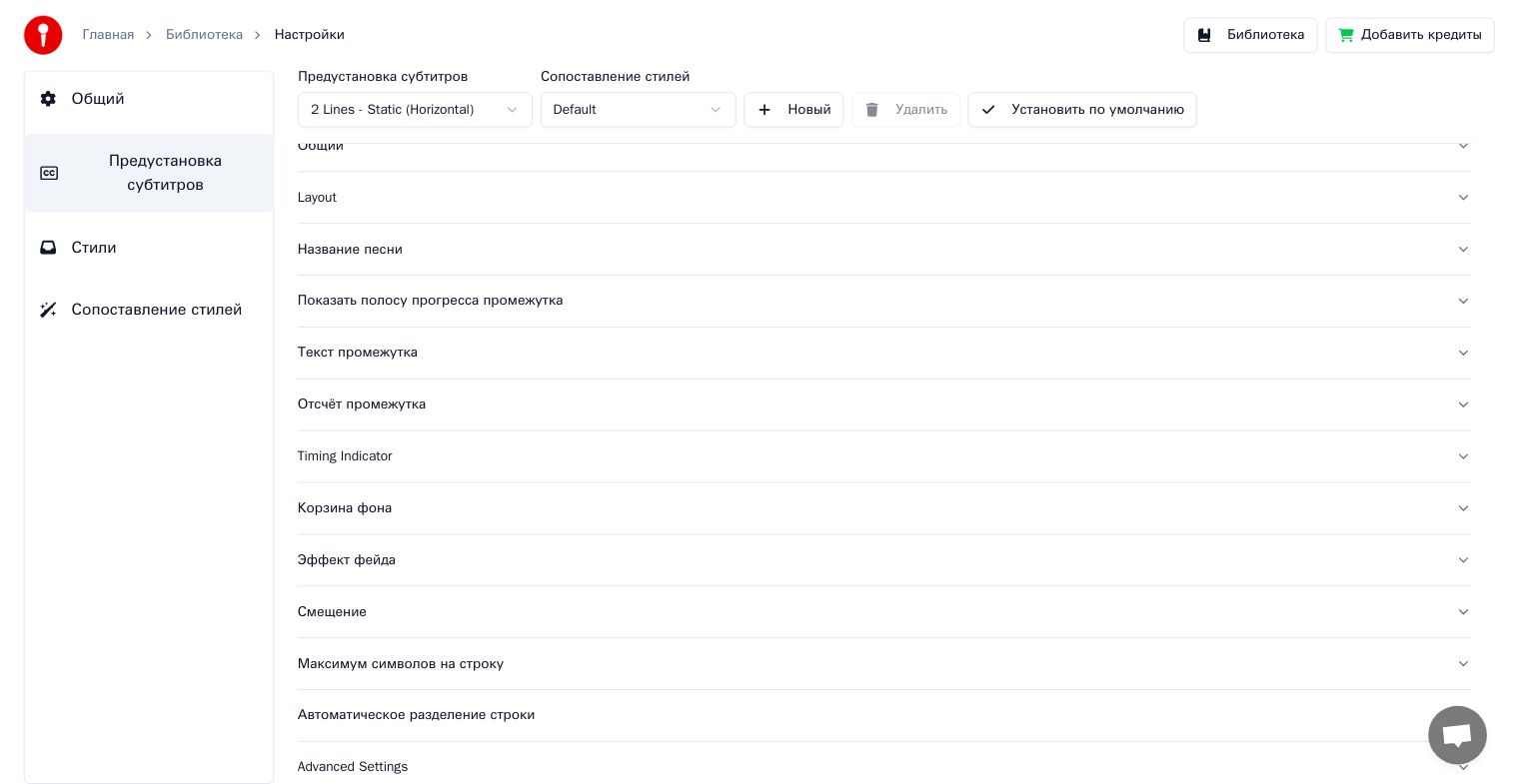 scroll, scrollTop: 0, scrollLeft: 0, axis: both 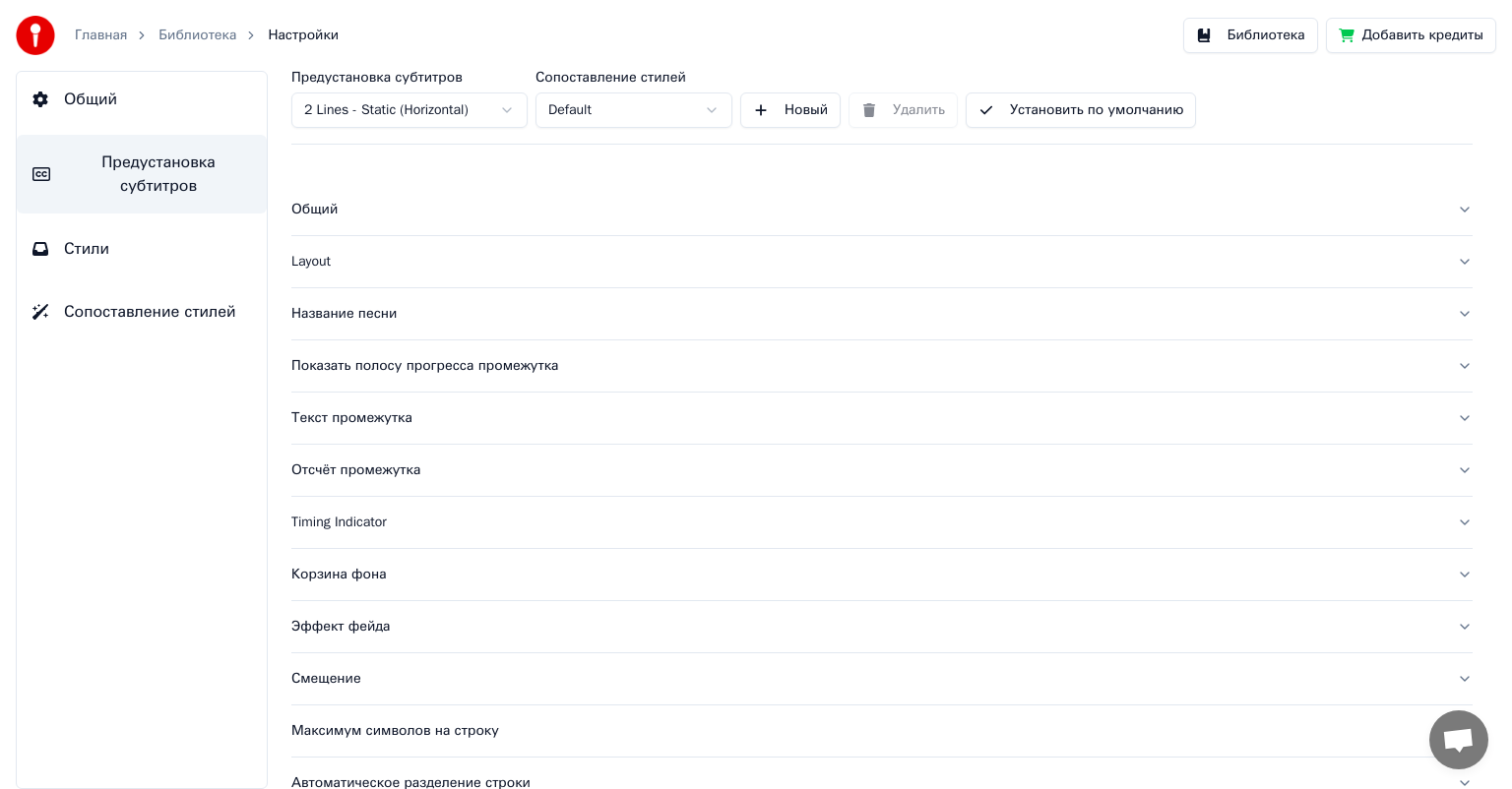 click on "Стили" at bounding box center (142, 249) 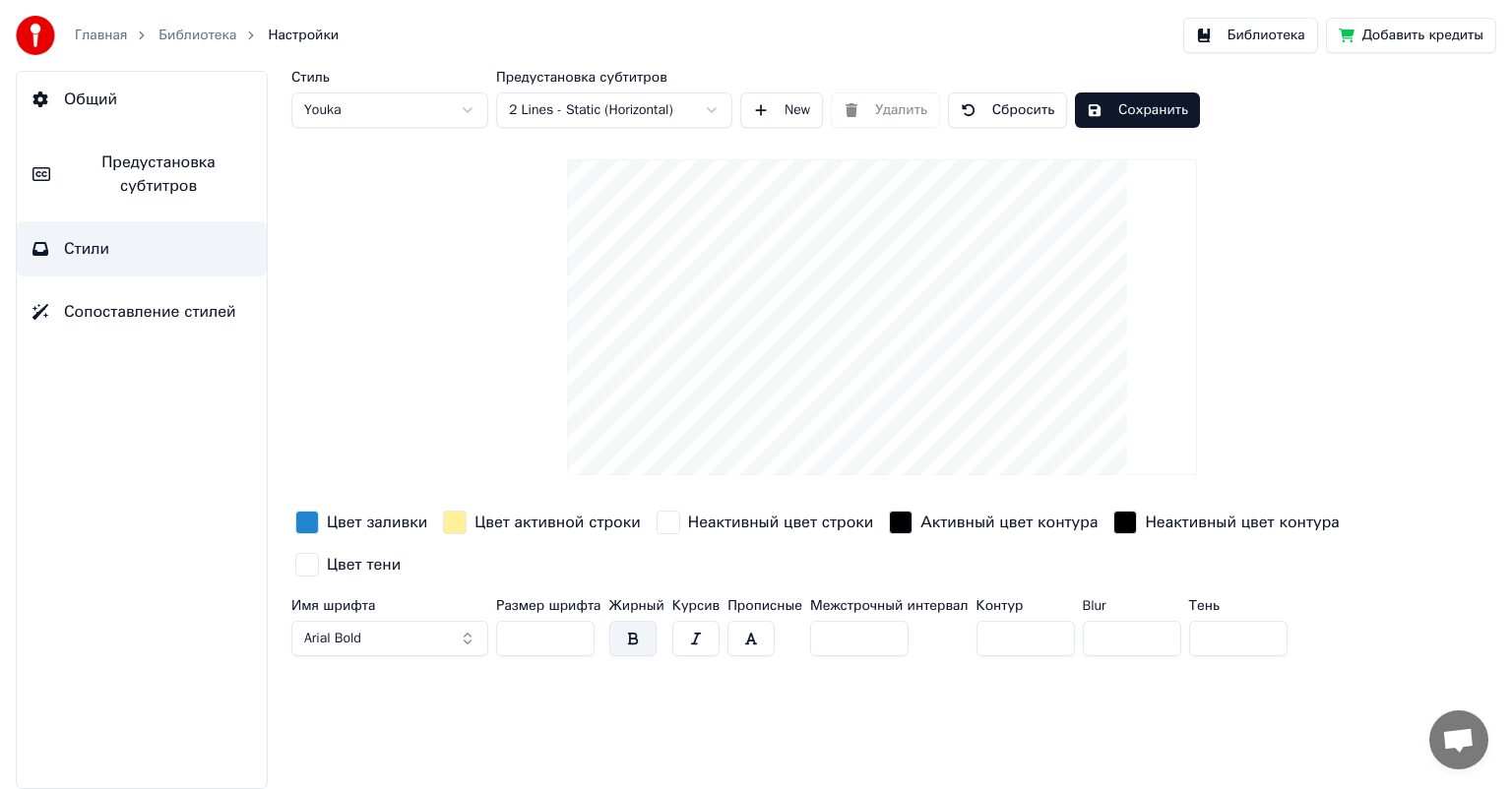 click on "Настройки" at bounding box center (303, 35) 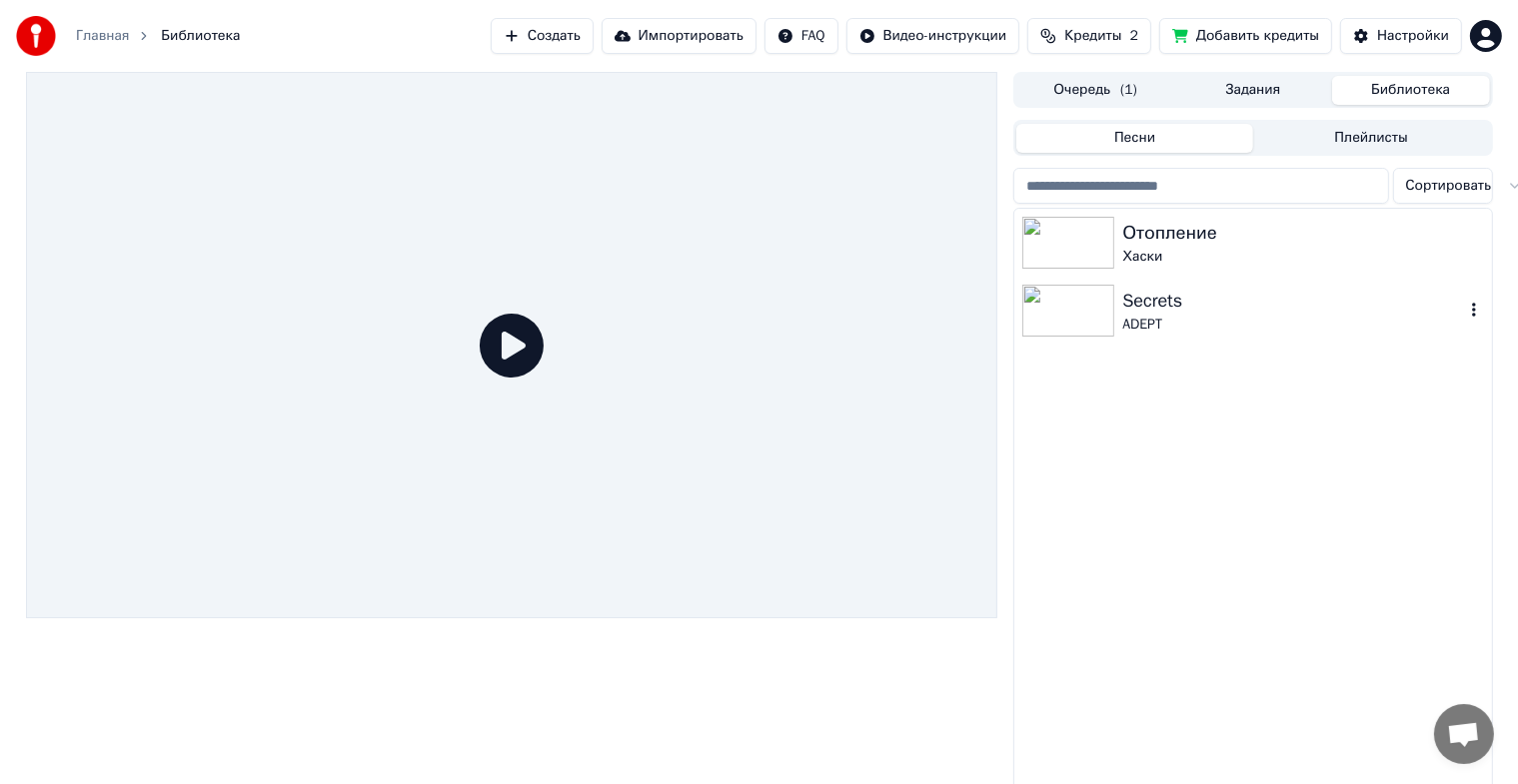 click on "ADEPT" at bounding box center (1292, 325) 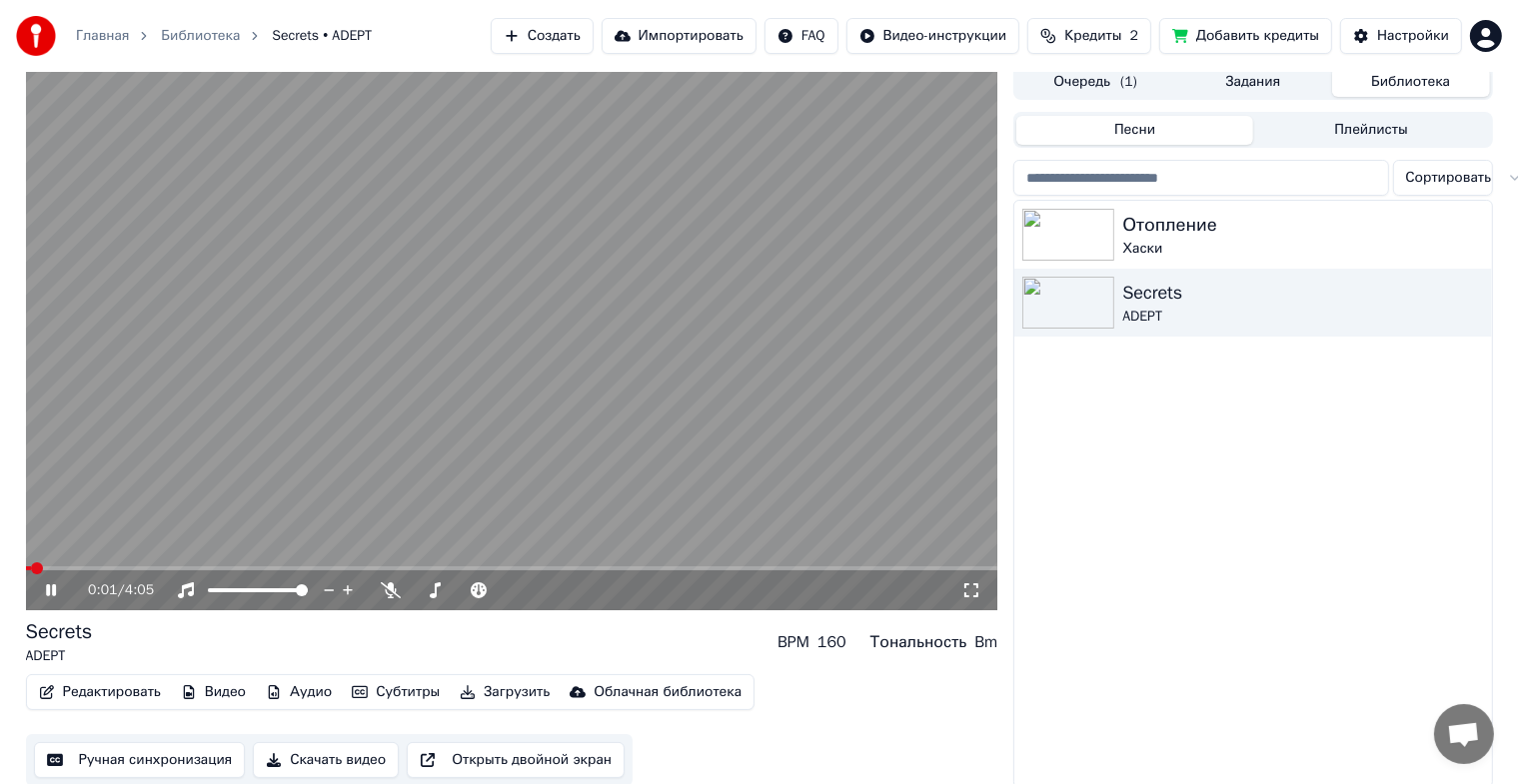scroll, scrollTop: 24, scrollLeft: 0, axis: vertical 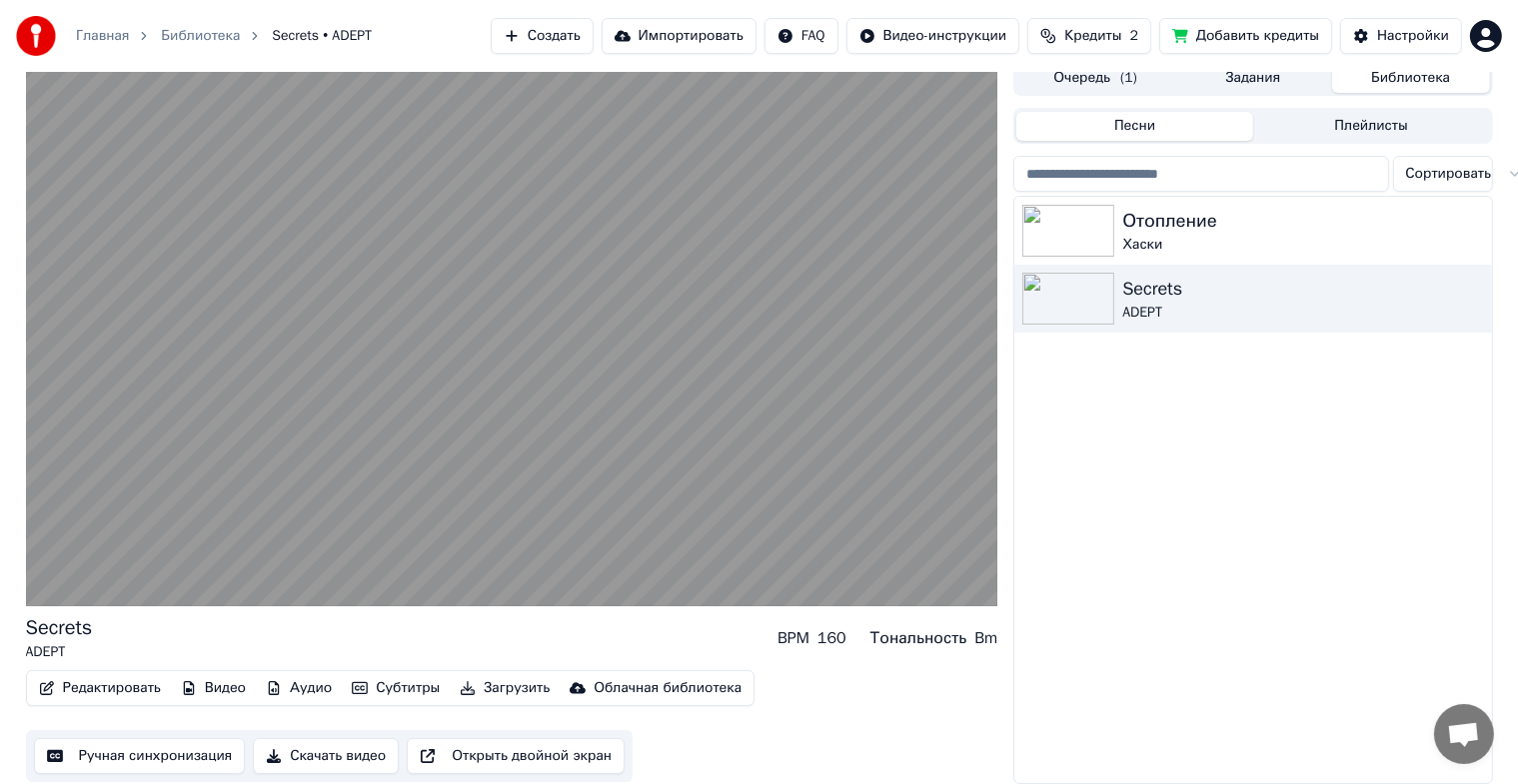 click on "Открыть двойной экран" at bounding box center (516, 756) 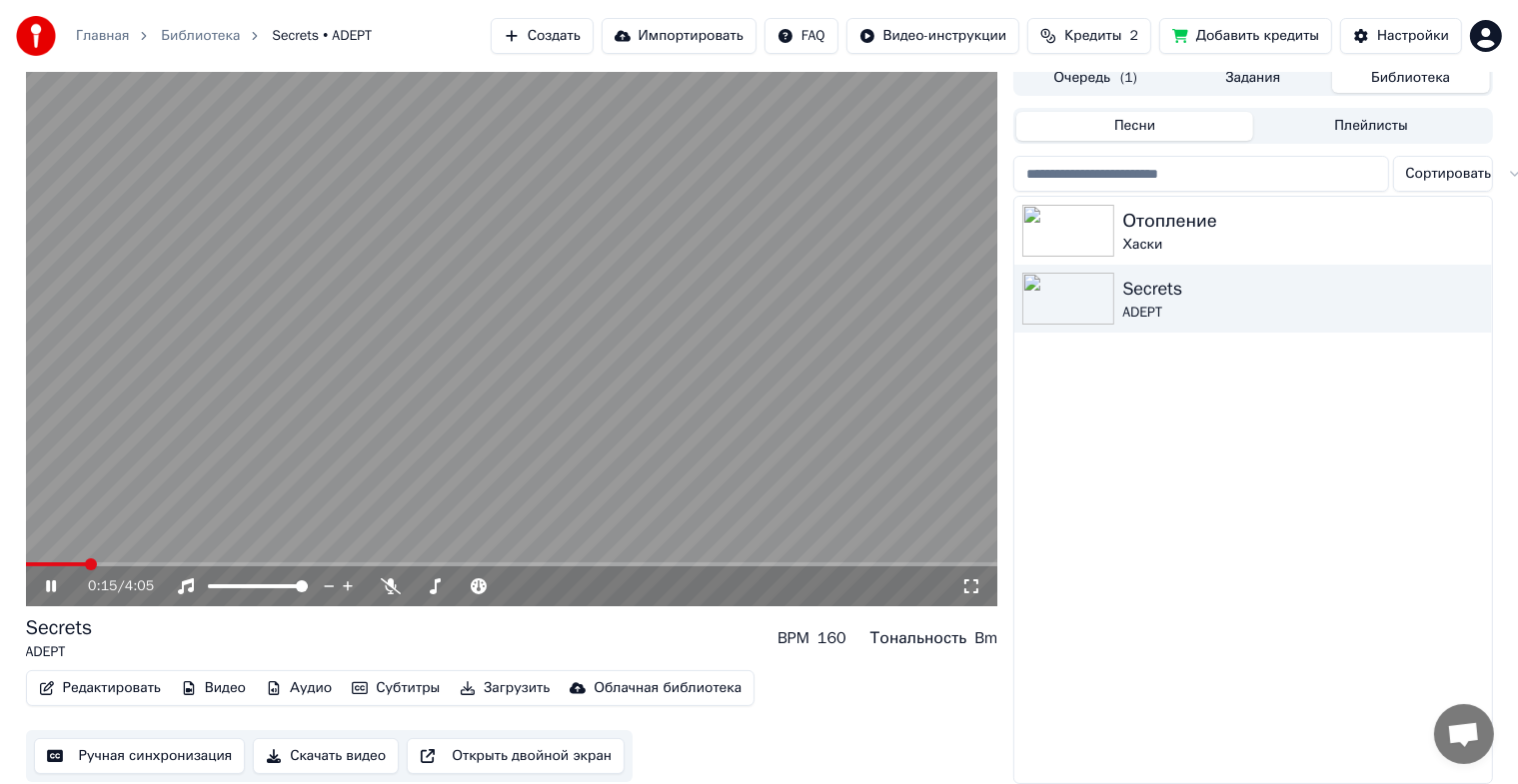 click 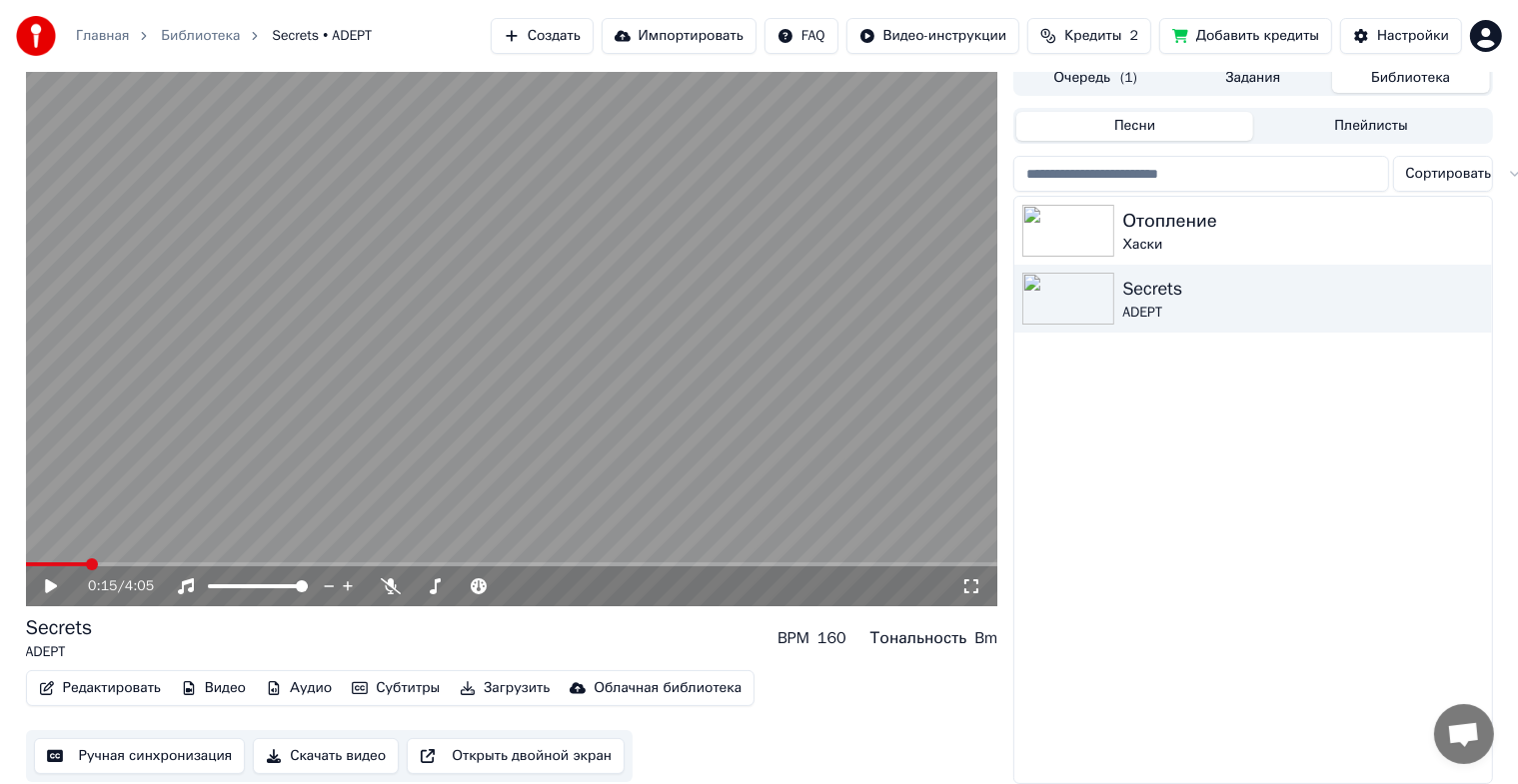 click on "Редактировать" at bounding box center [100, 688] 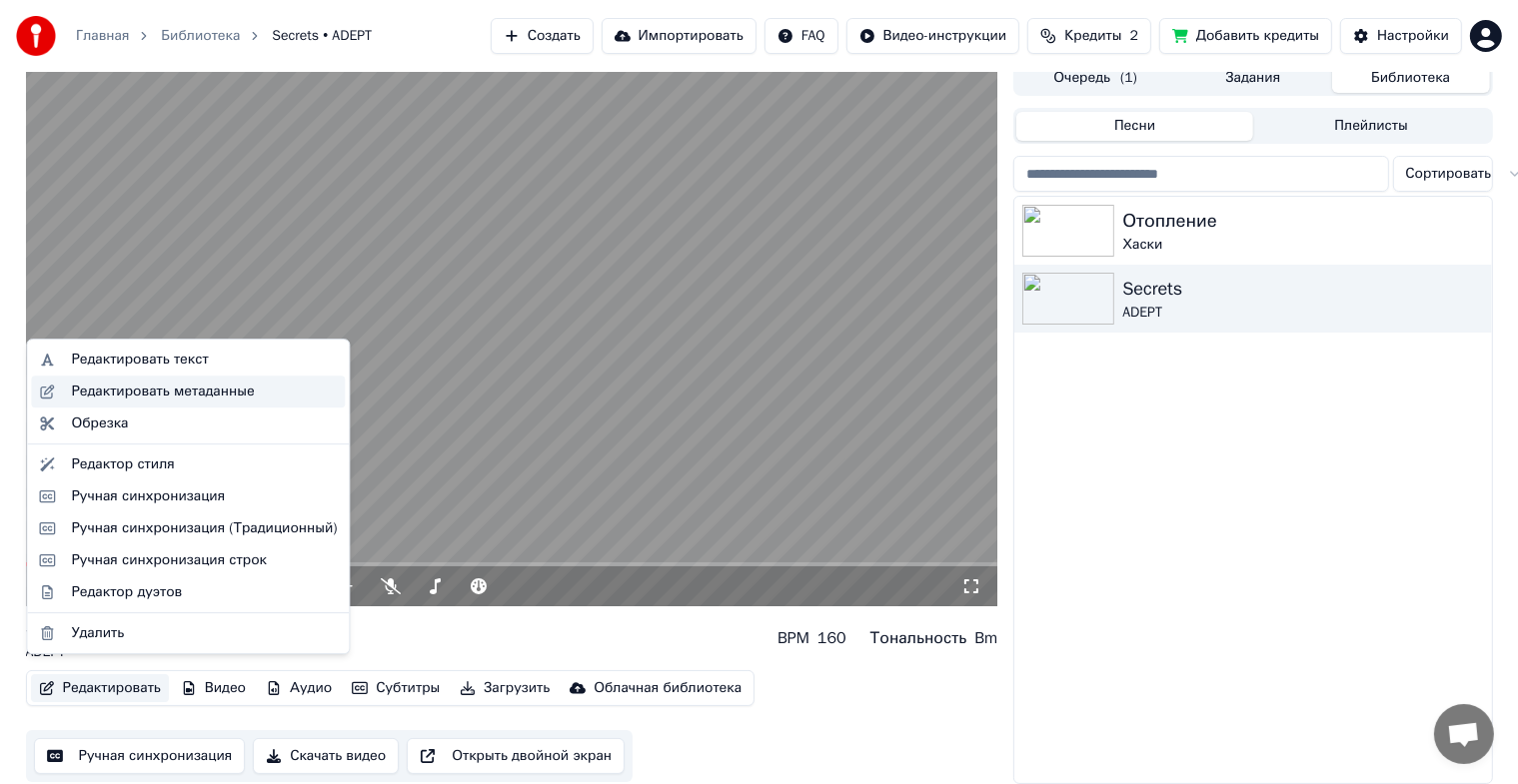 click on "Редактировать метаданные" at bounding box center (204, 392) 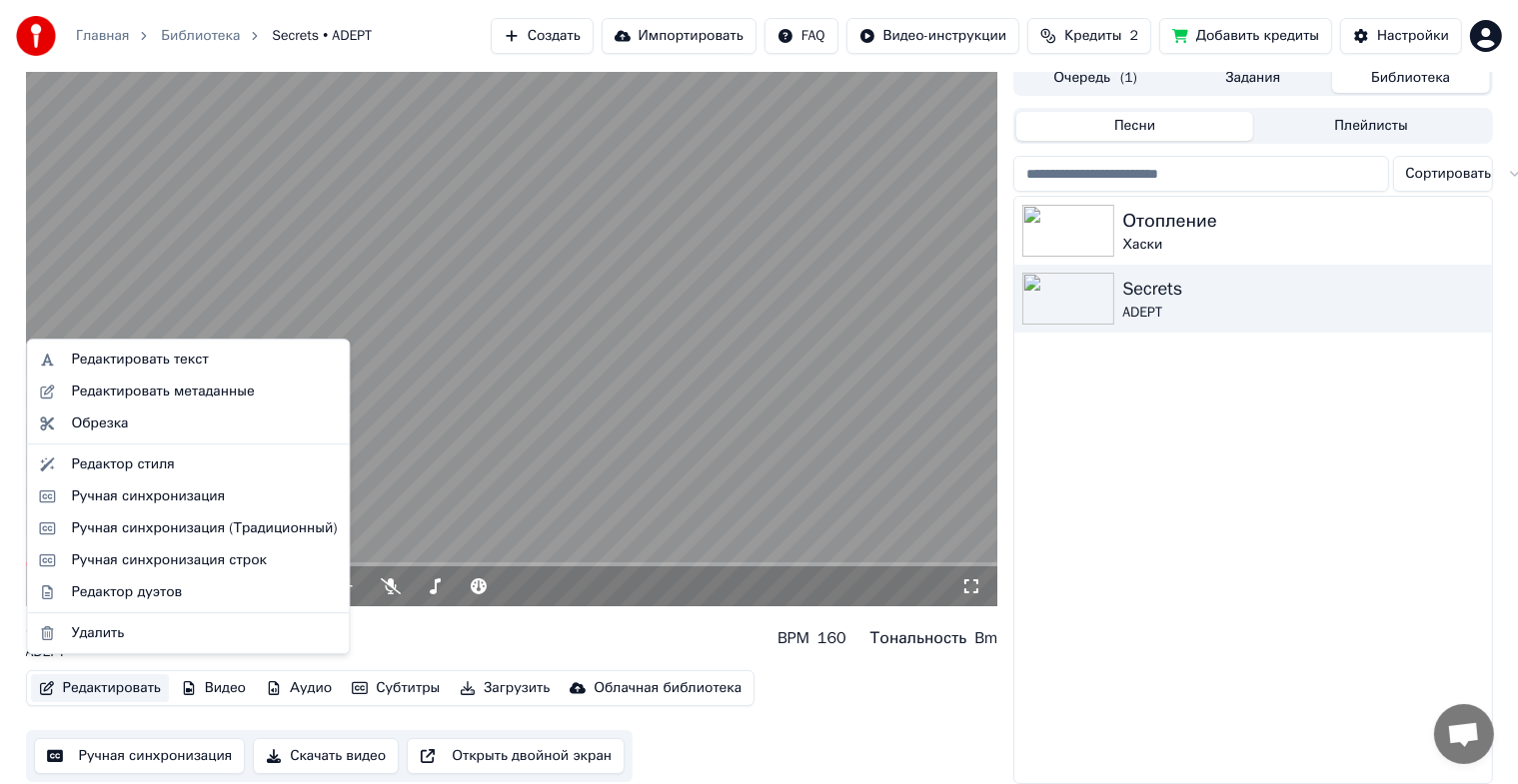 scroll, scrollTop: 8, scrollLeft: 0, axis: vertical 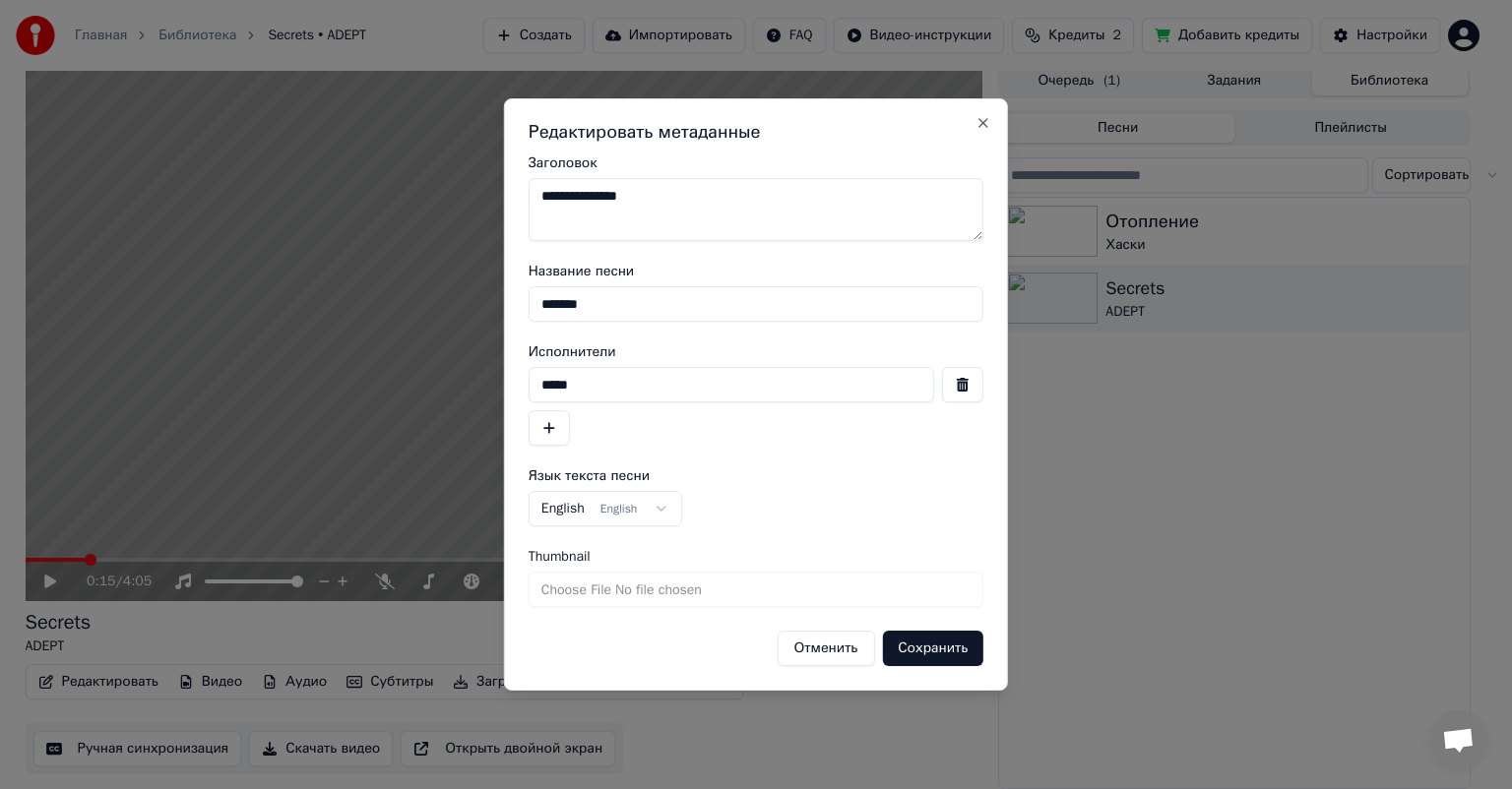 click on "**********" at bounding box center (756, 210) 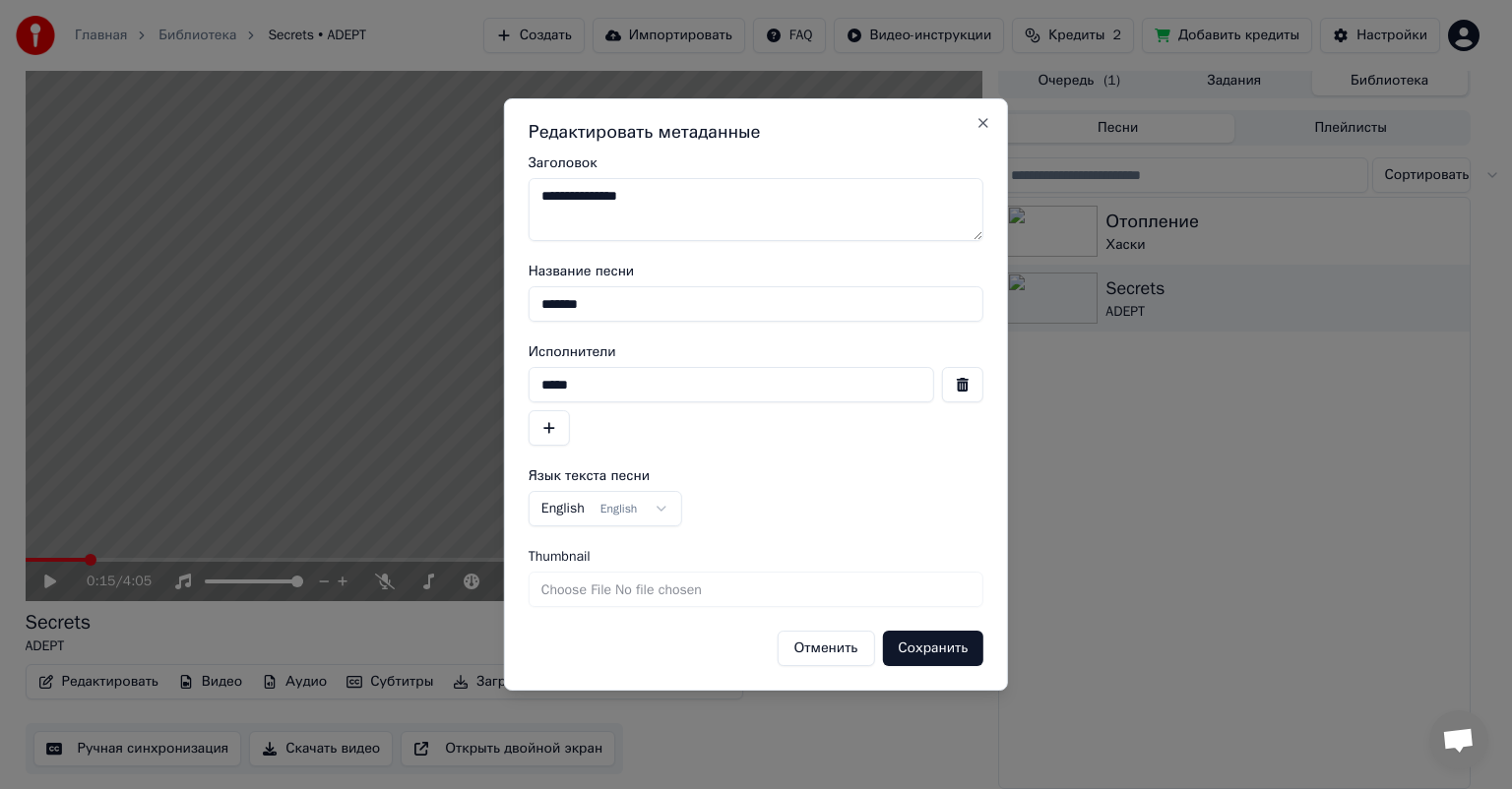 click on "Thumbnail" at bounding box center (756, 589) 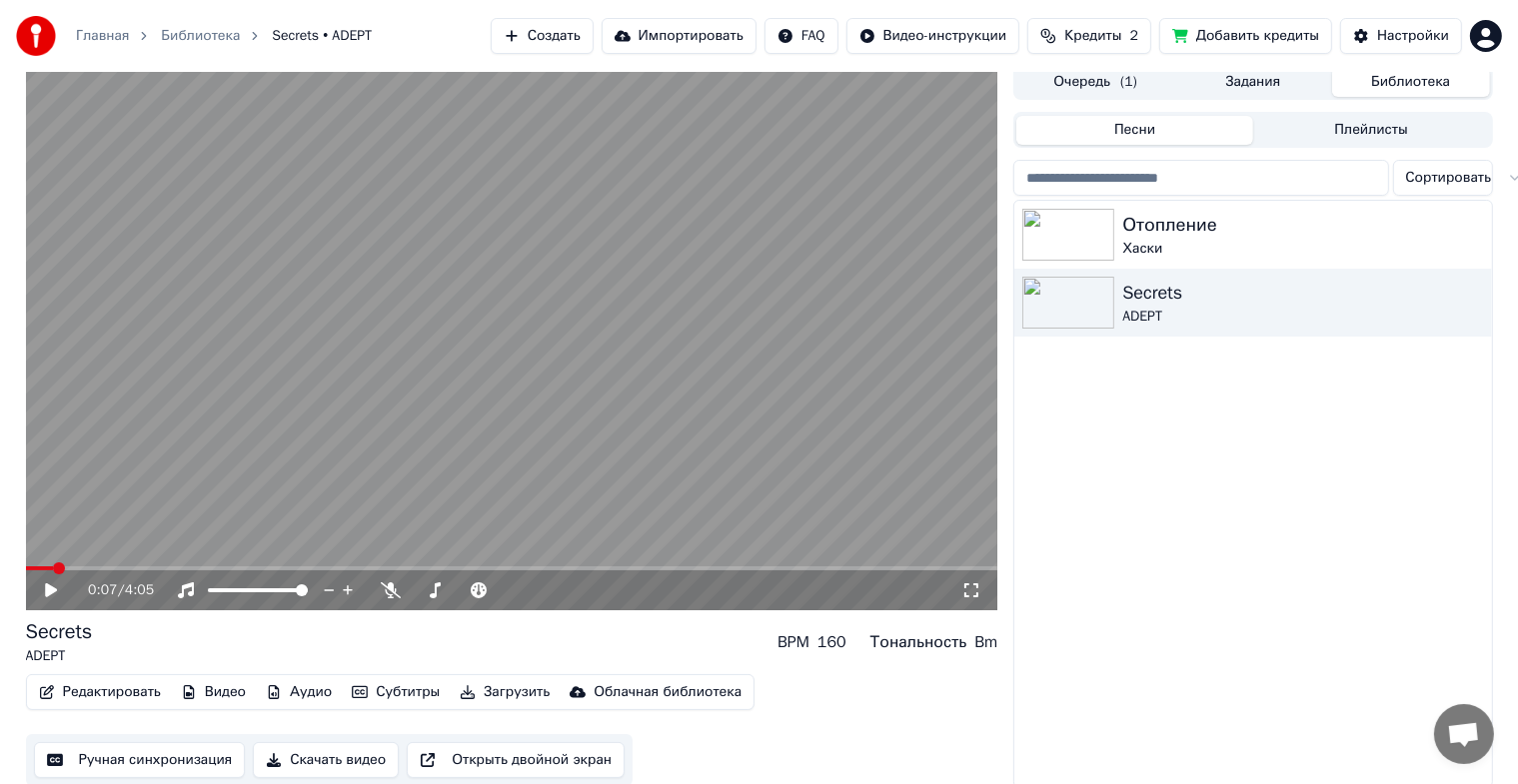 click at bounding box center [59, 568] 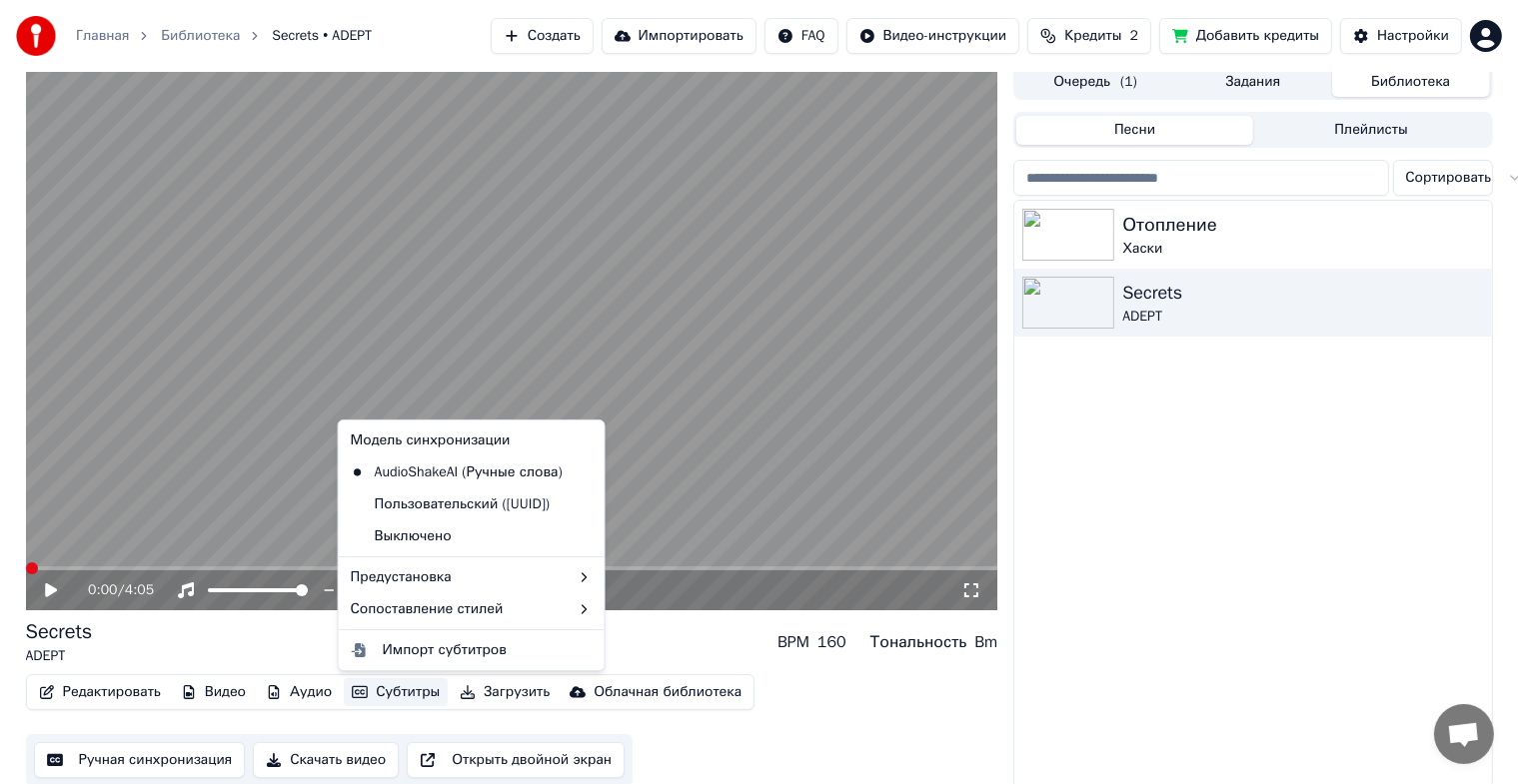 click on "Субтитры" at bounding box center (396, 692) 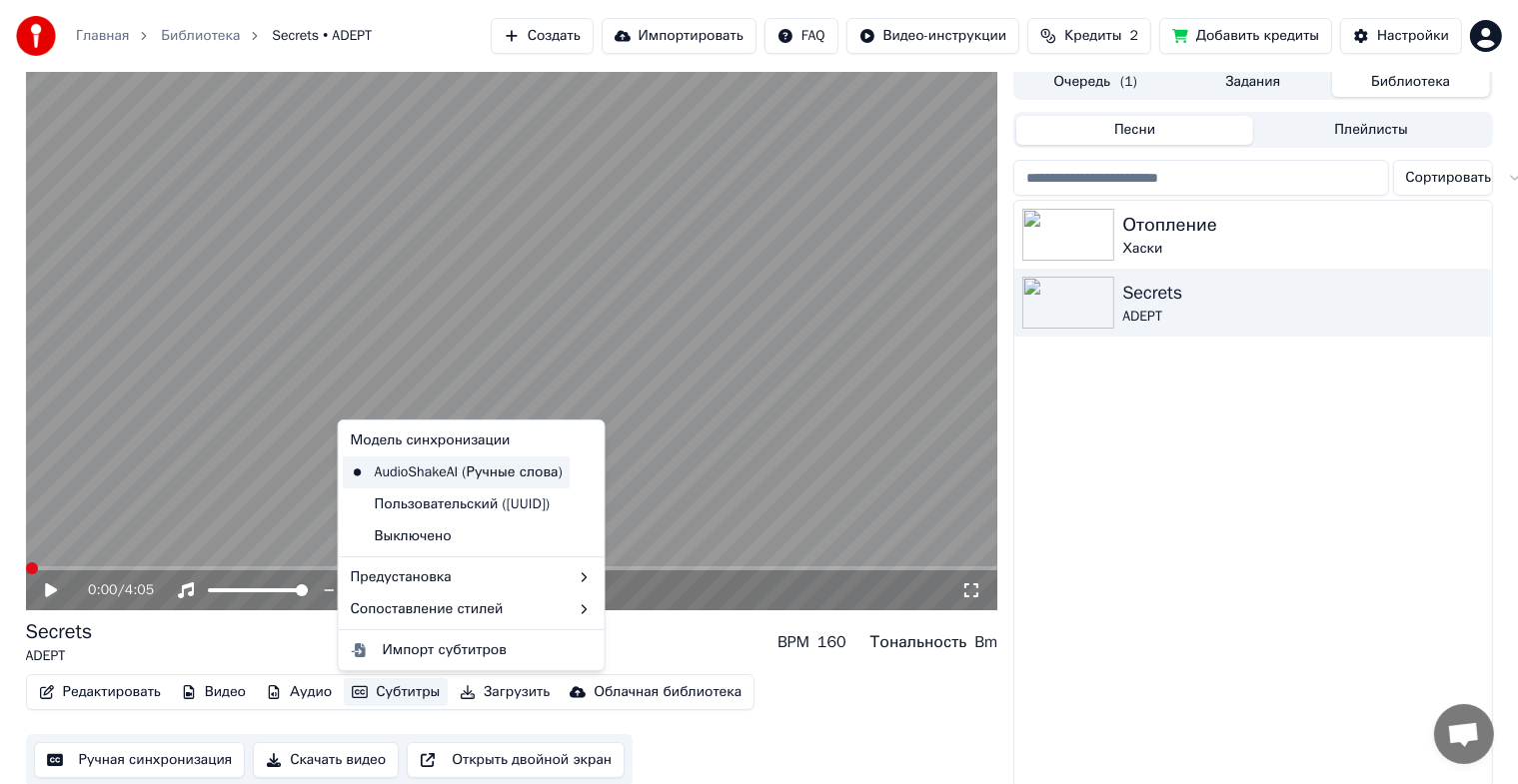 click on "AudioShakeAI (Ручные слова)" at bounding box center [457, 472] 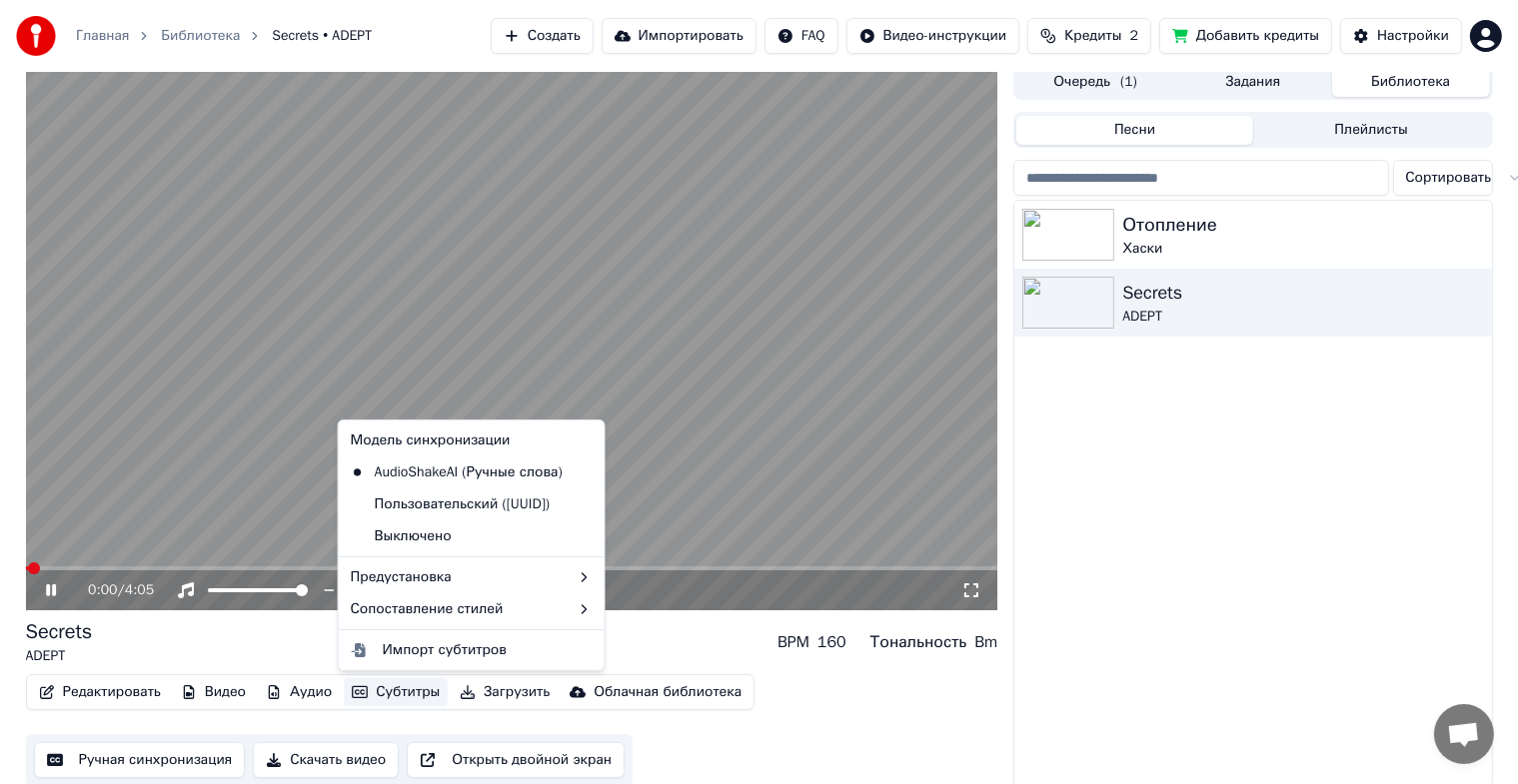click on "Субтитры" at bounding box center (396, 692) 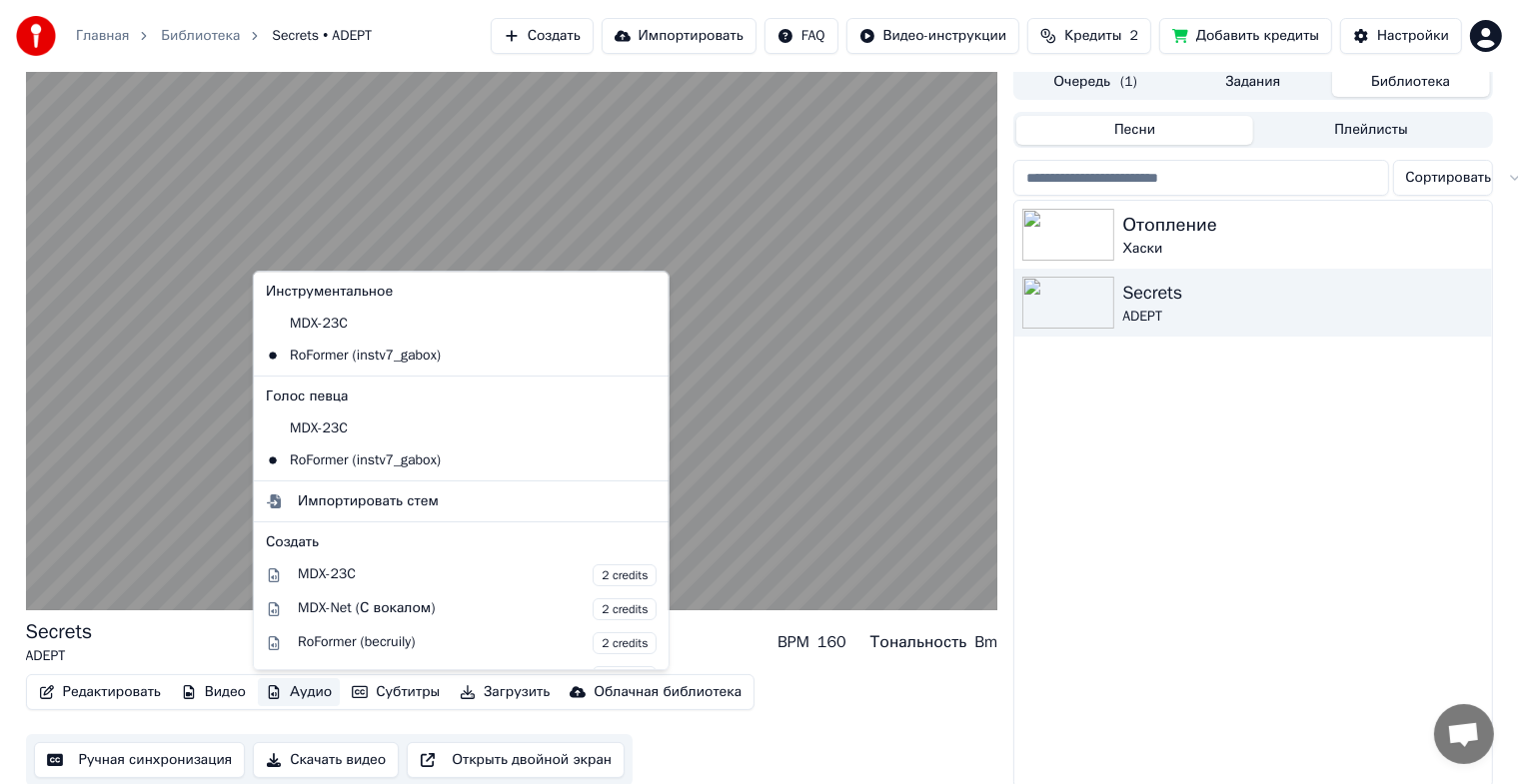 click on "Ручная синхронизация" at bounding box center (140, 760) 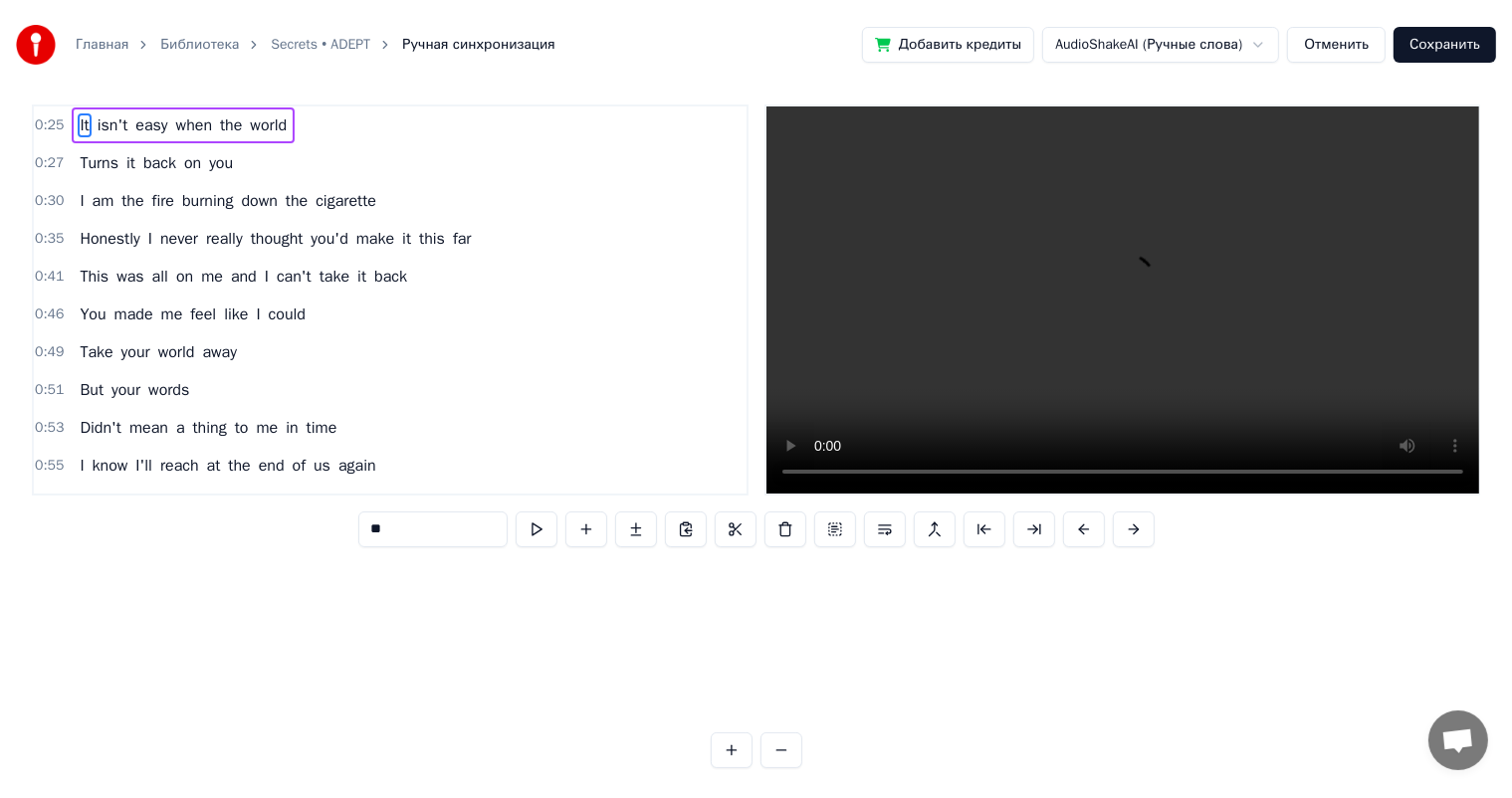 scroll, scrollTop: 0, scrollLeft: 0, axis: both 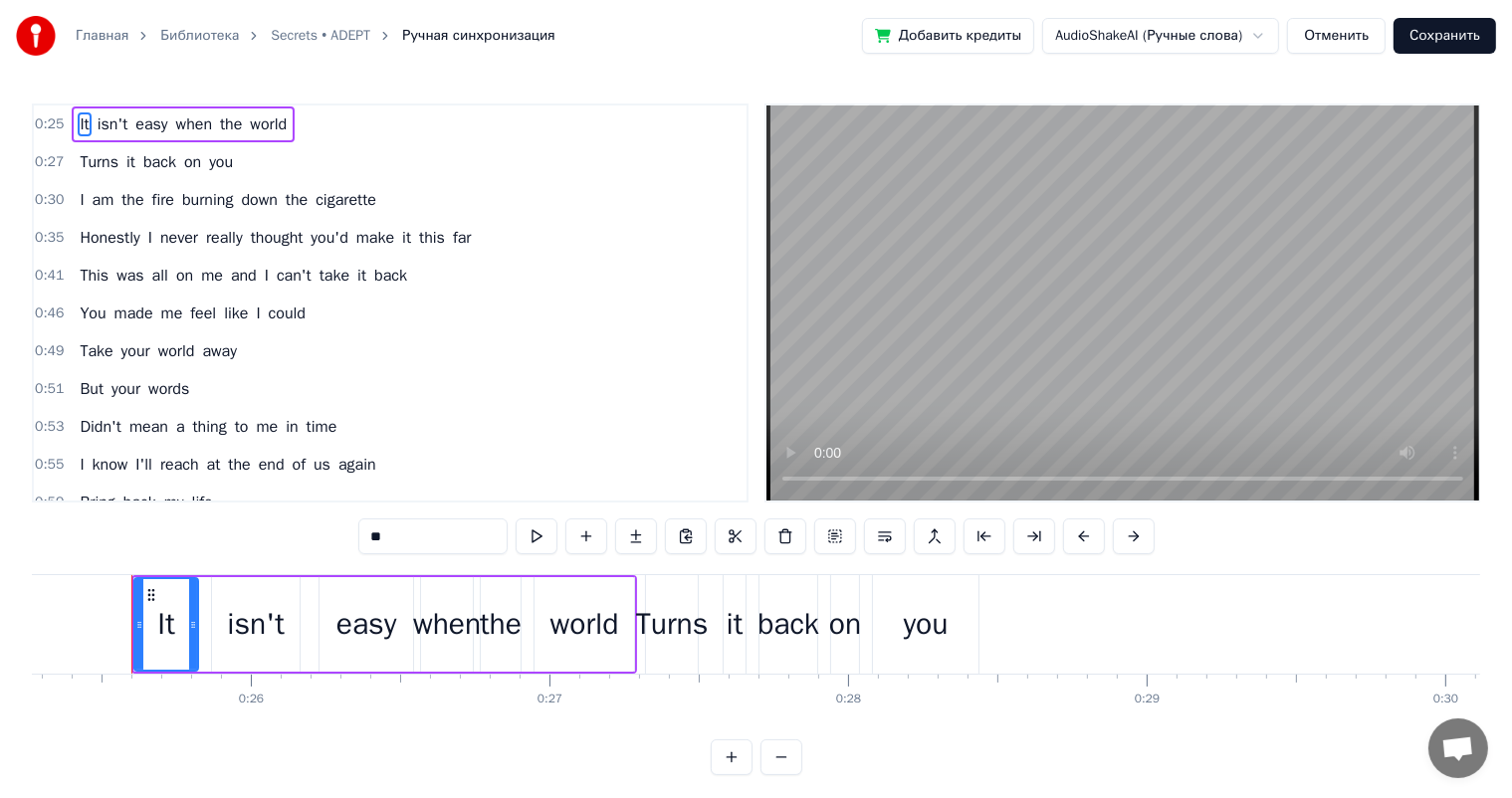 click at bounding box center (1123, 302) 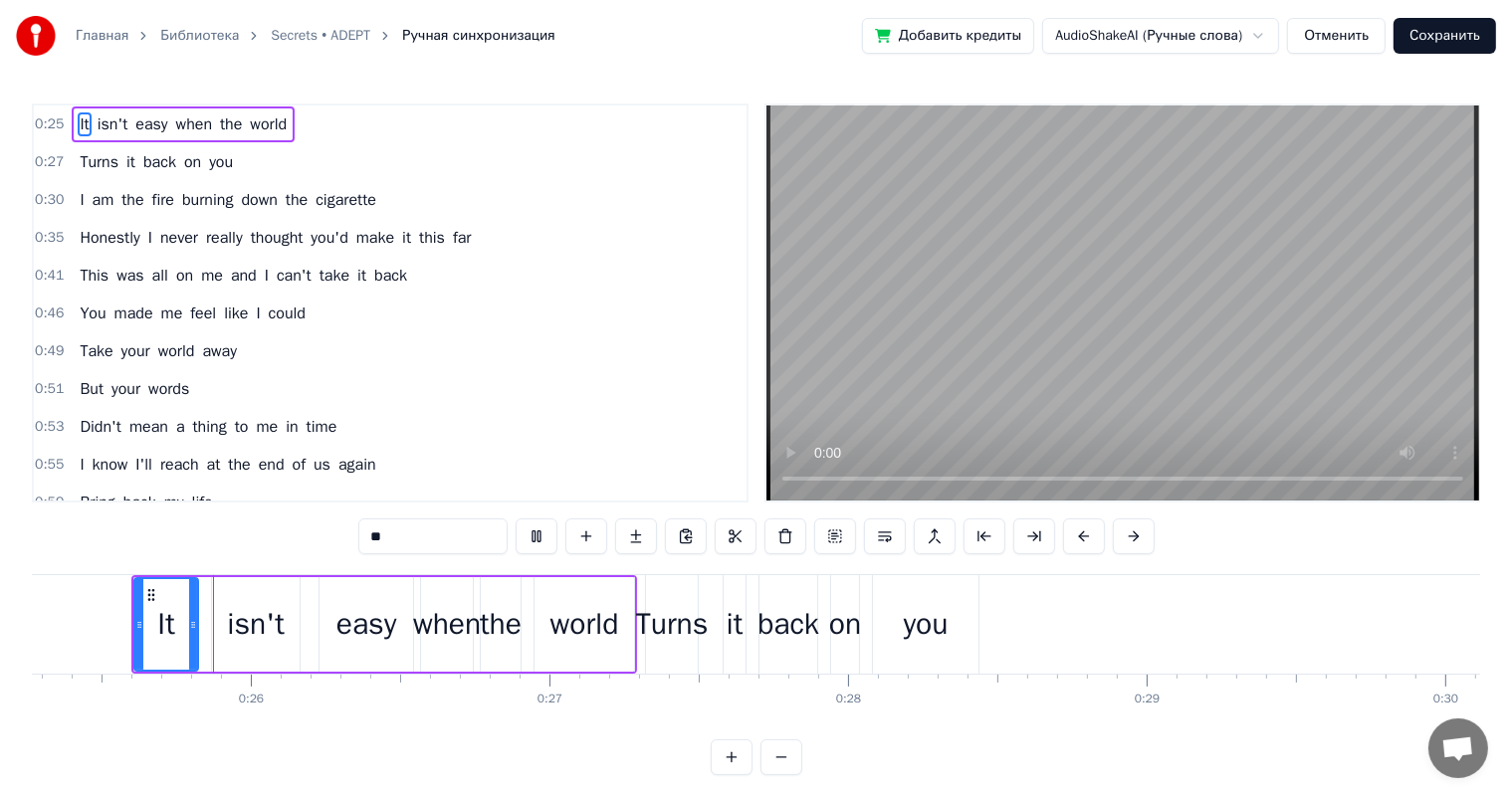 type 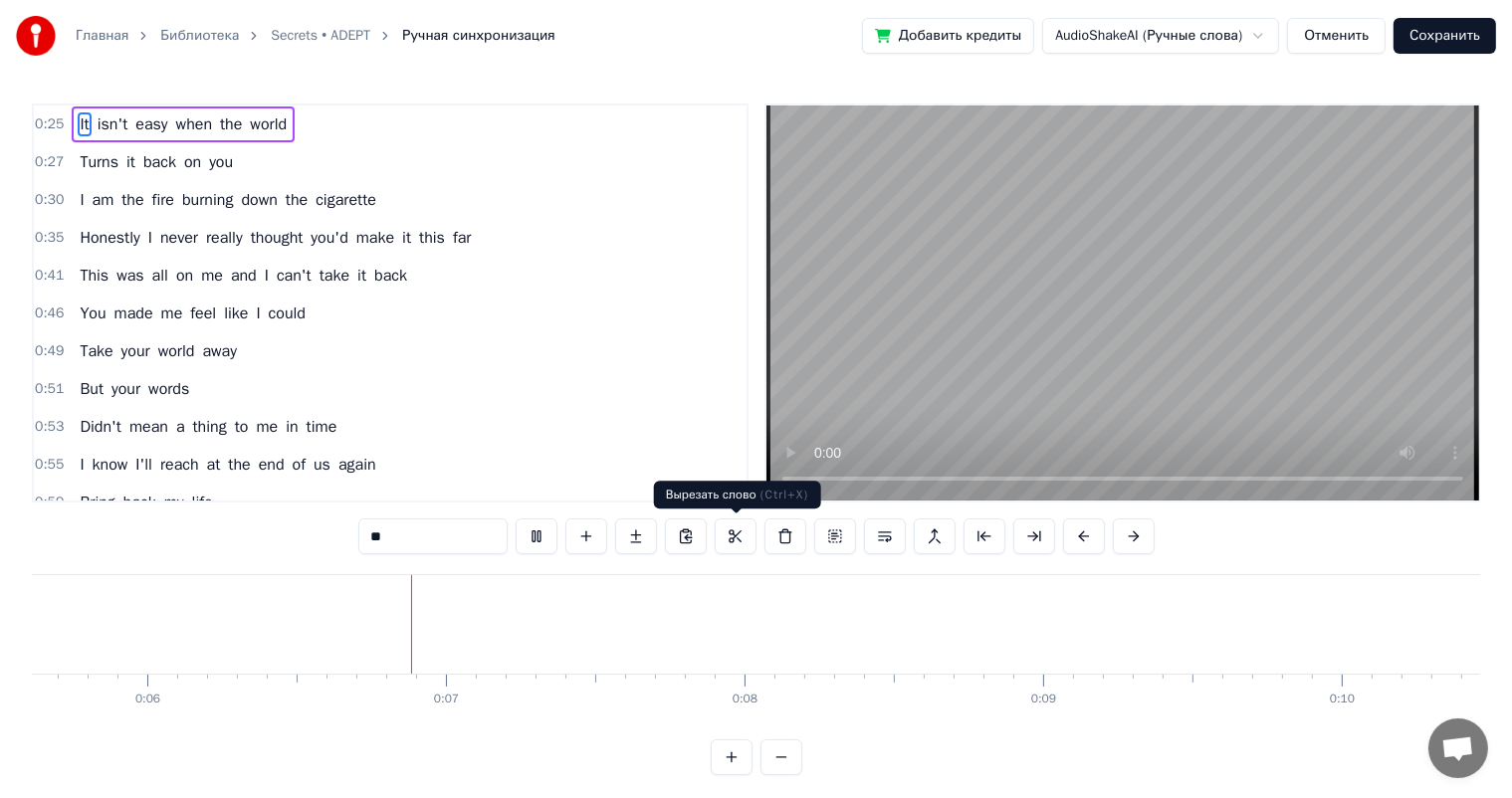 scroll, scrollTop: 0, scrollLeft: 1785, axis: horizontal 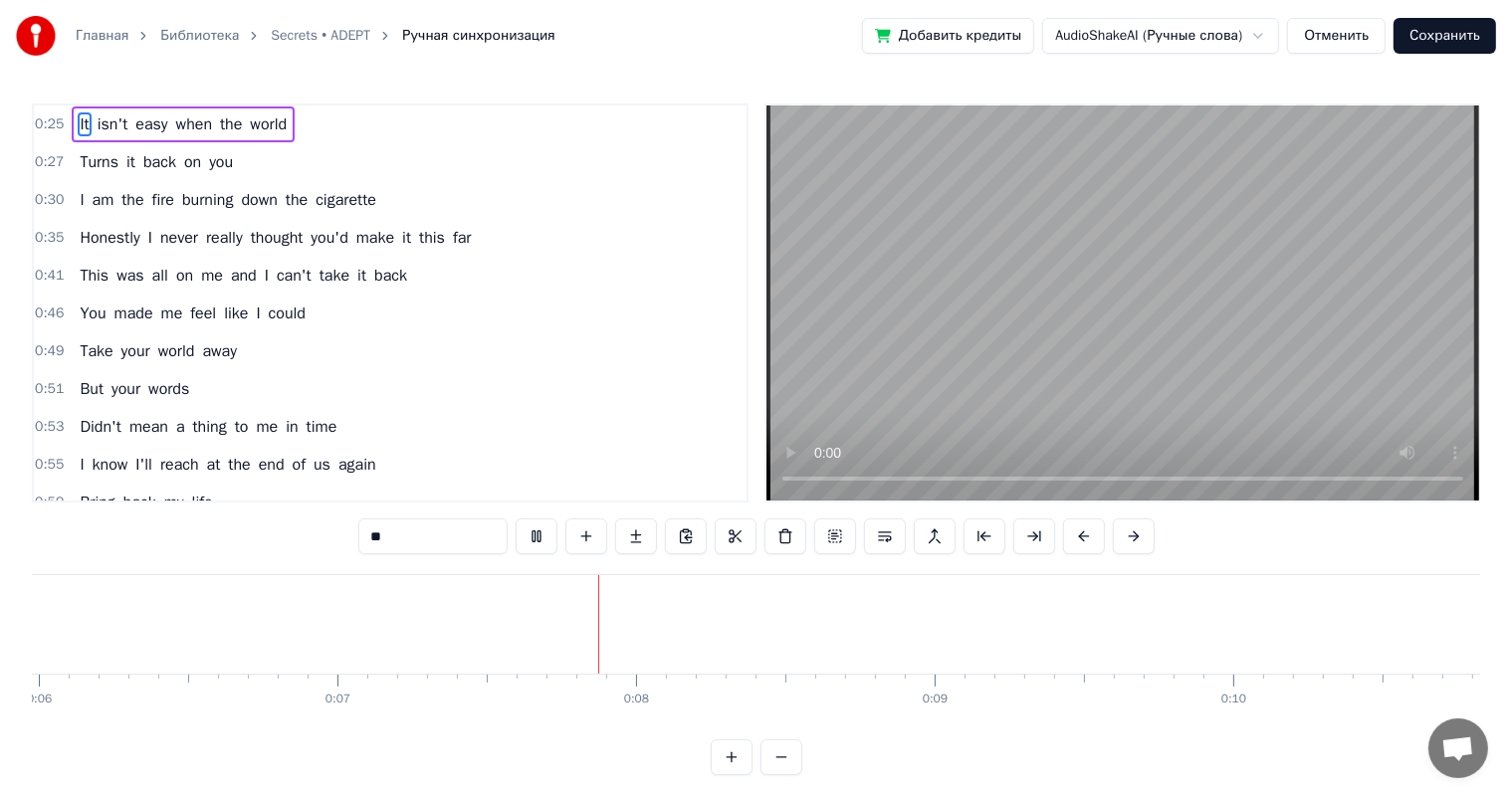 click on "Отменить" at bounding box center [1336, 36] 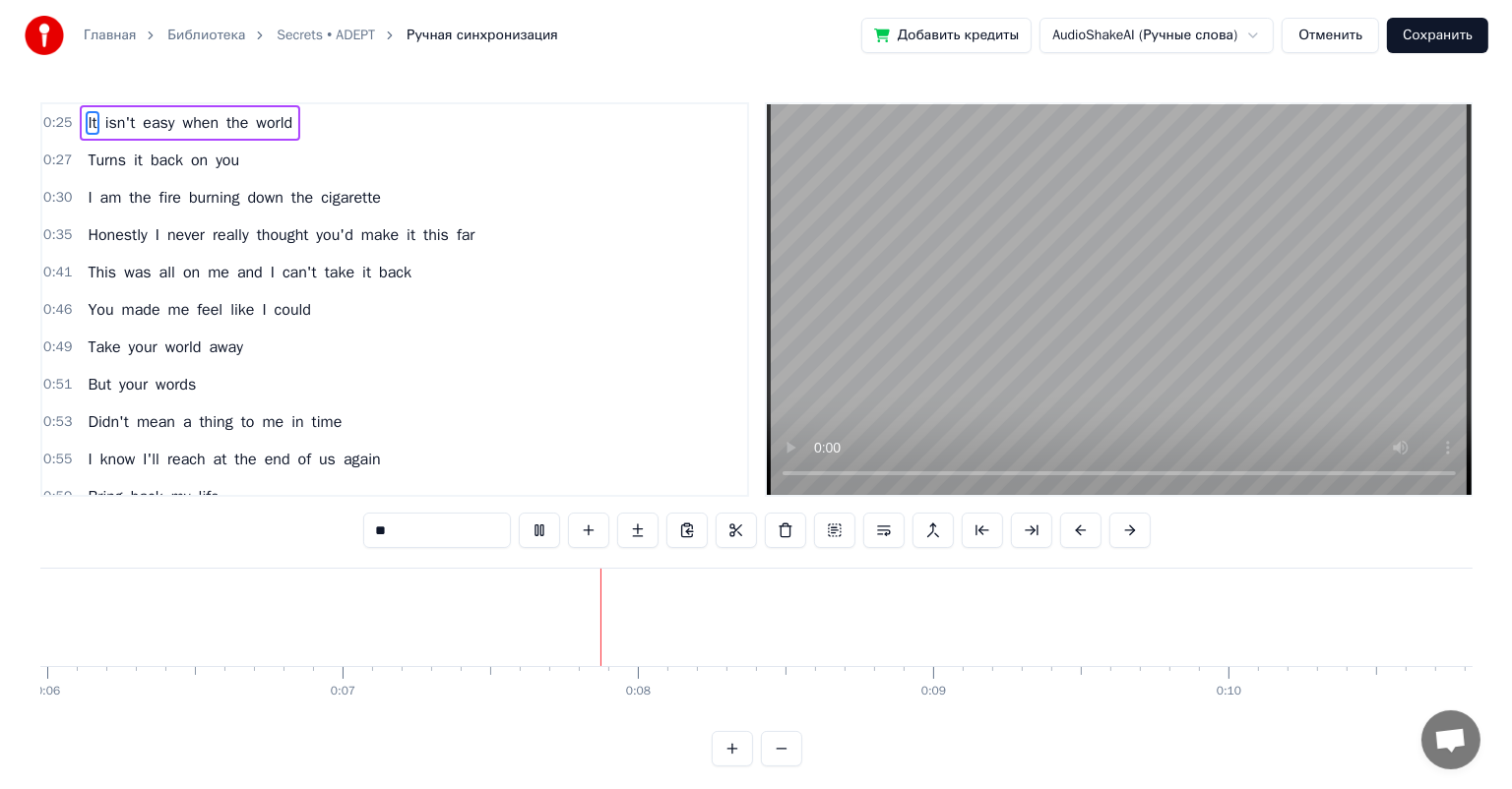scroll, scrollTop: 8, scrollLeft: 0, axis: vertical 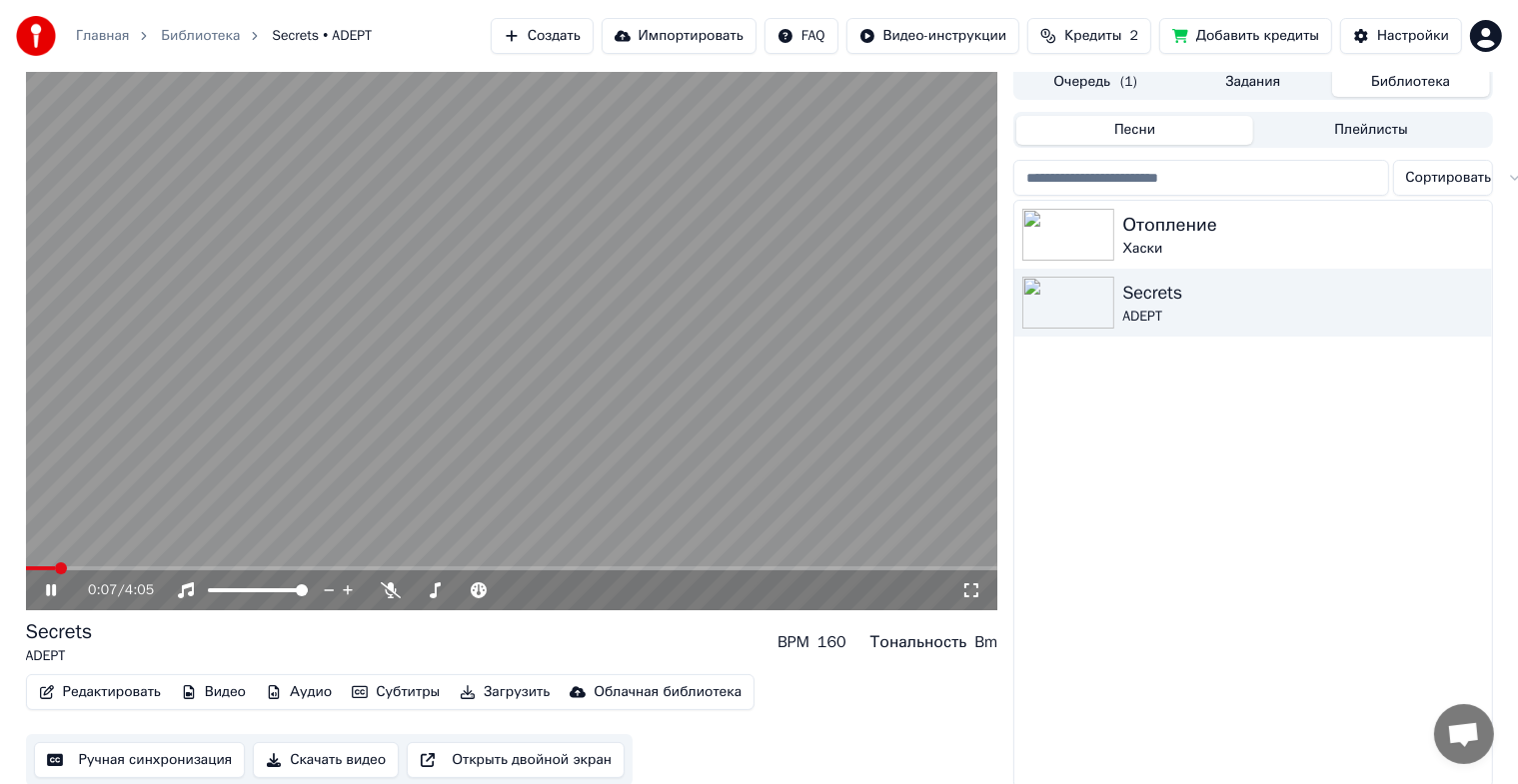 click 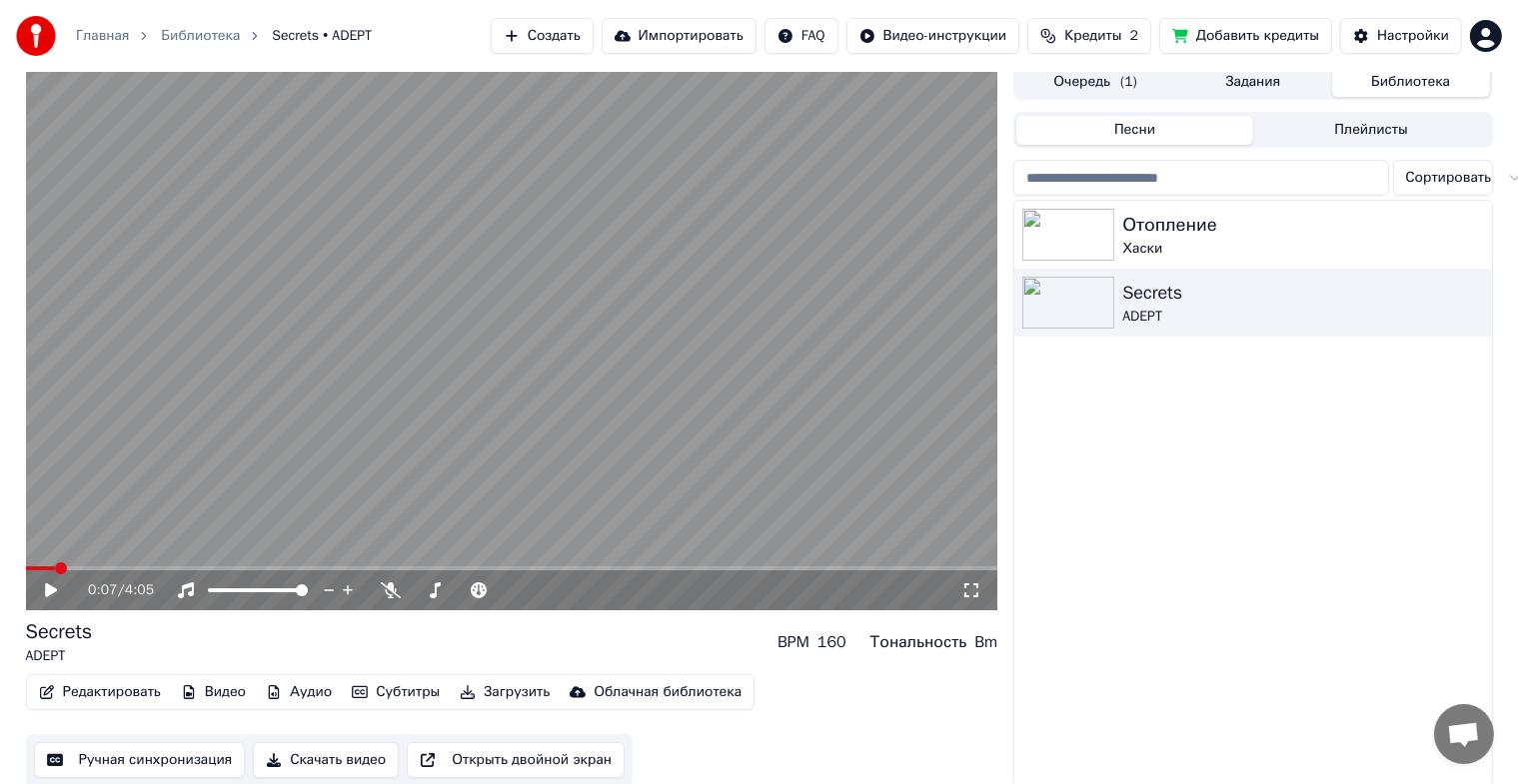 click on "Видео" at bounding box center [213, 692] 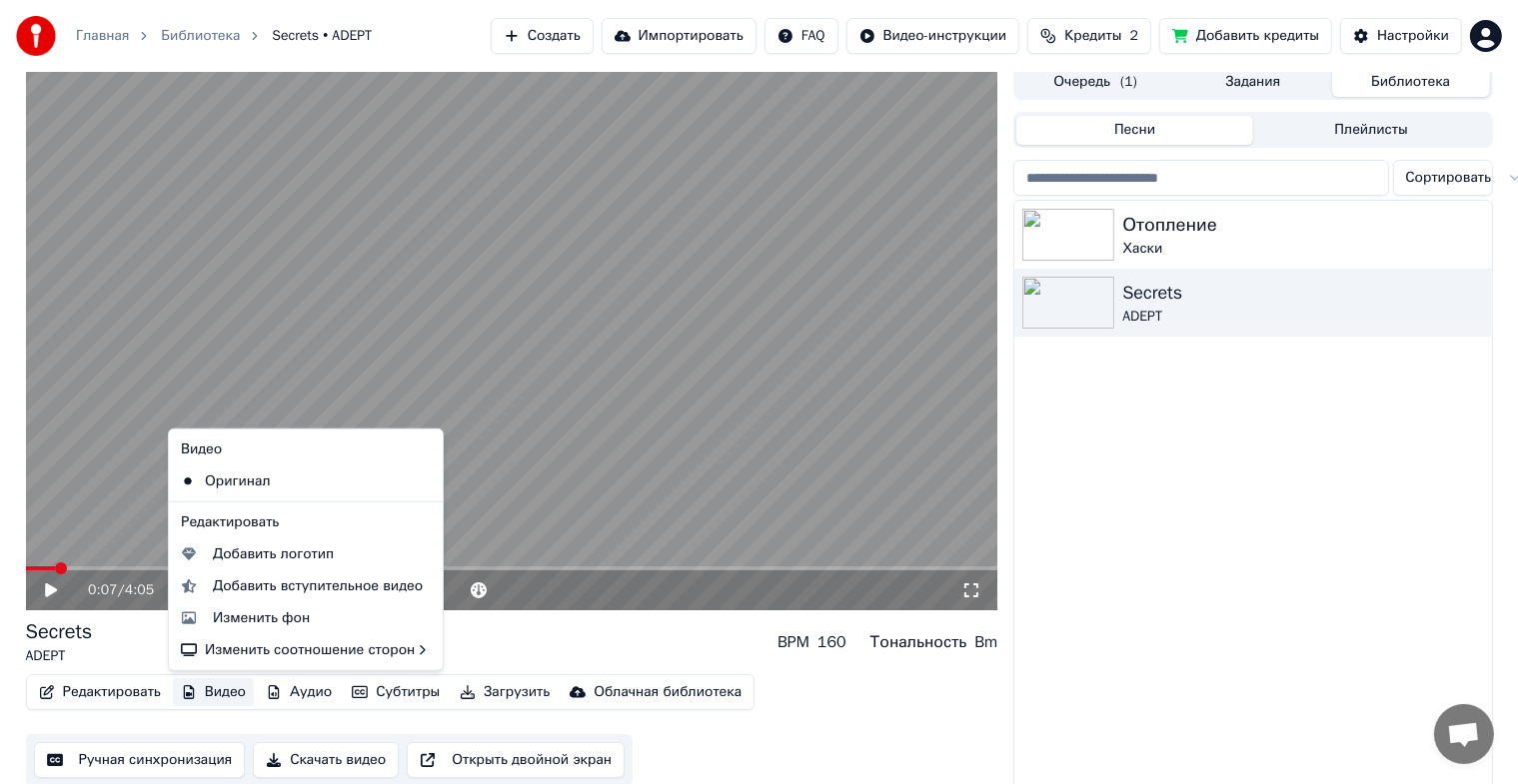 click on "Видео" at bounding box center (213, 692) 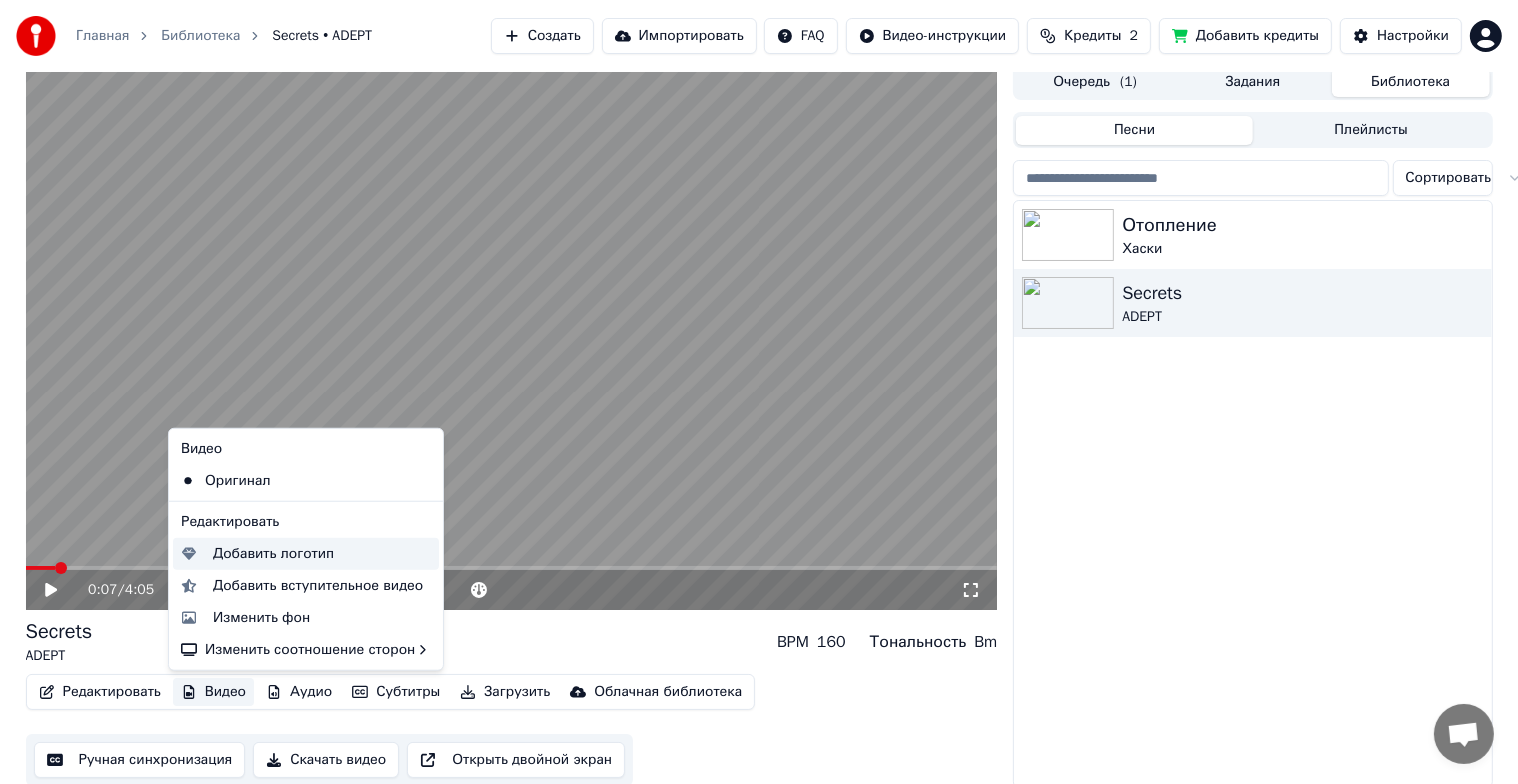 click on "Добавить логотип" at bounding box center [322, 554] 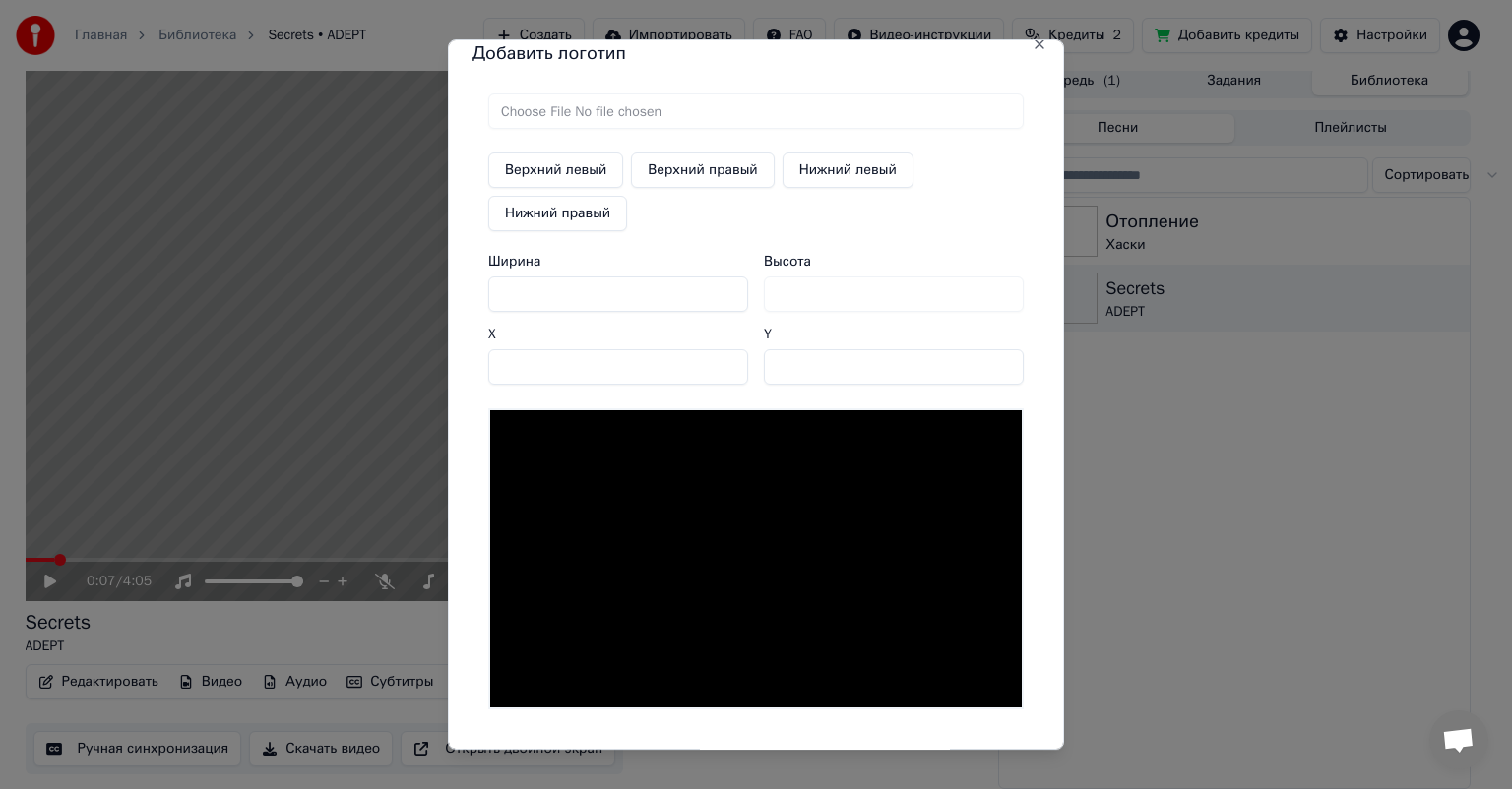 scroll, scrollTop: 0, scrollLeft: 0, axis: both 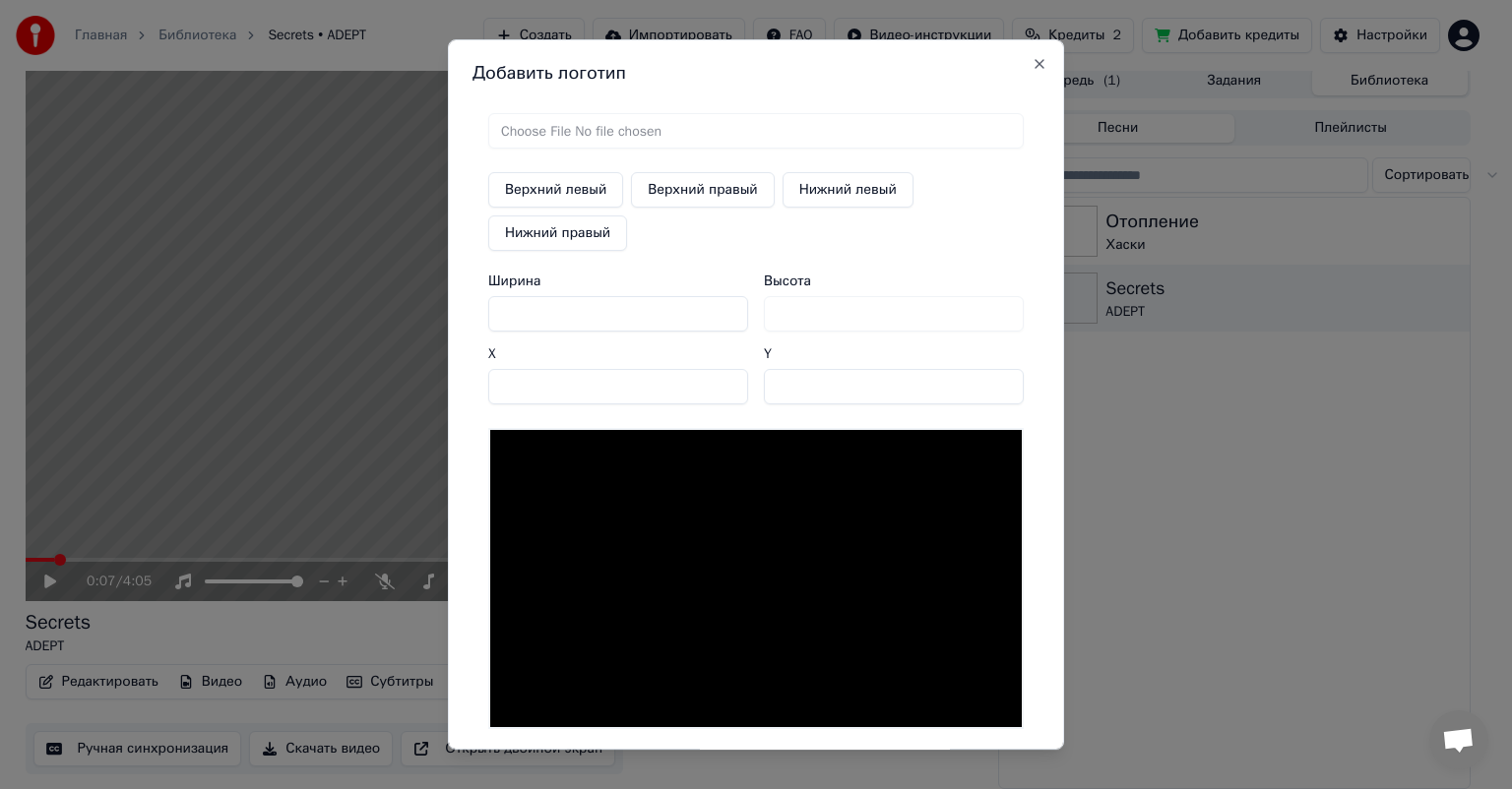 click at bounding box center (756, 131) 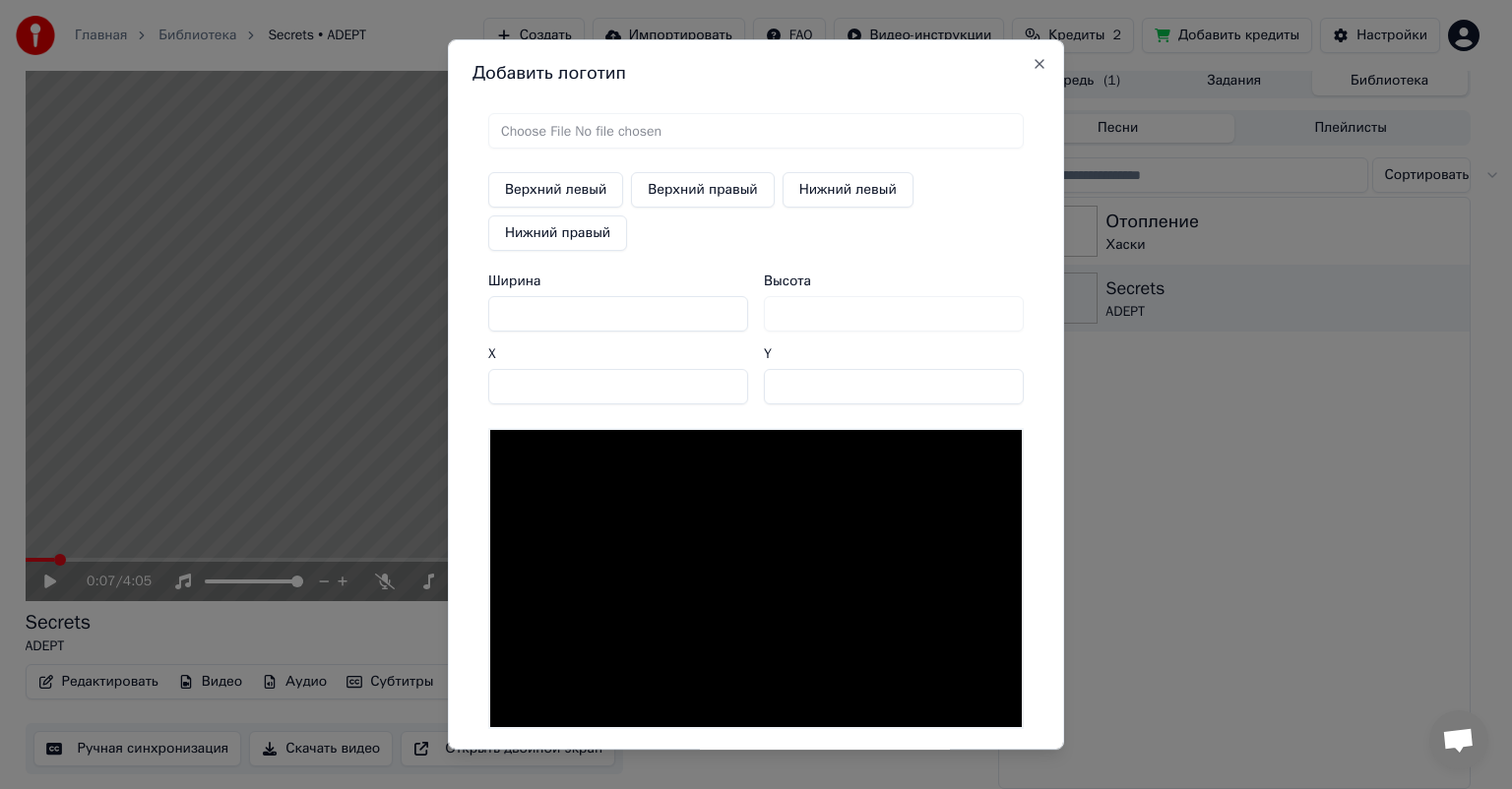 type on "**********" 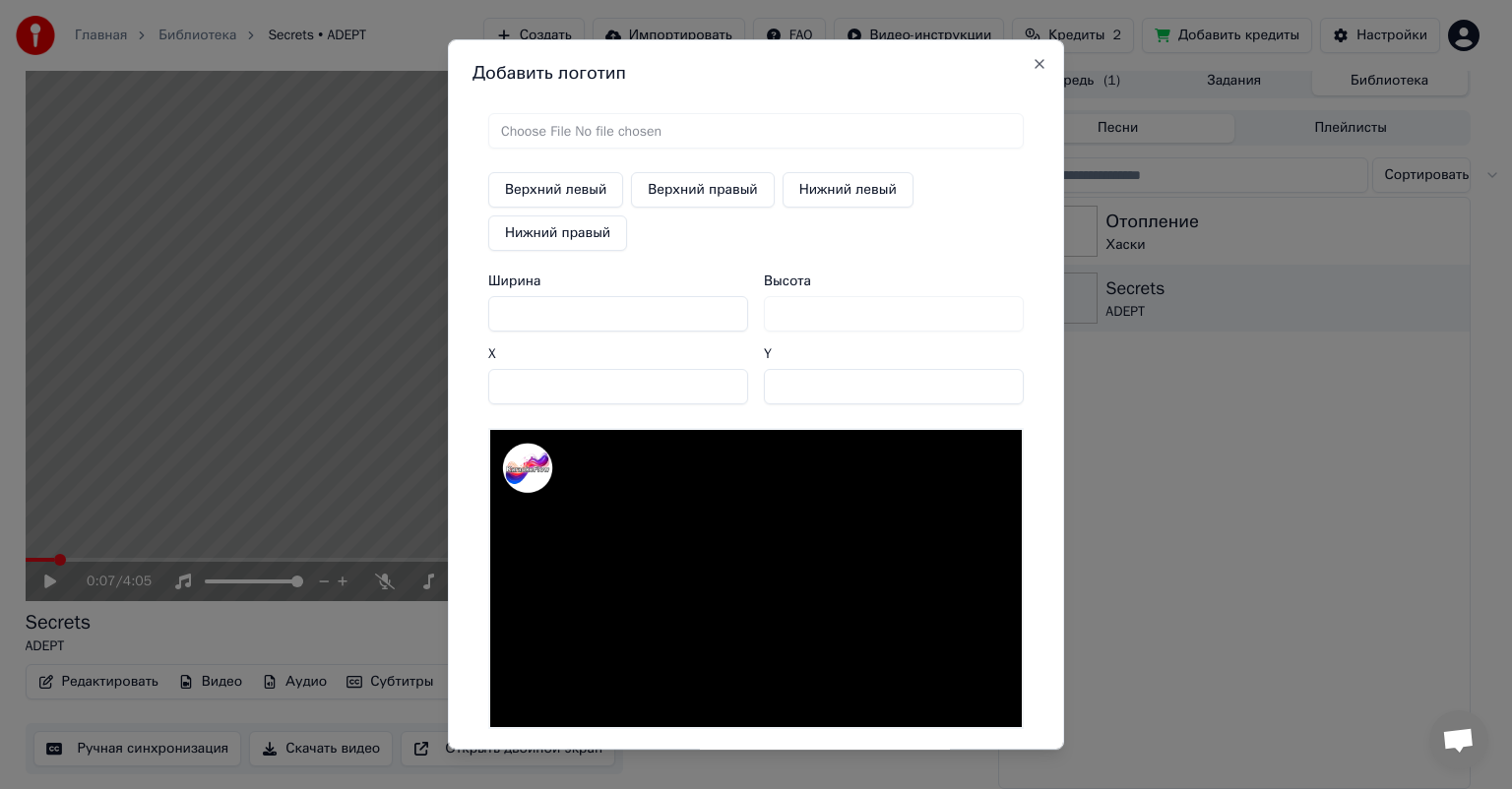 click on "Верхний правый" at bounding box center [702, 190] 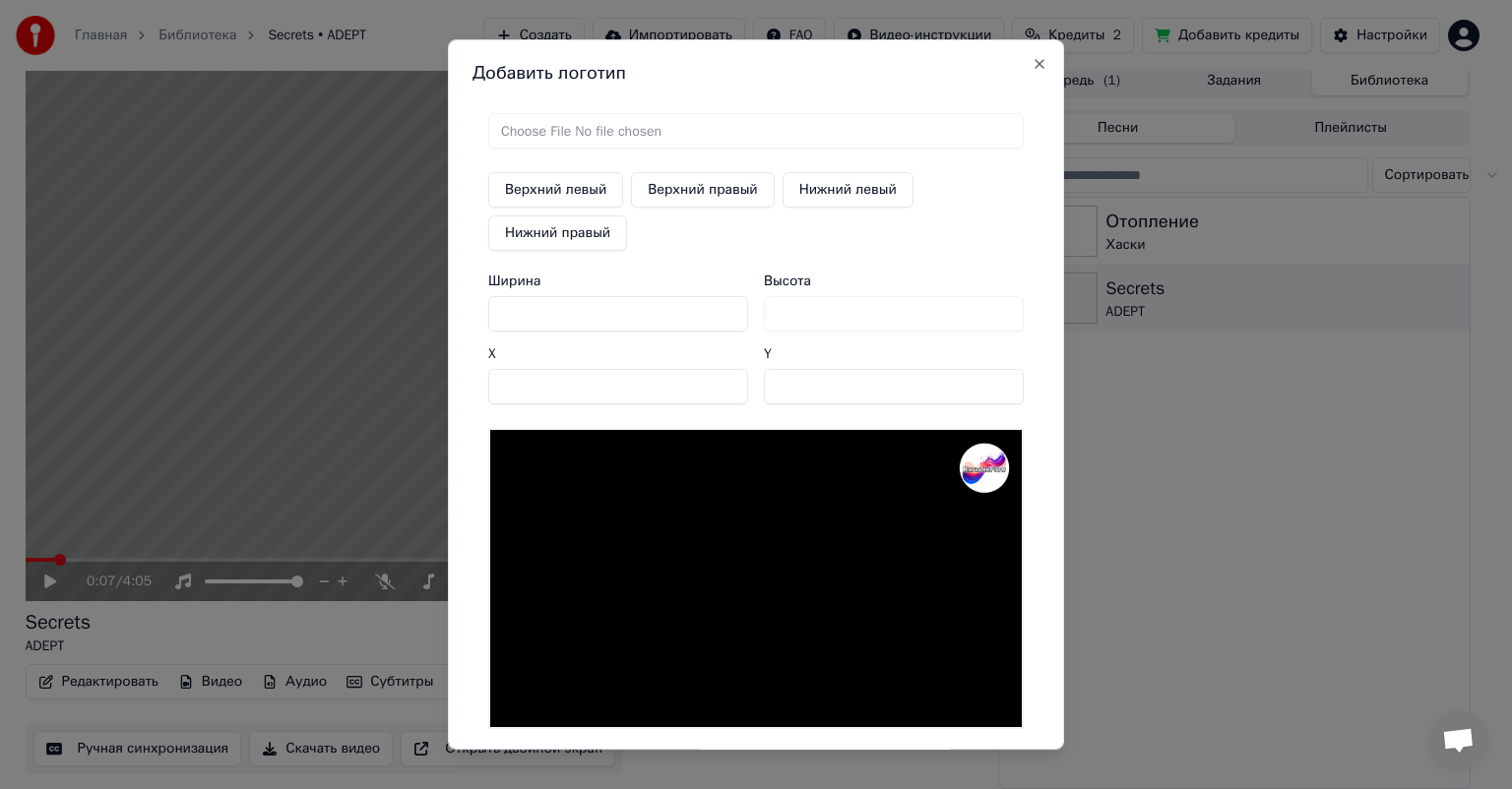 drag, startPoint x: 675, startPoint y: 315, endPoint x: 460, endPoint y: 304, distance: 215.28121 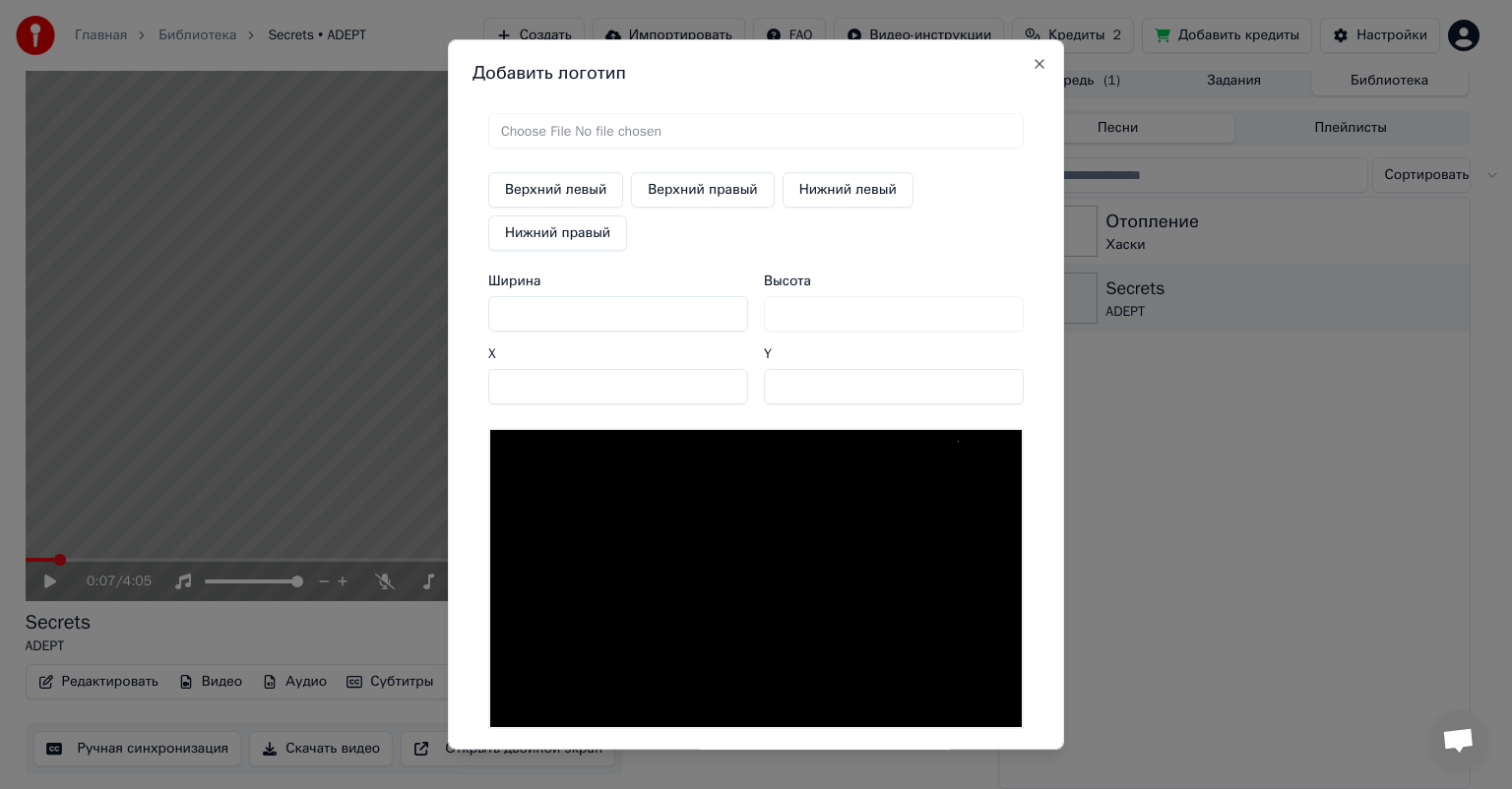 type on "**" 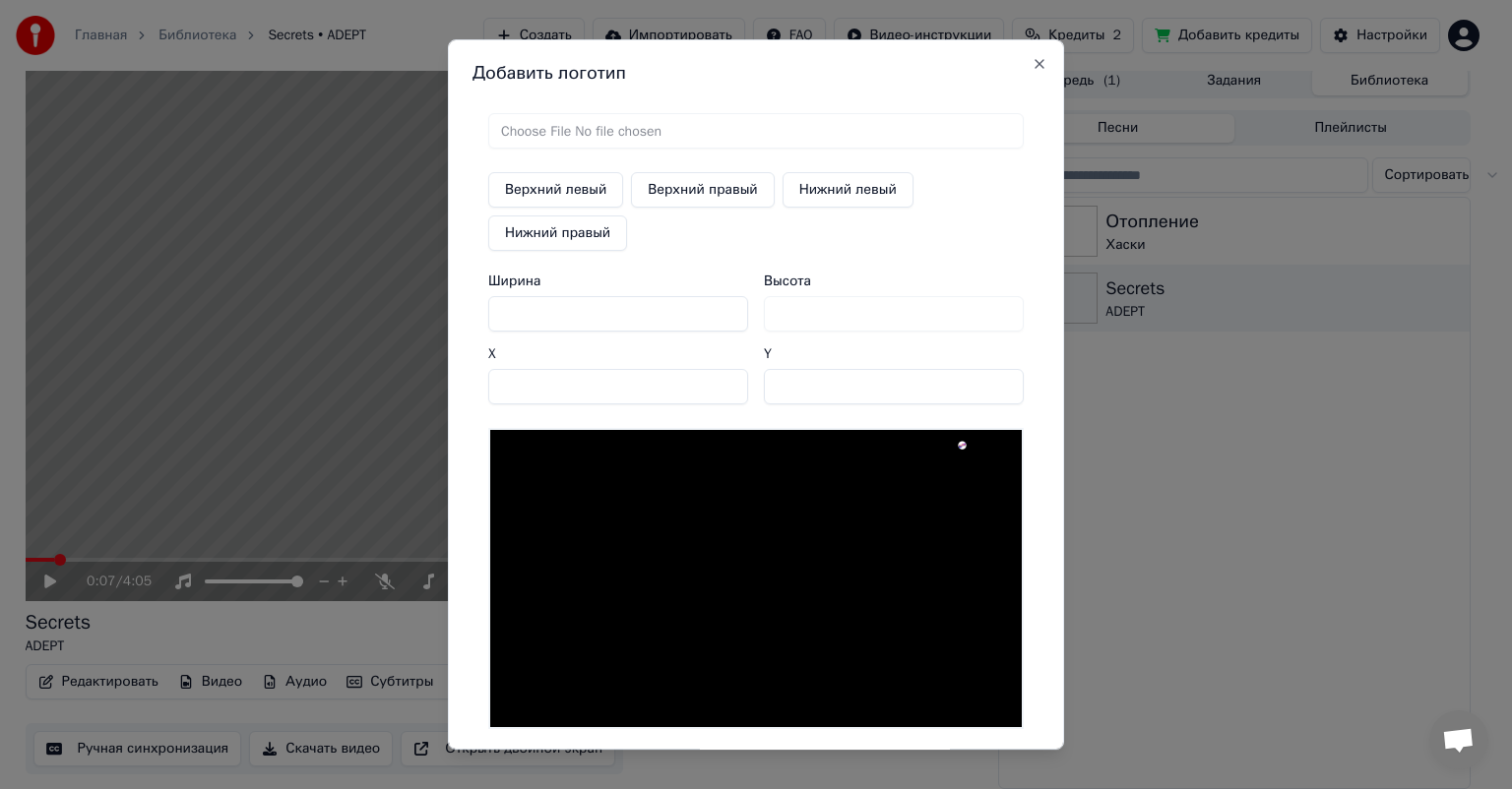 type on "***" 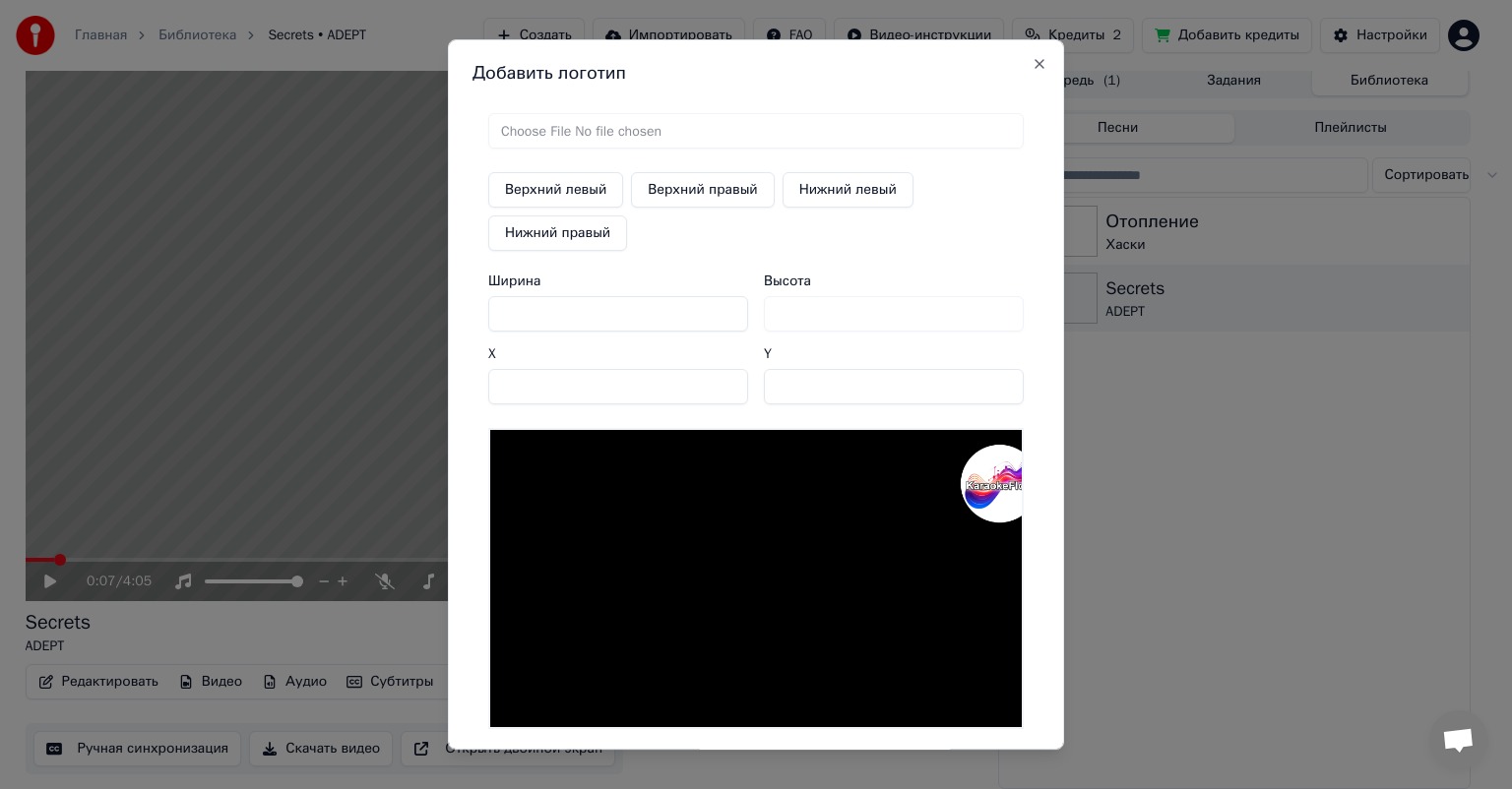 type on "***" 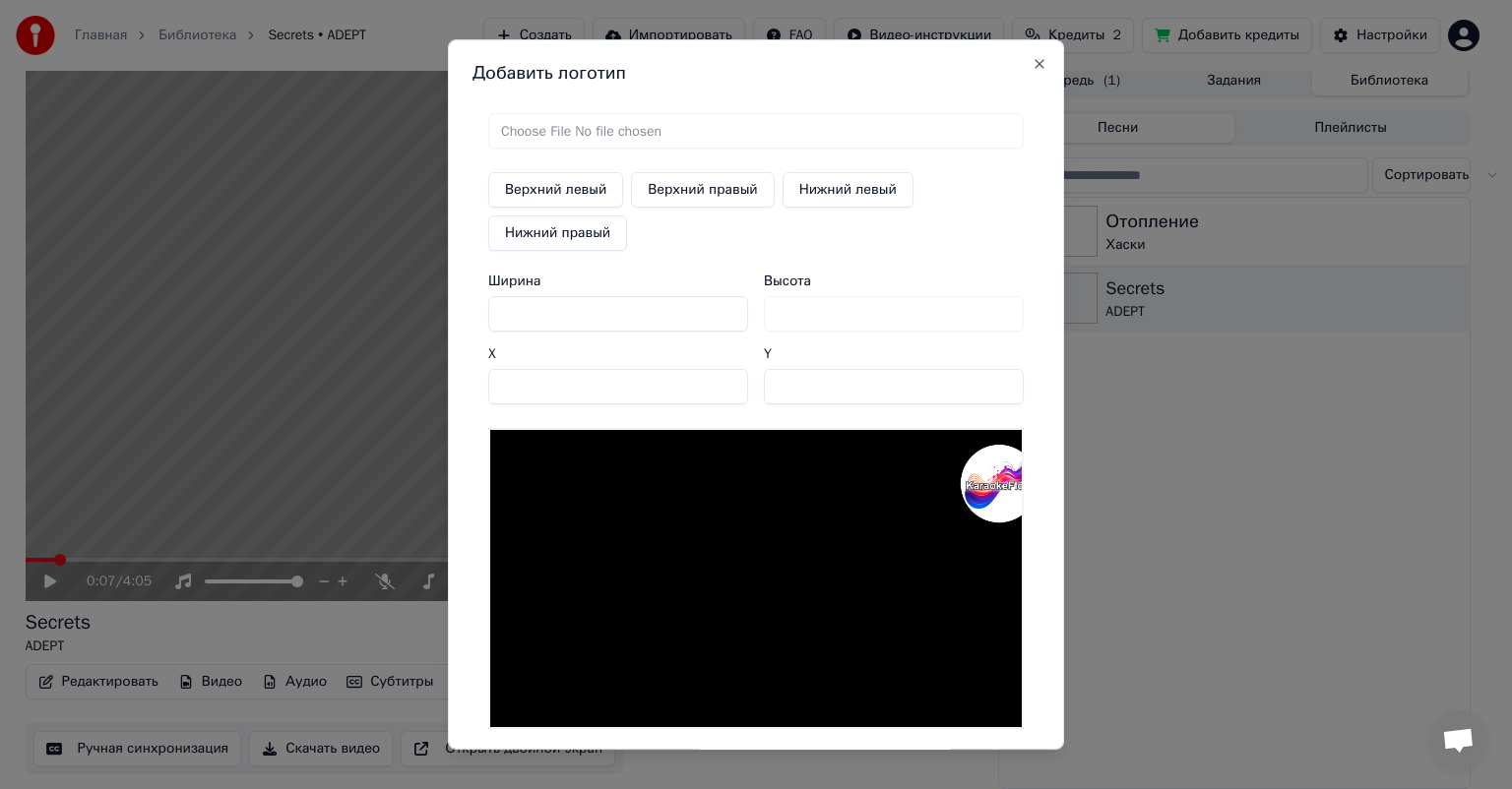 click on "****" at bounding box center [618, 387] 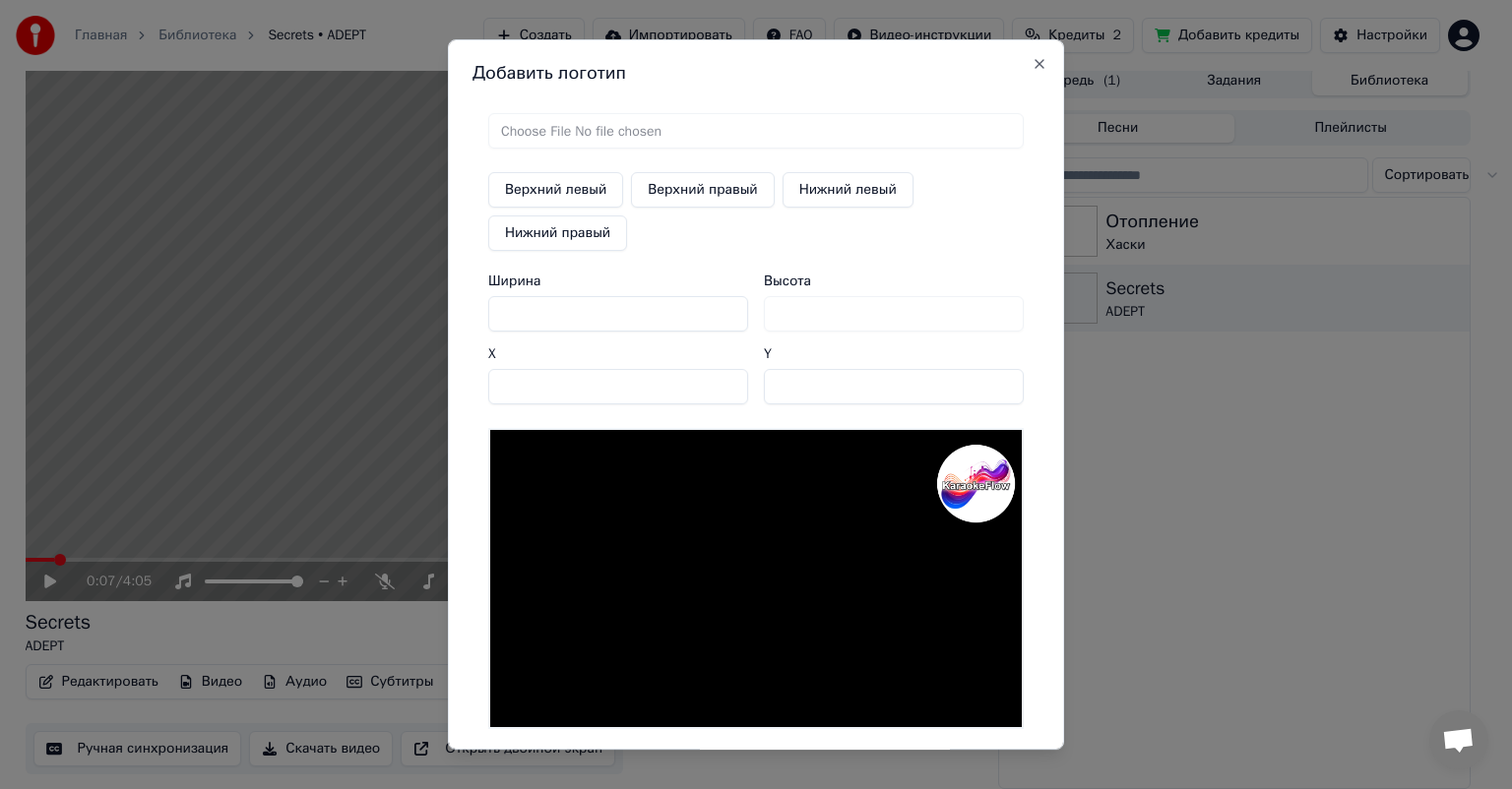 click on "****" at bounding box center [618, 387] 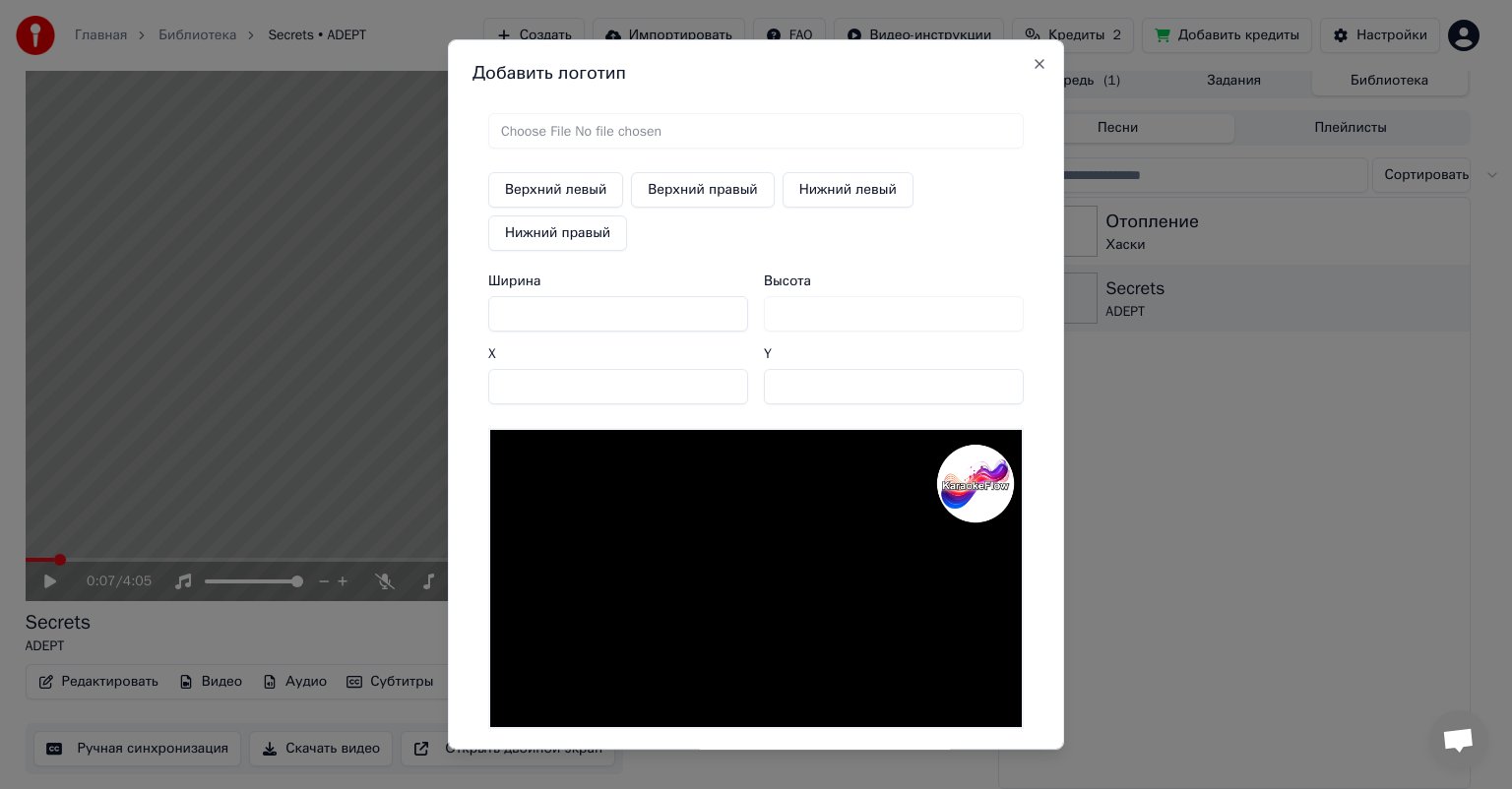 click on "****" at bounding box center [618, 387] 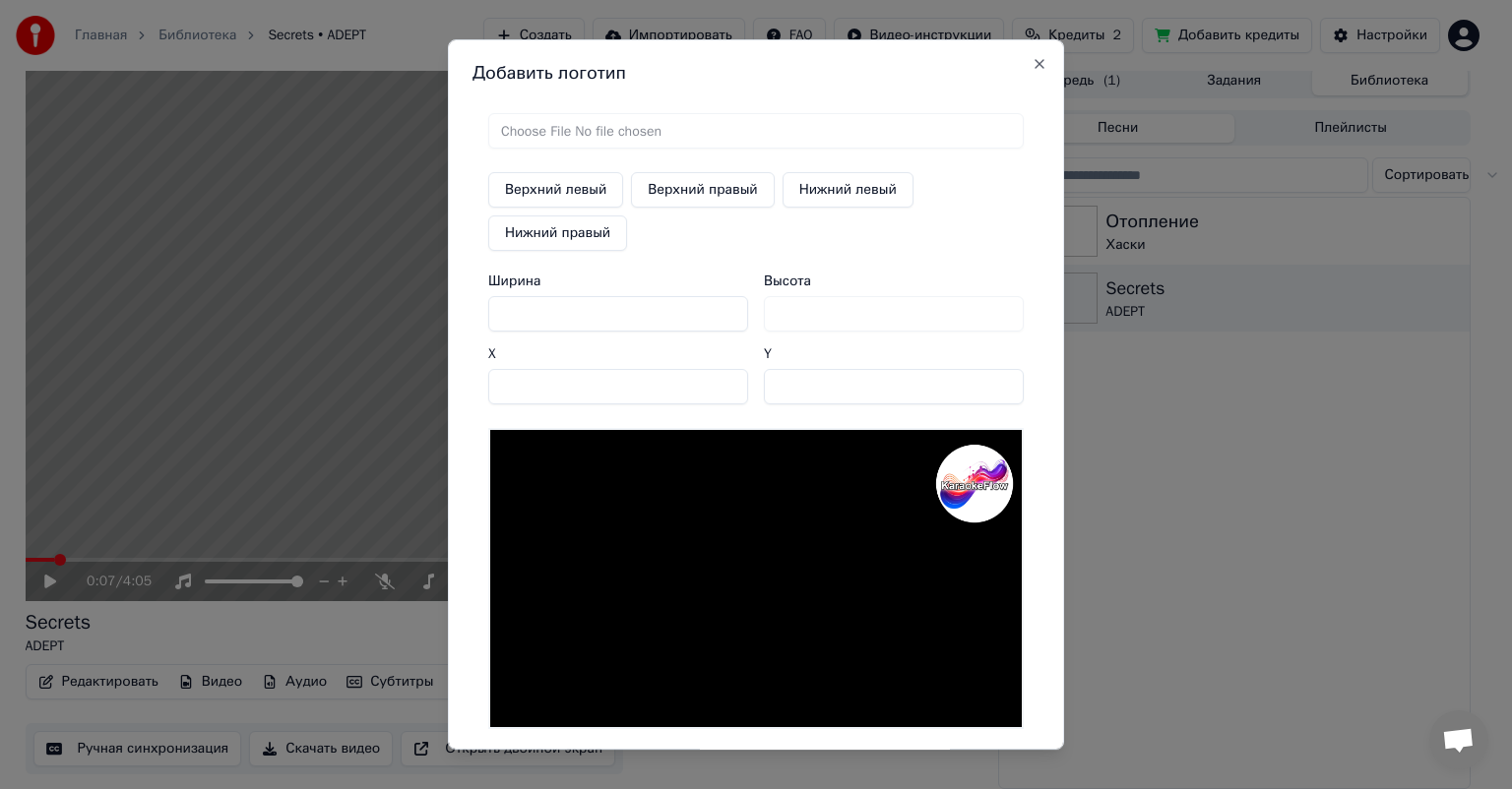 click on "****" at bounding box center (618, 387) 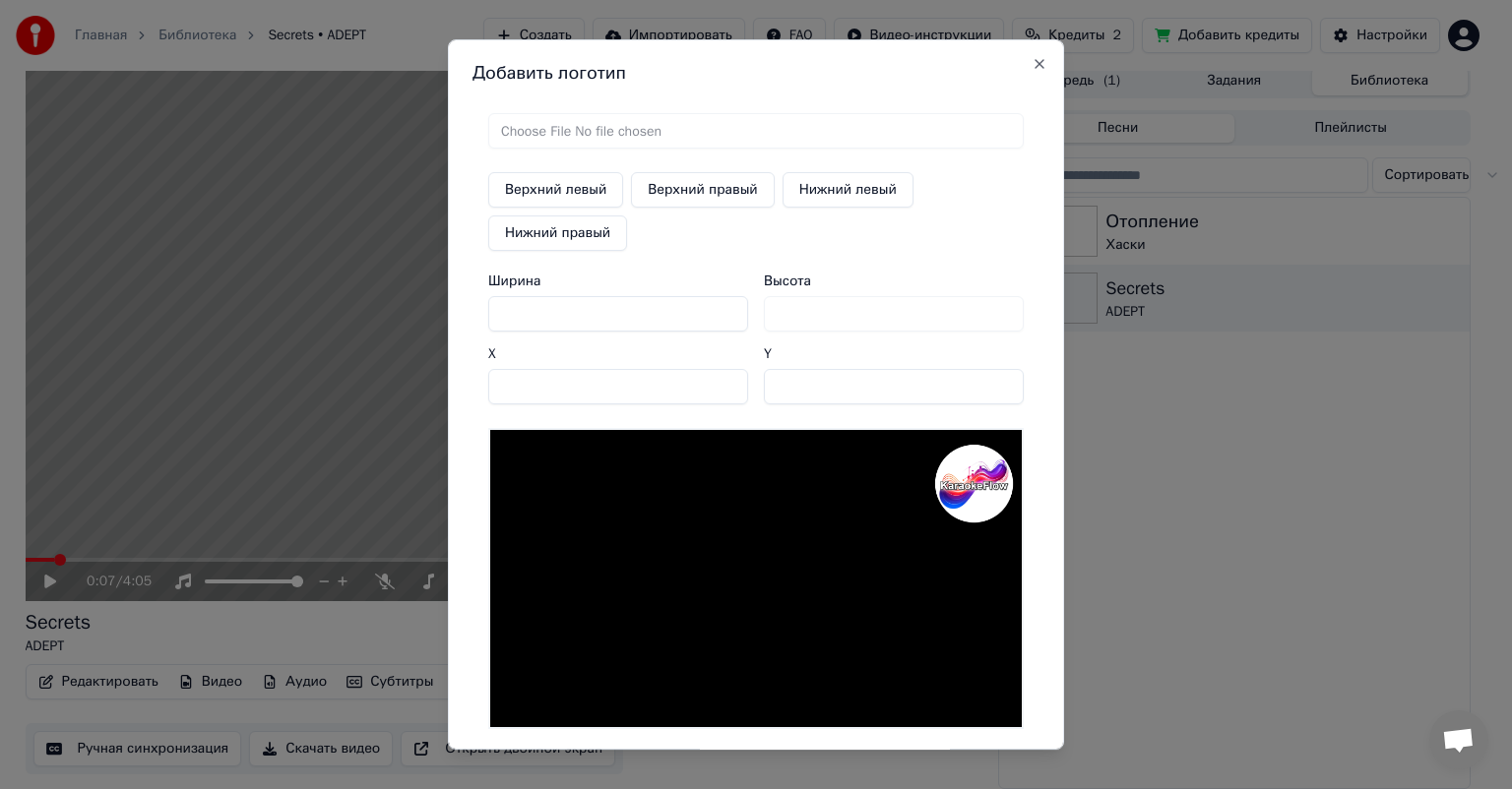click on "****" at bounding box center [618, 387] 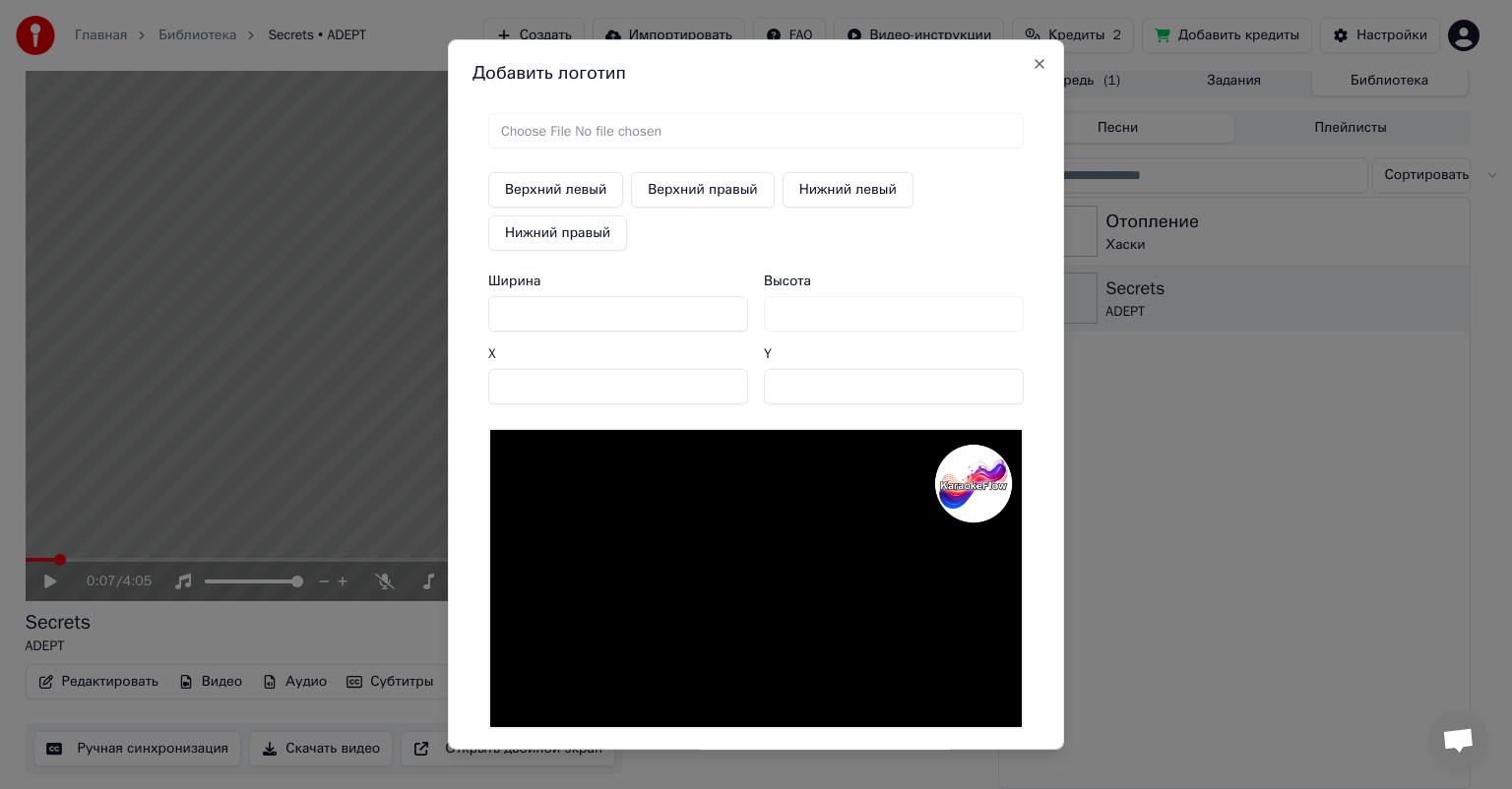 click on "****" at bounding box center [618, 387] 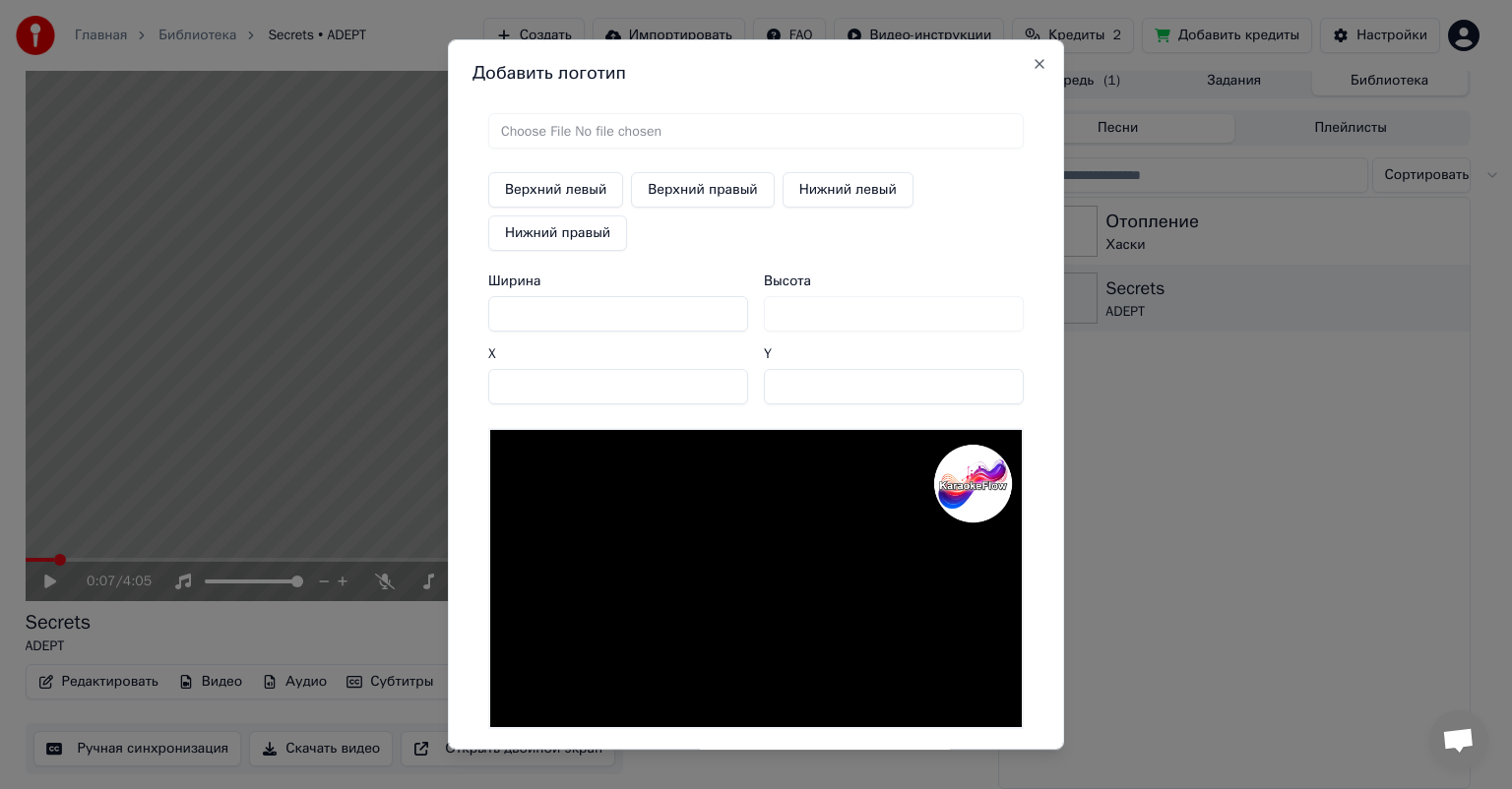 click on "****" at bounding box center (618, 387) 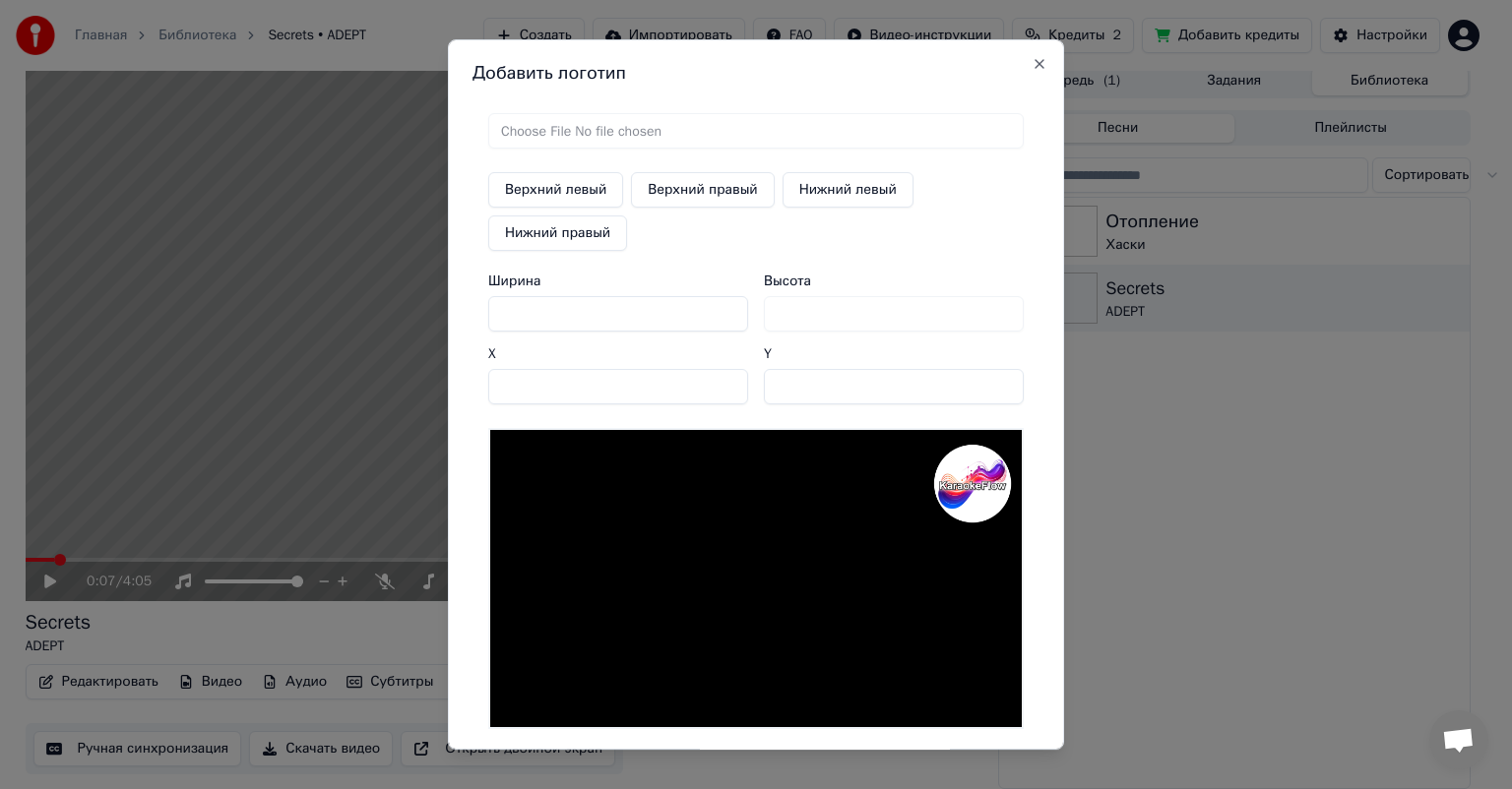 click on "**" at bounding box center (894, 387) 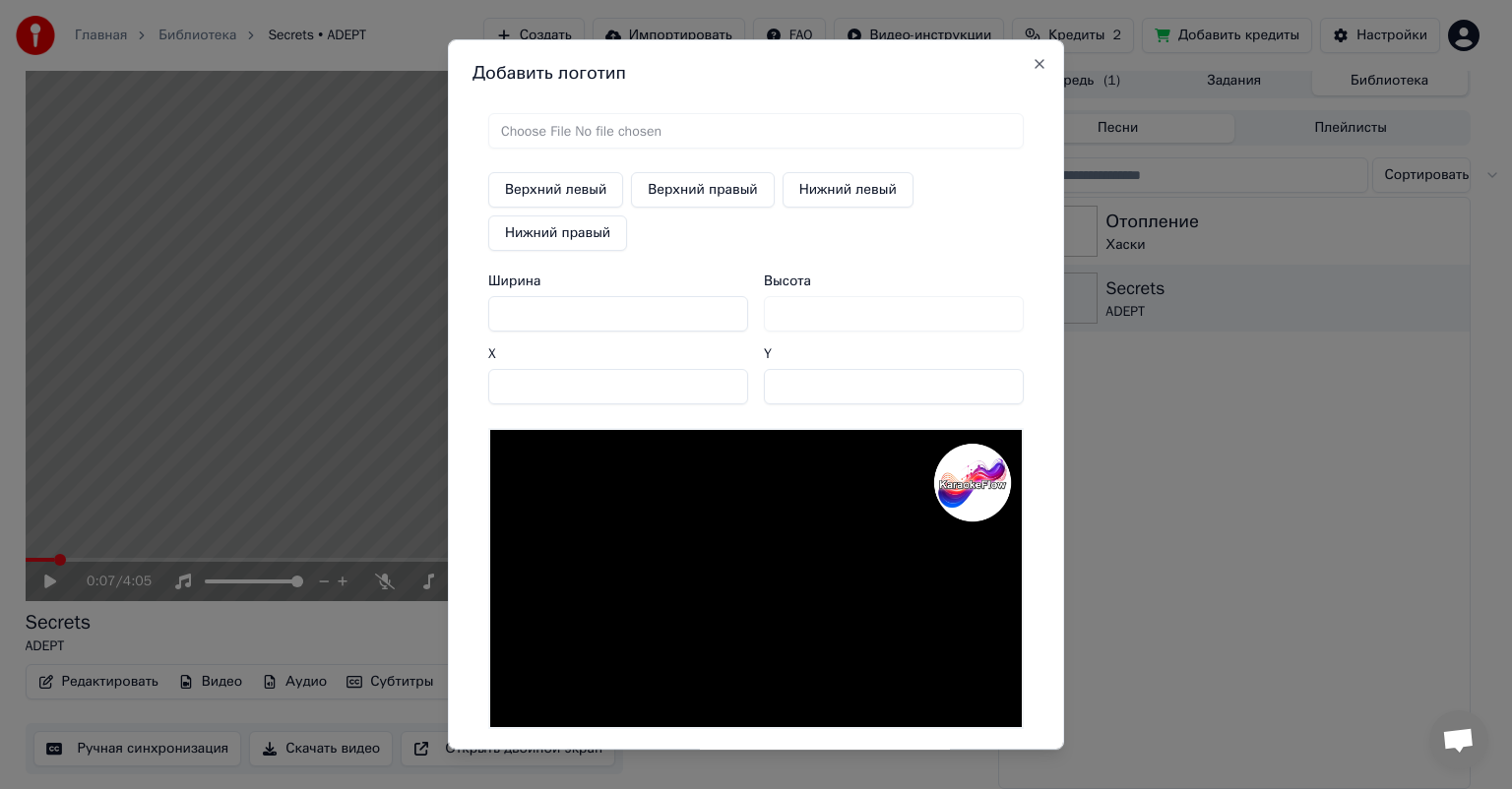 click on "**" at bounding box center [894, 387] 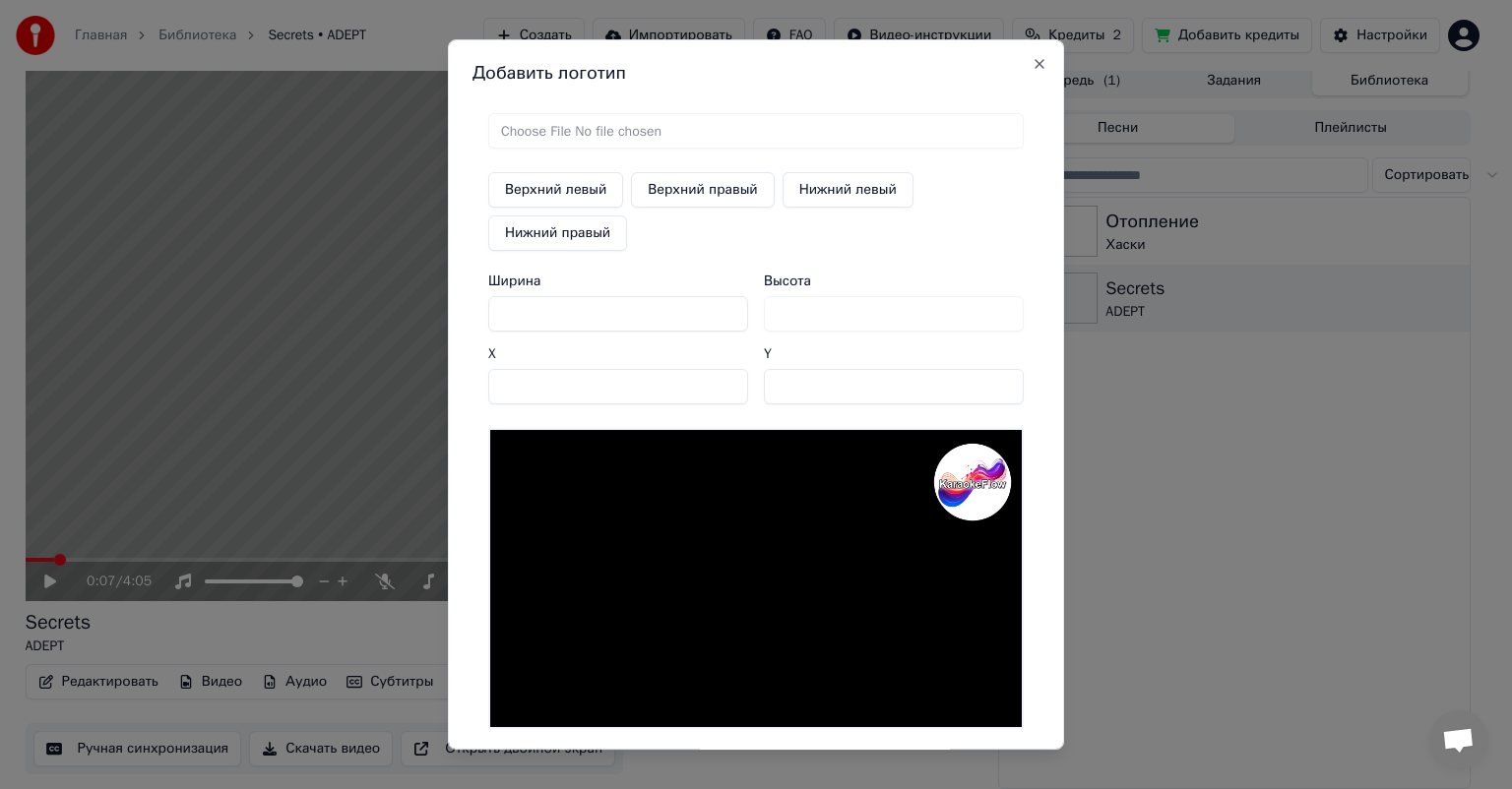 click on "**" at bounding box center [894, 387] 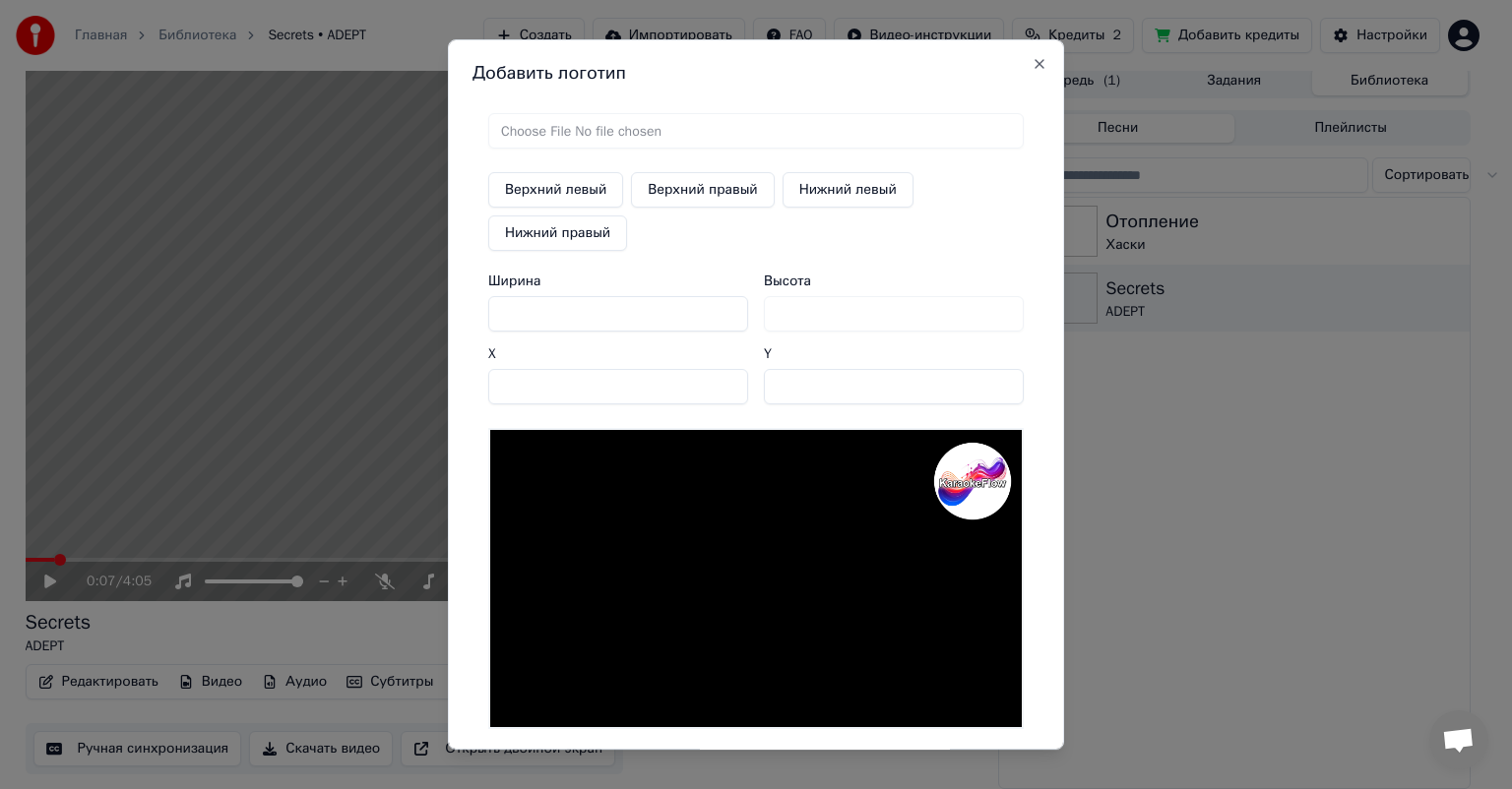 click on "**" at bounding box center [894, 387] 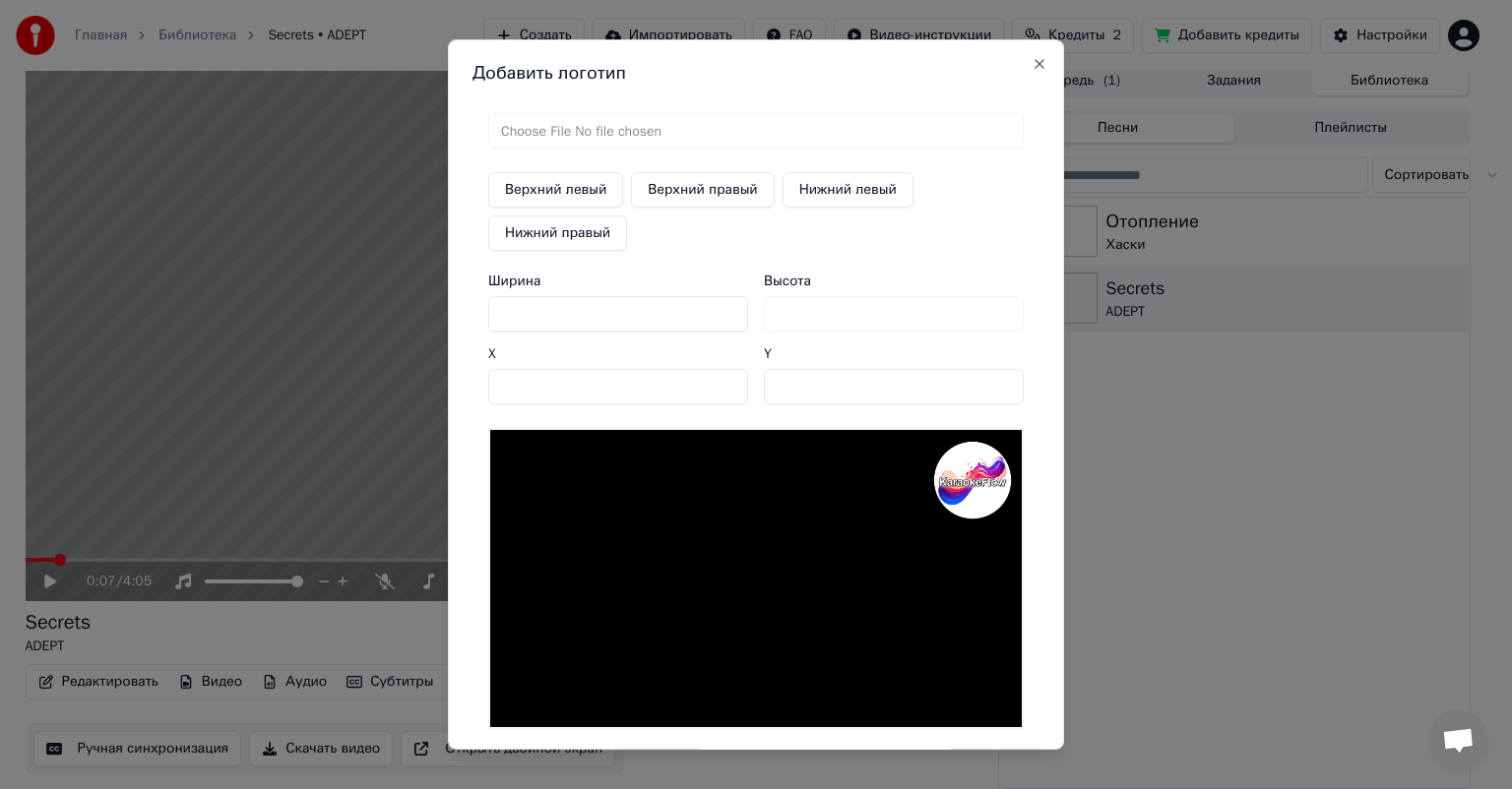 click on "**" at bounding box center [894, 387] 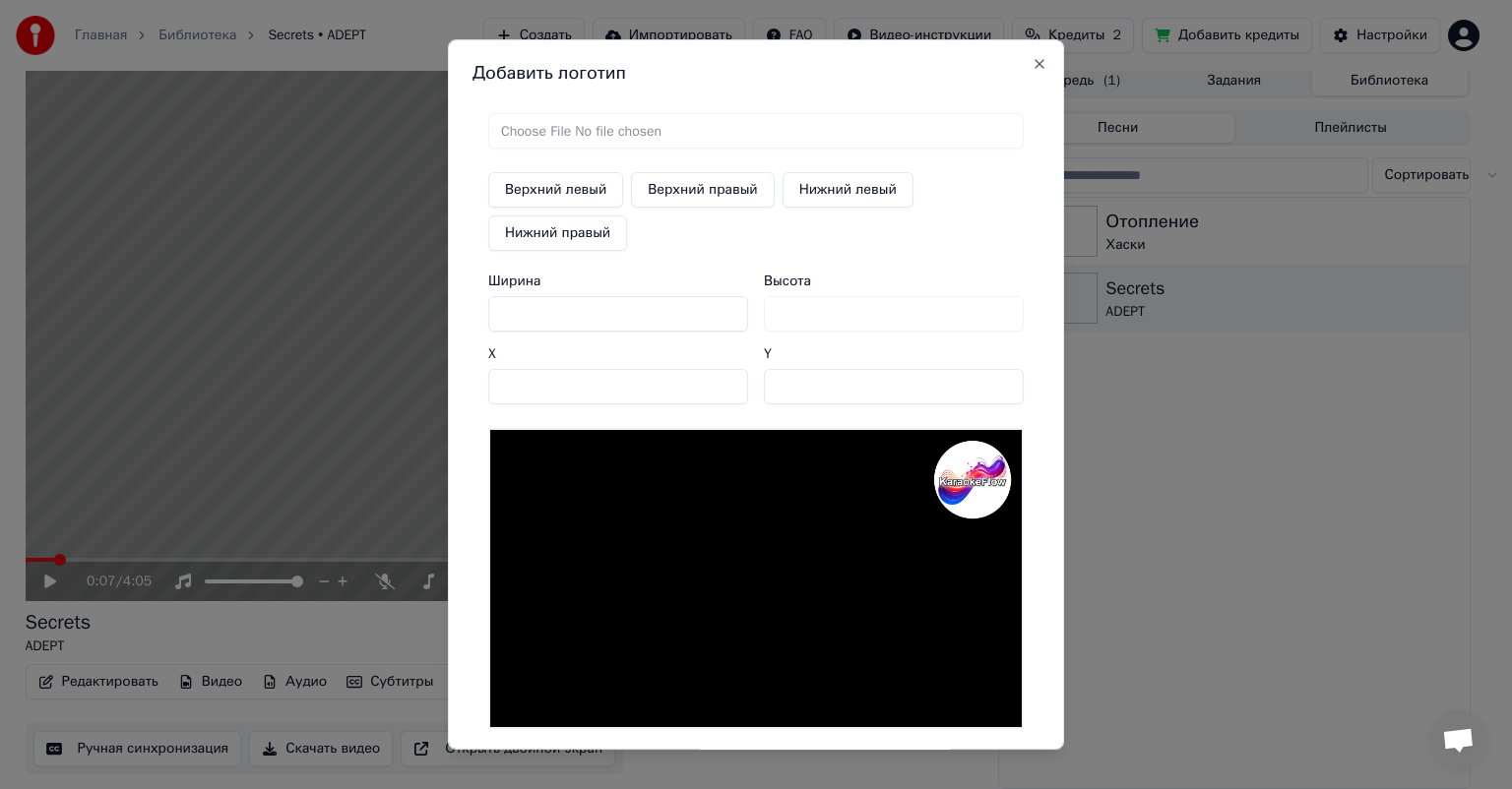 type on "**" 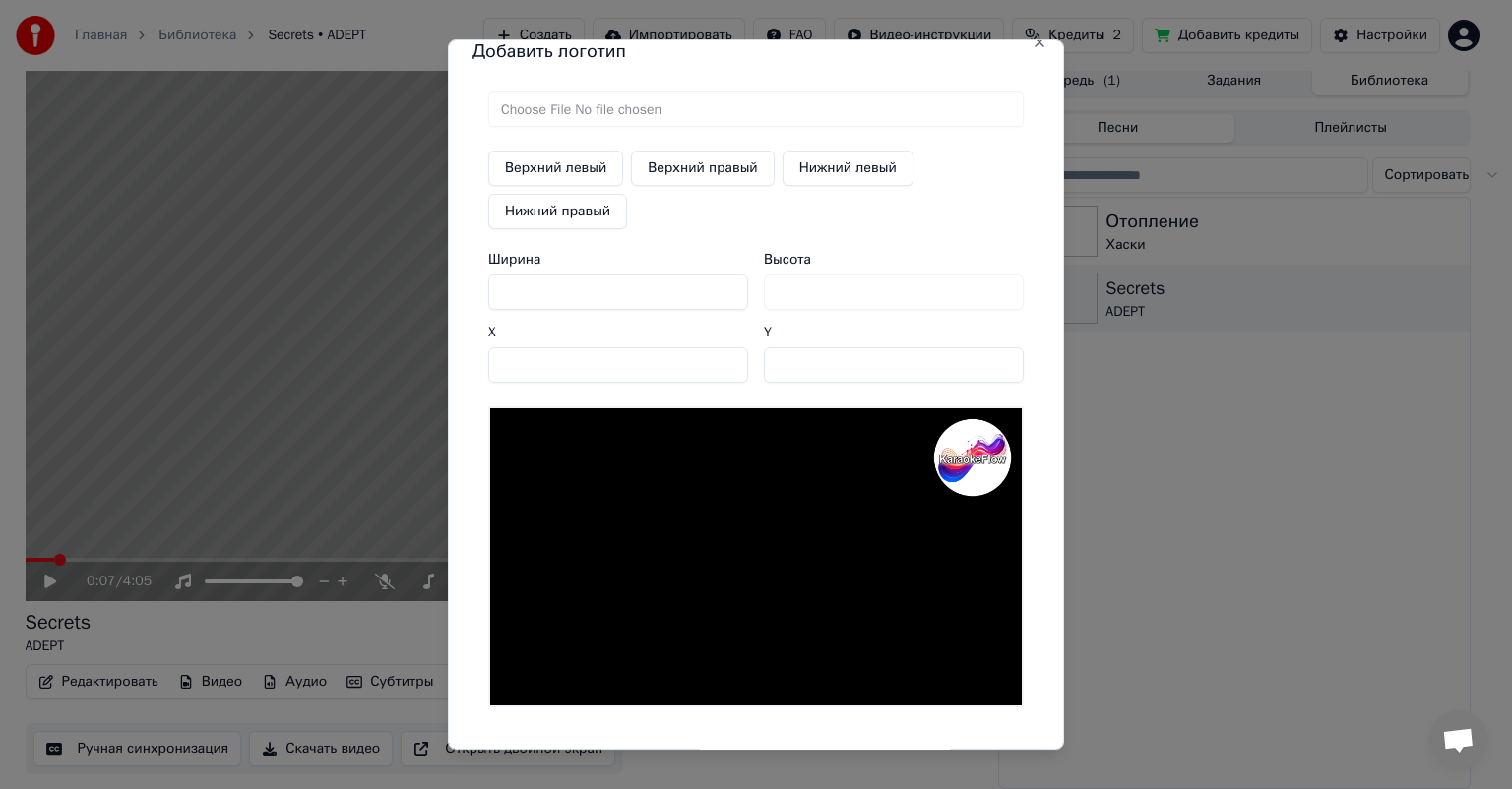 scroll, scrollTop: 87, scrollLeft: 0, axis: vertical 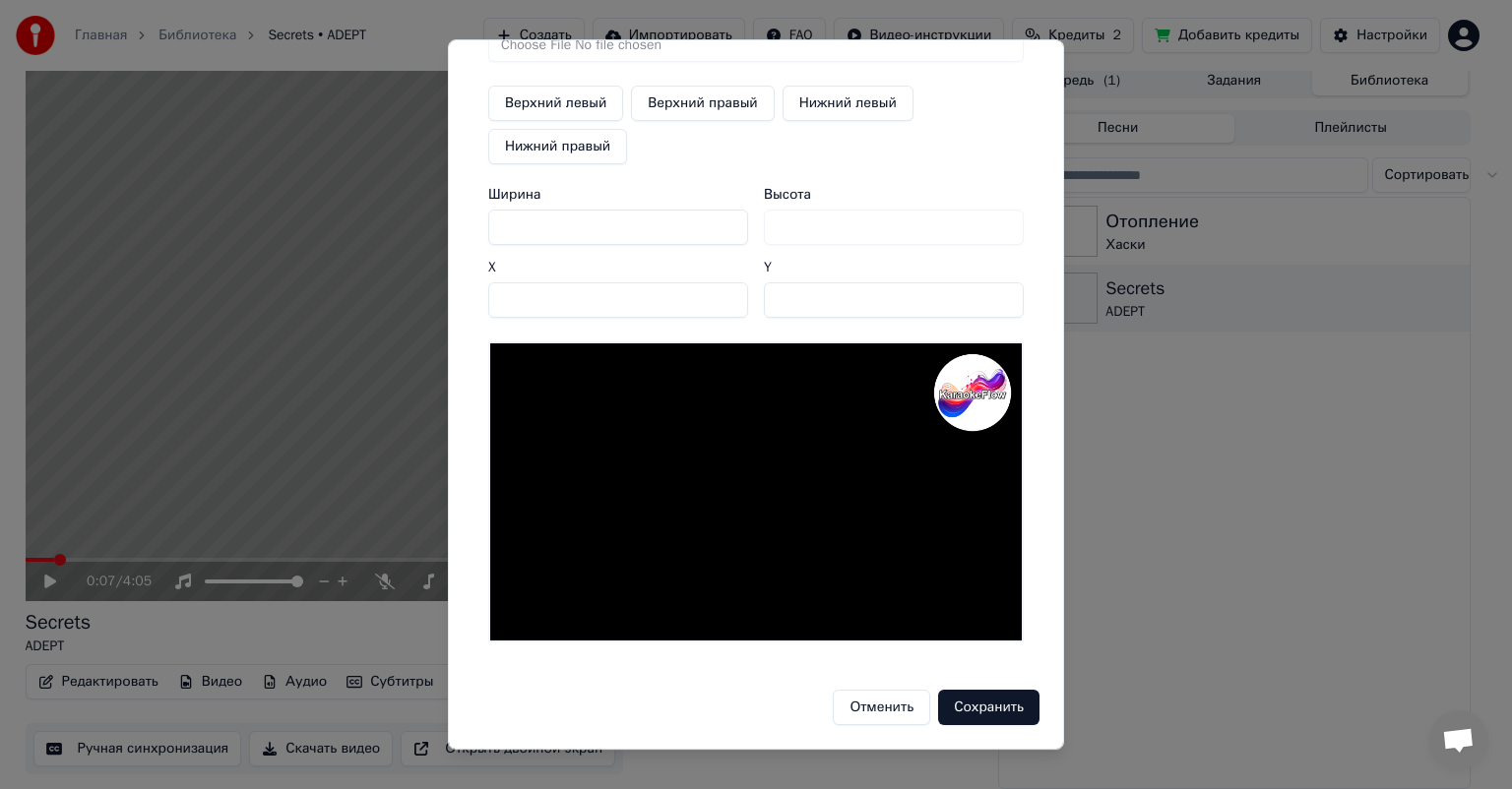 click on "Сохранить" at bounding box center [988, 707] 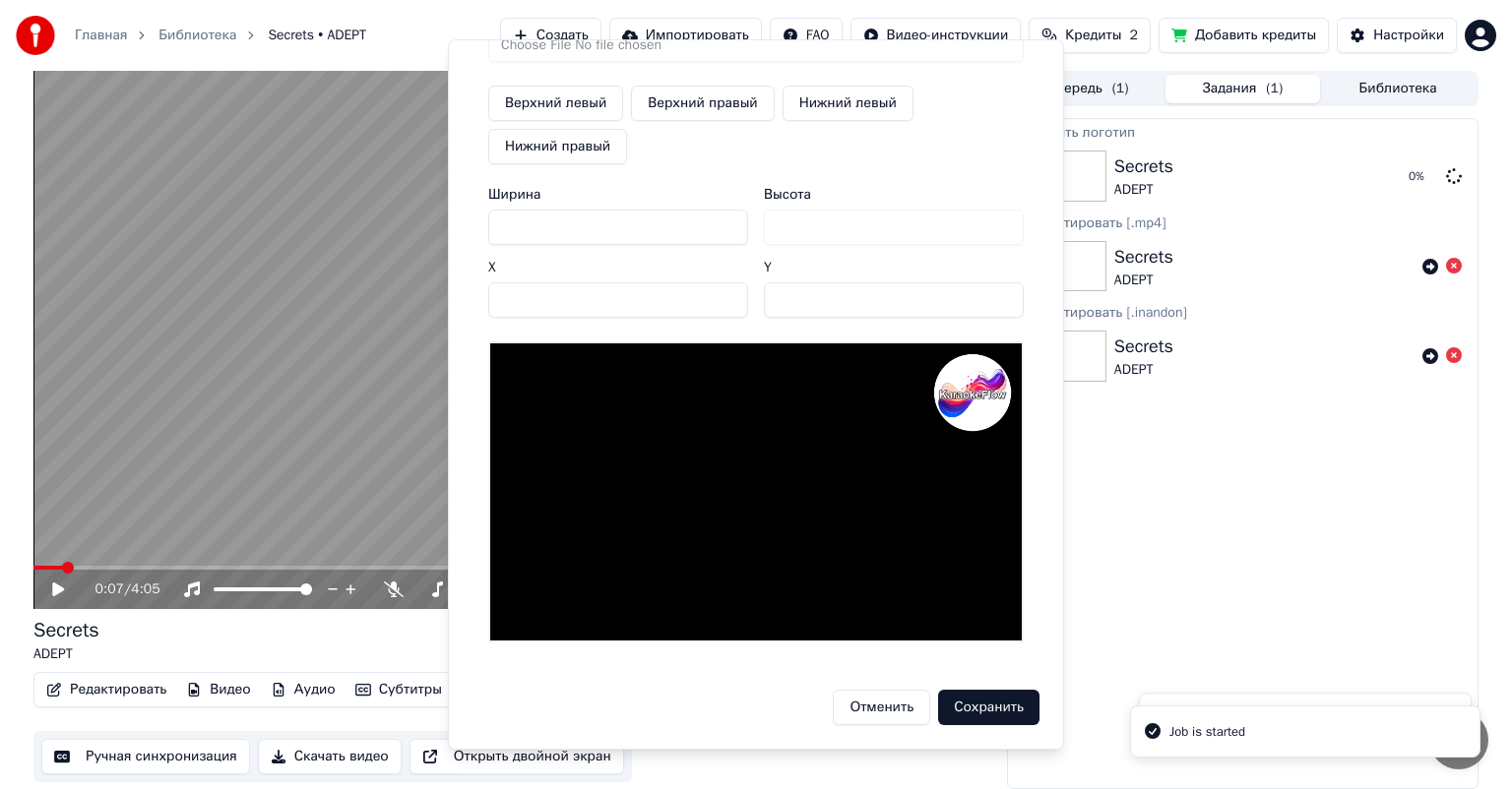 scroll, scrollTop: 0, scrollLeft: 0, axis: both 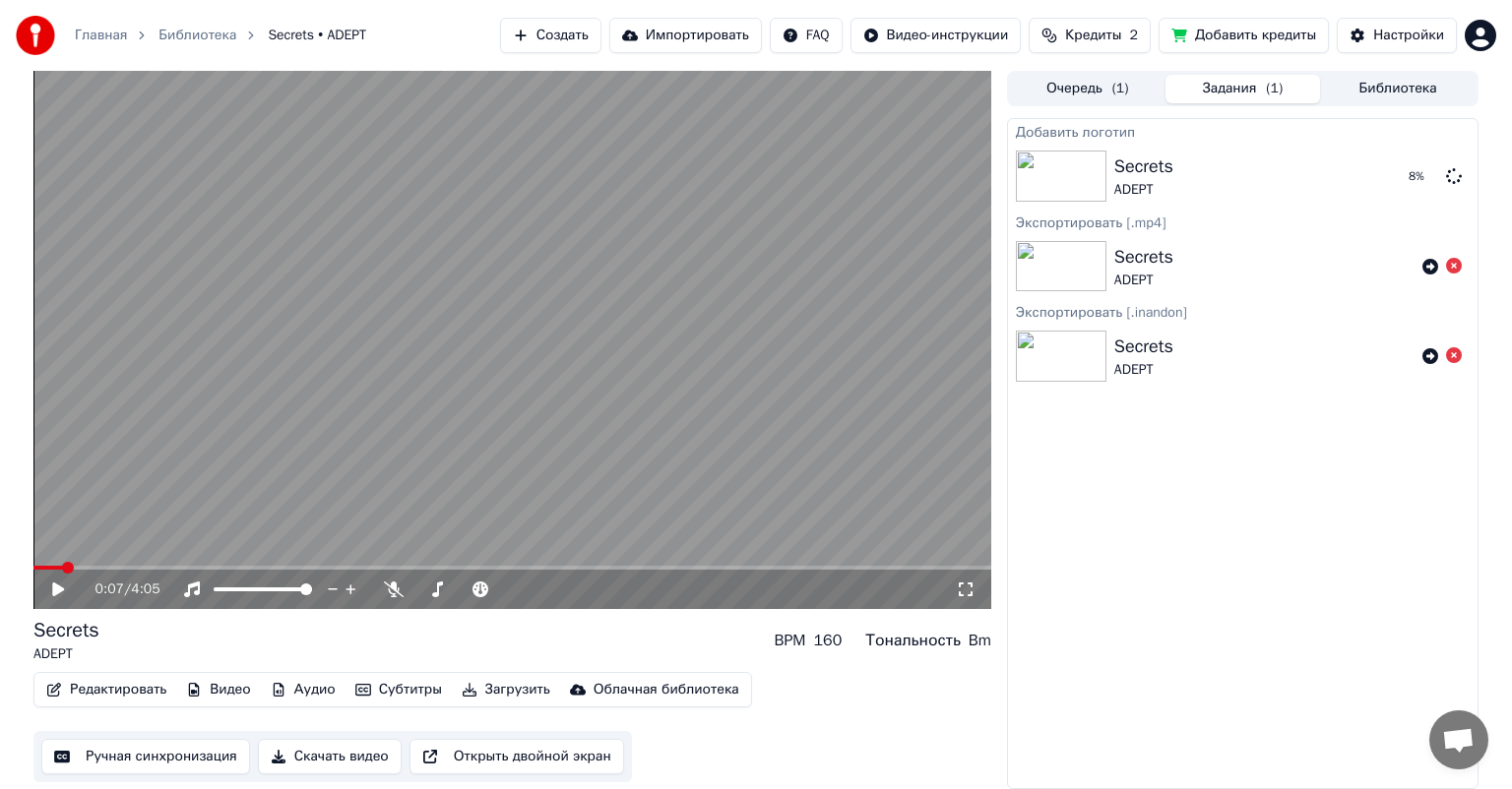 click on "Кредиты 2" at bounding box center [1090, 35] 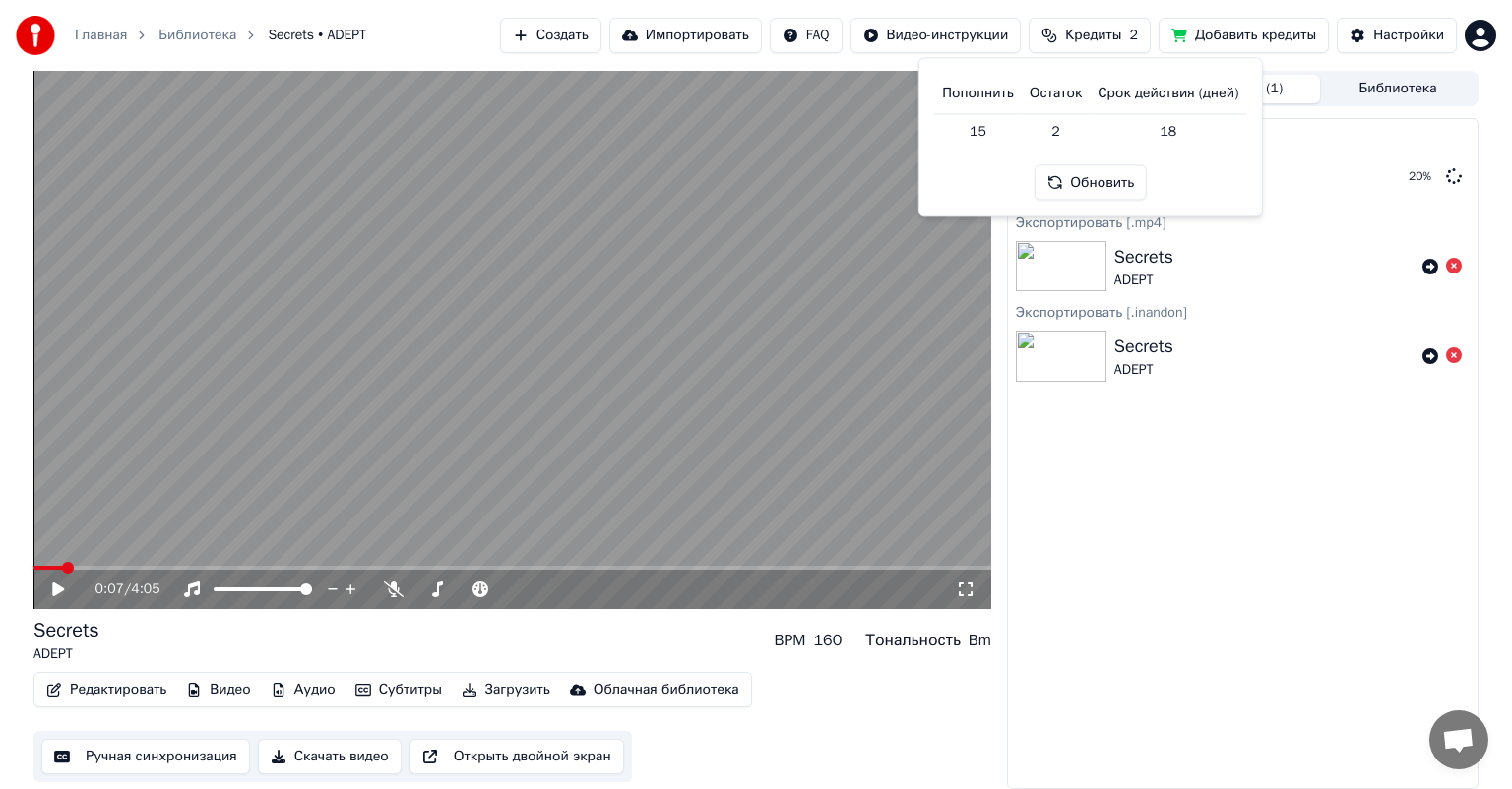 click on "15" at bounding box center (977, 131) 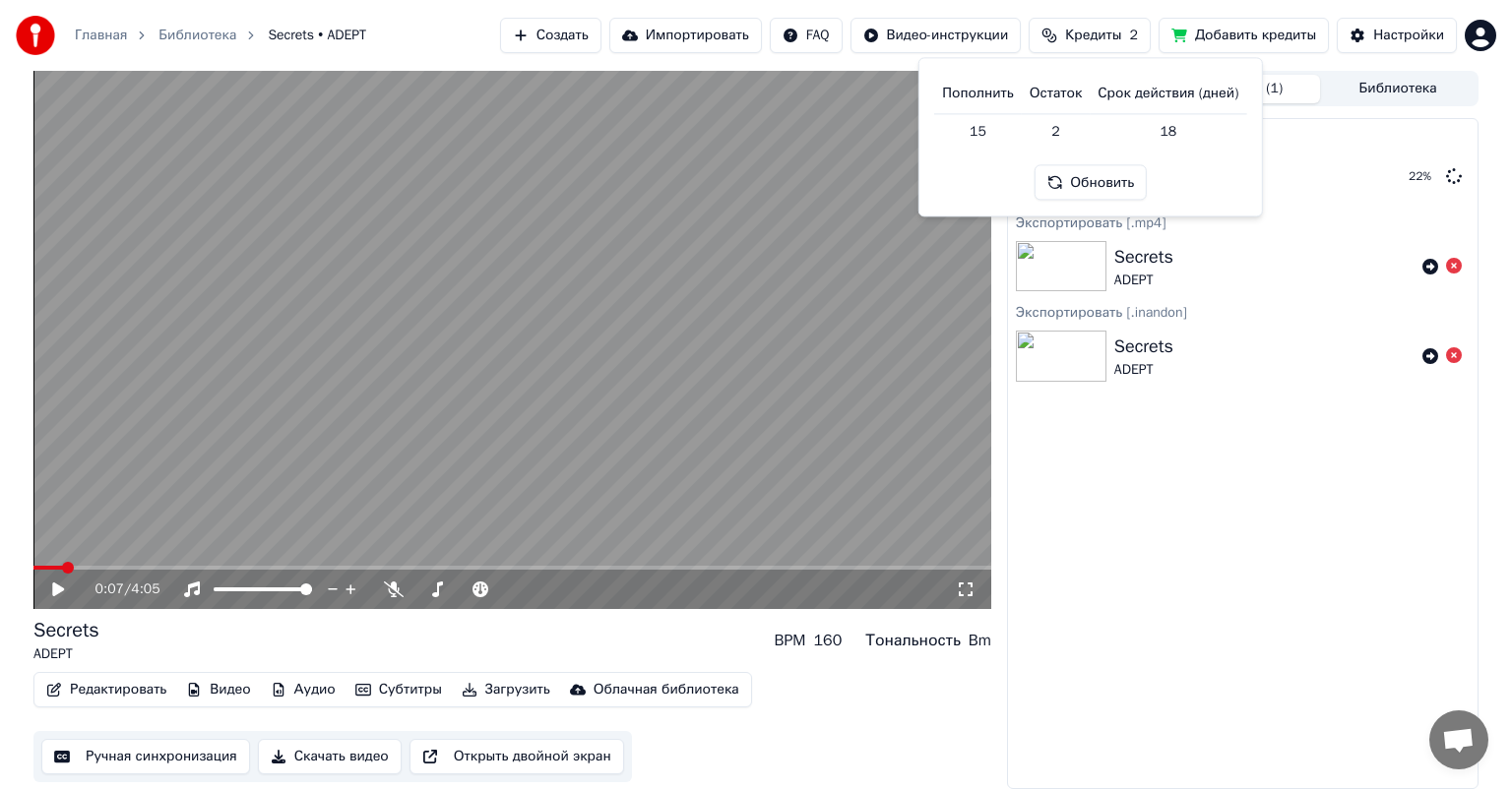 click on "18" at bounding box center [1167, 131] 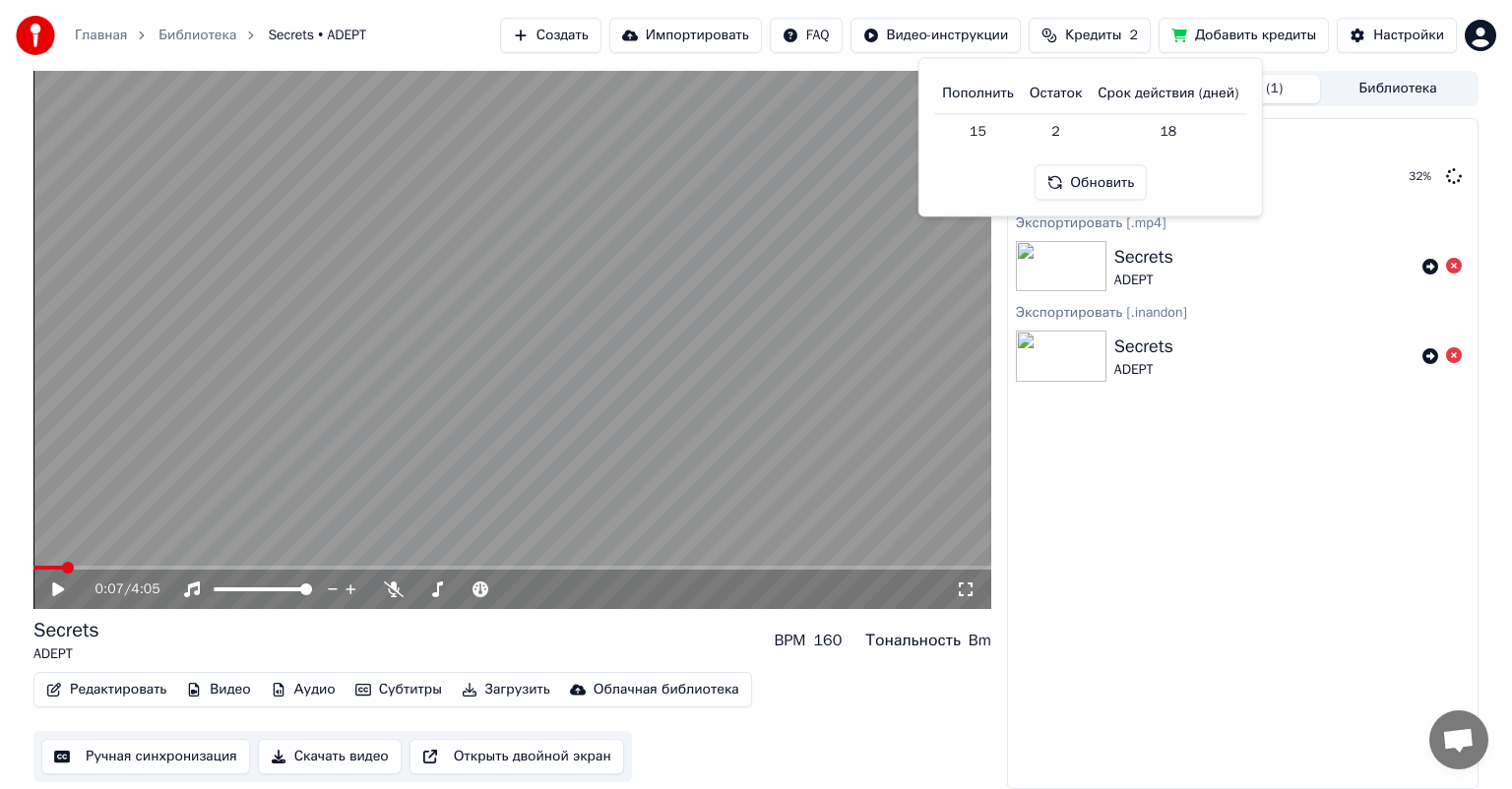 click on "Добавить логотип Secrets ADEPT 32 % Экспортировать [.mp4] Secrets ADEPT Экспортировать [.inandon] Secrets ADEPT" at bounding box center (1242, 454) 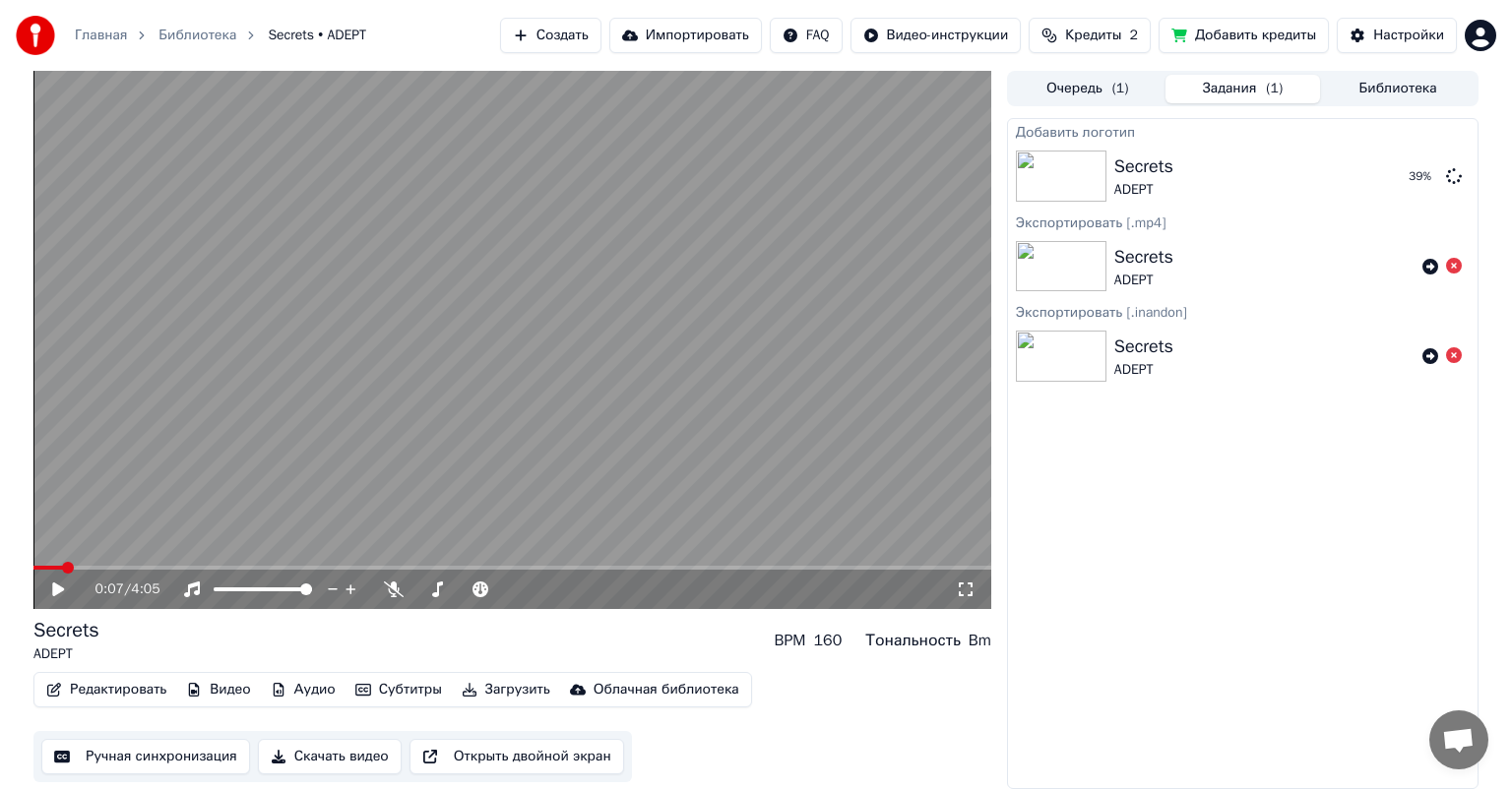 click on "Импортировать" at bounding box center (685, 35) 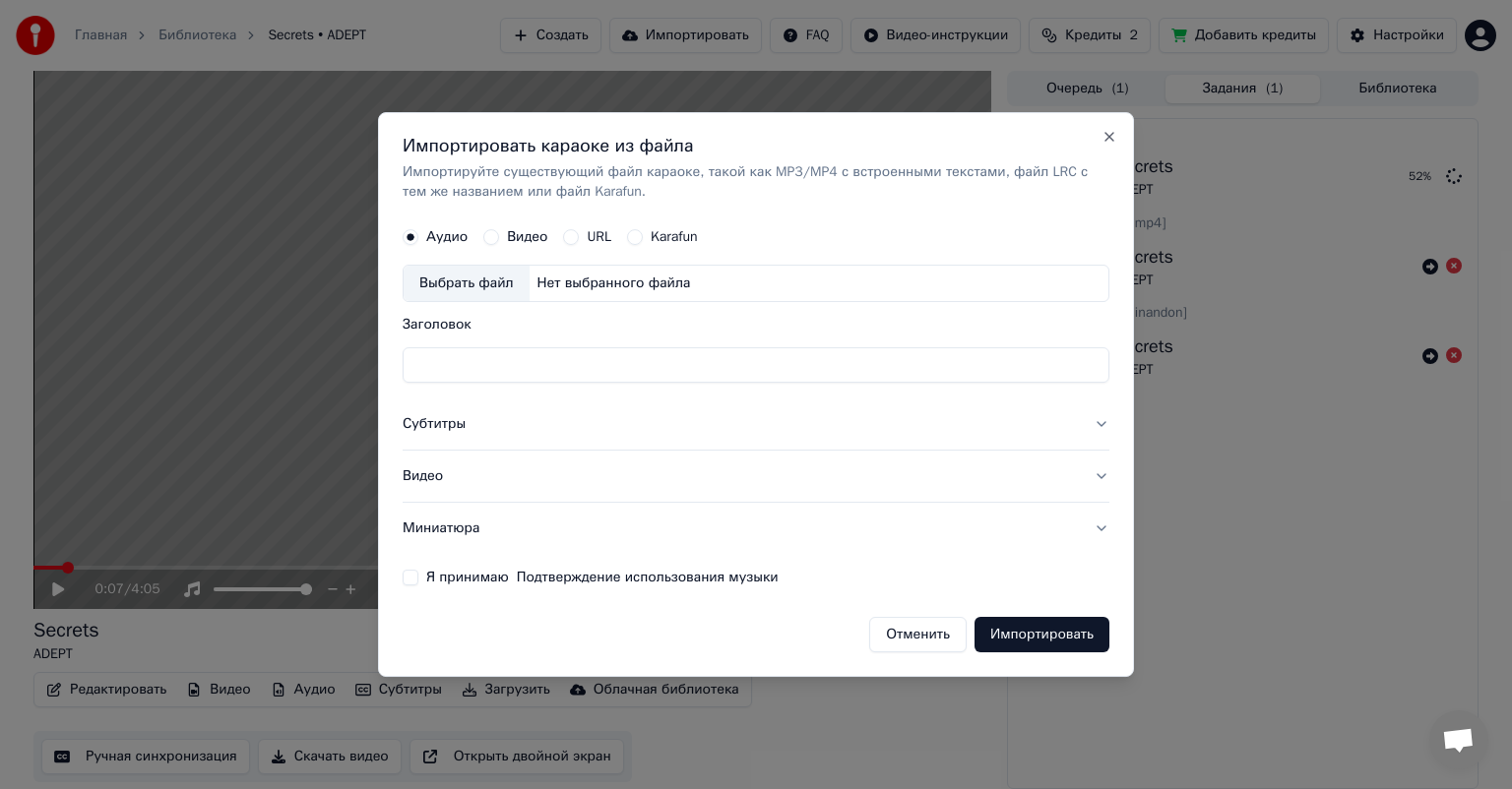 click on "Субтитры" at bounding box center [756, 424] 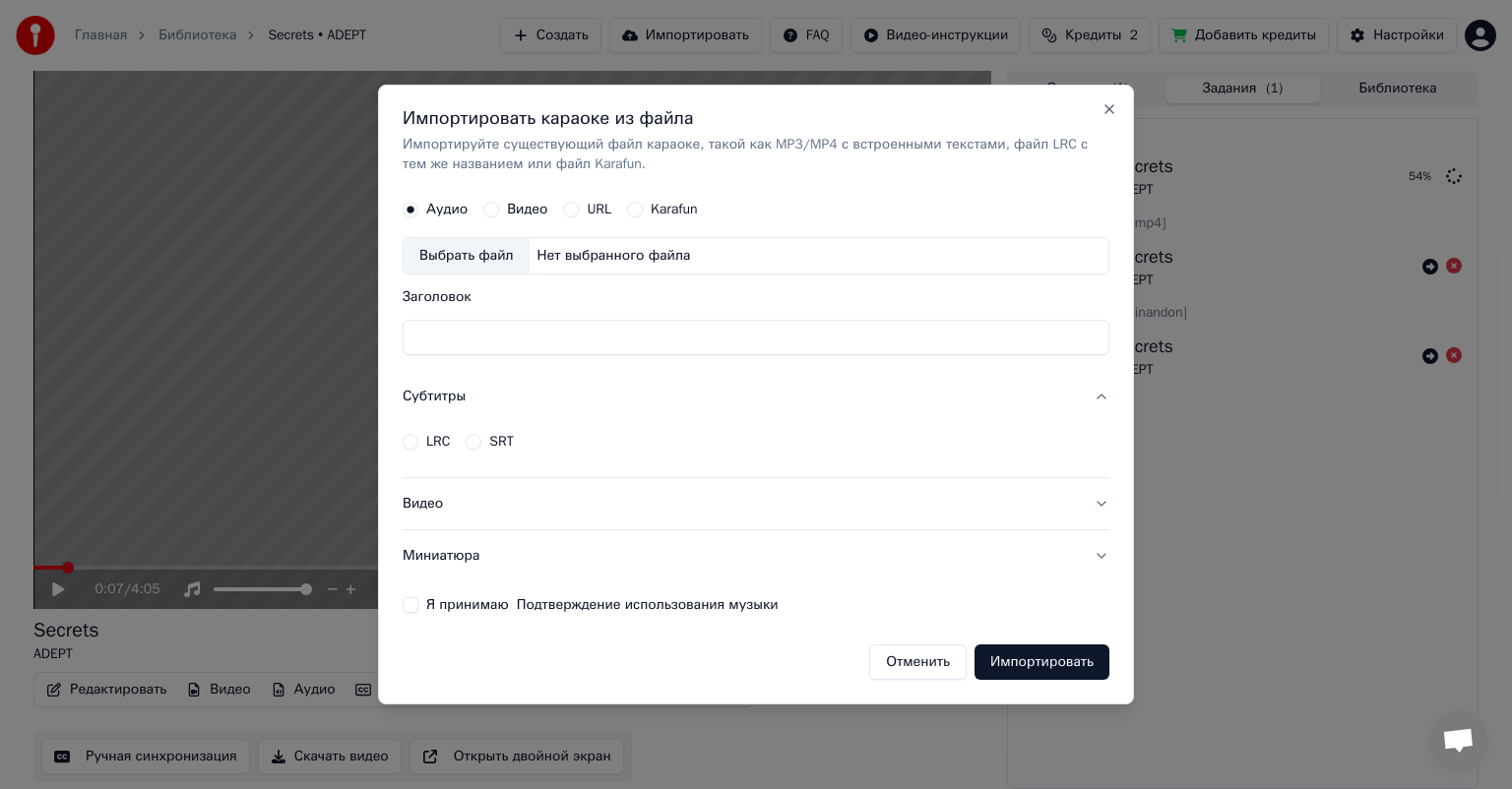 click on "LRC SRT" at bounding box center [756, 442] 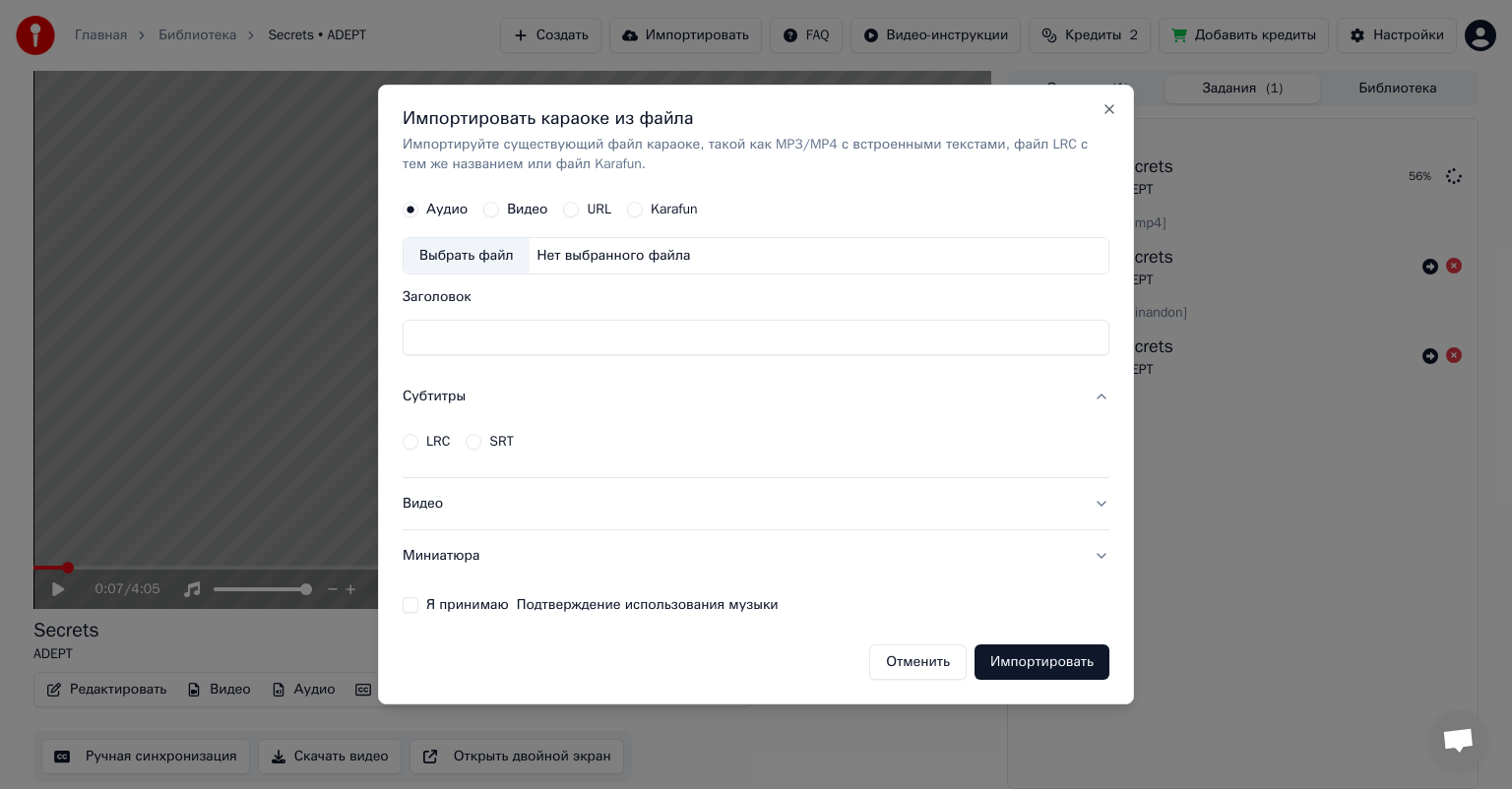 click on "Субтитры" at bounding box center (756, 396) 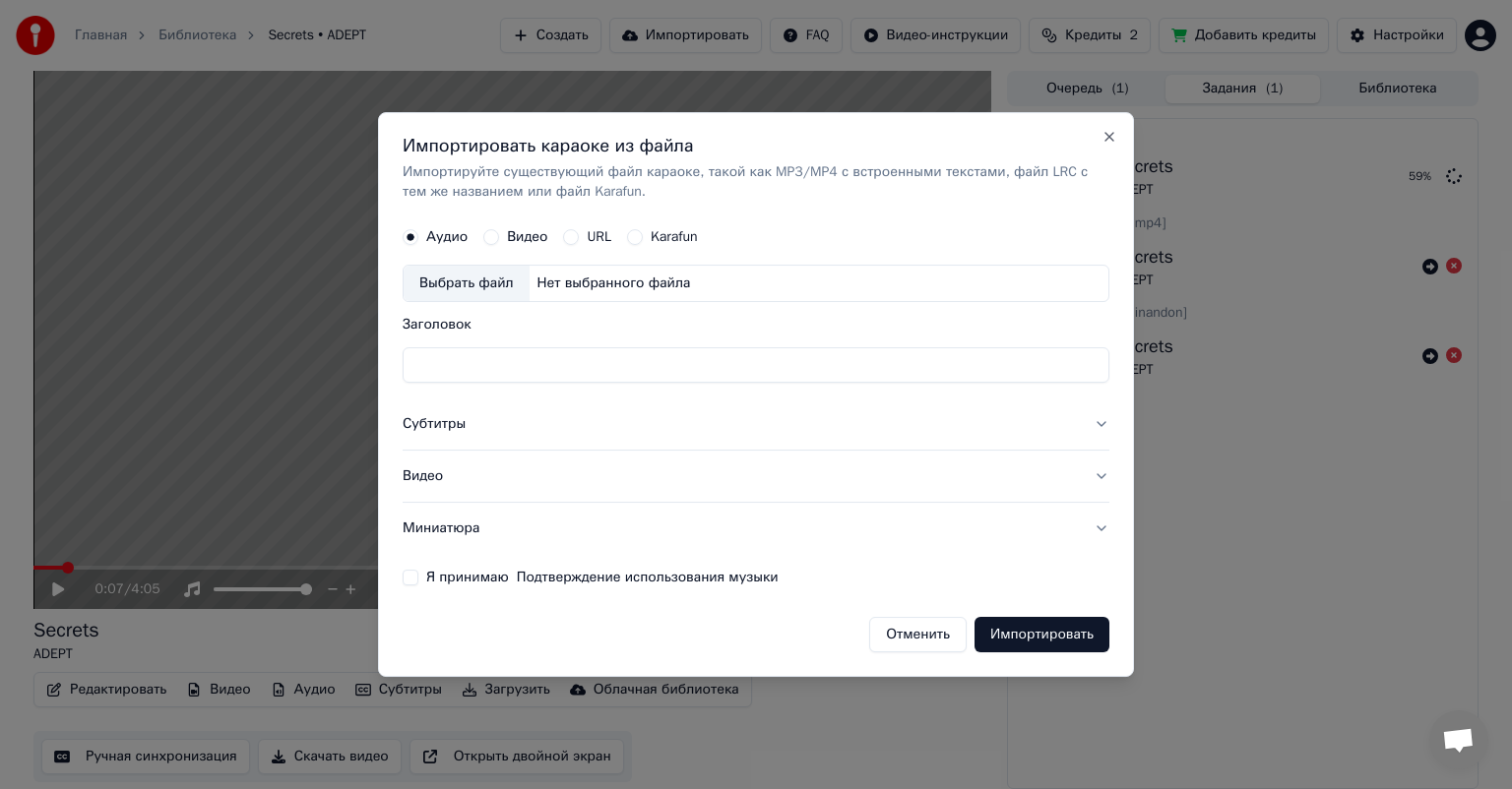 click on "Миниатюра" at bounding box center [756, 528] 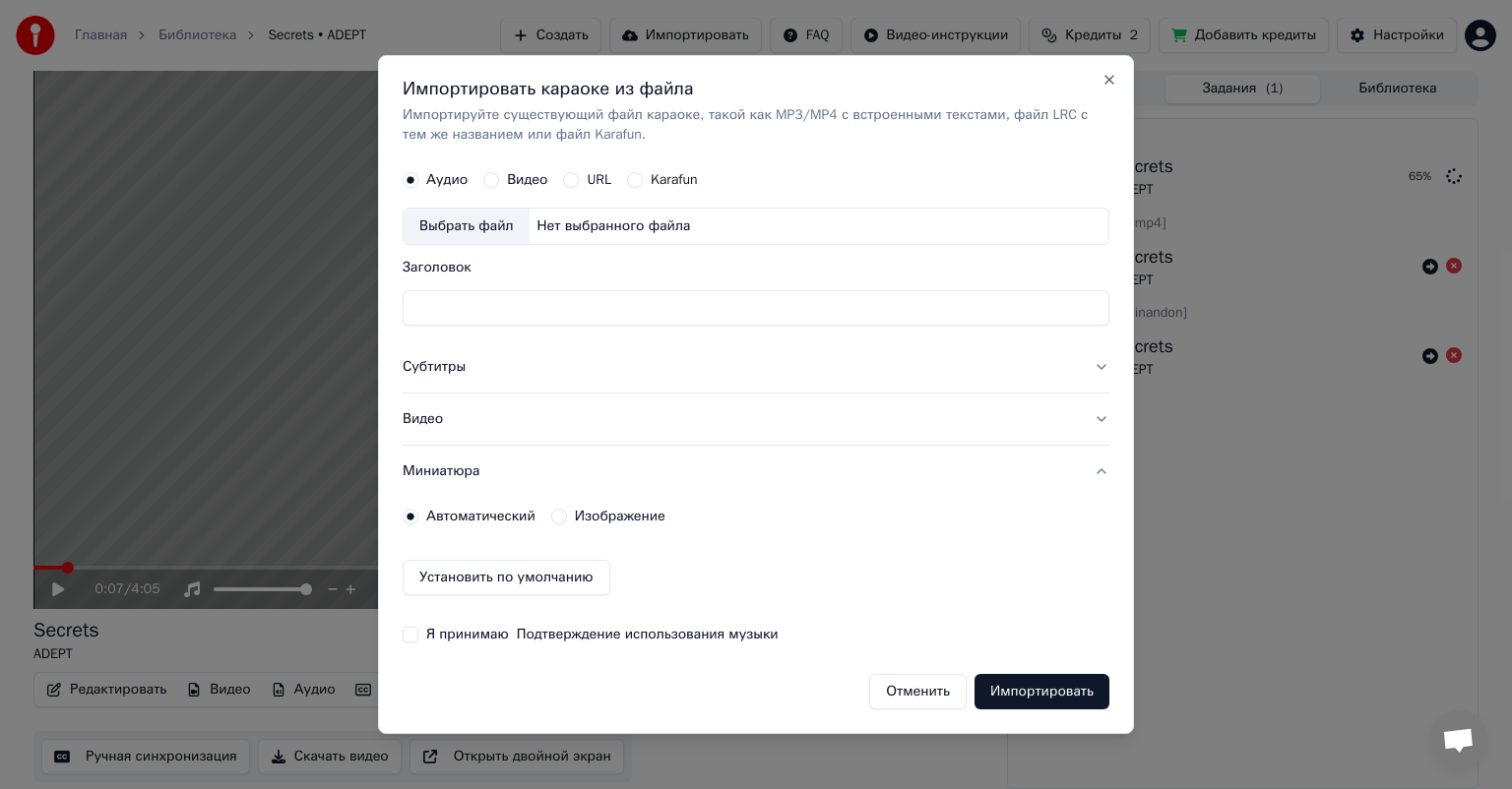 click on "Миниатюра" at bounding box center [756, 471] 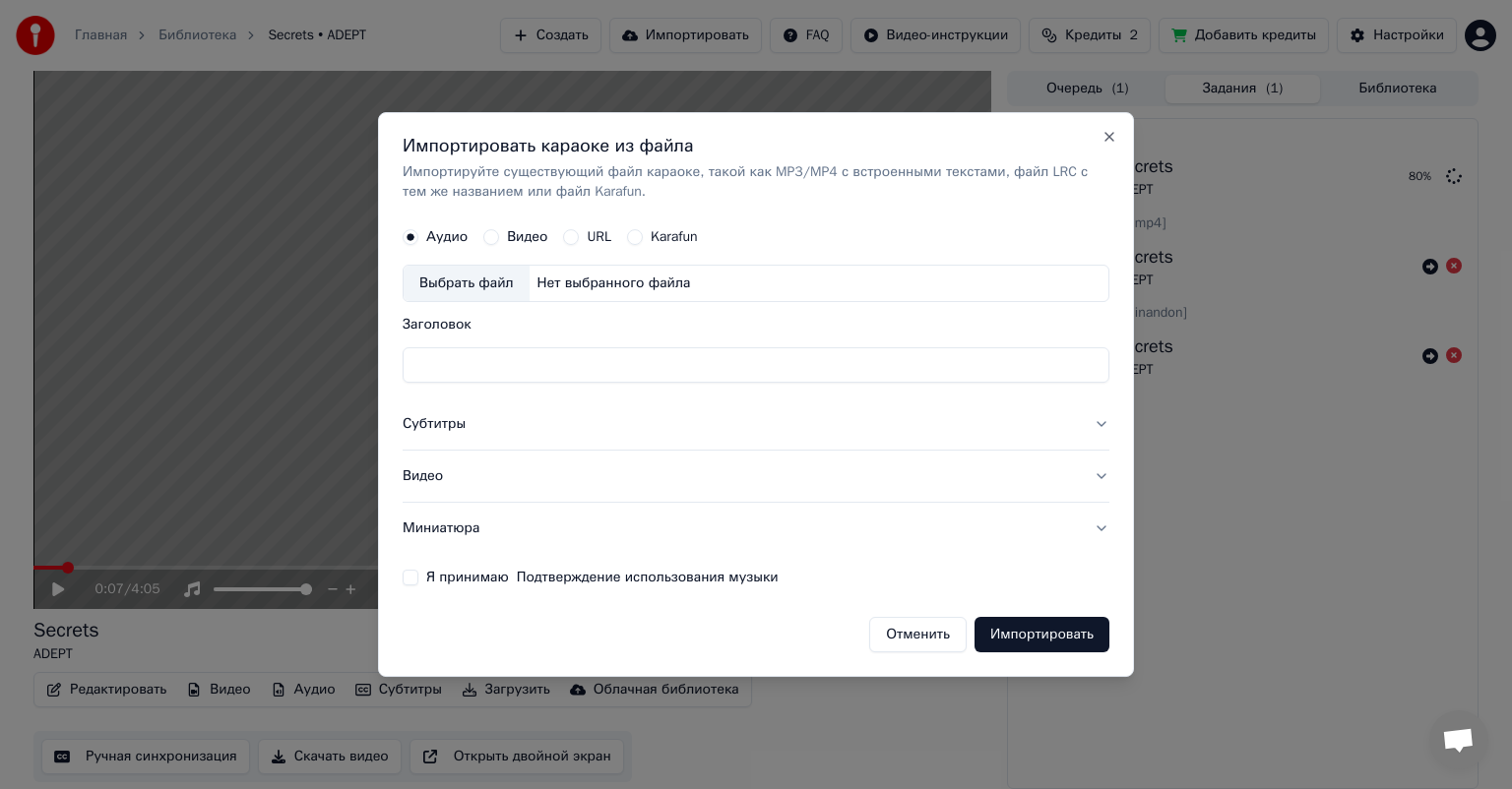 click on "Импортируйте существующий файл караоке, такой как MP3/MP4 с встроенными текстами, файл LRC с тем же названием или файл Karafun." at bounding box center (756, 182) 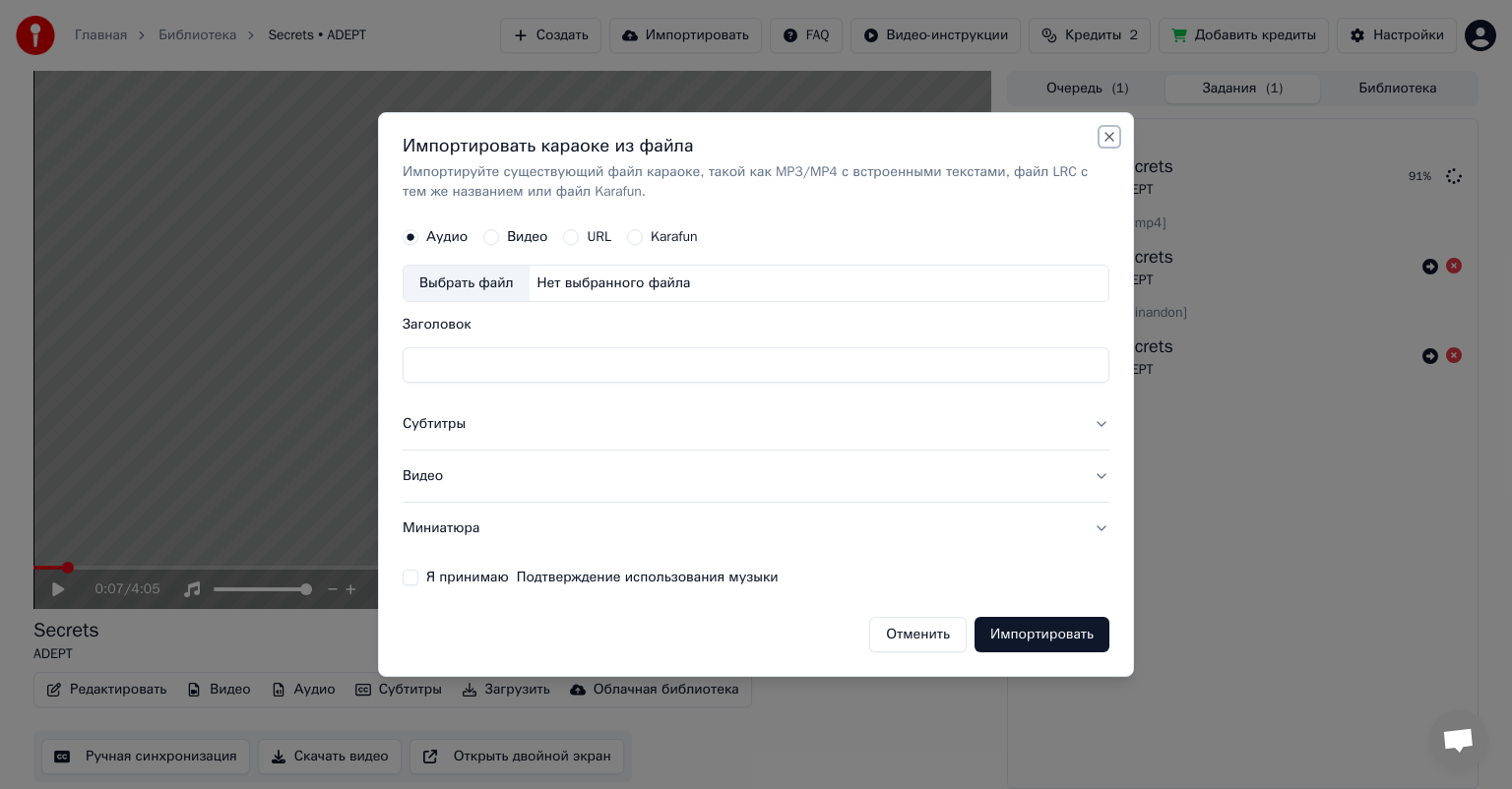 click on "Close" at bounding box center [1109, 137] 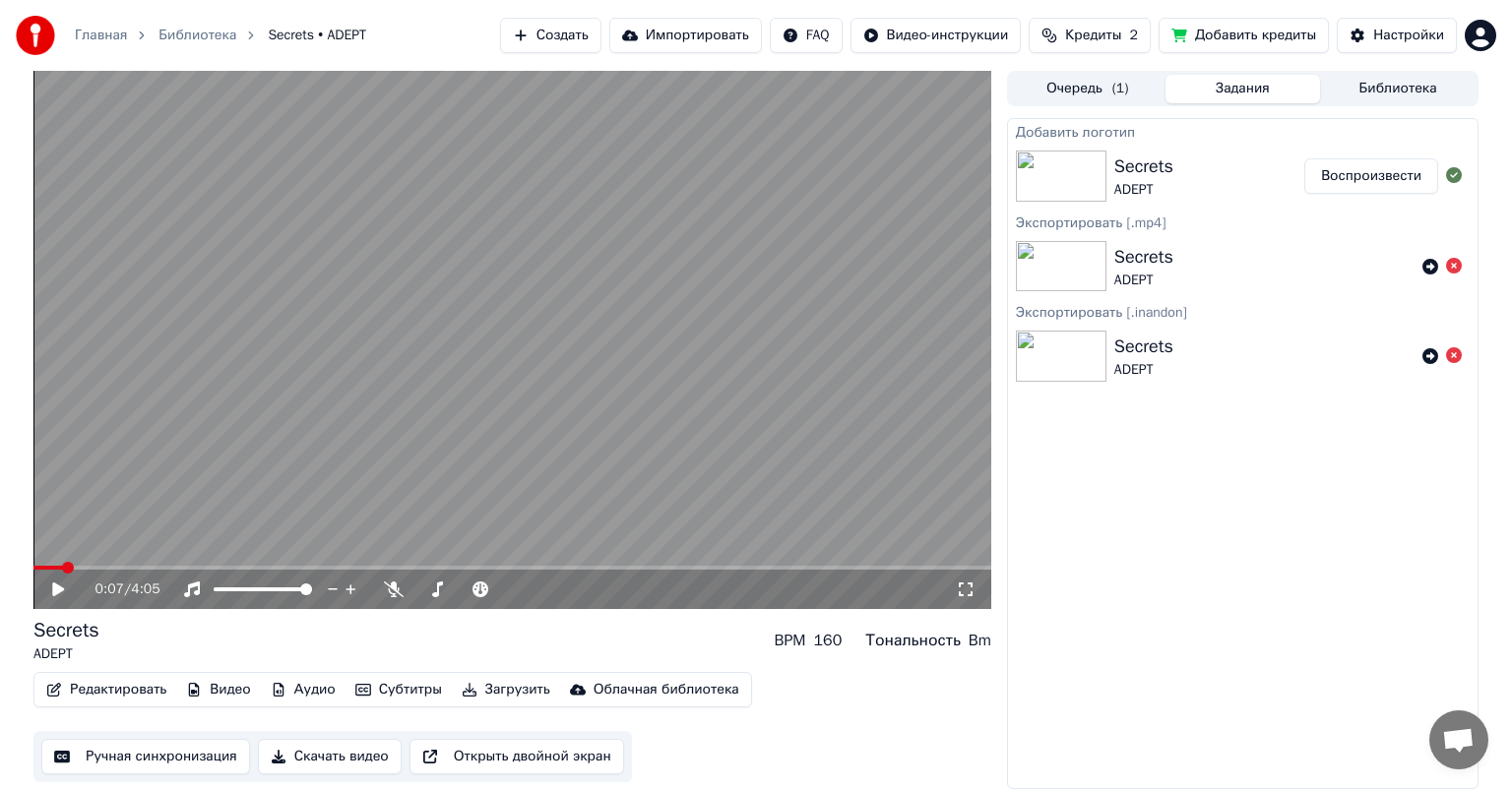 click on "Secrets ADEPT" at bounding box center [1209, 176] 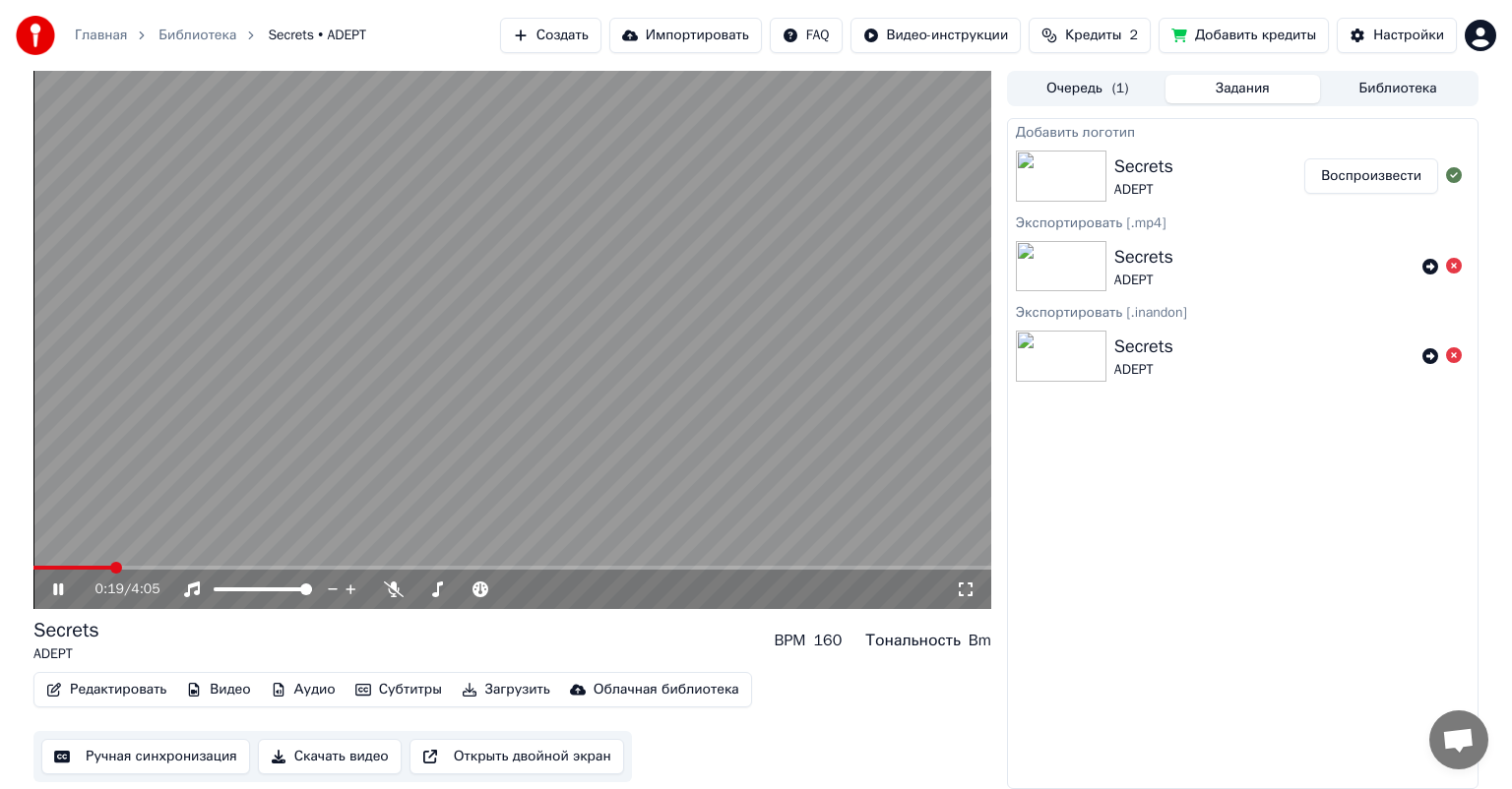 click 